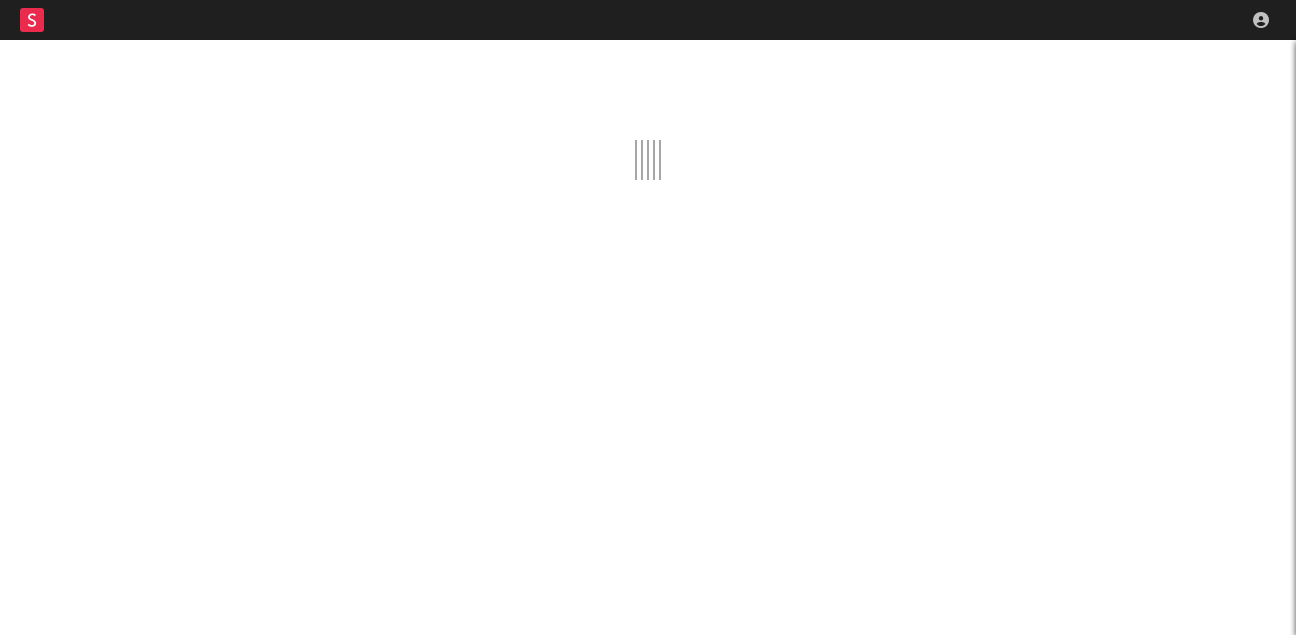 scroll, scrollTop: 0, scrollLeft: 0, axis: both 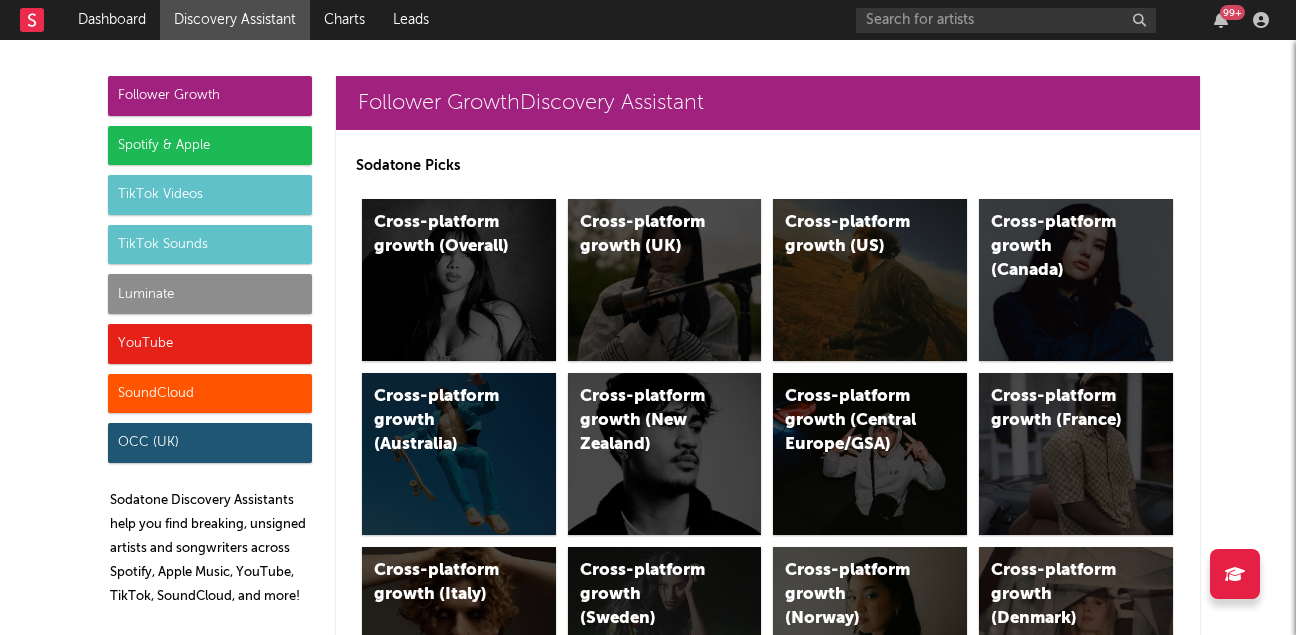 click on "SoundCloud" at bounding box center (210, 394) 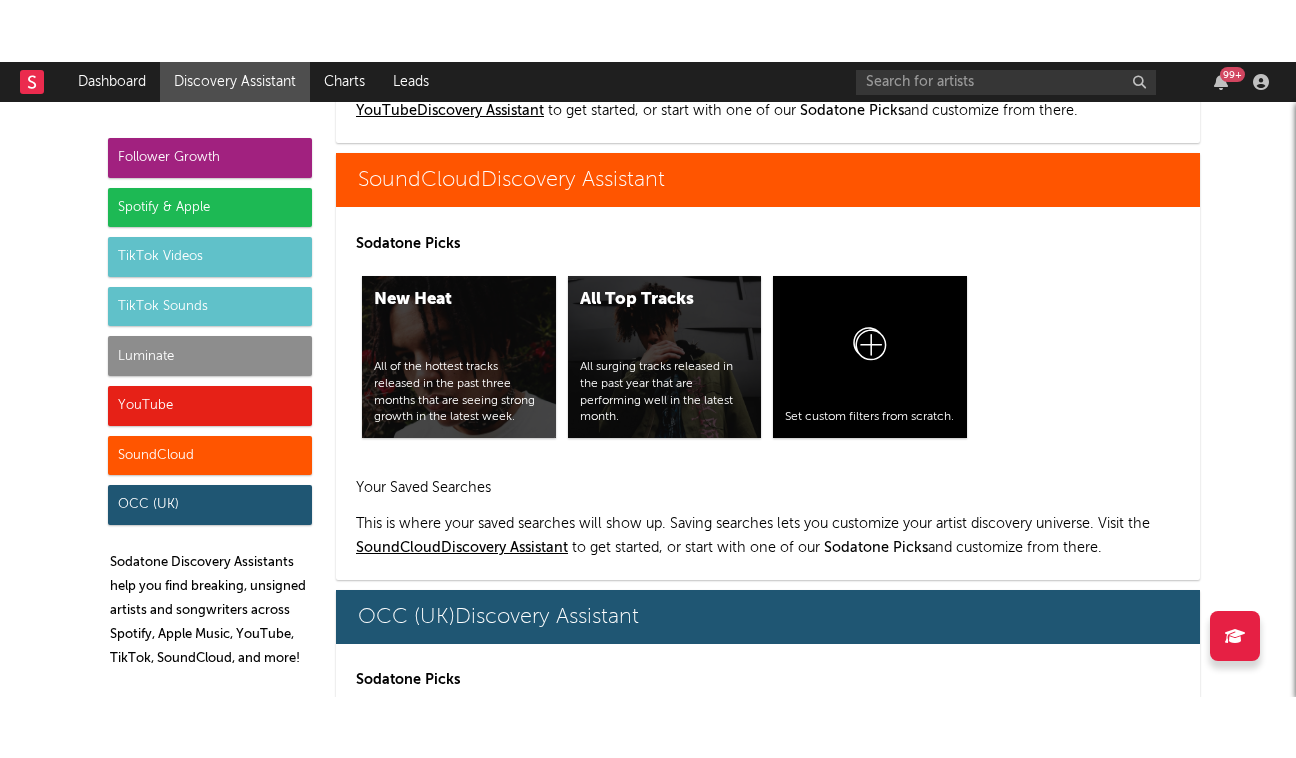scroll, scrollTop: 11852, scrollLeft: 0, axis: vertical 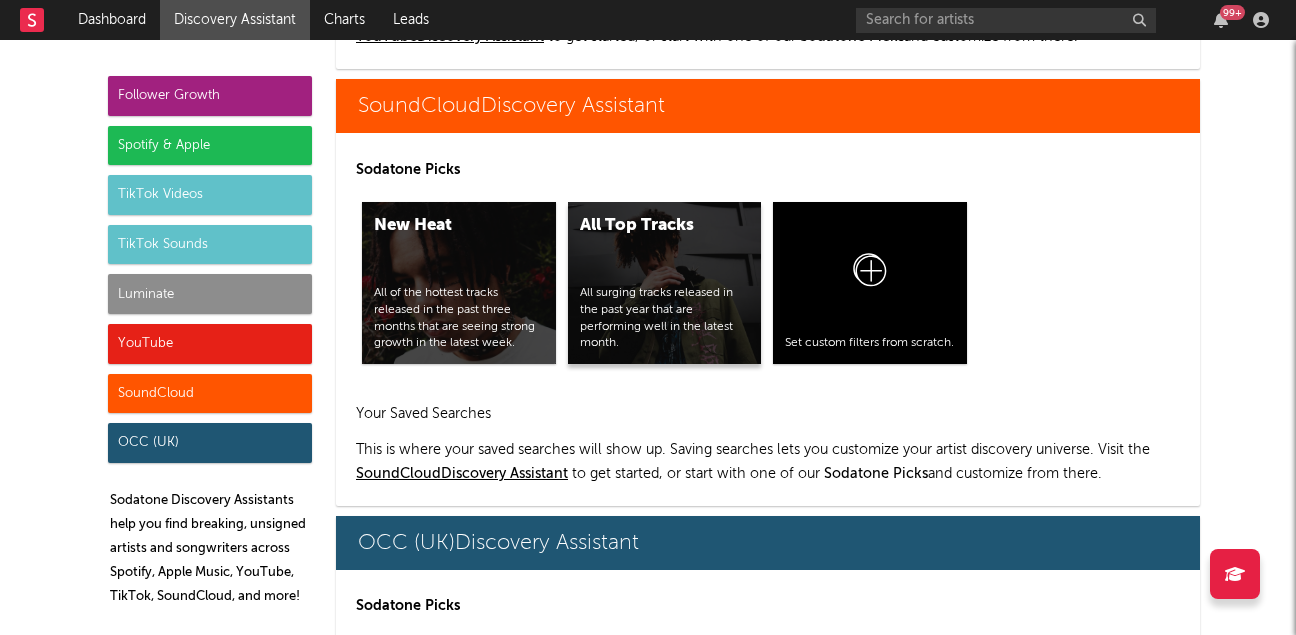 click on "All surging tracks released in the past year that are performing well in the latest month." at bounding box center [665, 318] 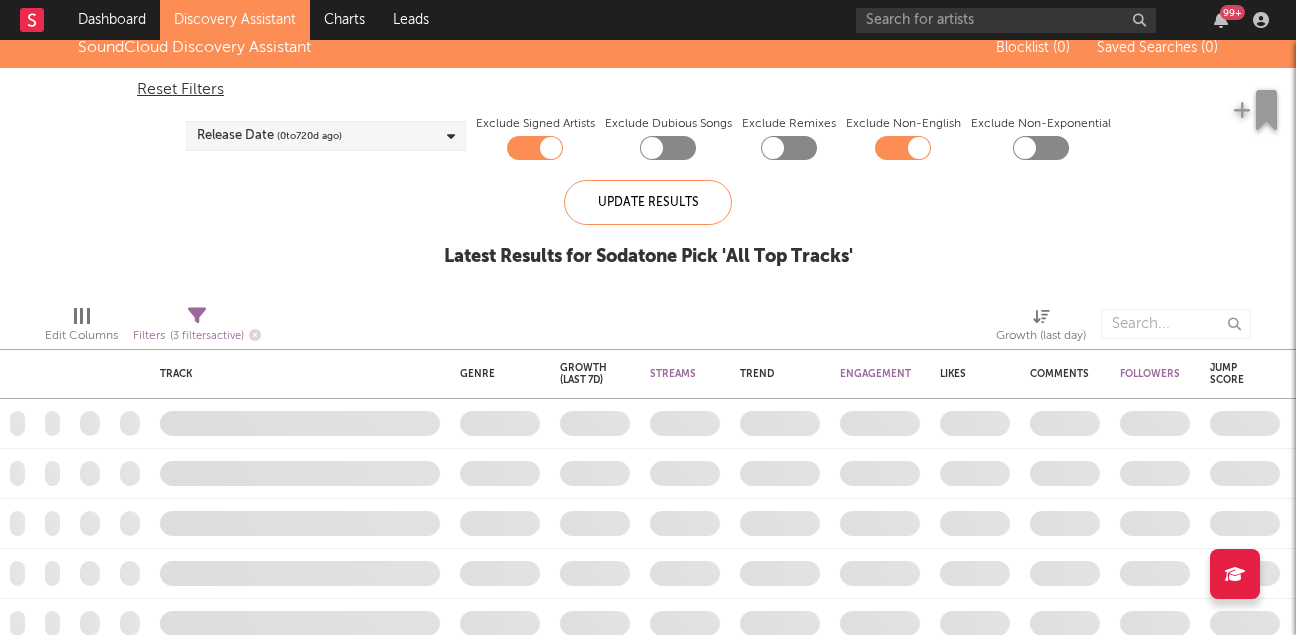 checkbox on "true" 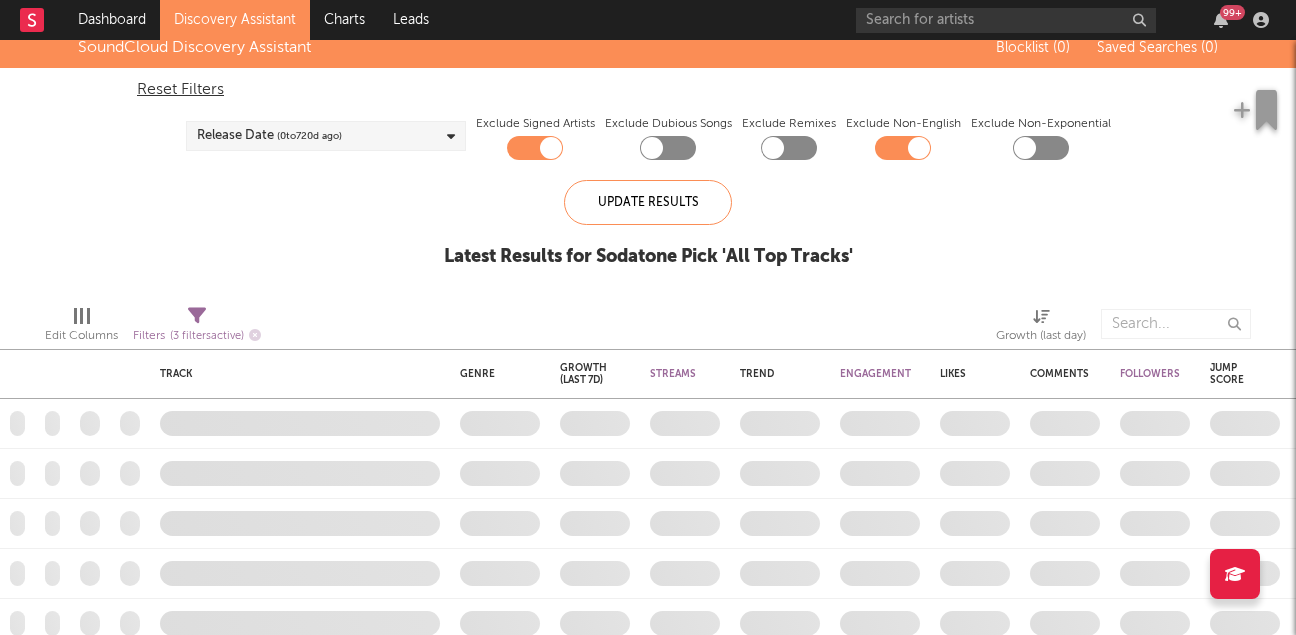 checkbox on "true" 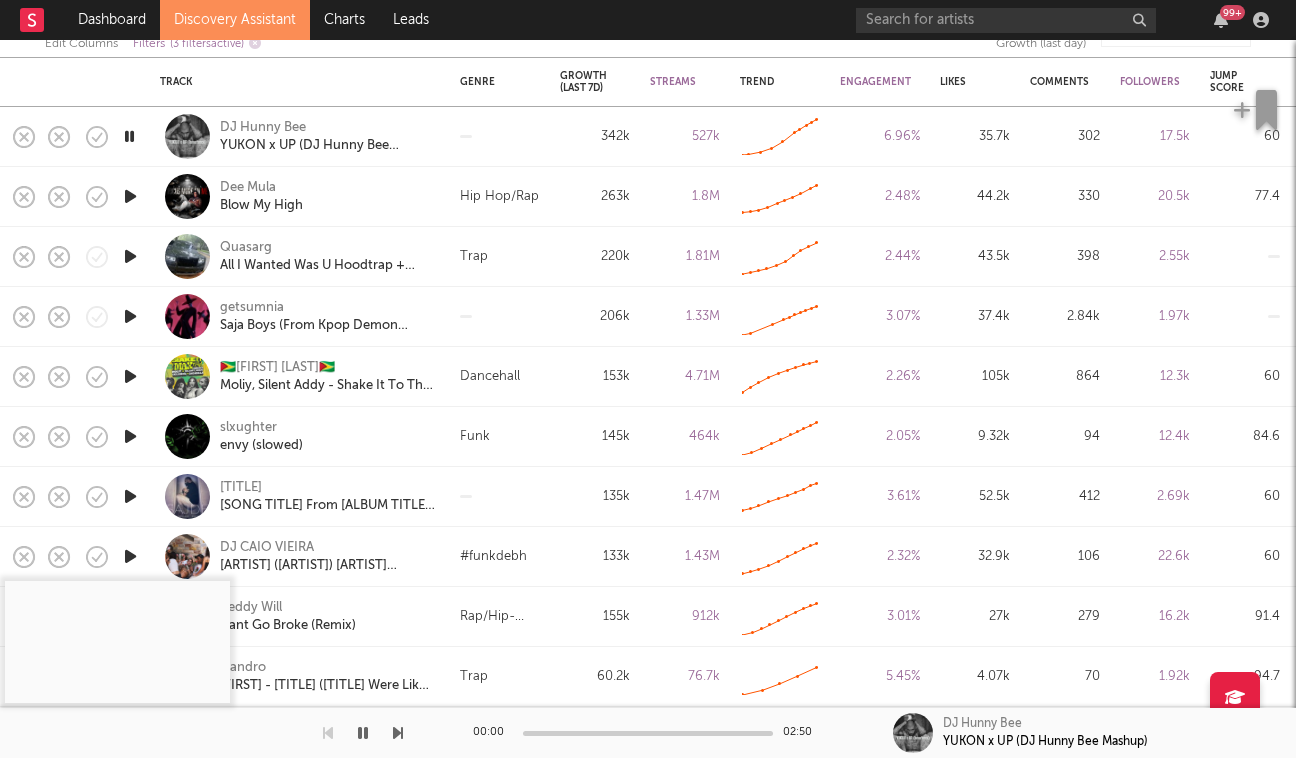 click at bounding box center [130, 256] 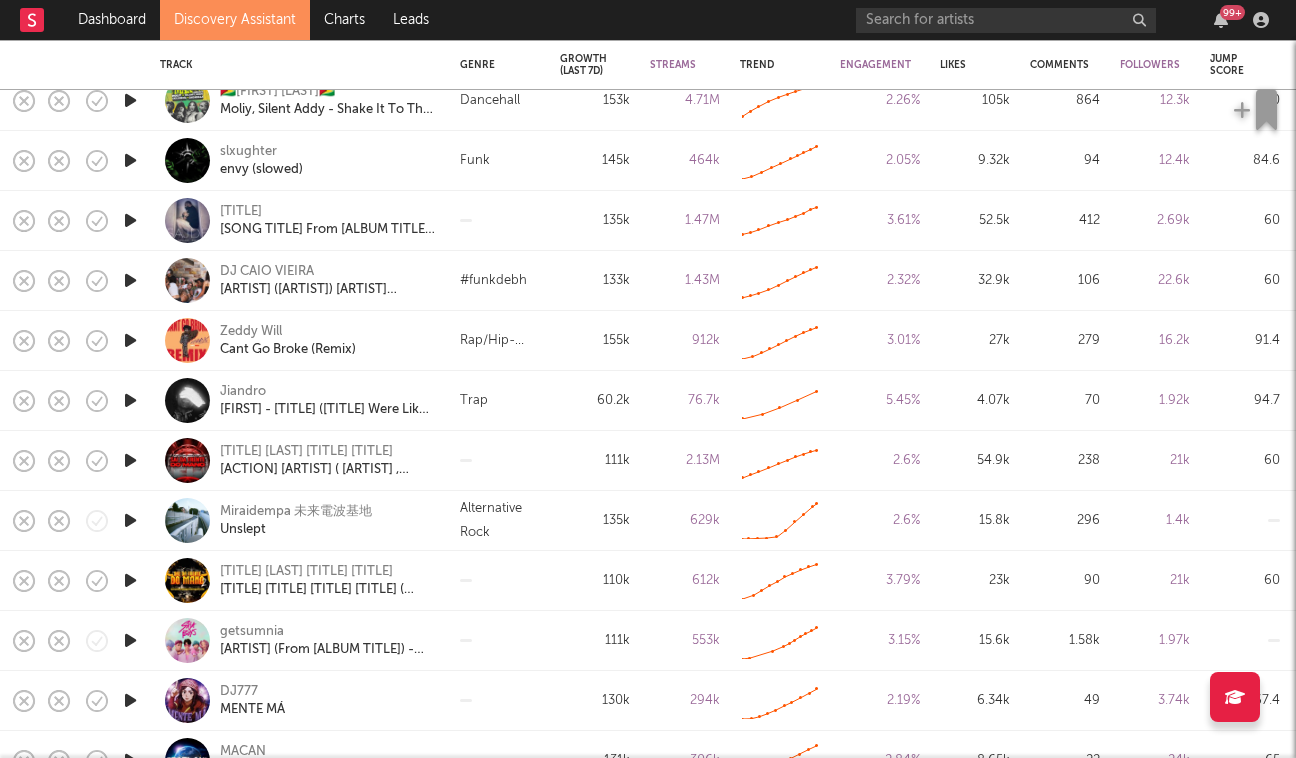 click at bounding box center (130, 340) 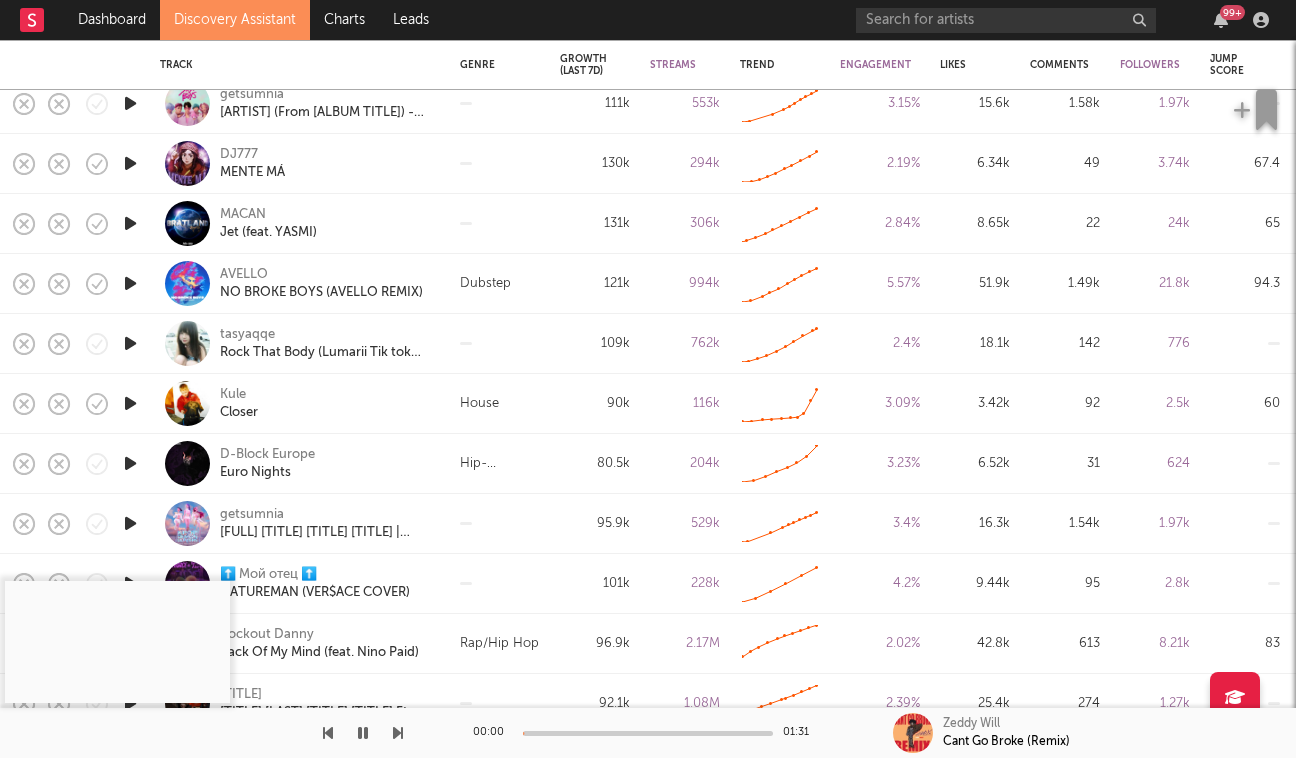 click at bounding box center (130, 403) 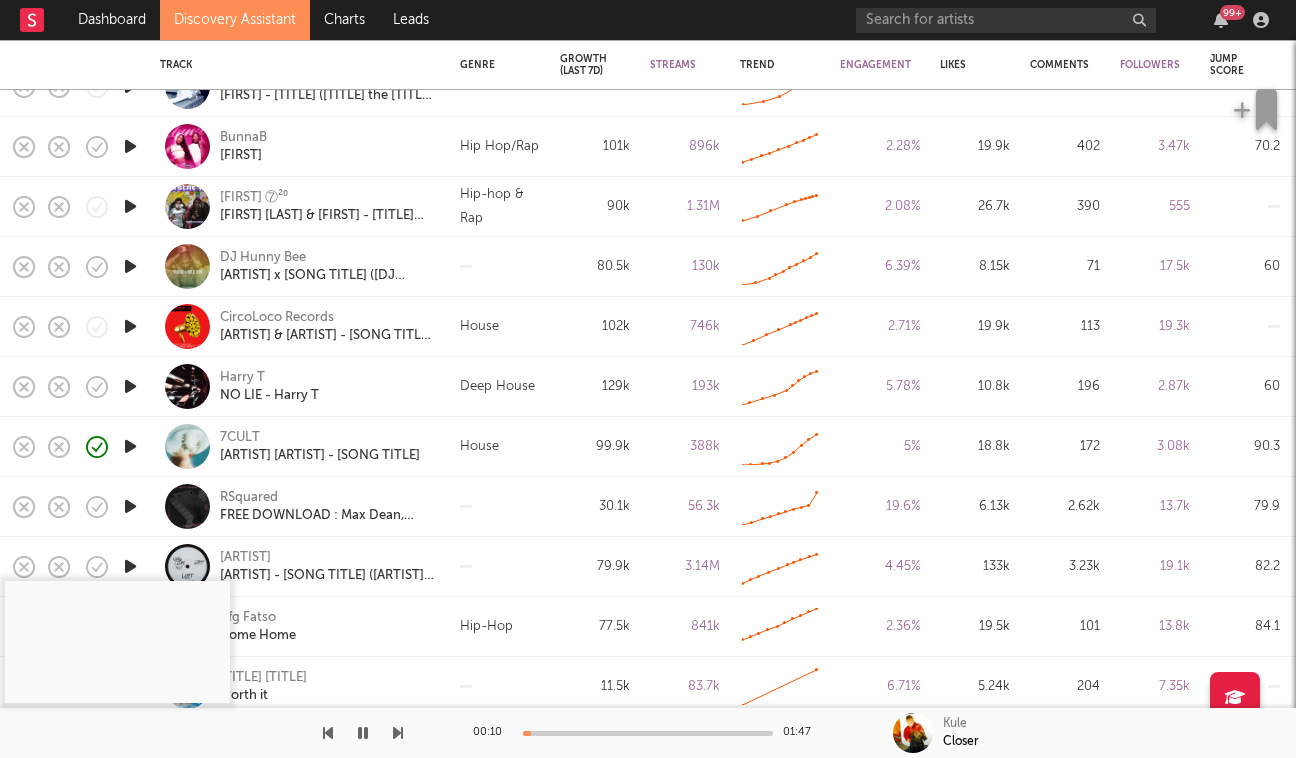 click at bounding box center [130, 386] 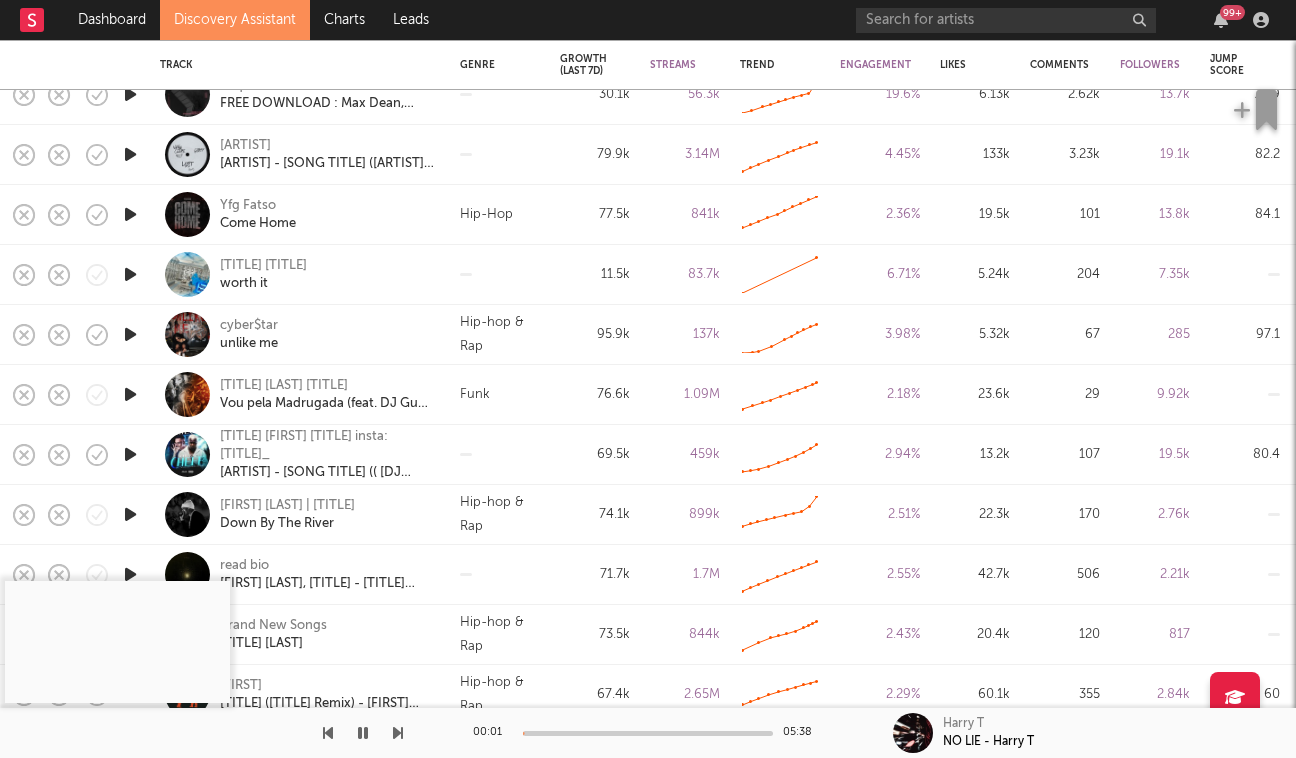 click at bounding box center (130, 214) 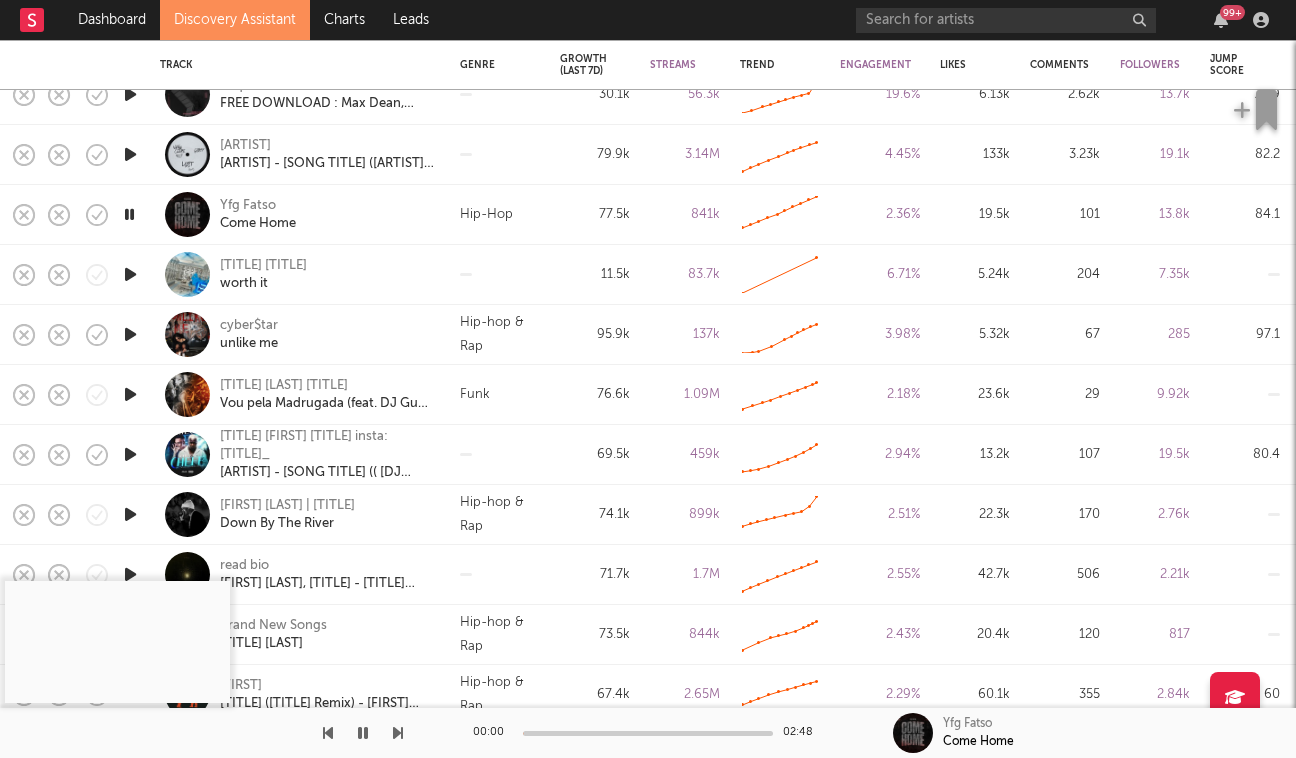 click at bounding box center [130, 334] 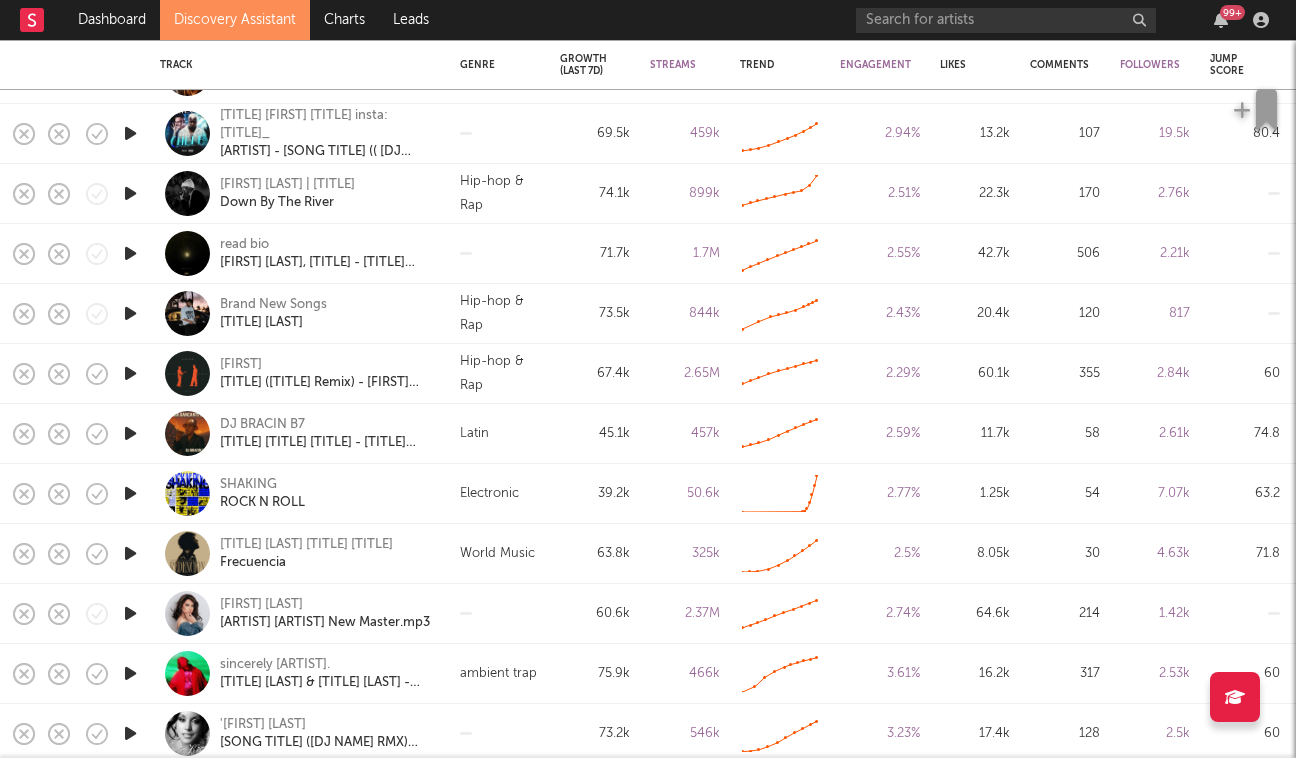 click at bounding box center [130, 313] 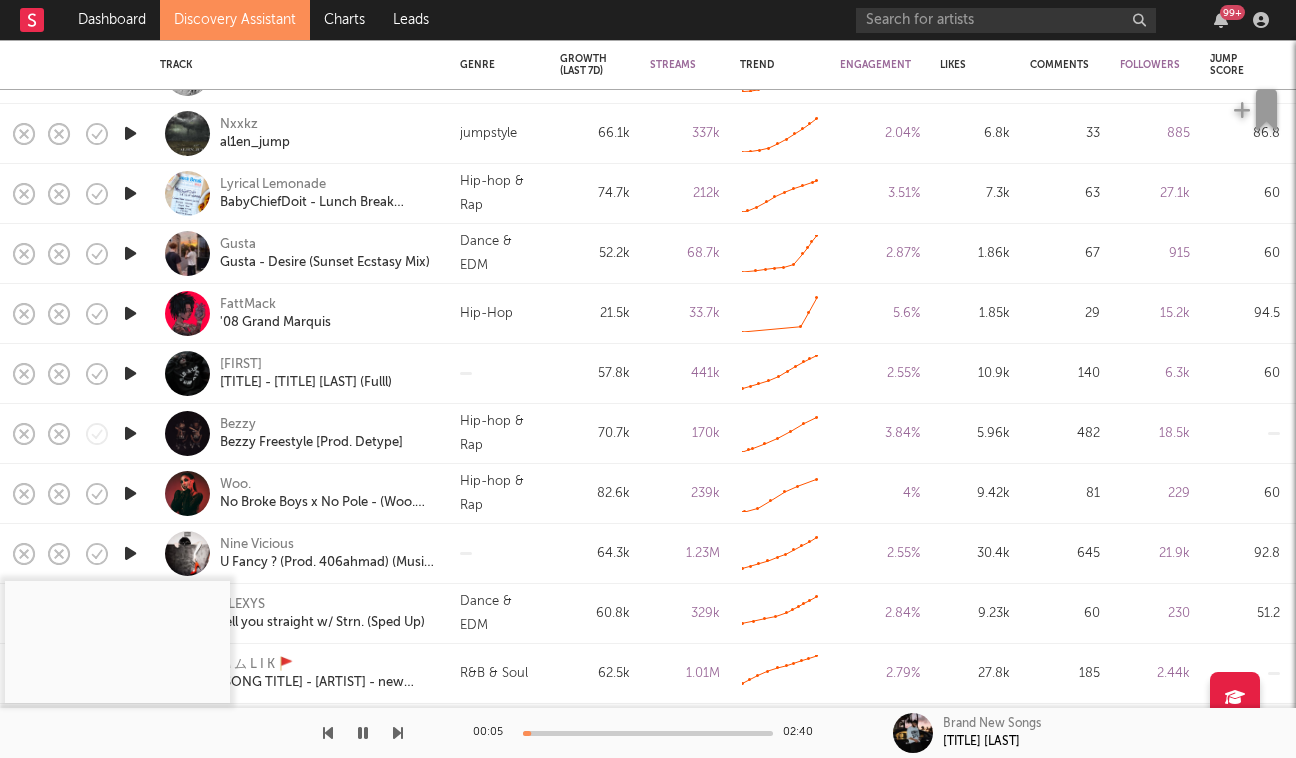 click at bounding box center (130, 373) 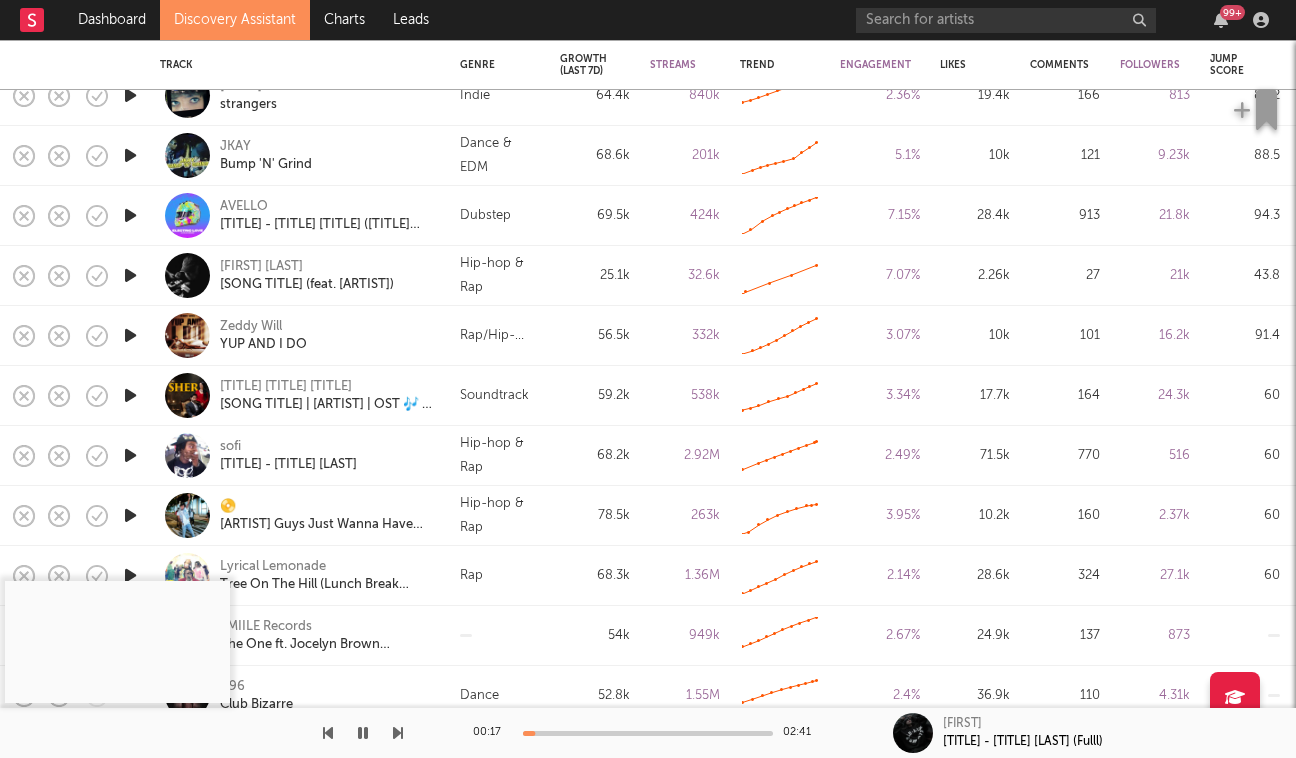 click at bounding box center (363, 733) 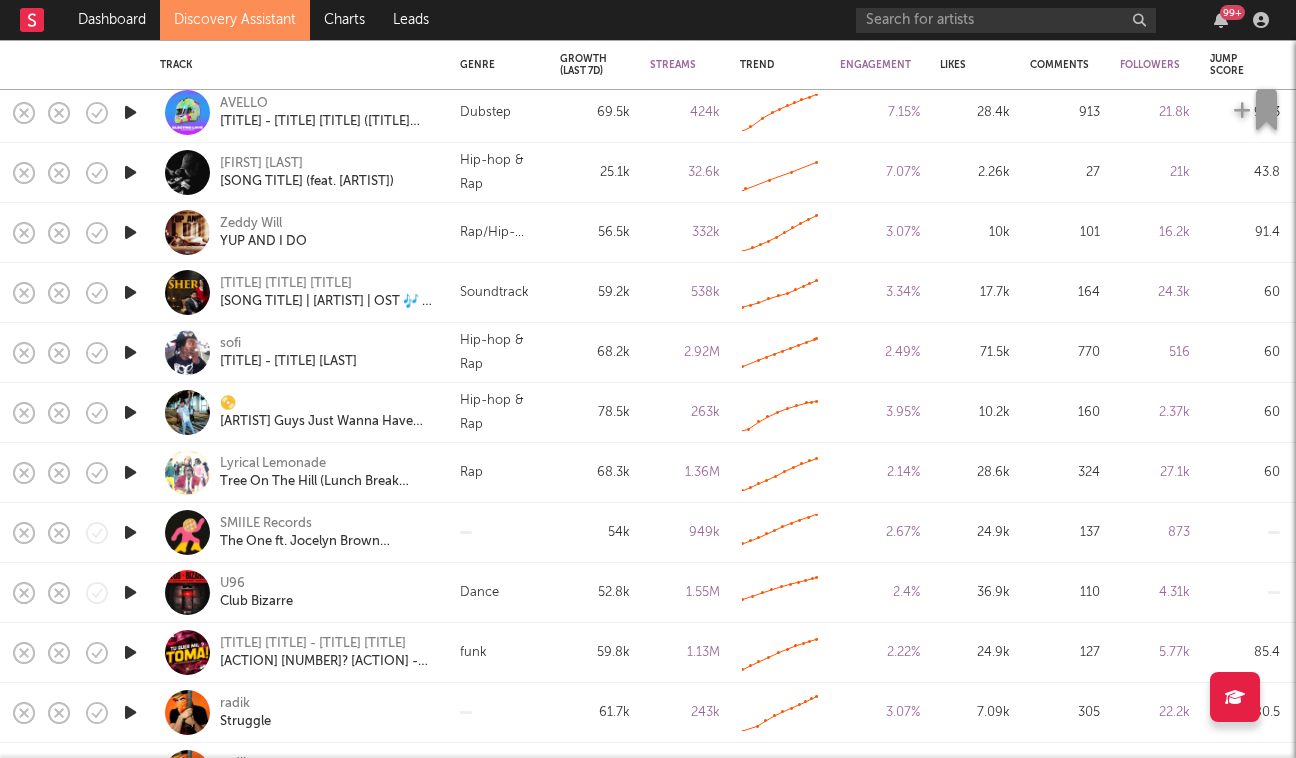 click at bounding box center [130, 352] 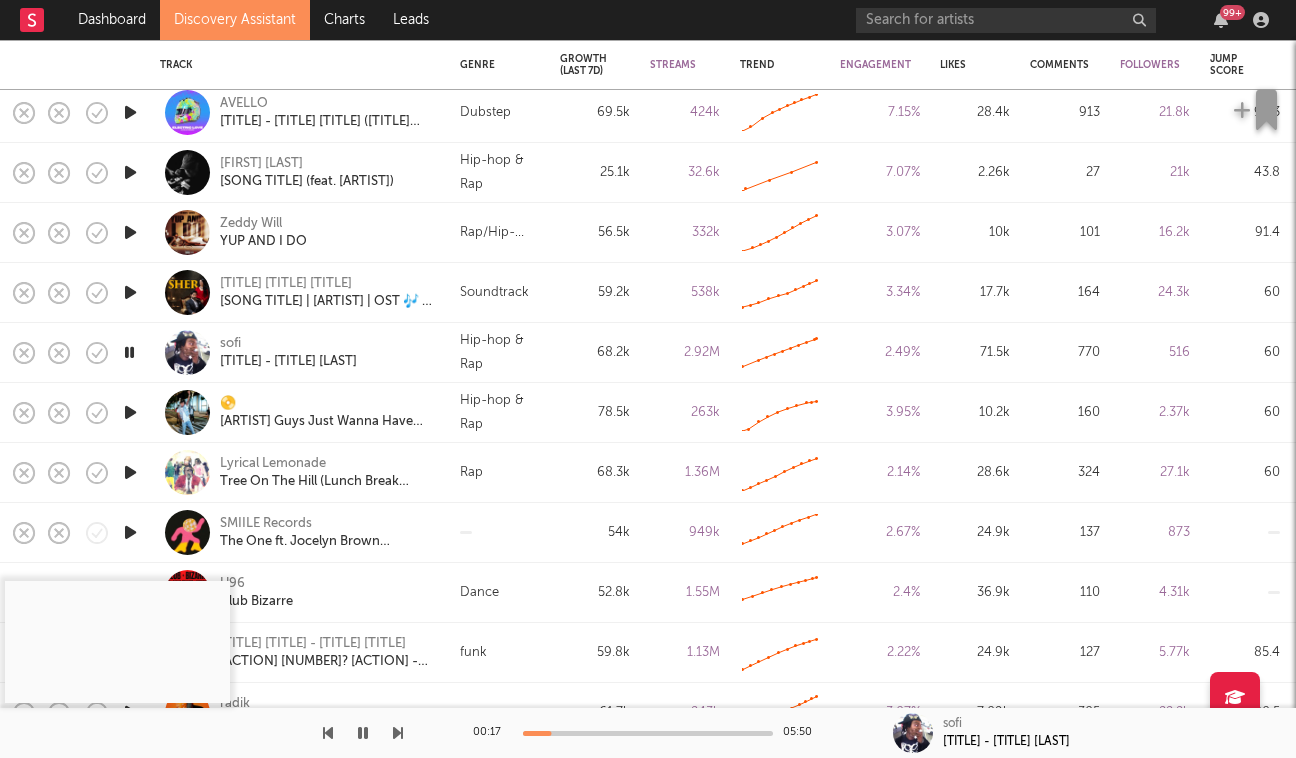 click at bounding box center [129, 352] 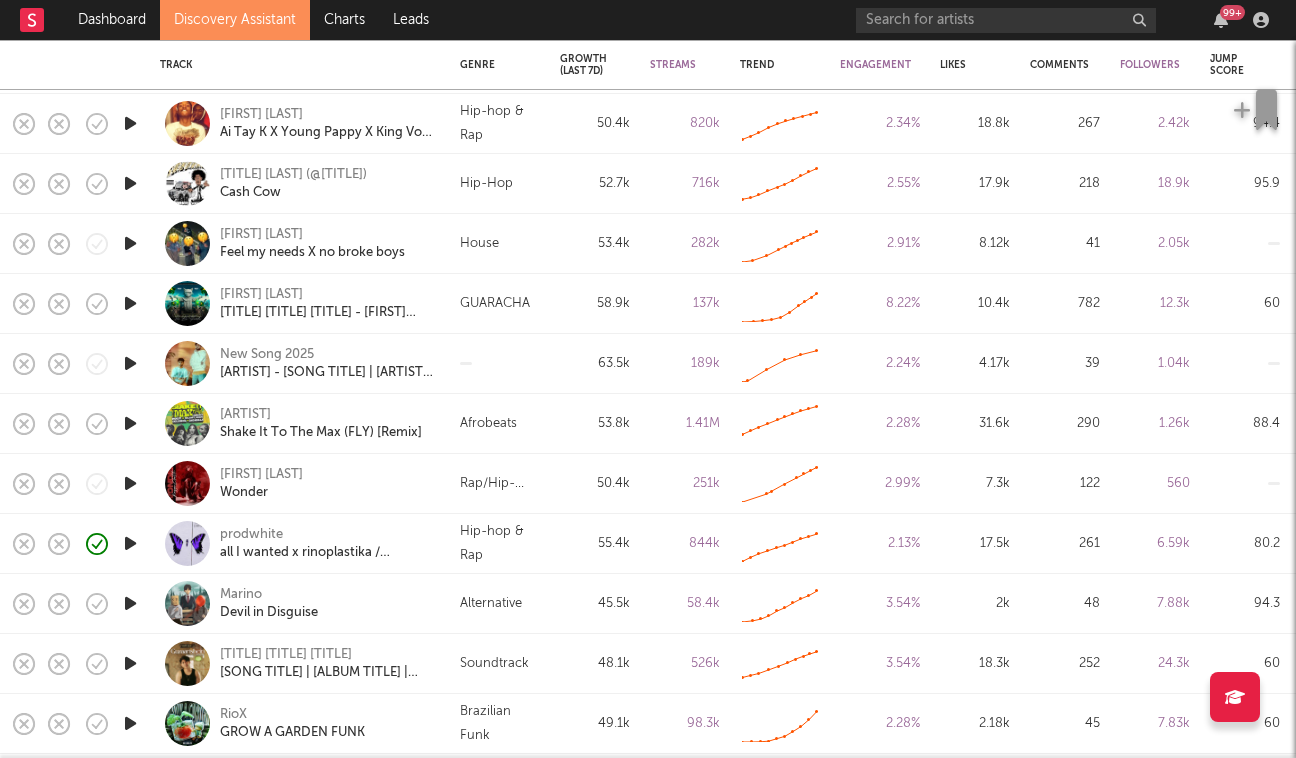 click at bounding box center [130, 483] 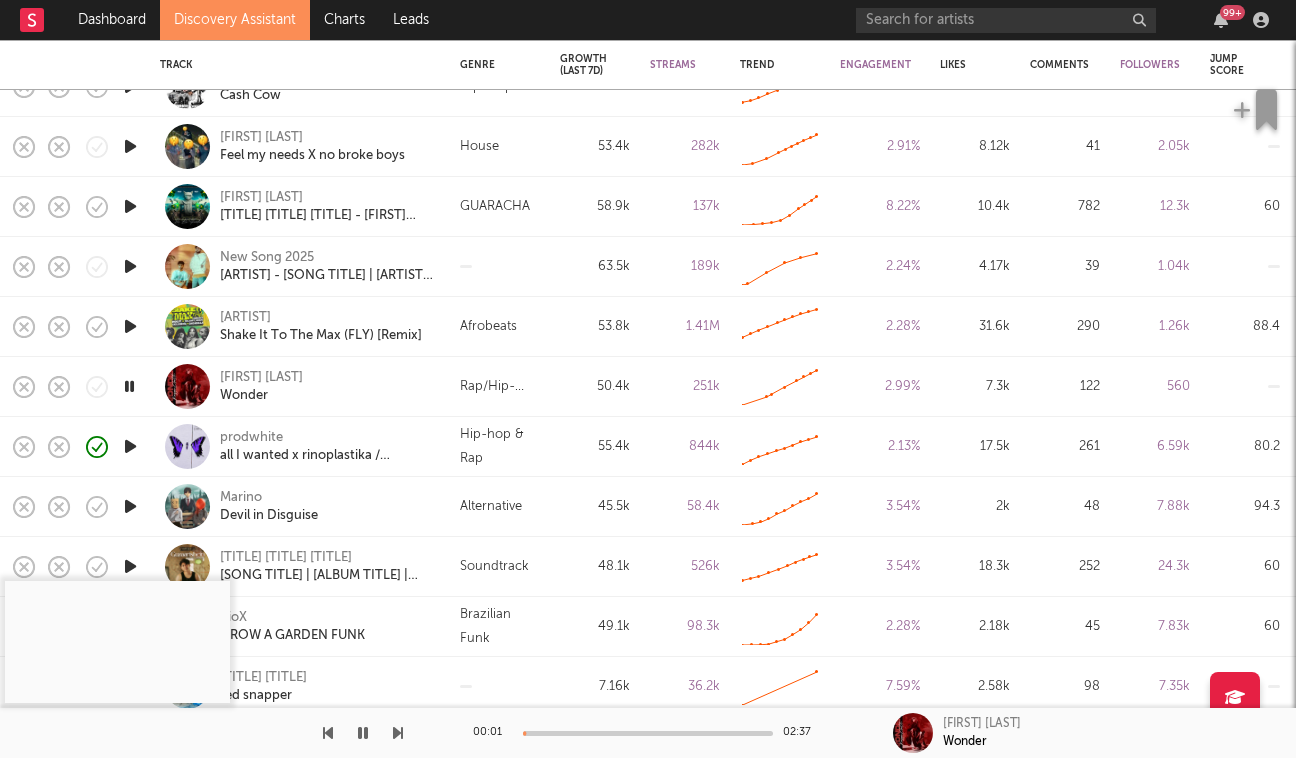 click at bounding box center [648, 733] 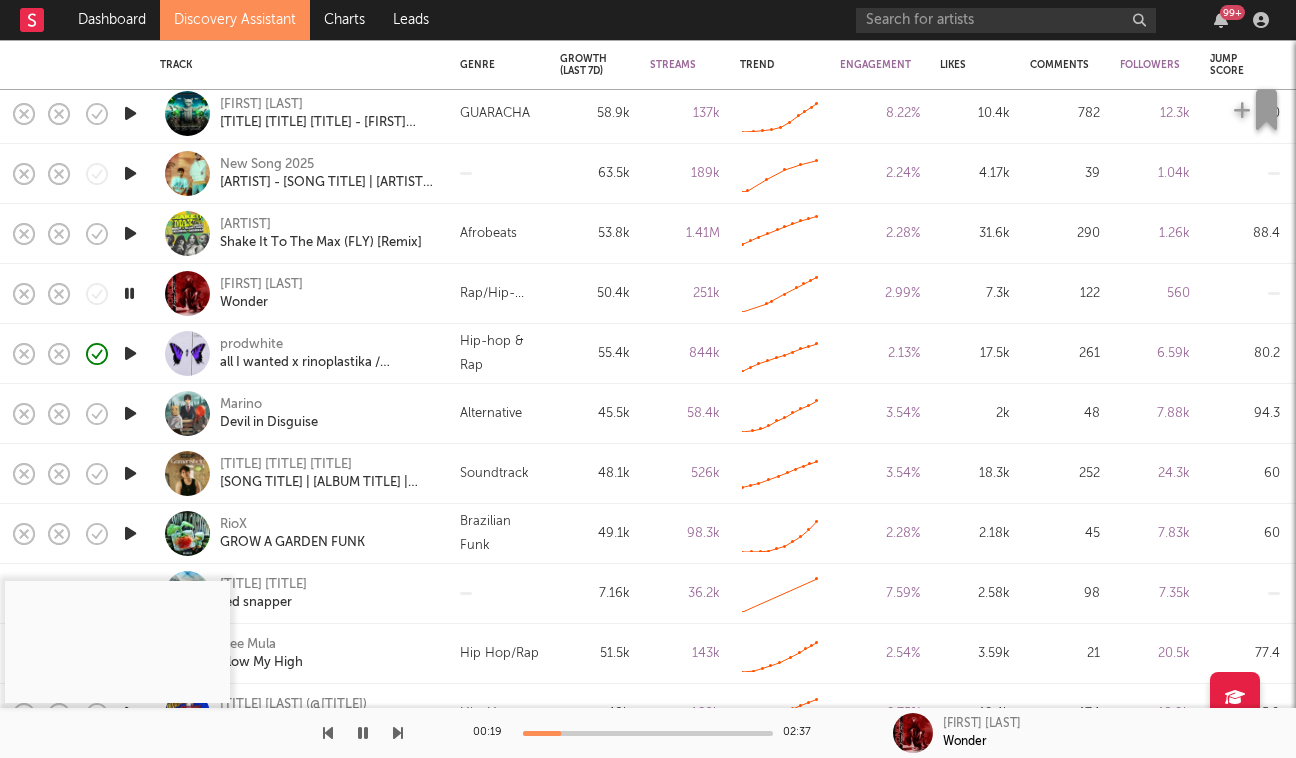 click at bounding box center [363, 733] 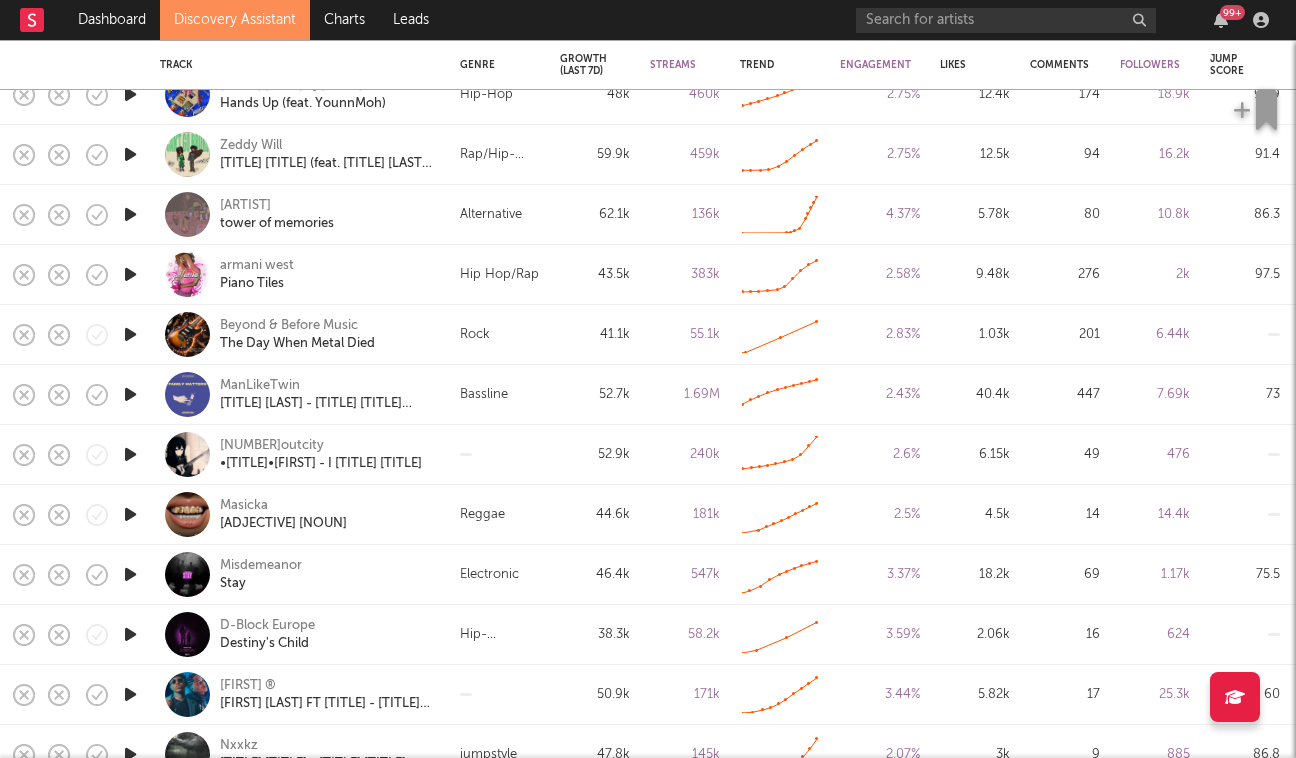 click at bounding box center [130, 514] 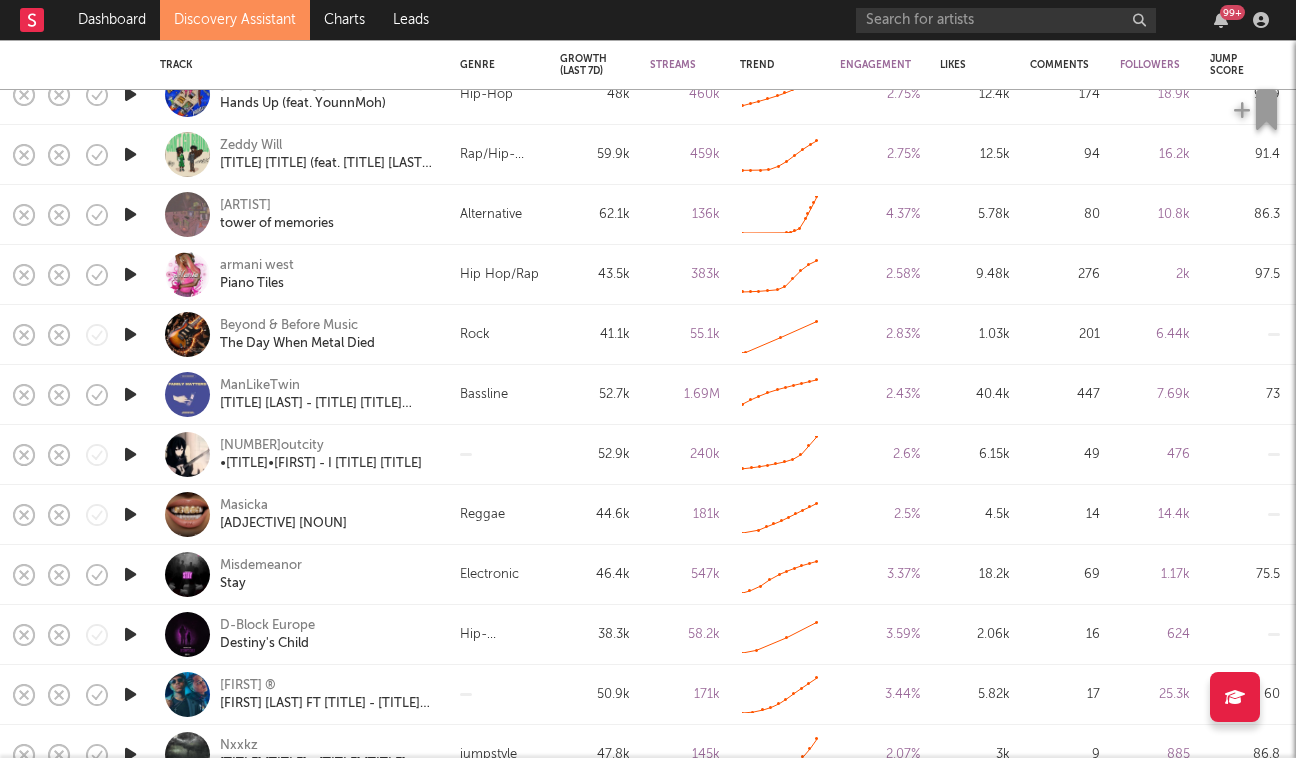 click at bounding box center (130, 514) 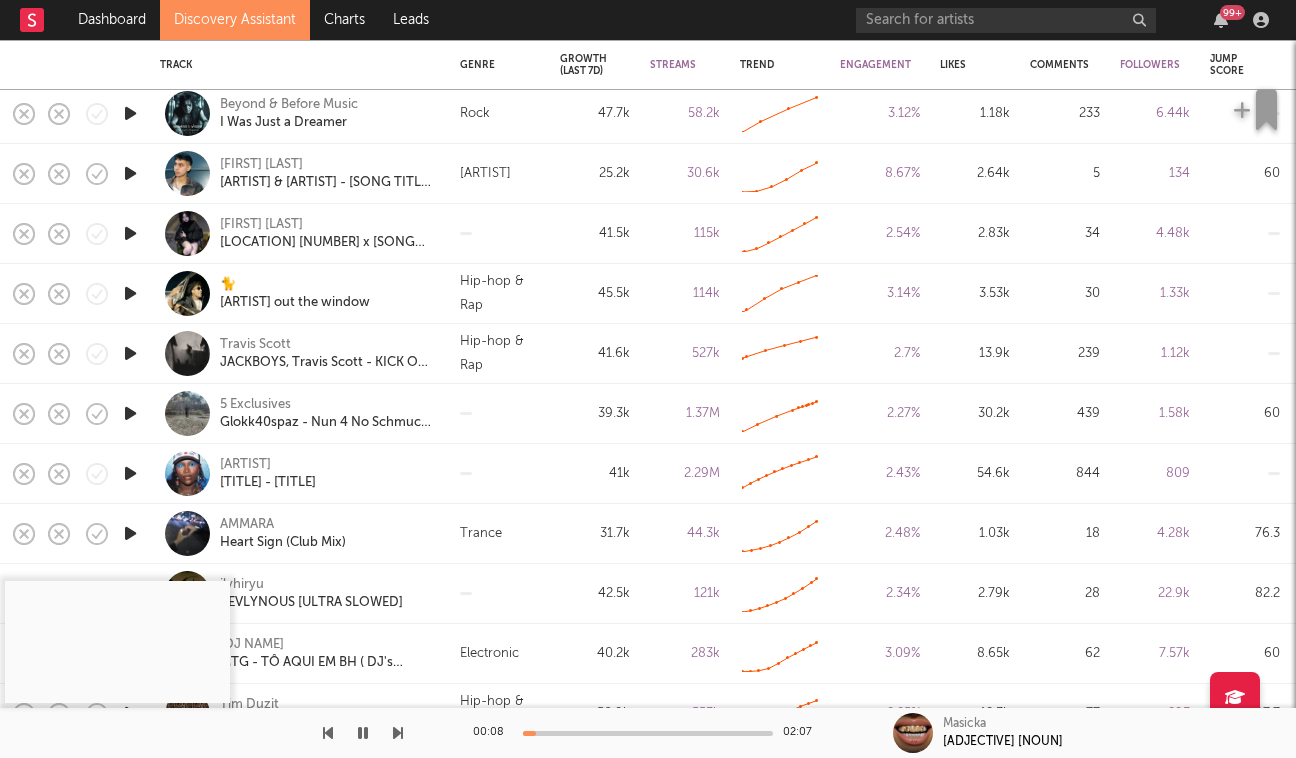 click at bounding box center (130, 473) 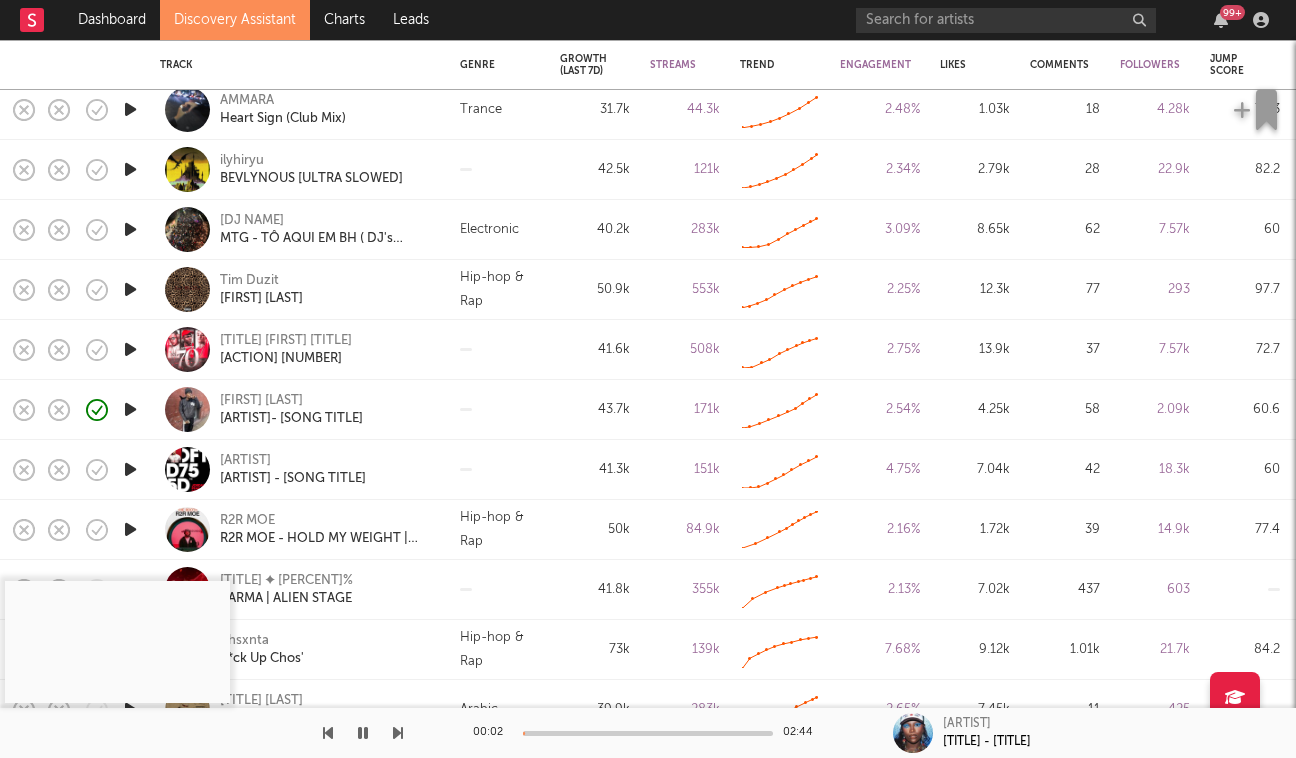 click at bounding box center [130, 409] 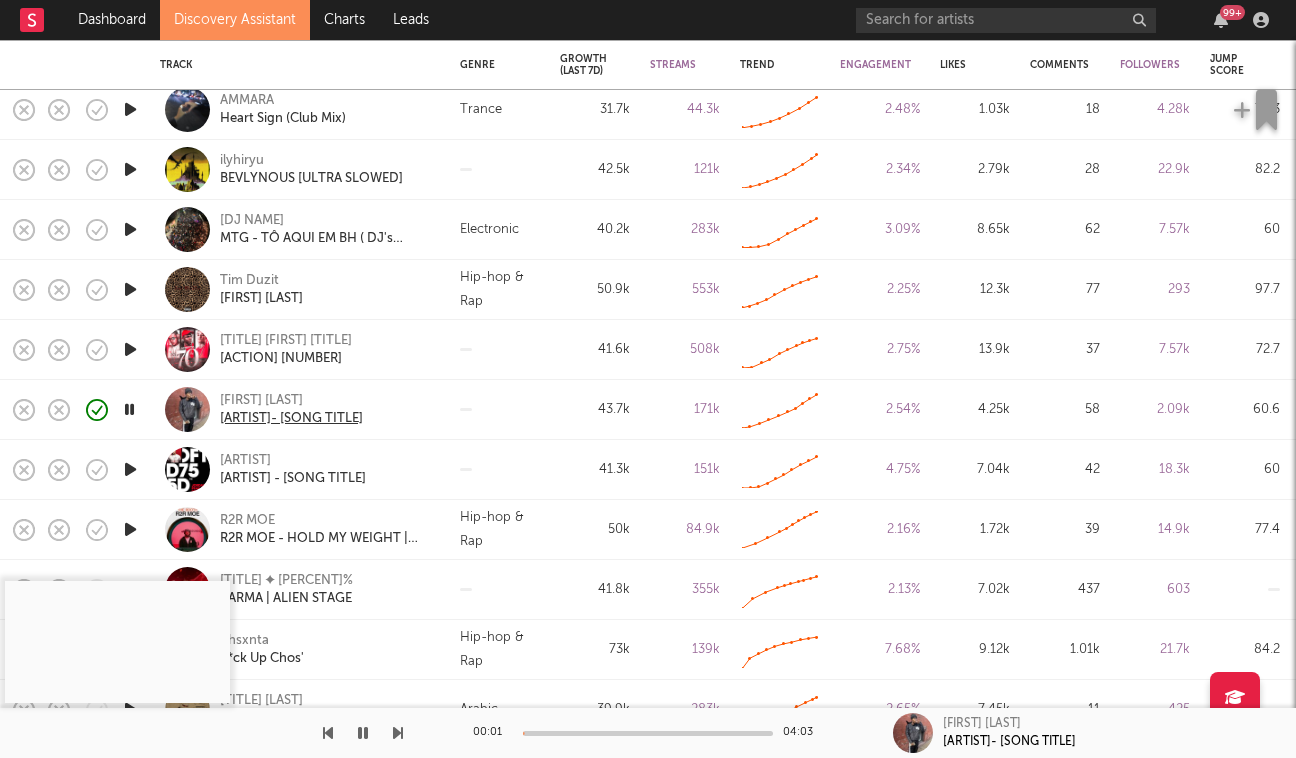 click on "LIL 2K- STRESSED" at bounding box center [291, 419] 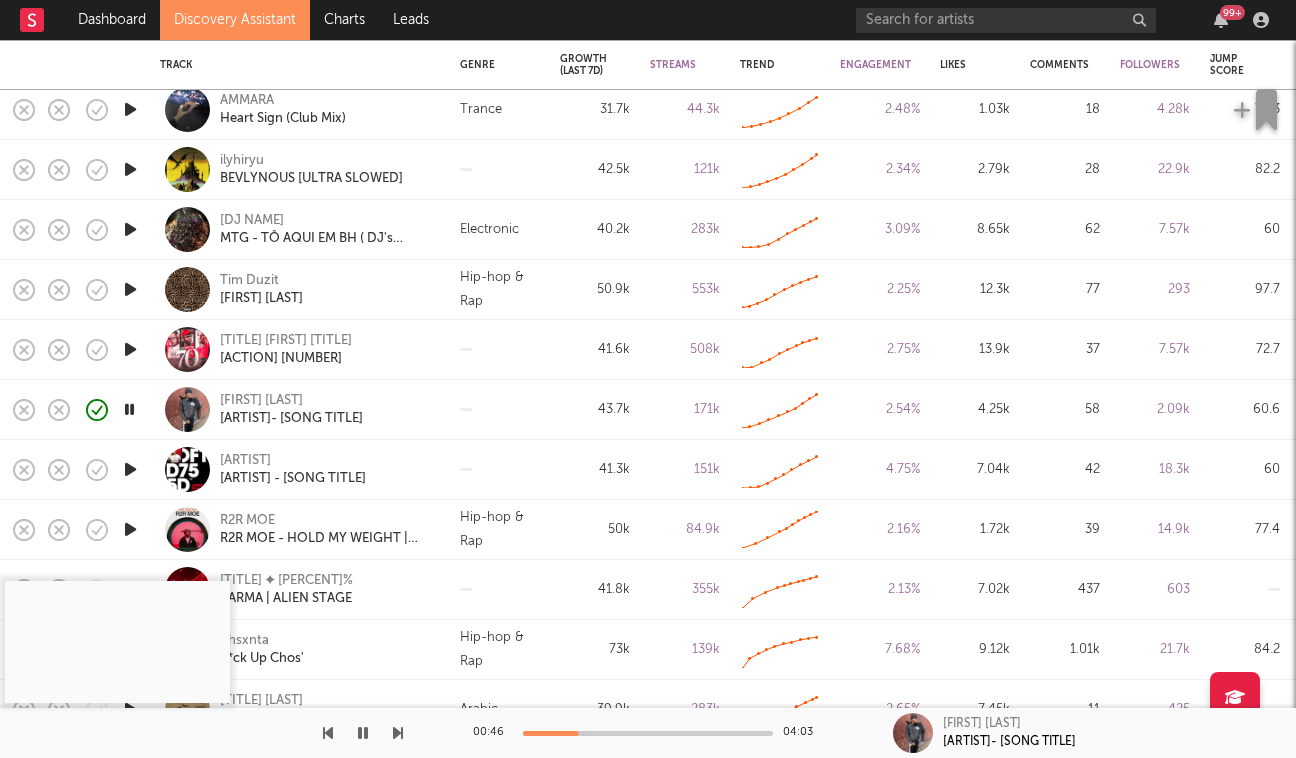 click at bounding box center [363, 733] 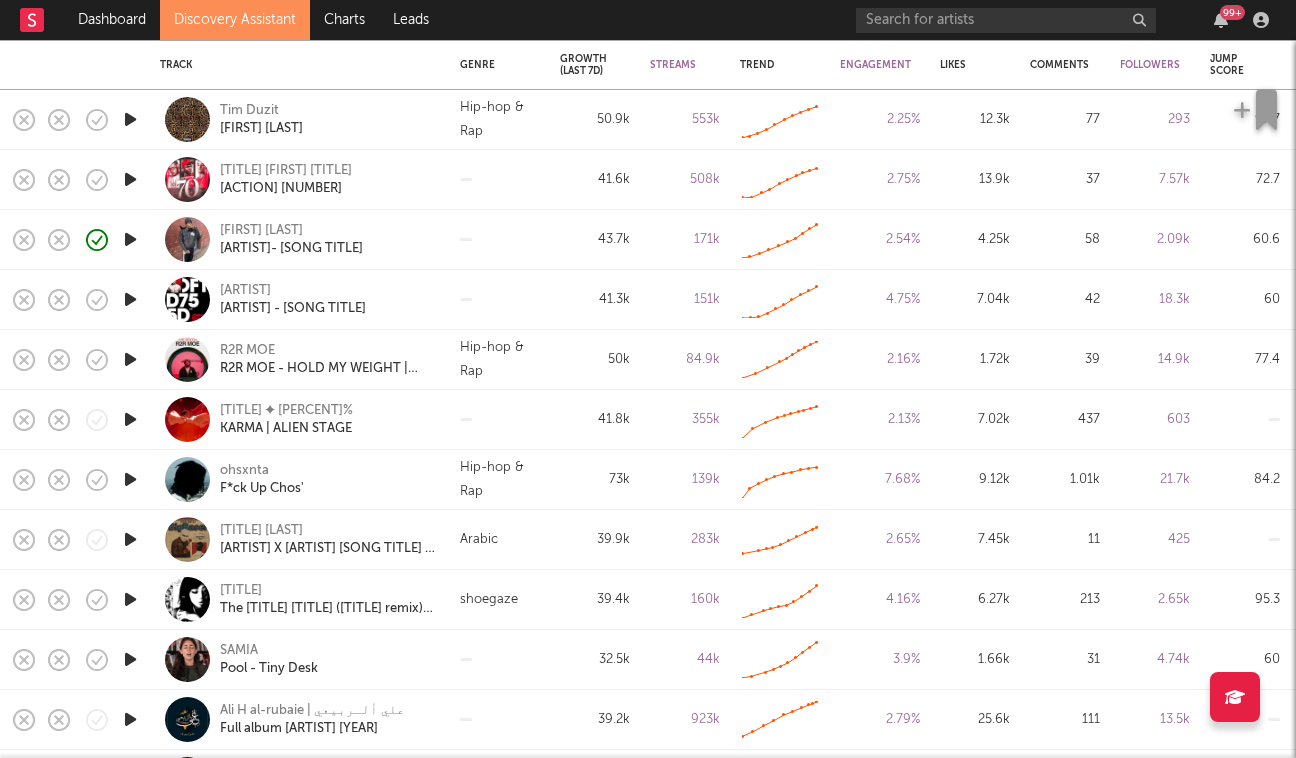 click at bounding box center [130, 479] 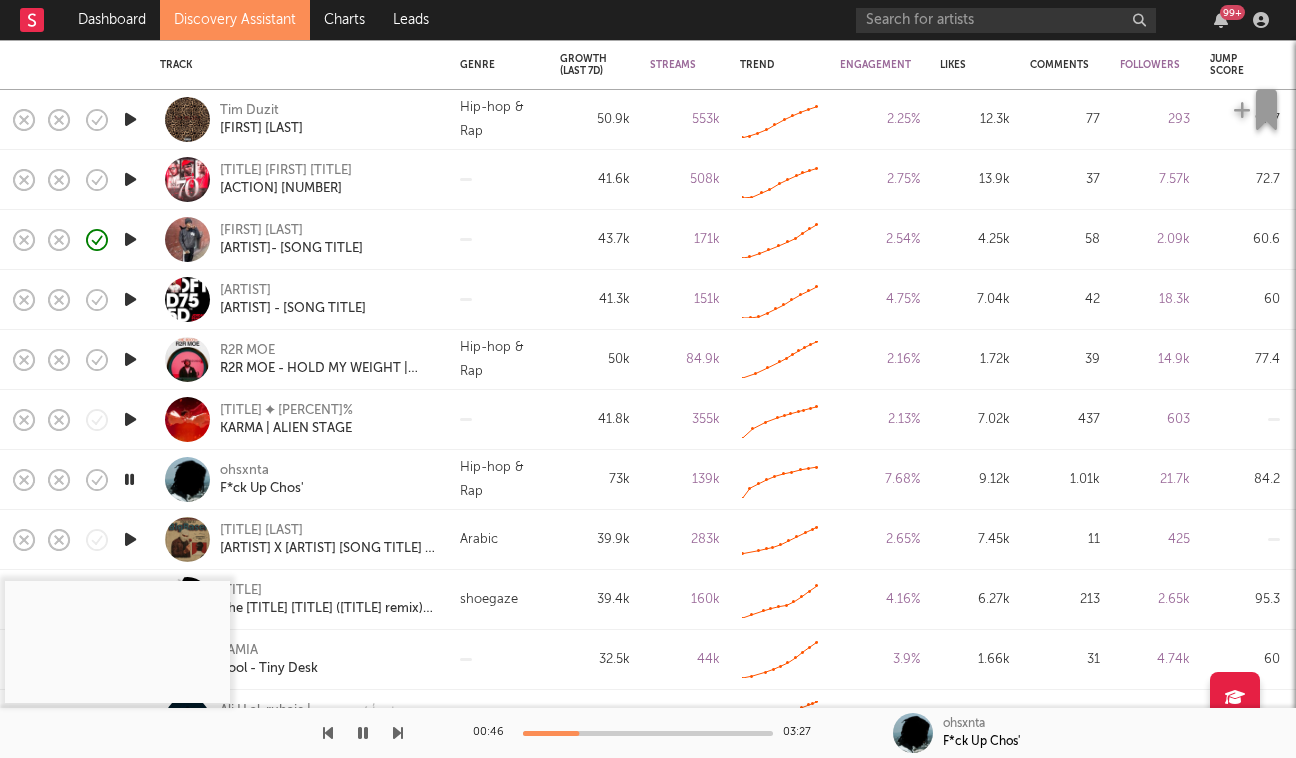 click at bounding box center [129, 479] 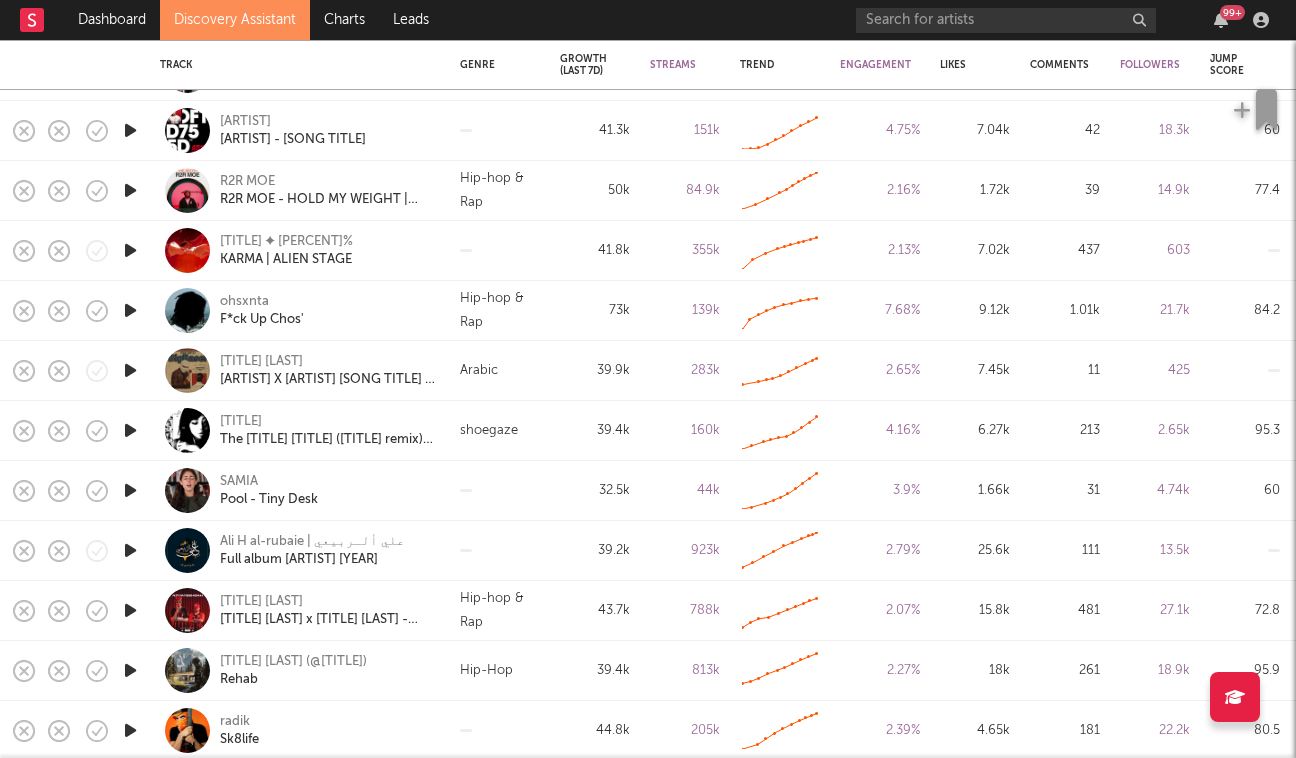 click at bounding box center (130, 370) 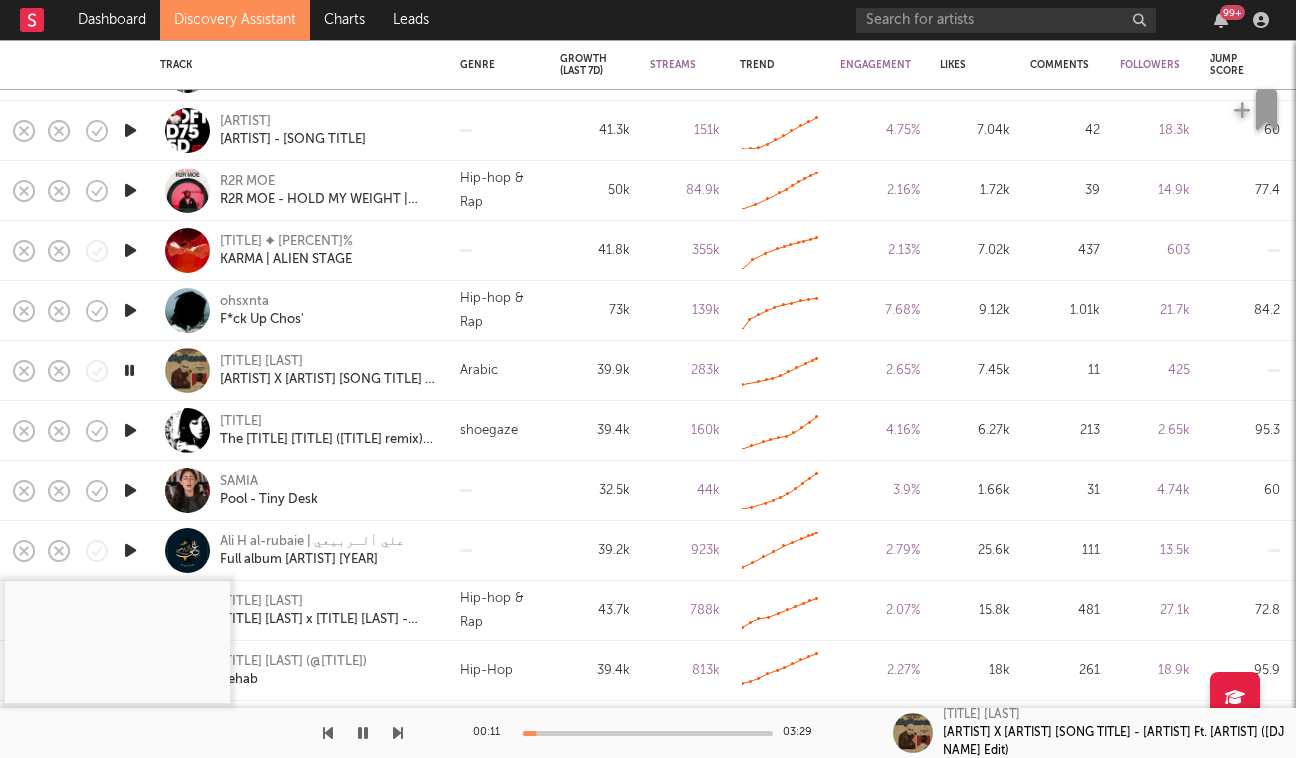click at bounding box center [129, 370] 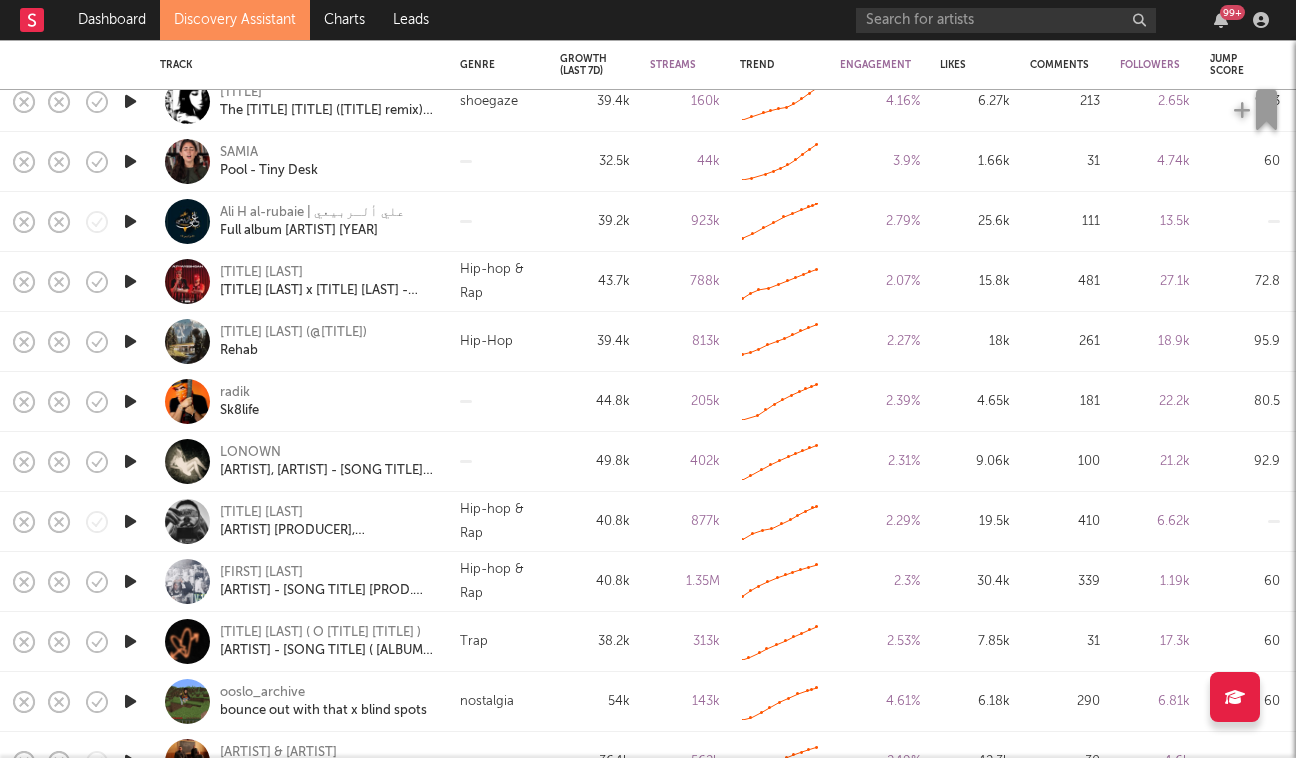 click at bounding box center (130, 521) 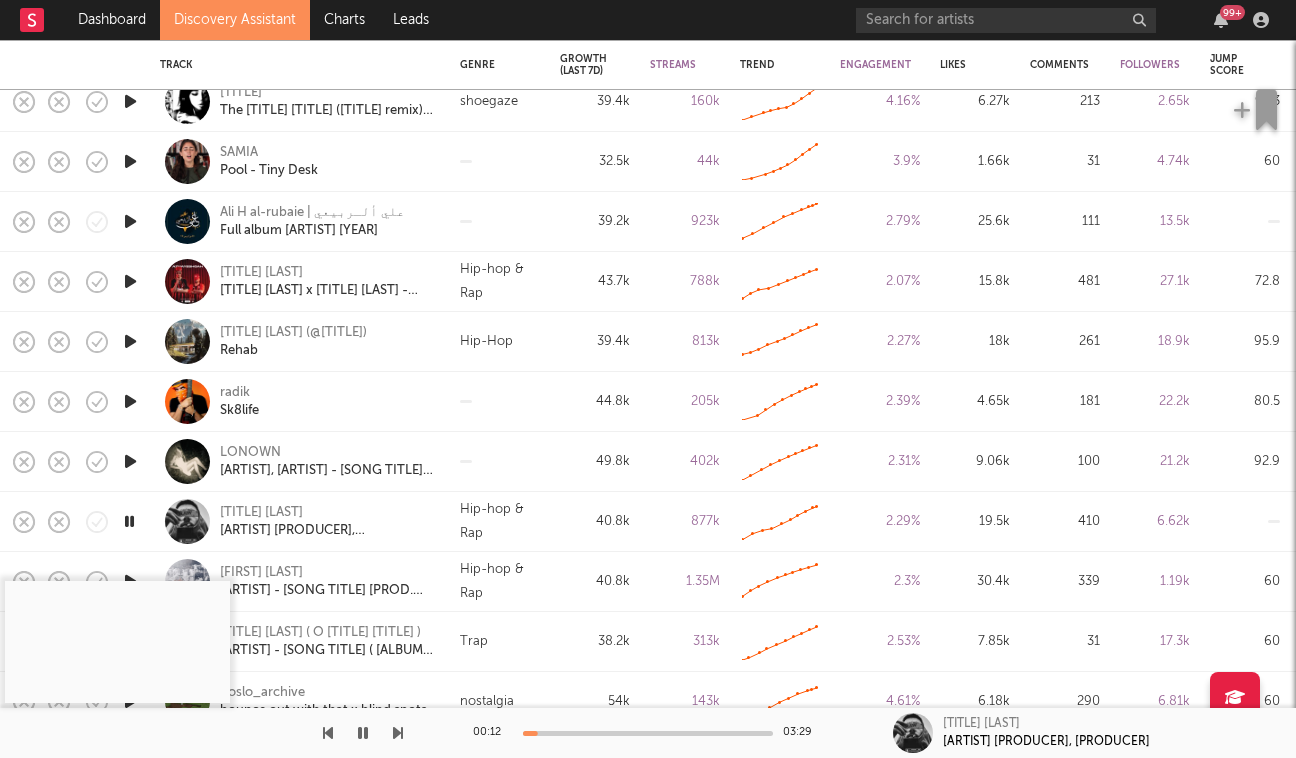 click at bounding box center [129, 521] 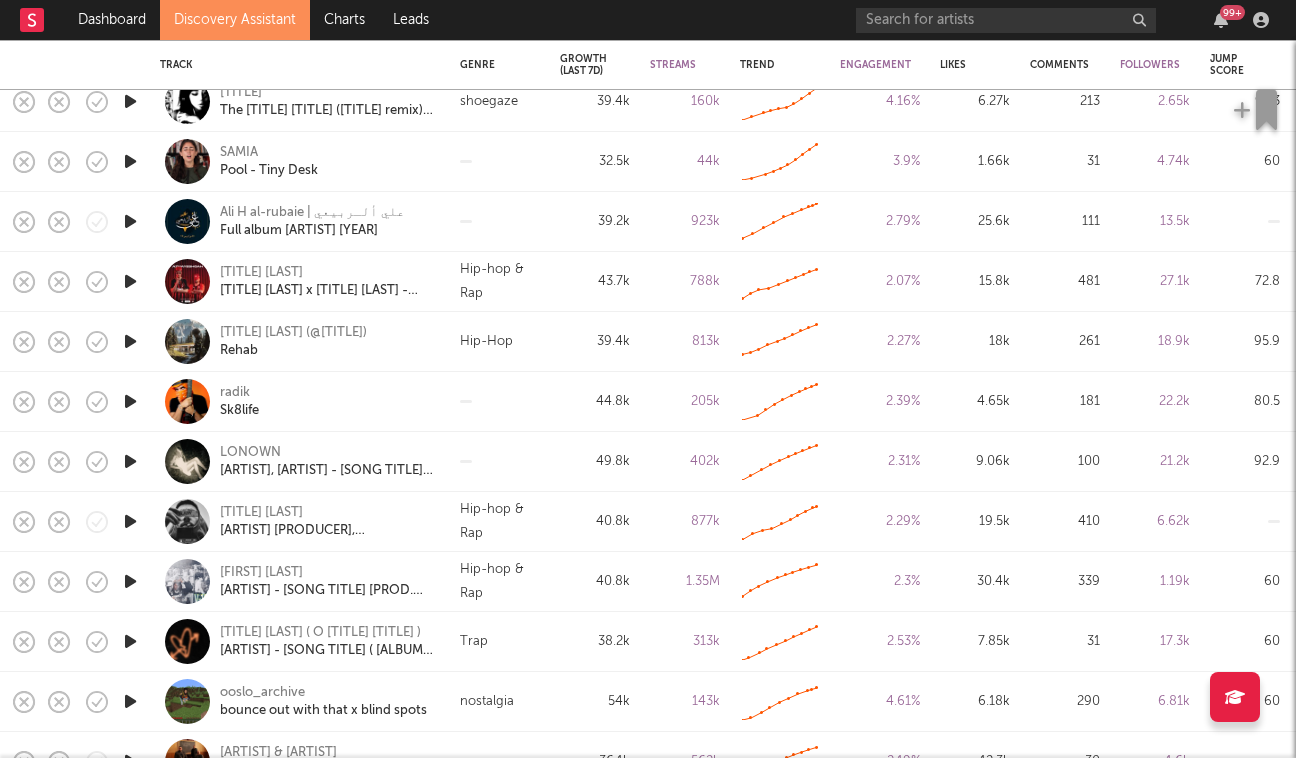 click at bounding box center (130, 521) 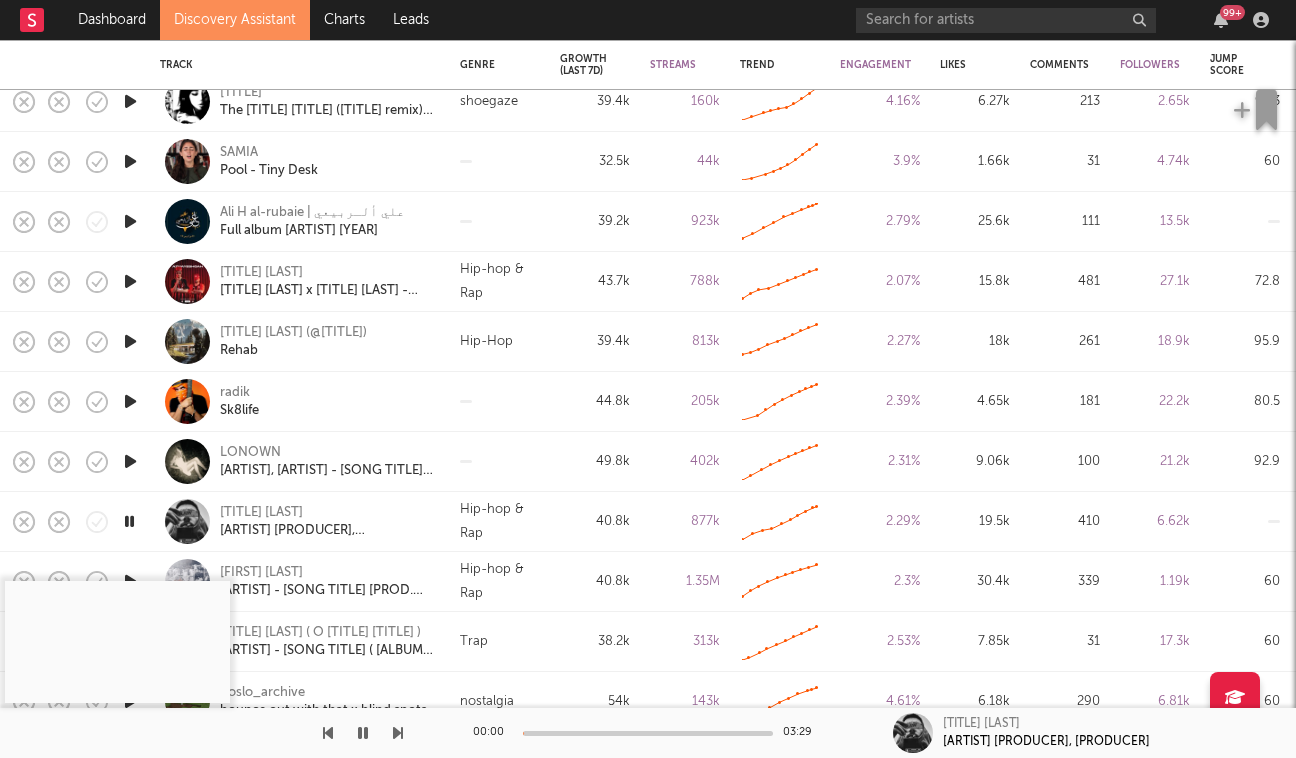 click at bounding box center [129, 521] 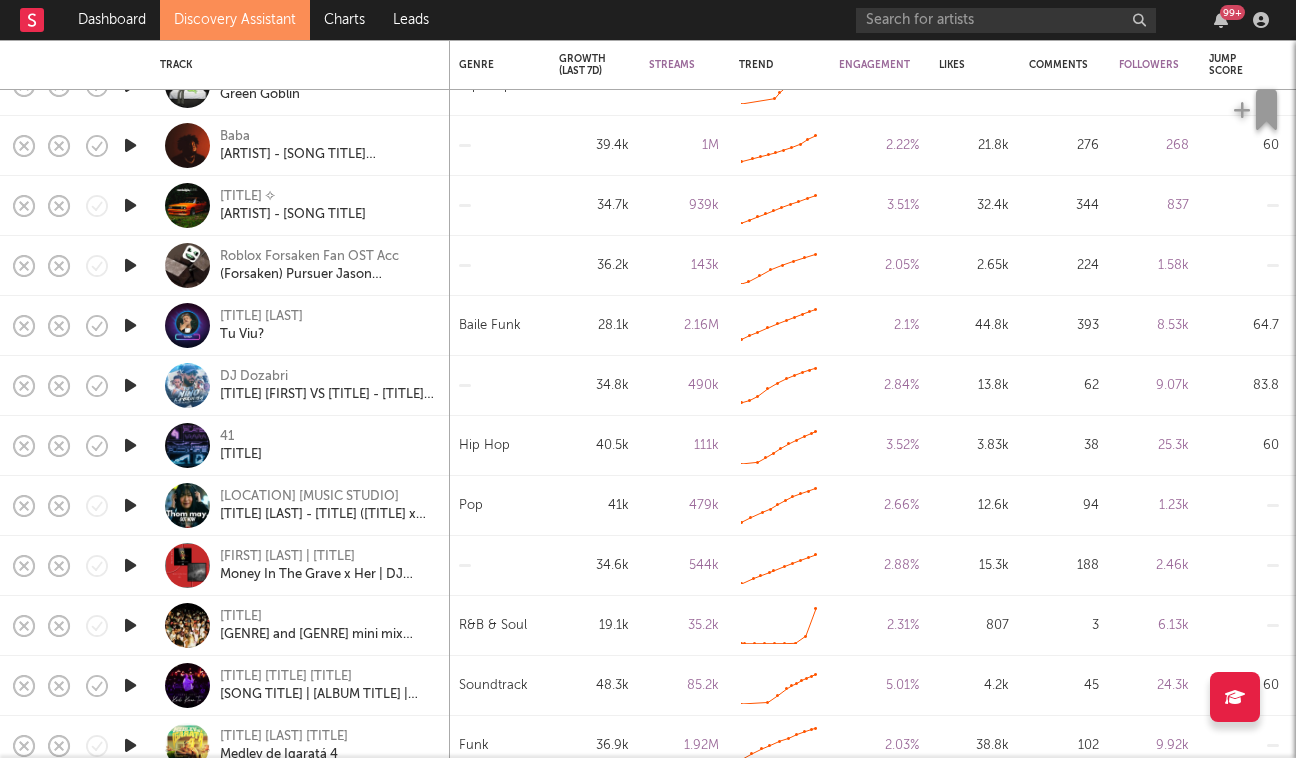 click at bounding box center (130, 445) 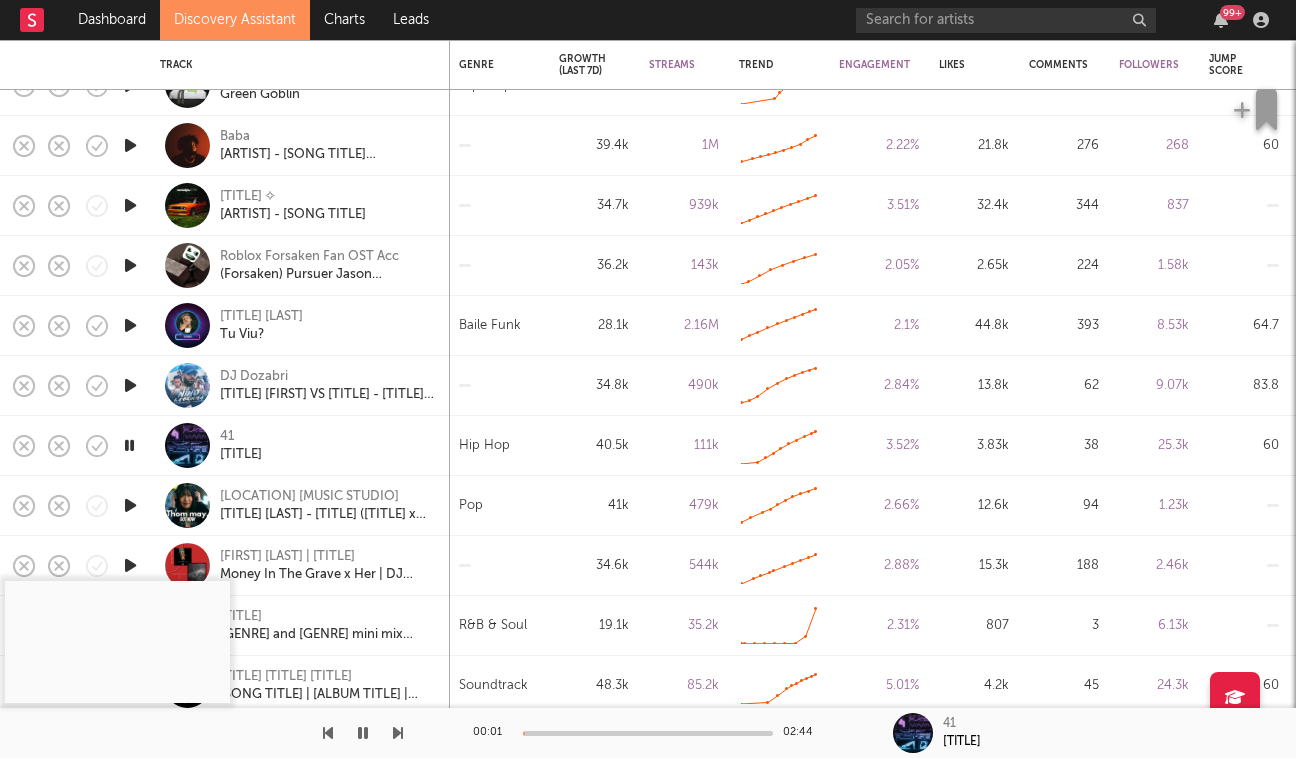 click at bounding box center [129, 445] 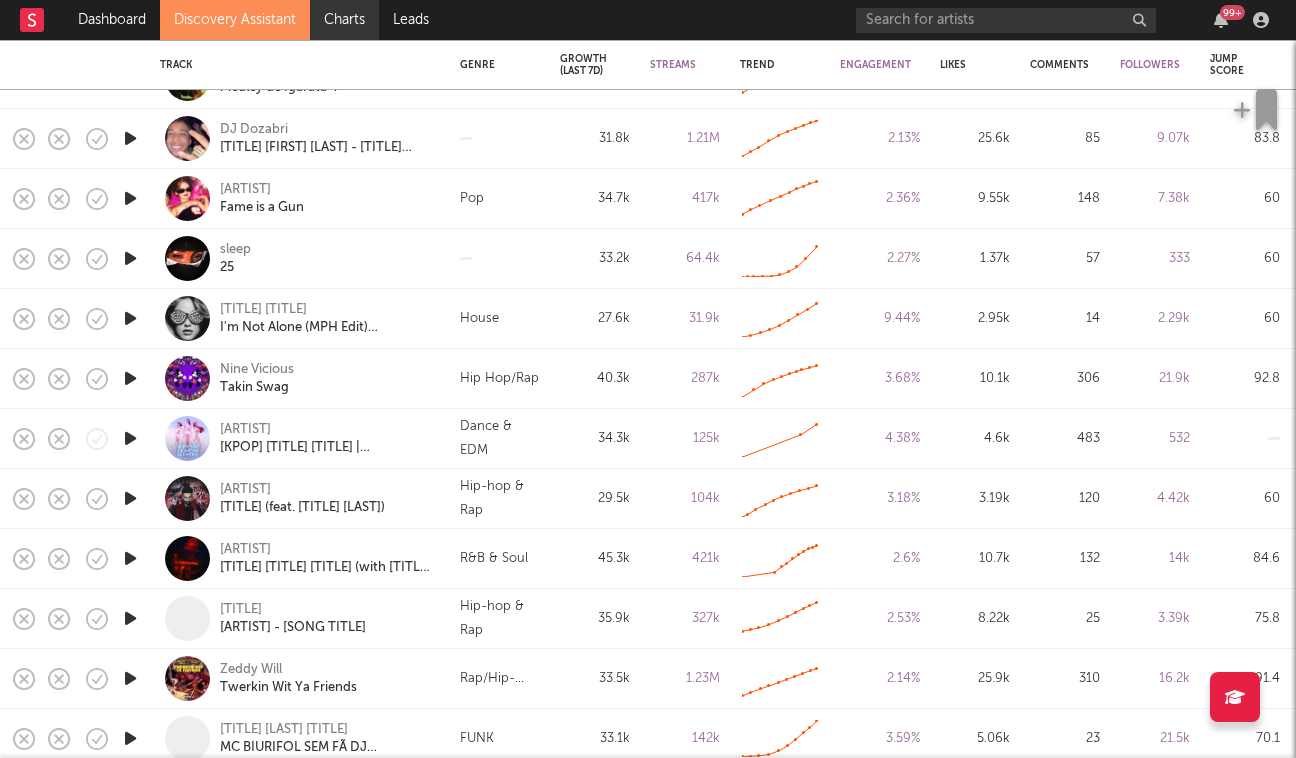 click on "Charts" at bounding box center [344, 20] 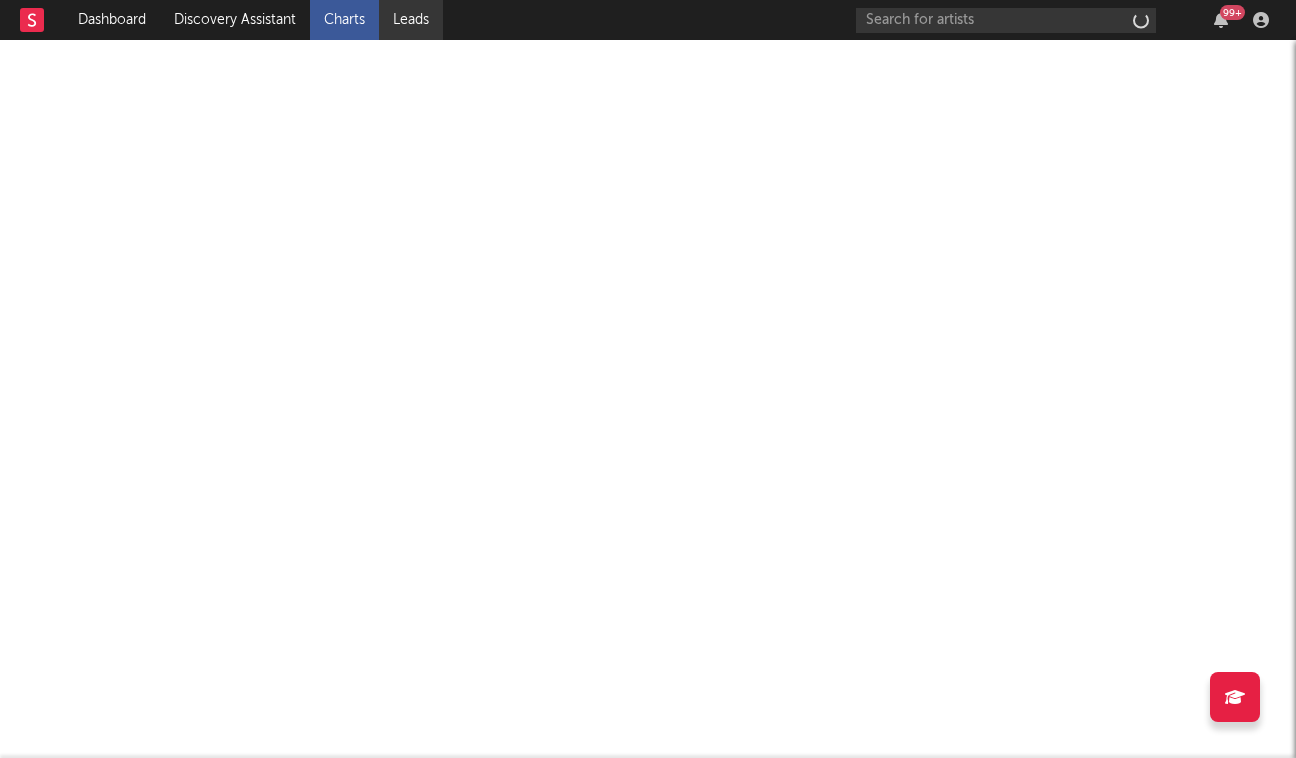 click on "Leads" at bounding box center [411, 20] 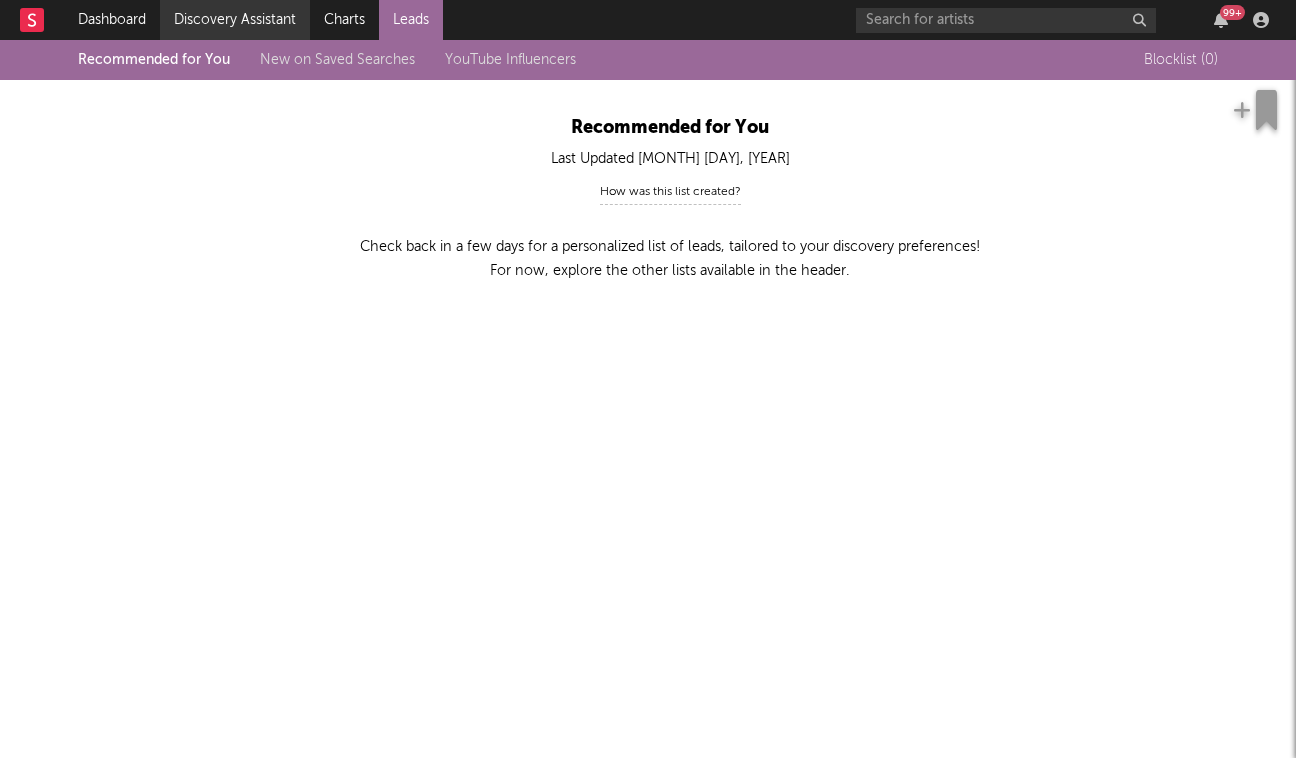 click on "Discovery Assistant" at bounding box center [235, 20] 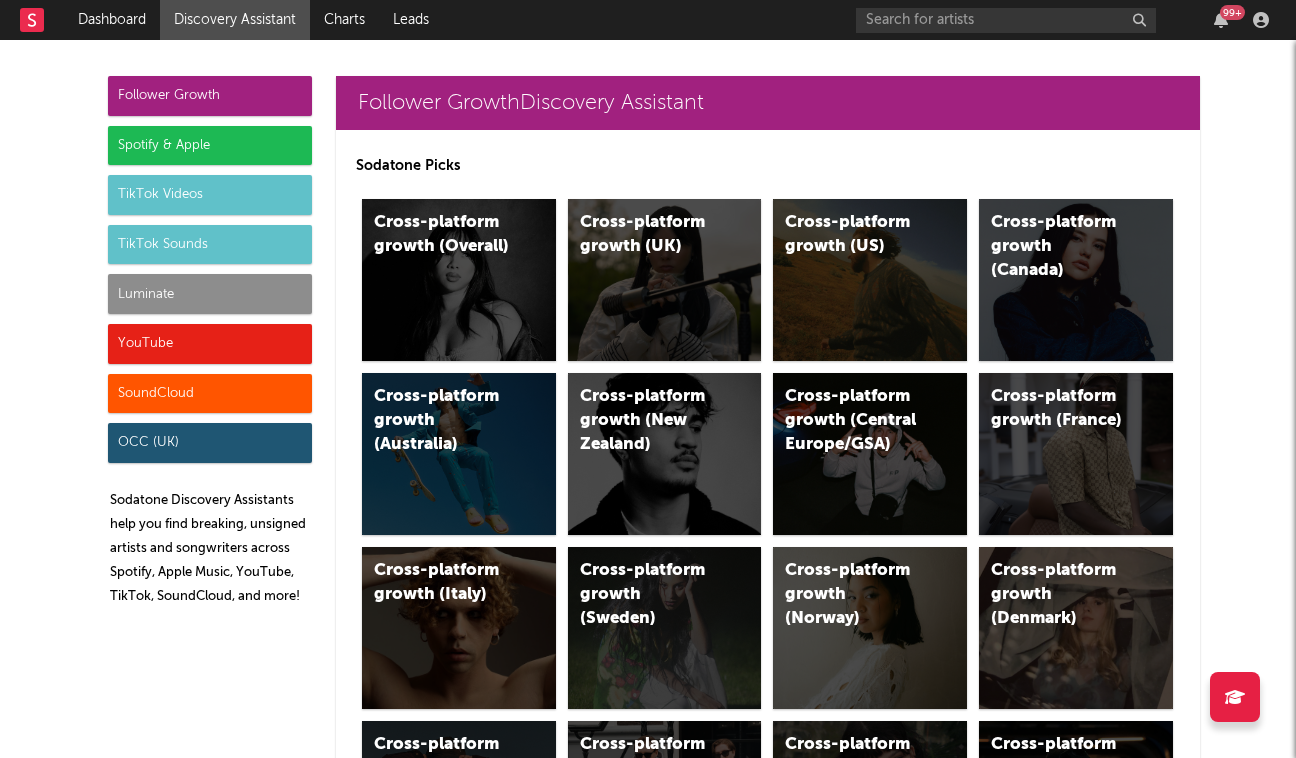 click on "YouTube" at bounding box center [210, 344] 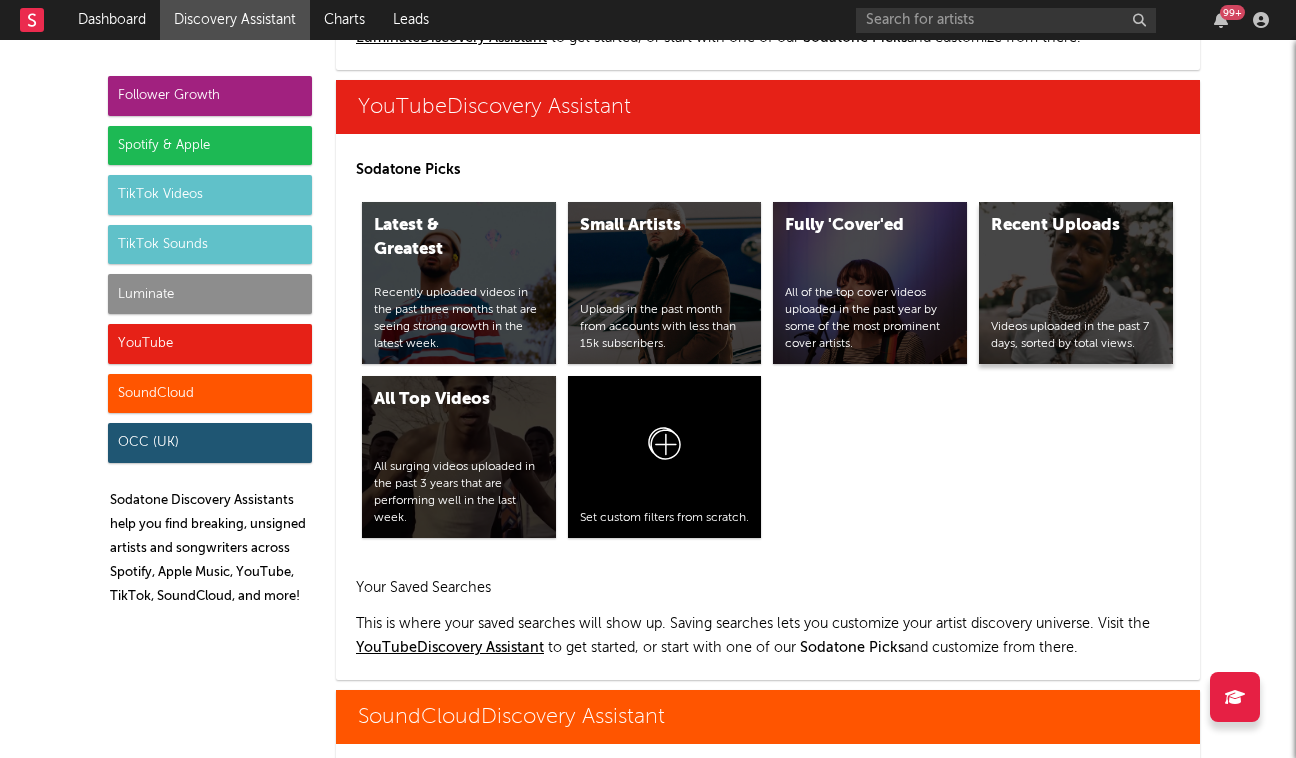 click on "Recent Uploads  Videos uploaded in the past 7 days, sorted by total views." at bounding box center (1076, 283) 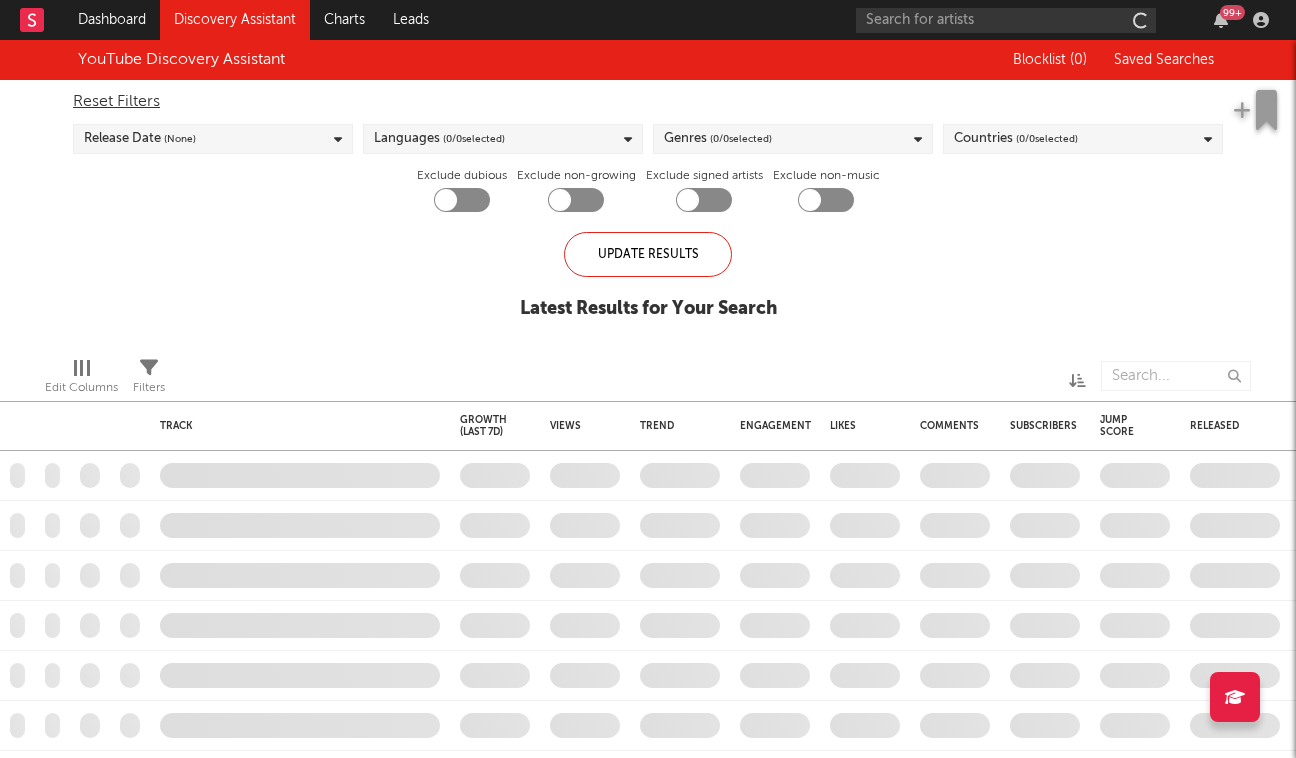 checkbox on "true" 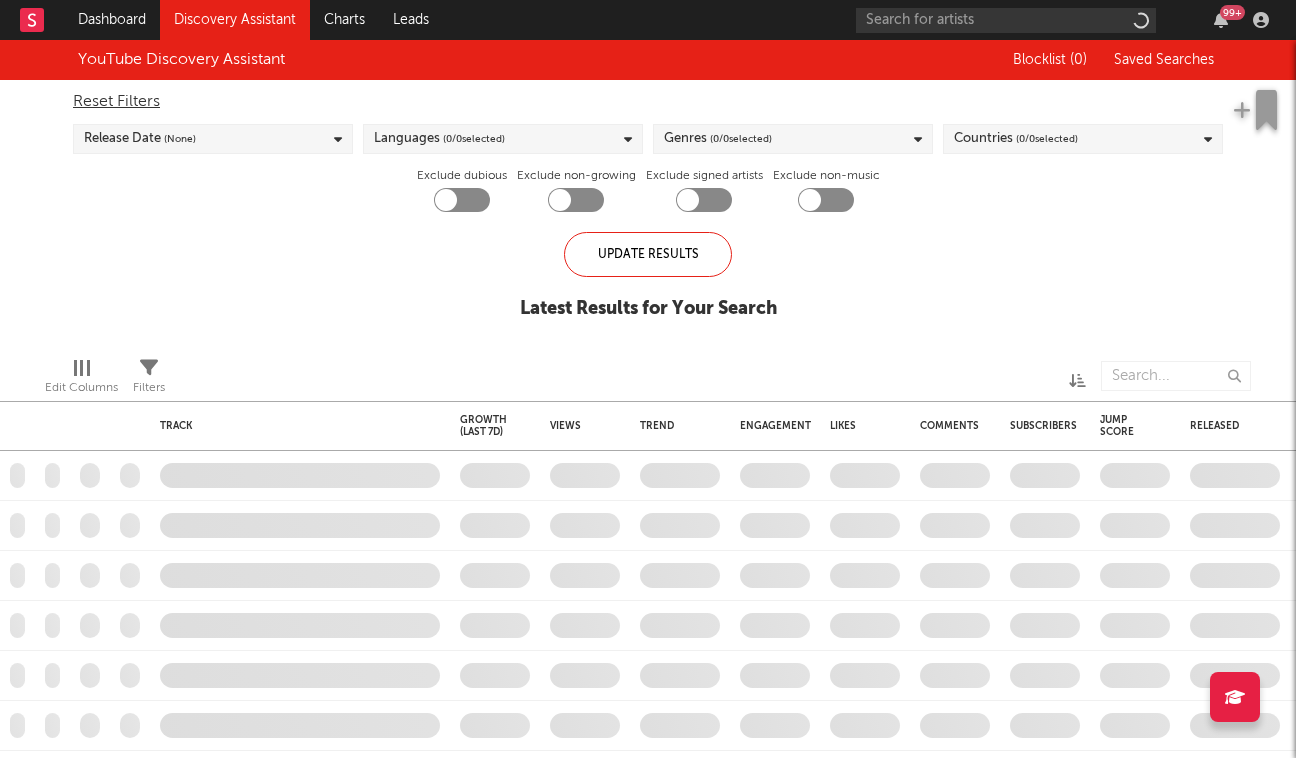 checkbox on "true" 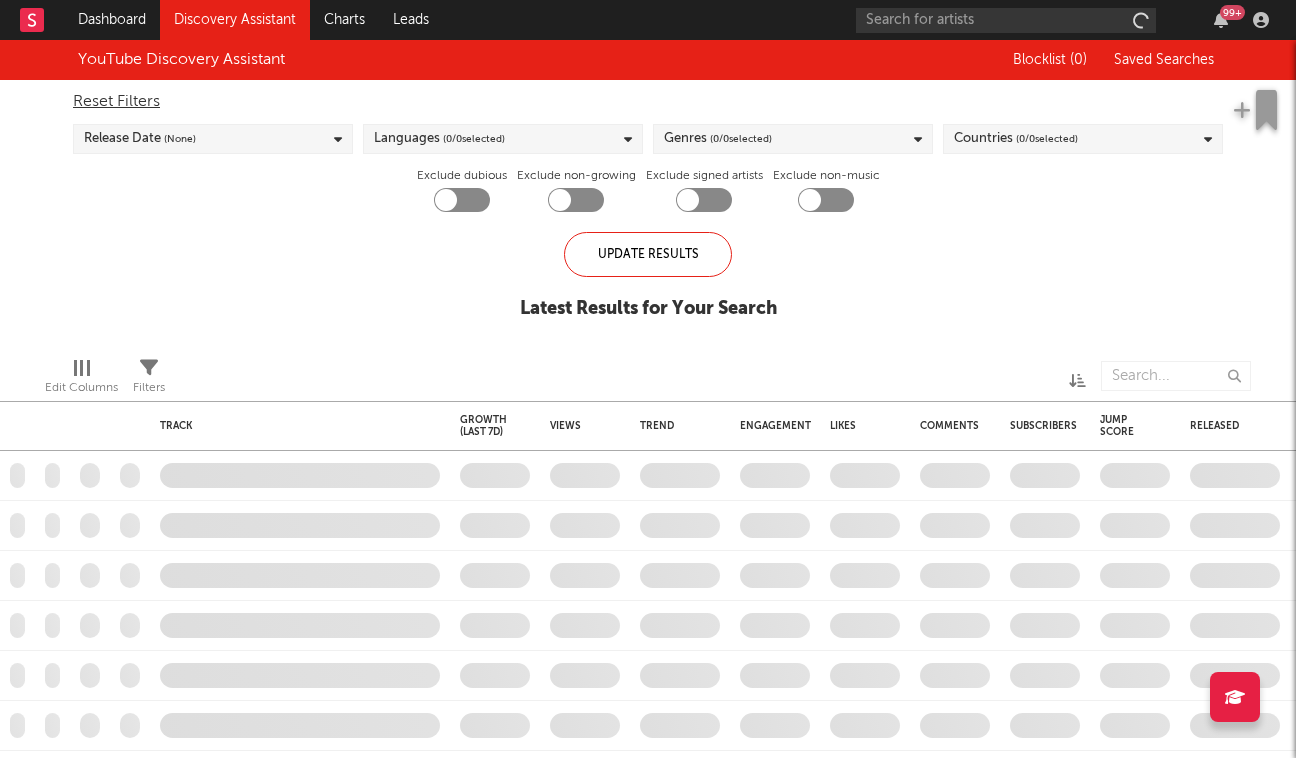 checkbox on "true" 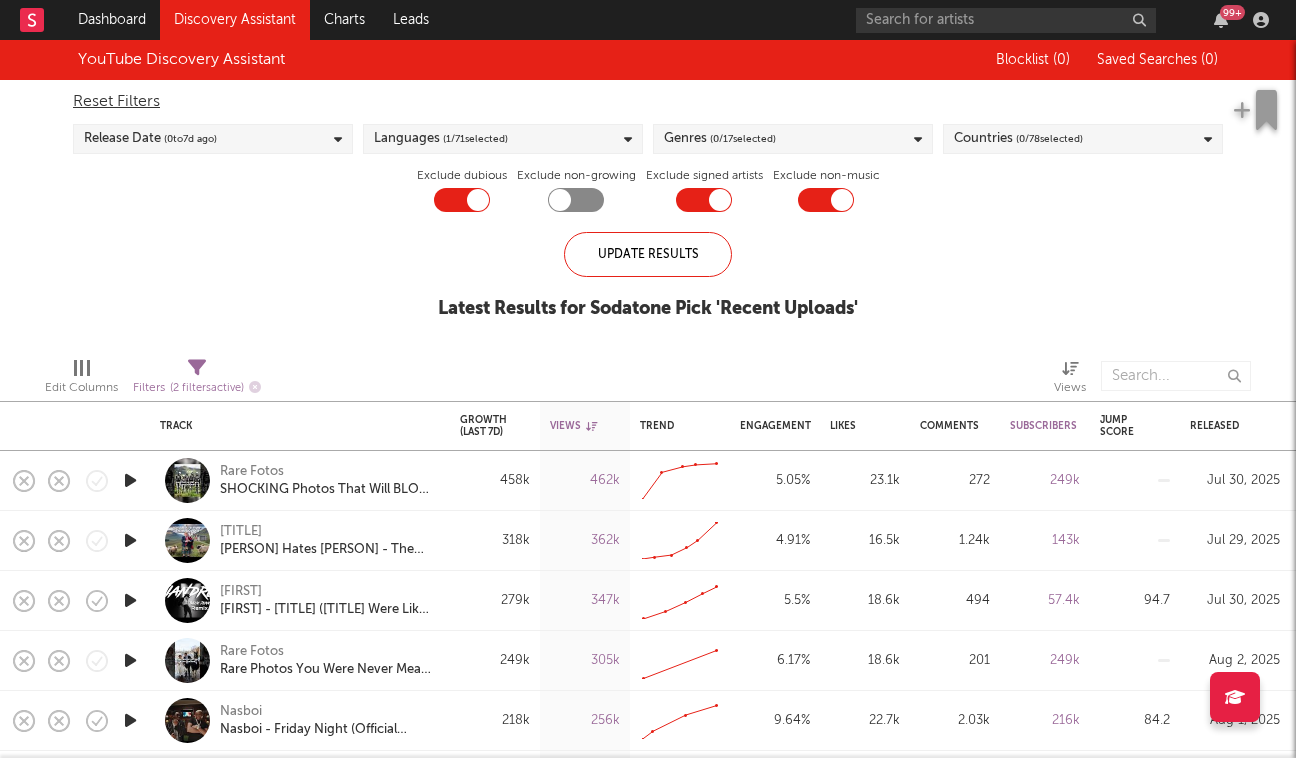 click at bounding box center [130, 480] 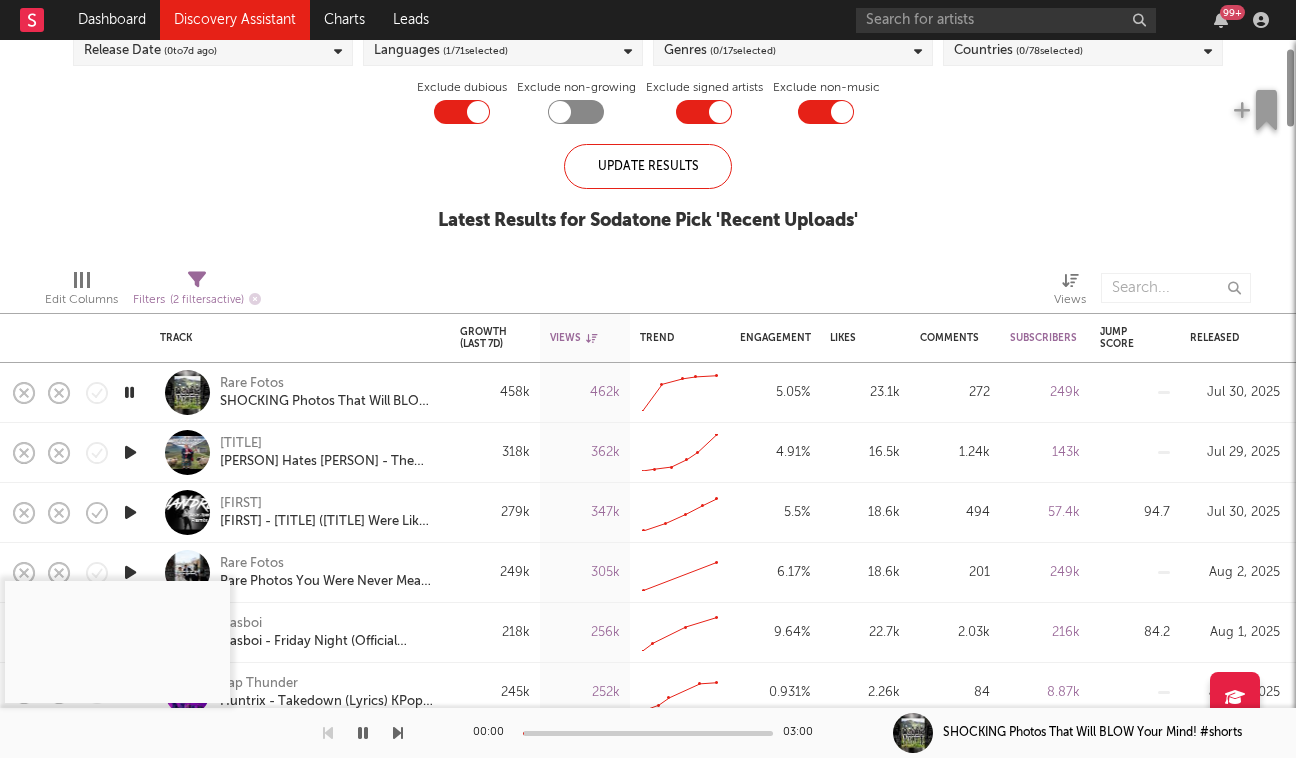 click at bounding box center [130, 512] 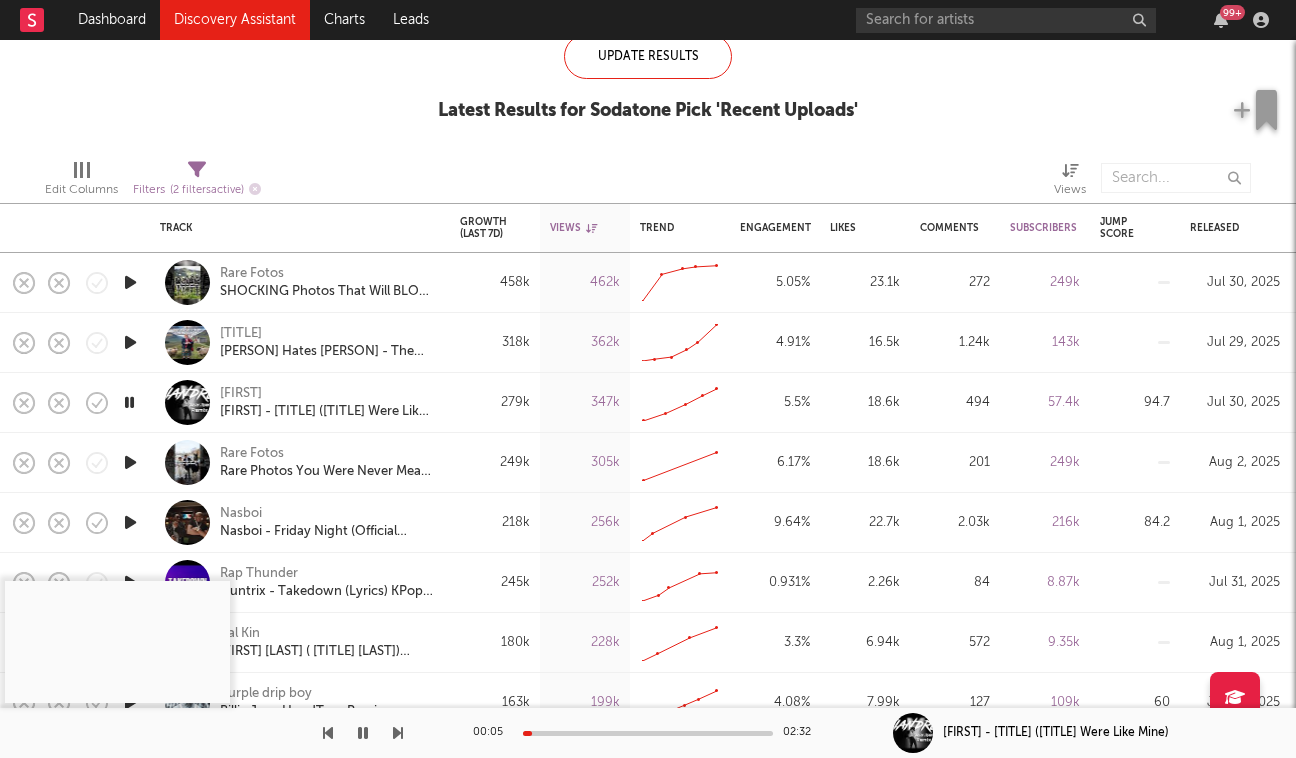 click at bounding box center [648, 733] 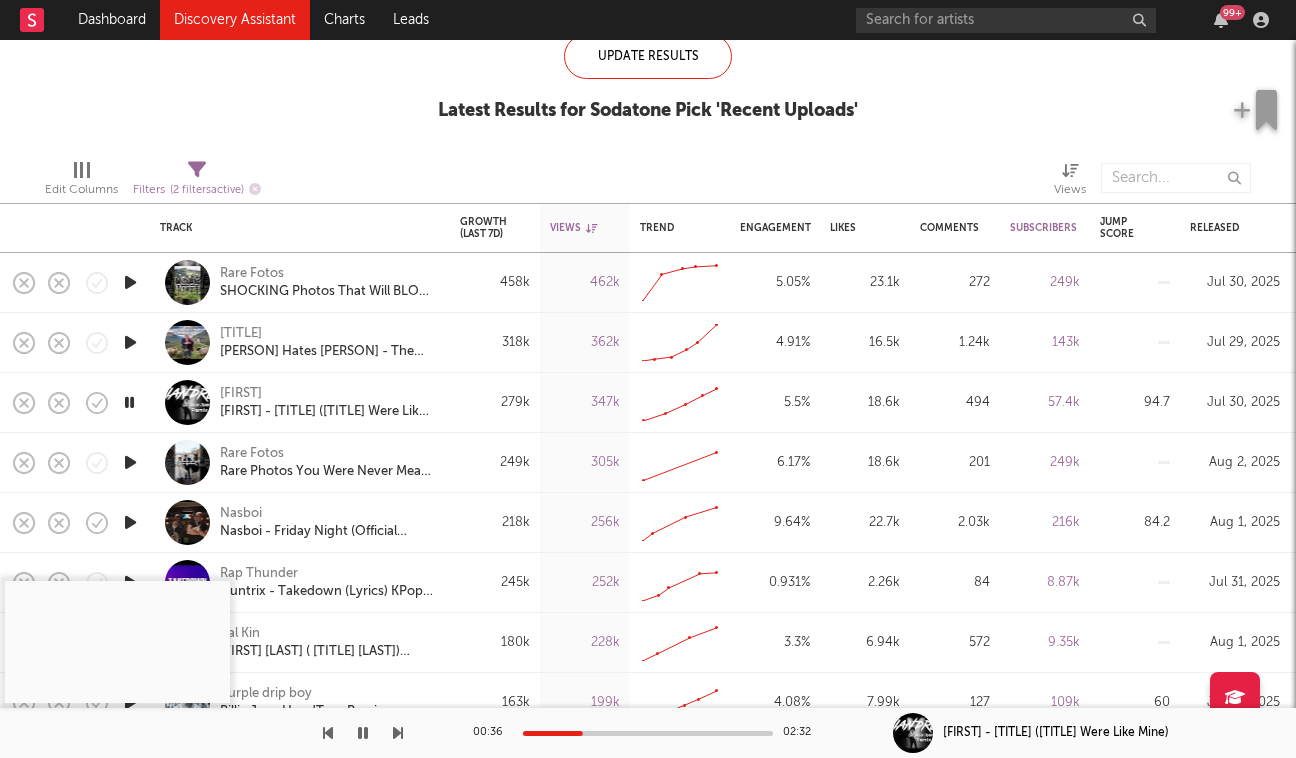 click at bounding box center (130, 462) 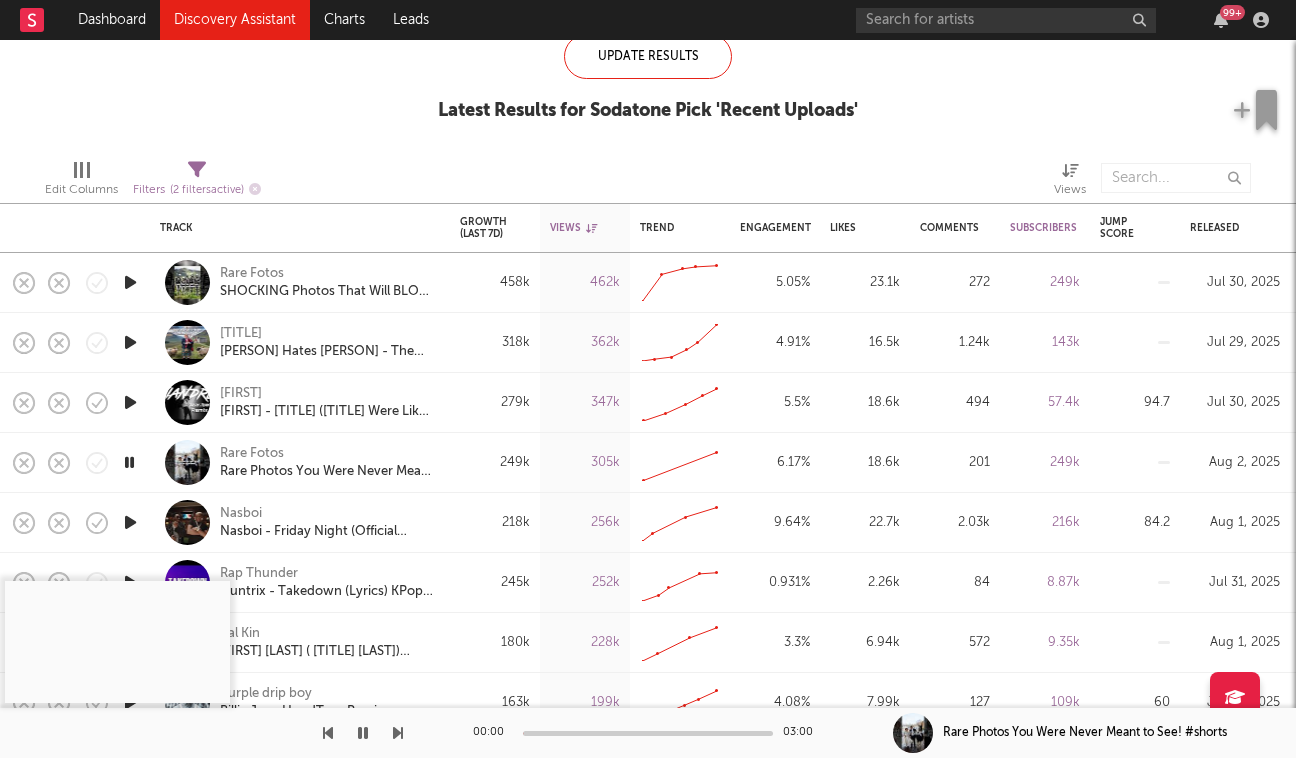 click at bounding box center [130, 522] 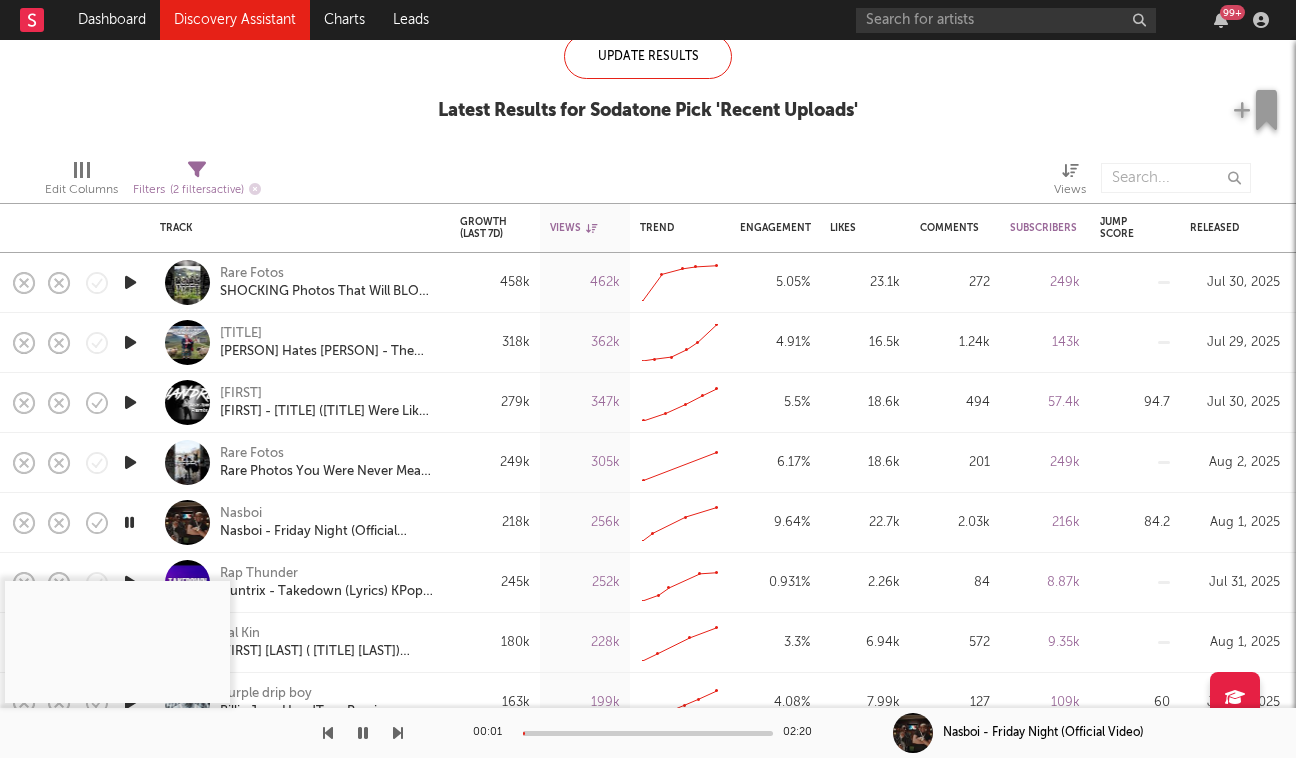 click on "00:01 02:20" at bounding box center [648, 733] 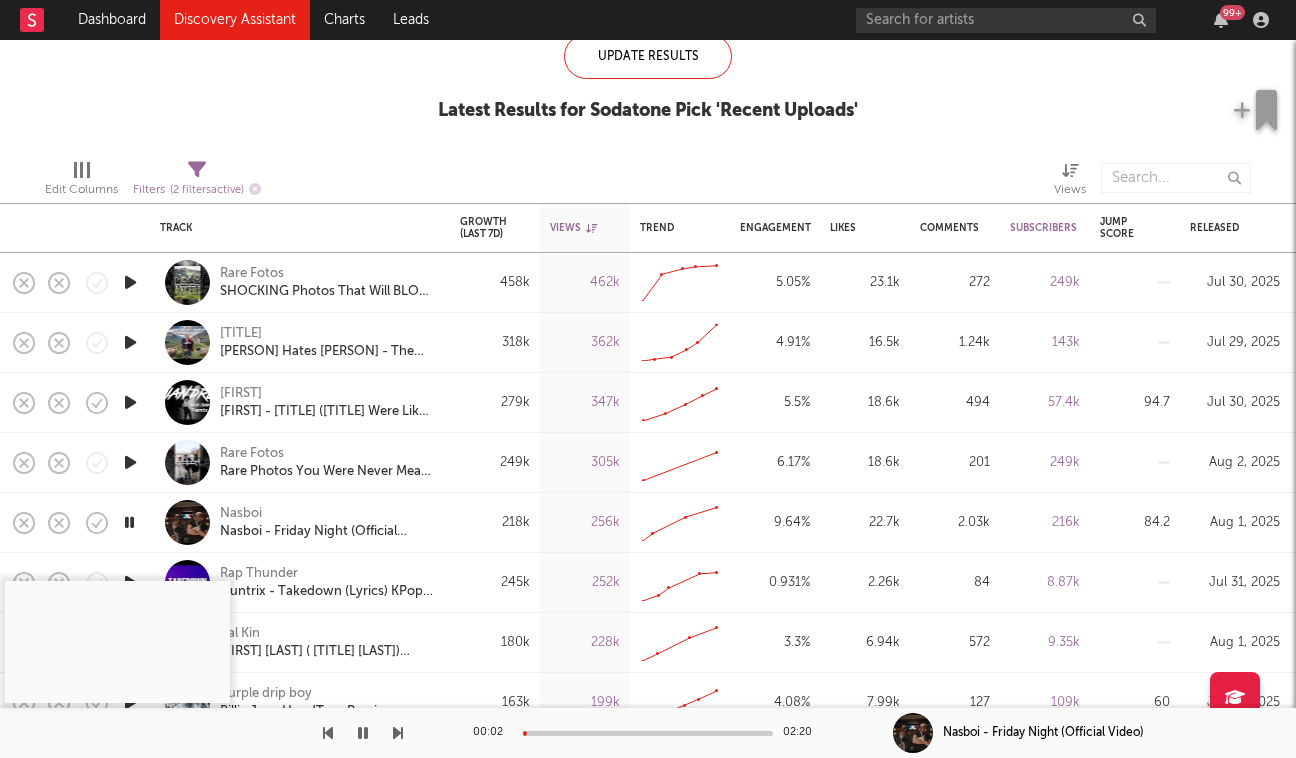 click on "00:02 02:20" at bounding box center [648, 733] 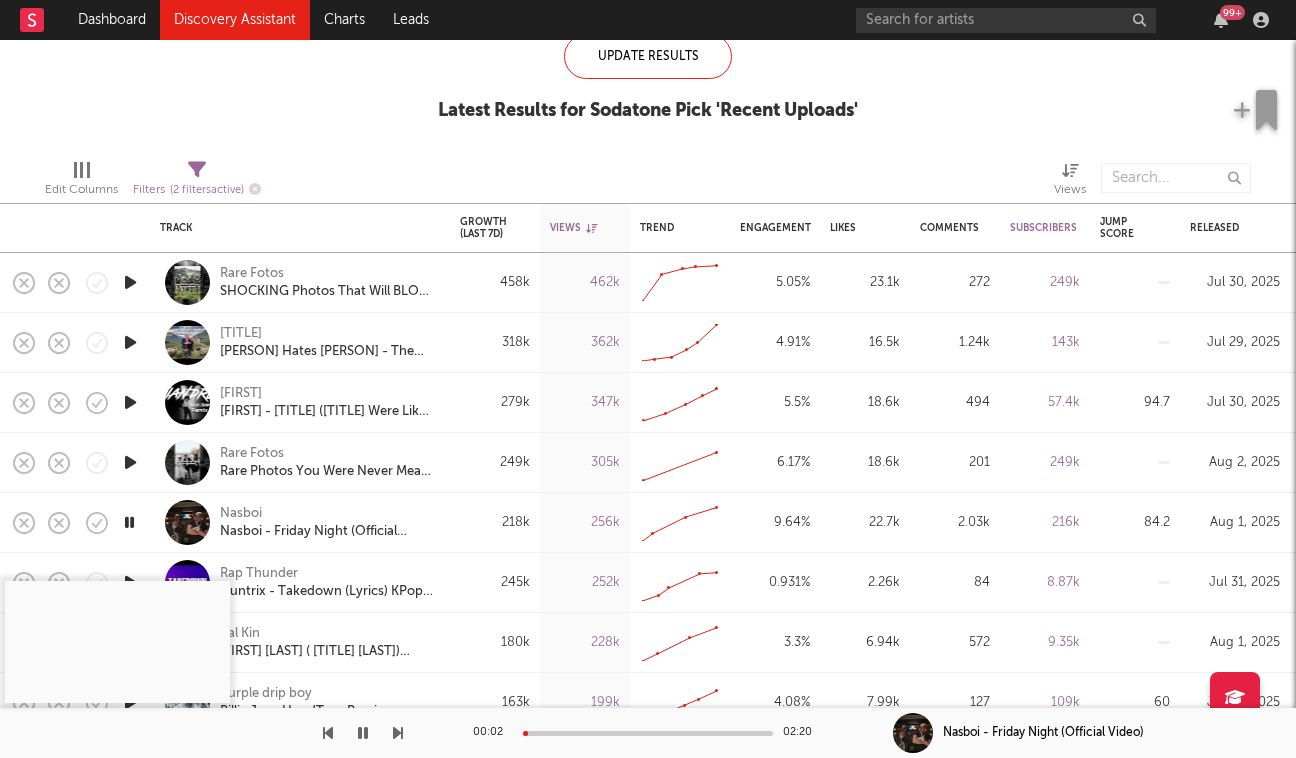 click at bounding box center (648, 733) 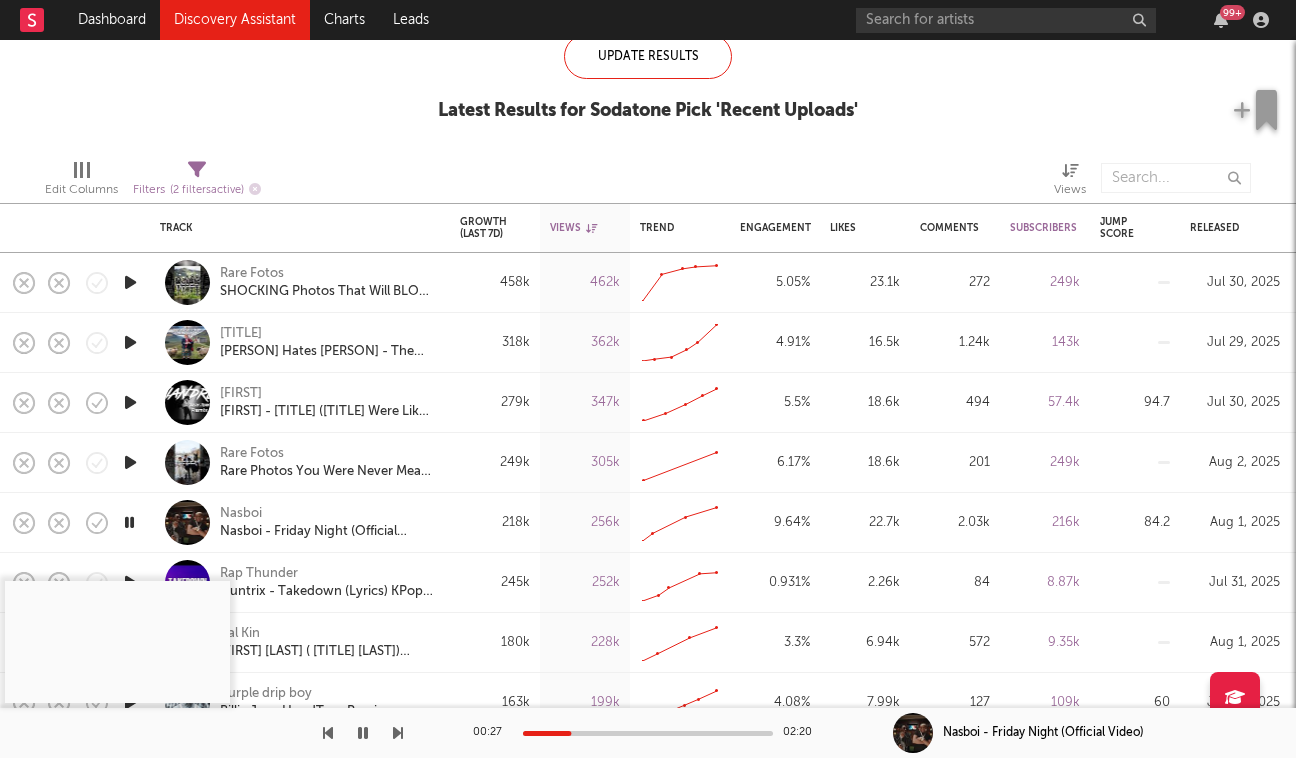 click at bounding box center (363, 733) 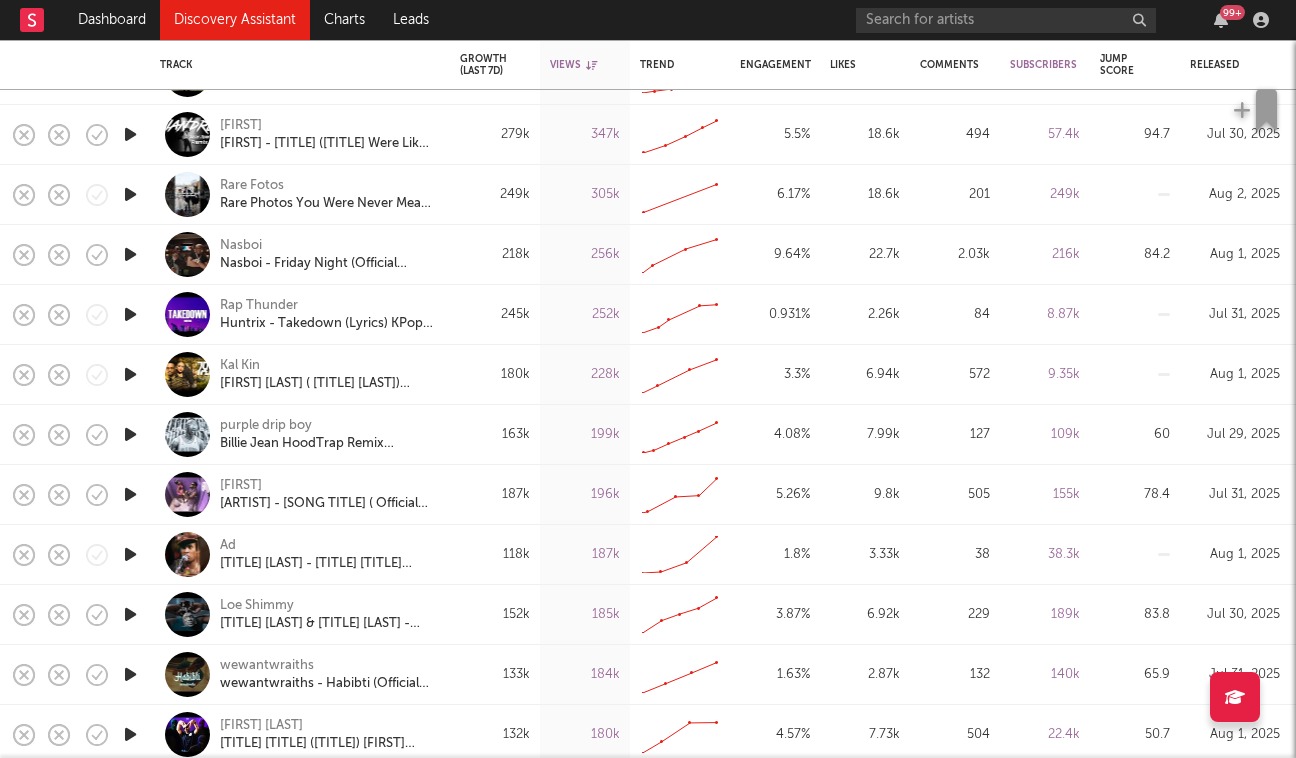 click at bounding box center (130, 494) 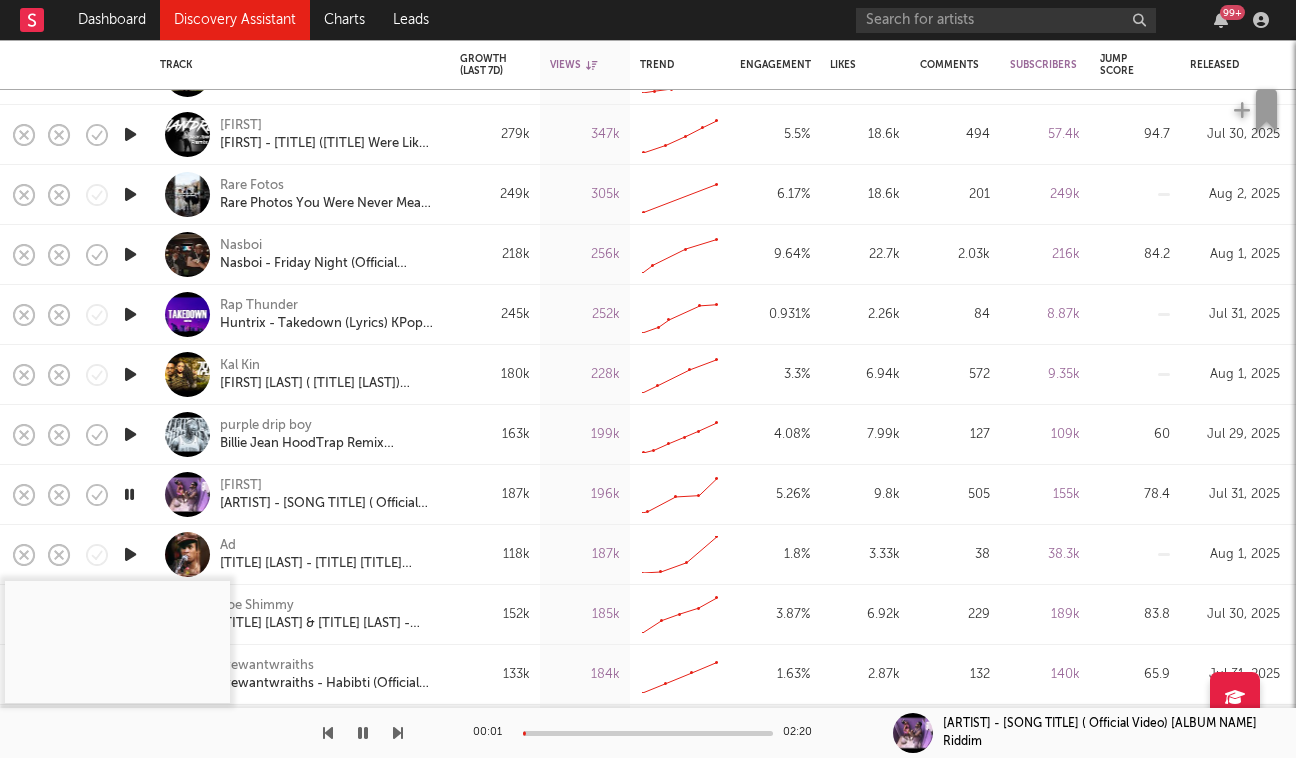click at bounding box center (648, 733) 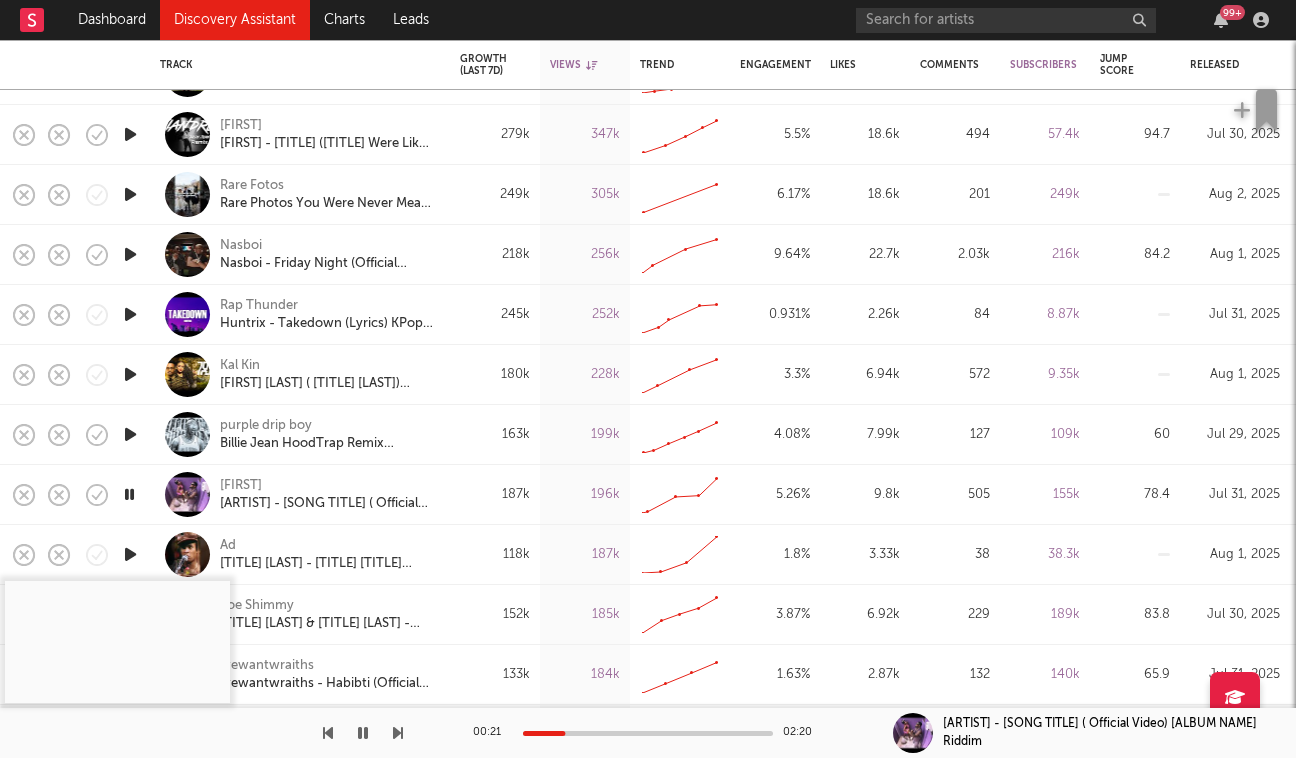 click at bounding box center (363, 733) 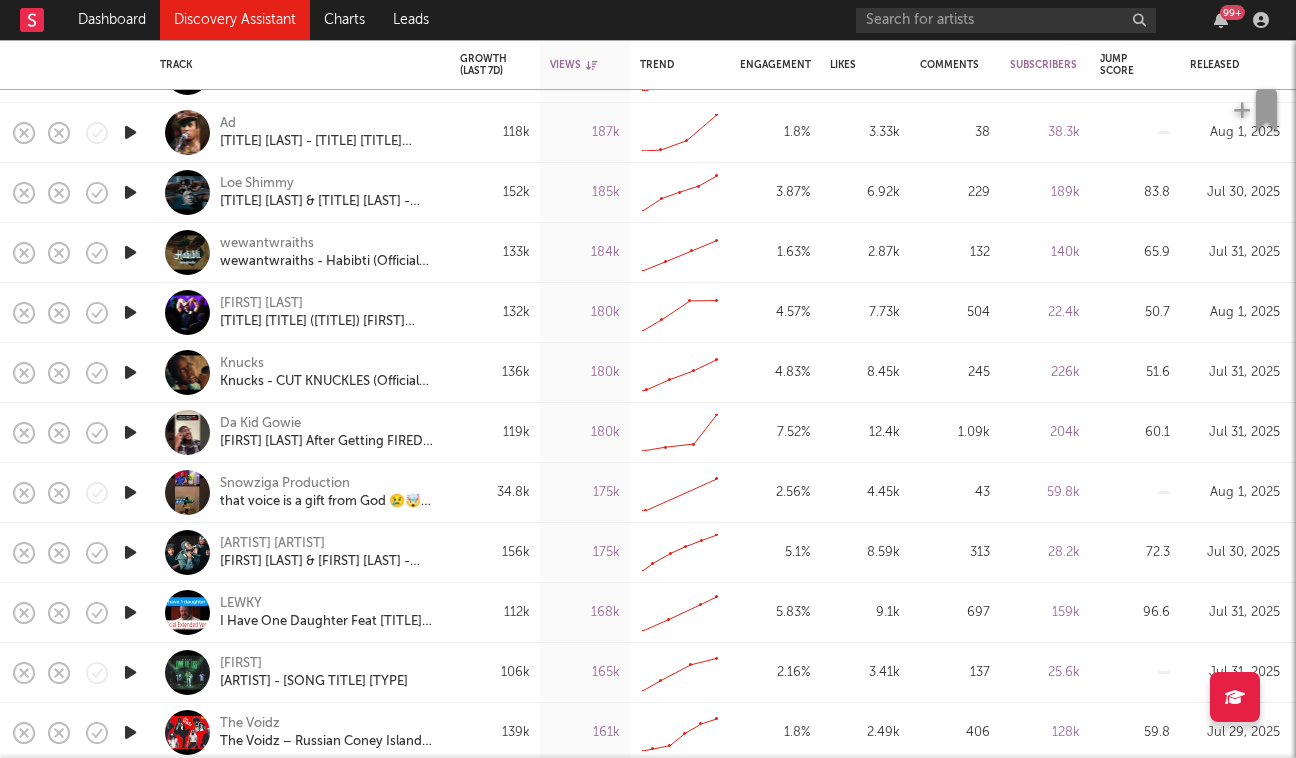 click at bounding box center [130, 372] 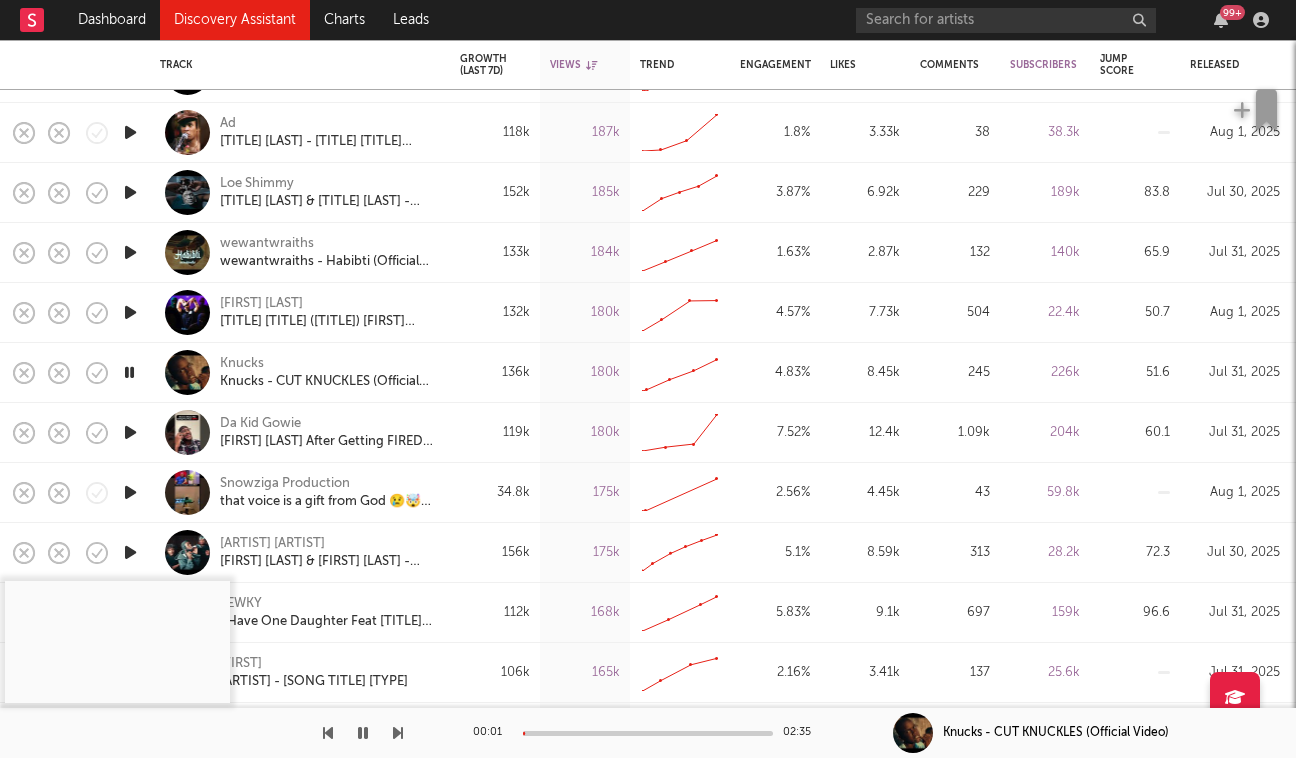 click on "00:01 02:35" at bounding box center [648, 733] 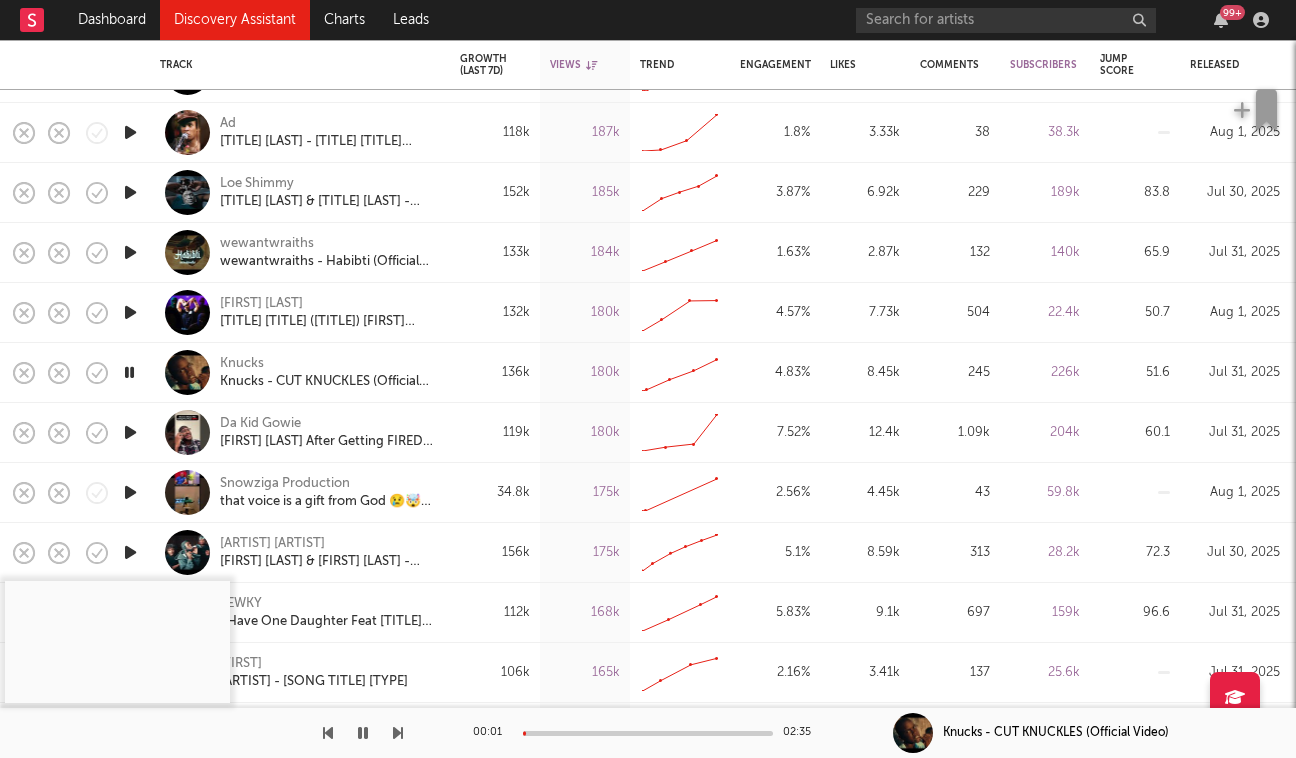 click at bounding box center (648, 733) 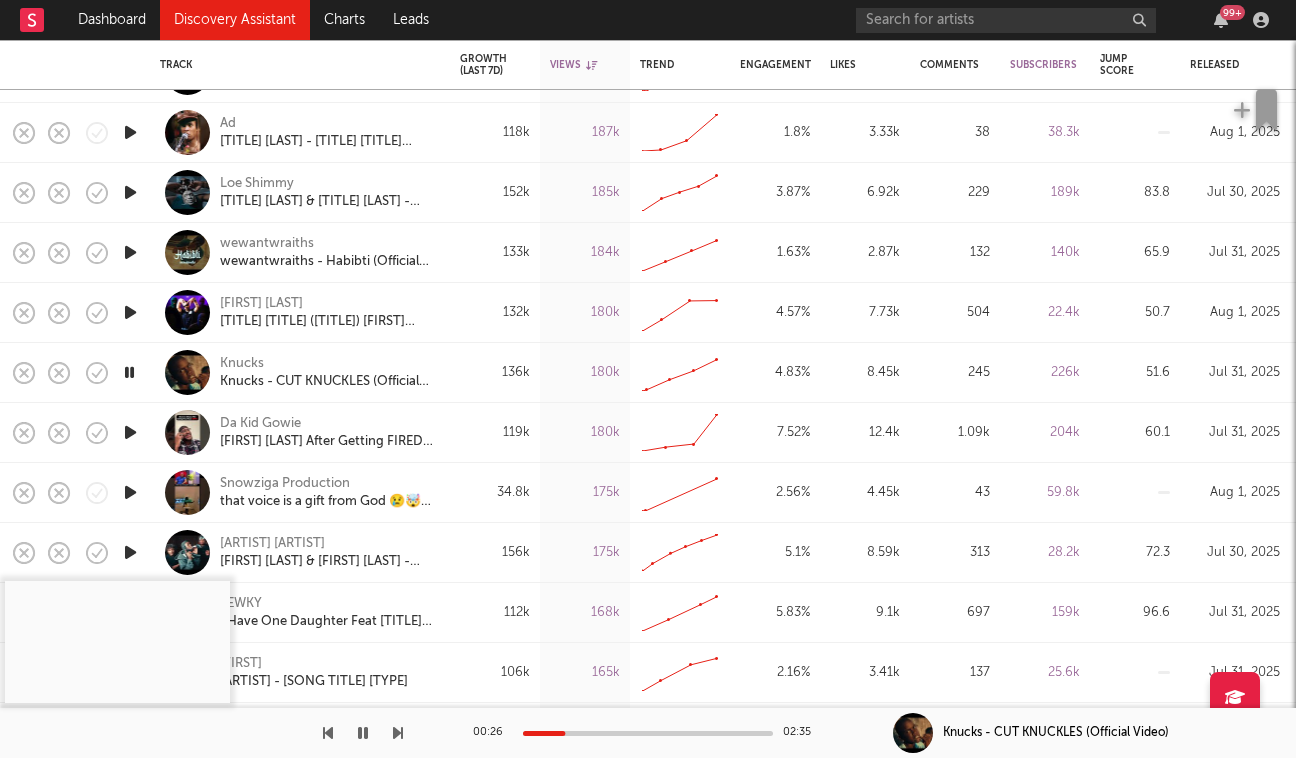 click at bounding box center (648, 733) 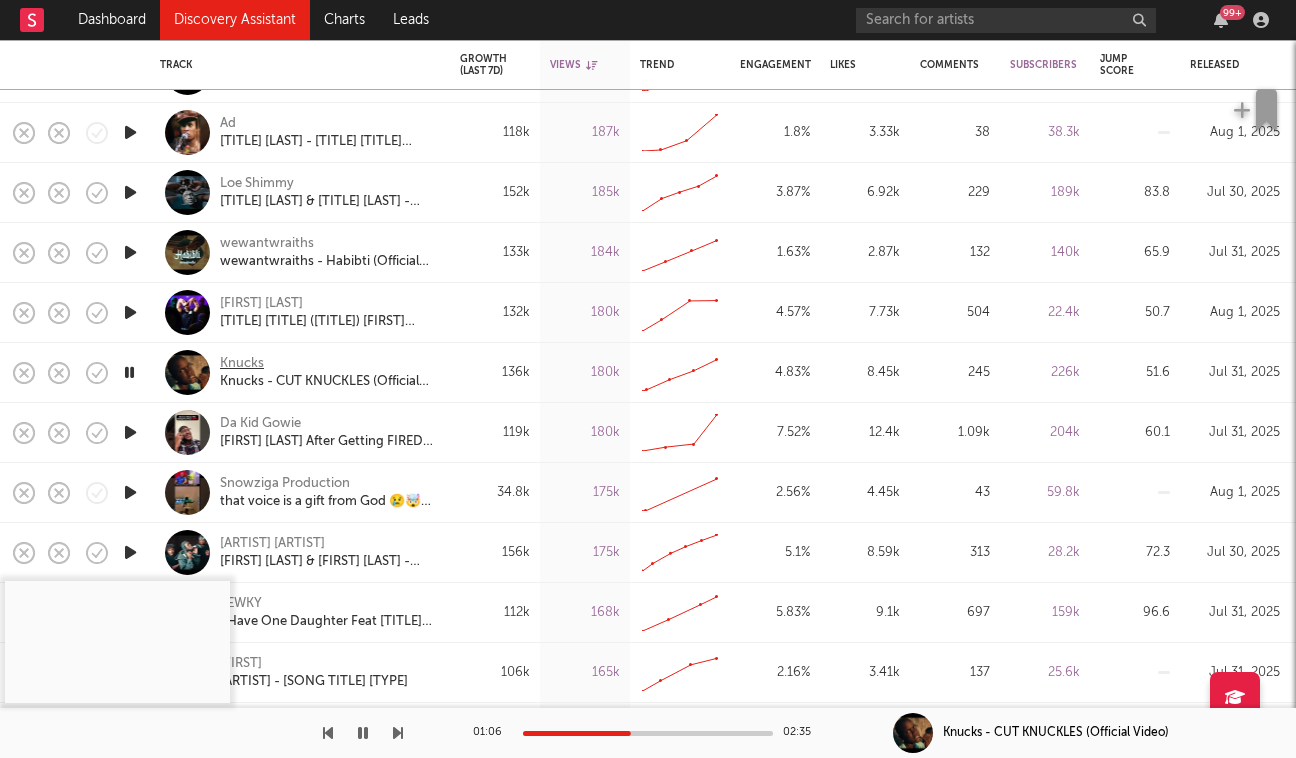 click on "Knucks" at bounding box center (242, 364) 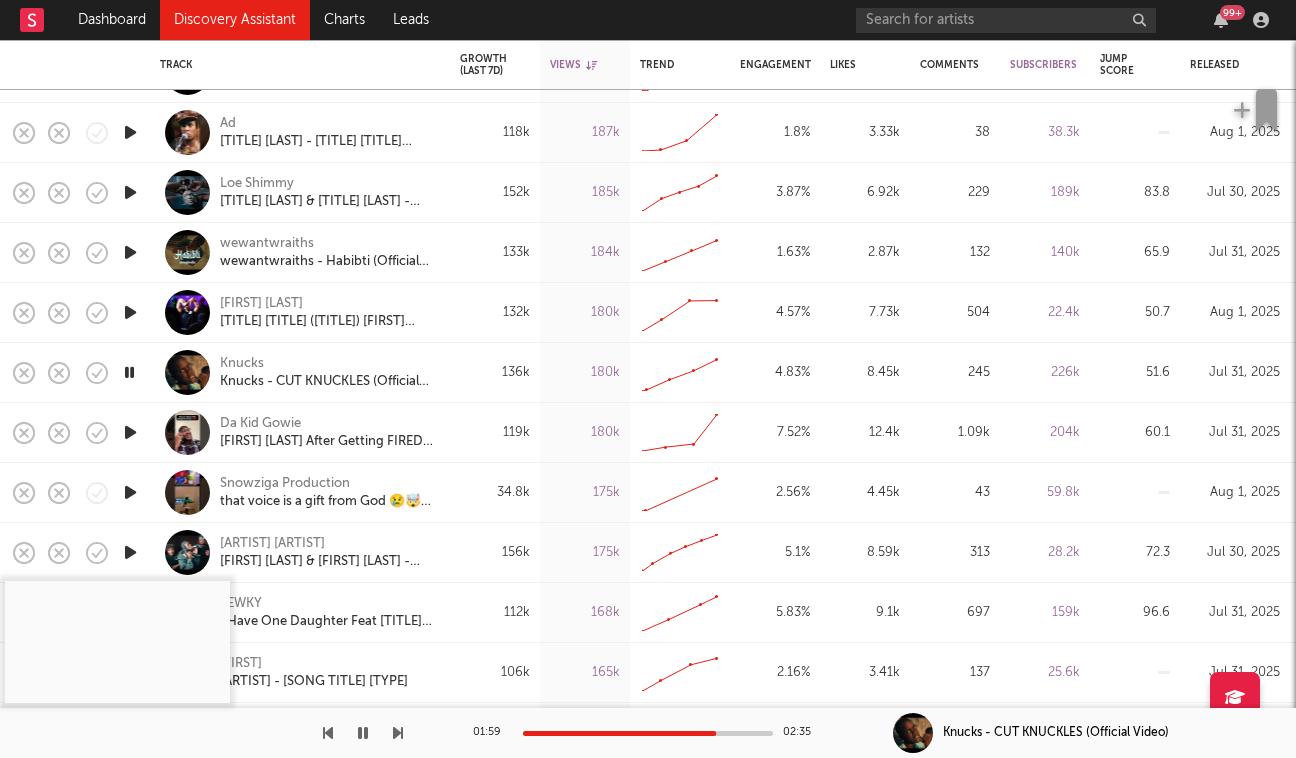 click at bounding box center [363, 733] 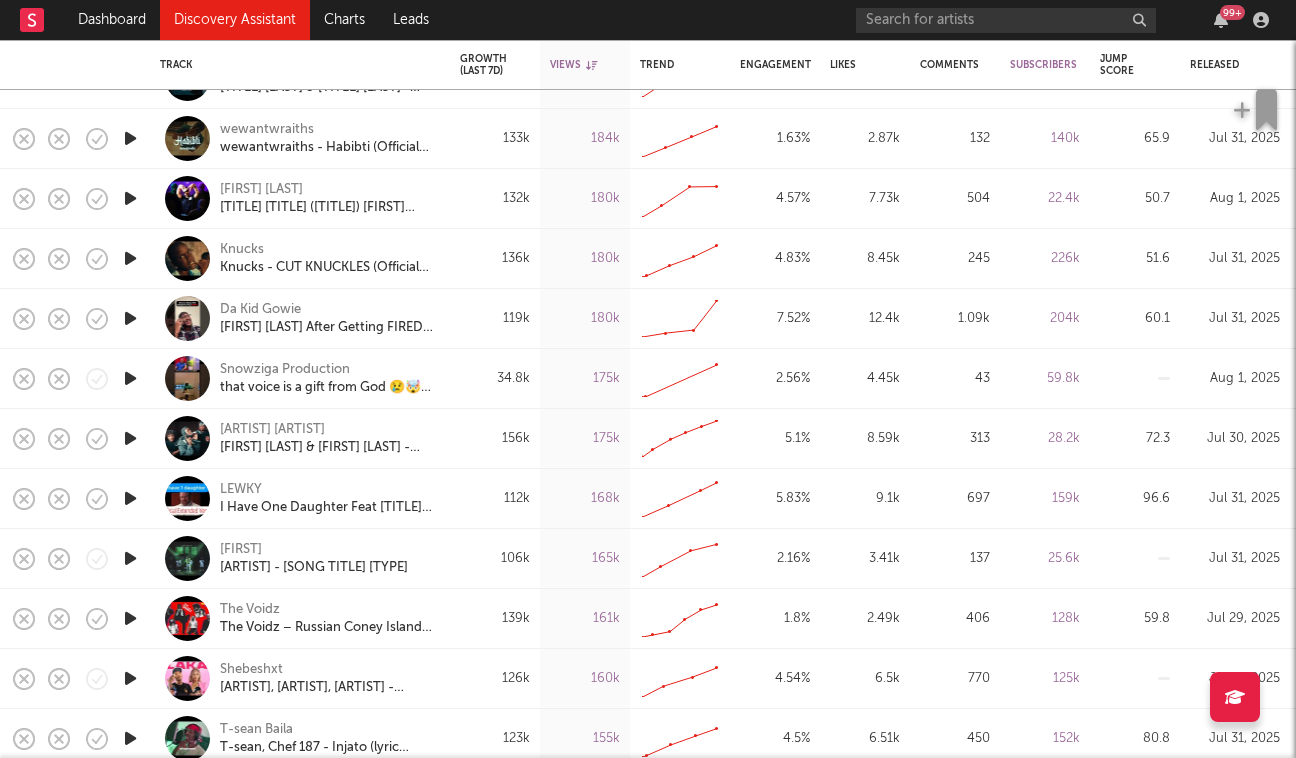 click at bounding box center [130, 498] 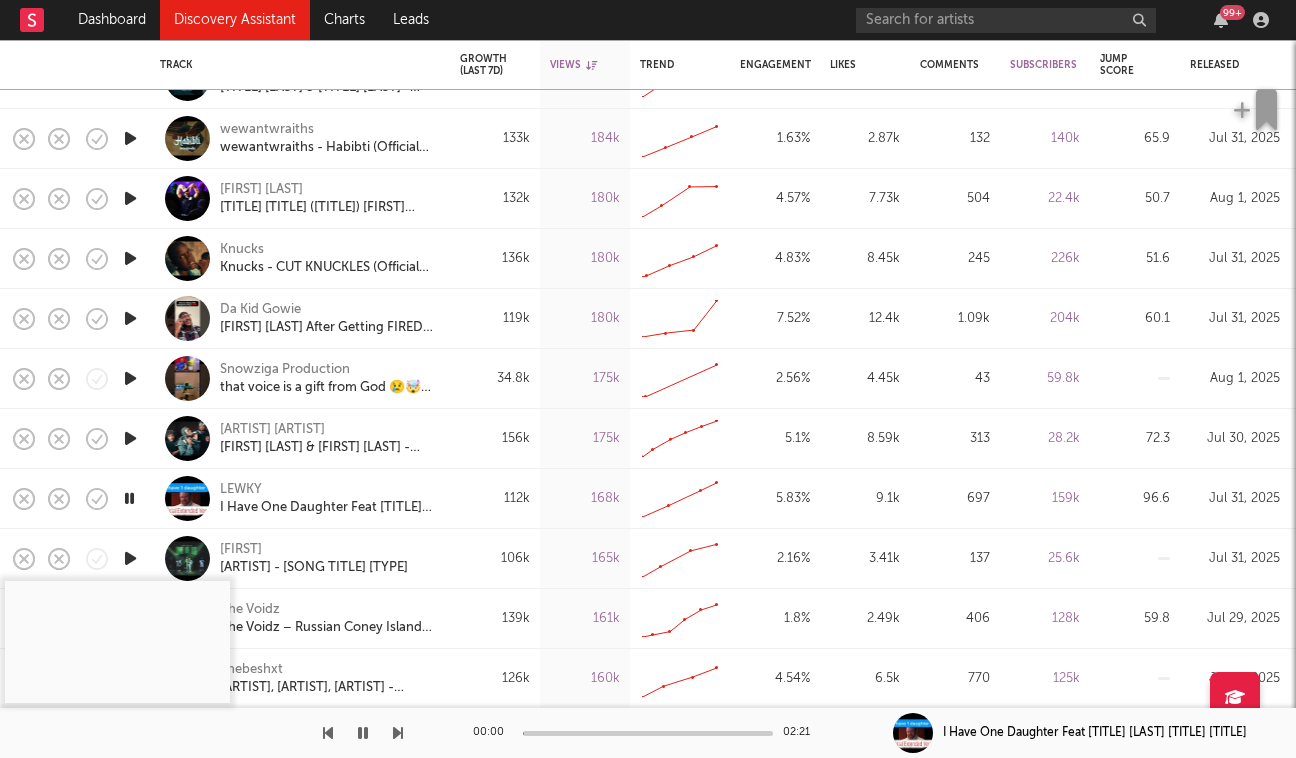 click at bounding box center (129, 498) 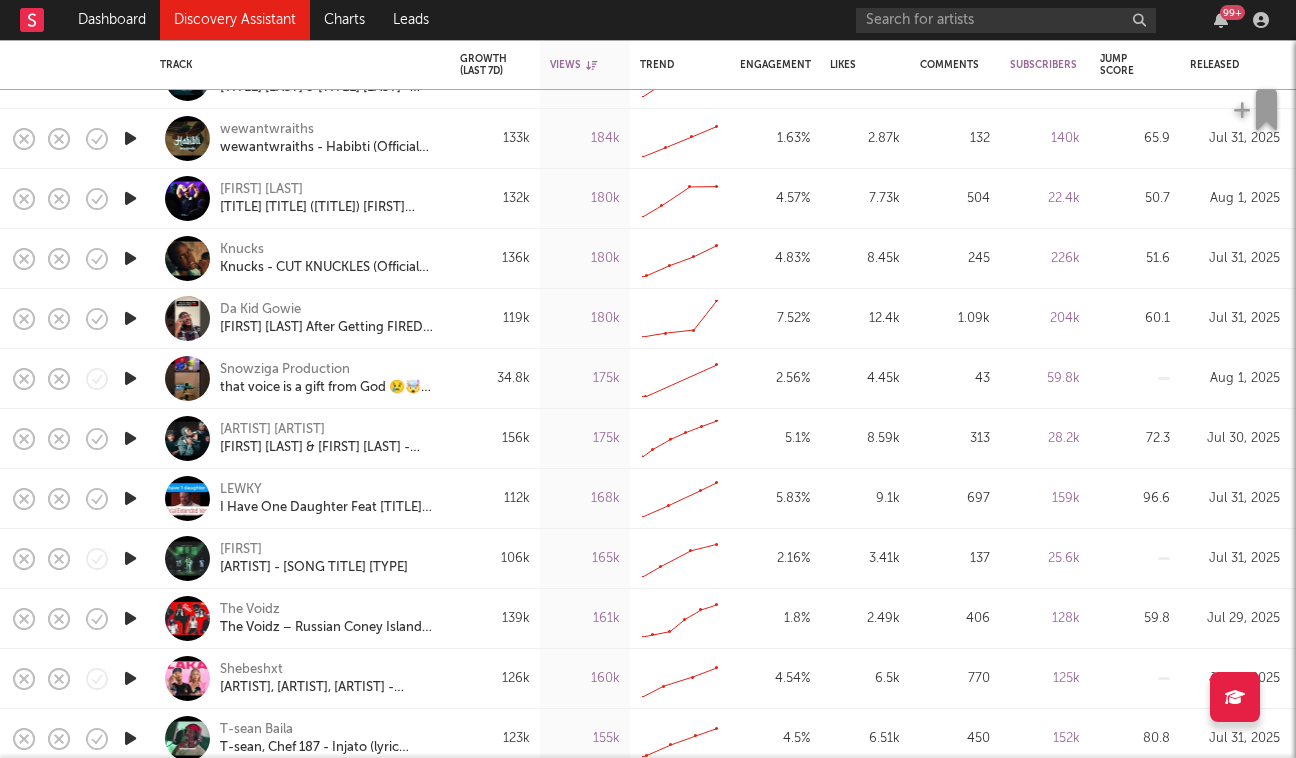 click at bounding box center [130, 558] 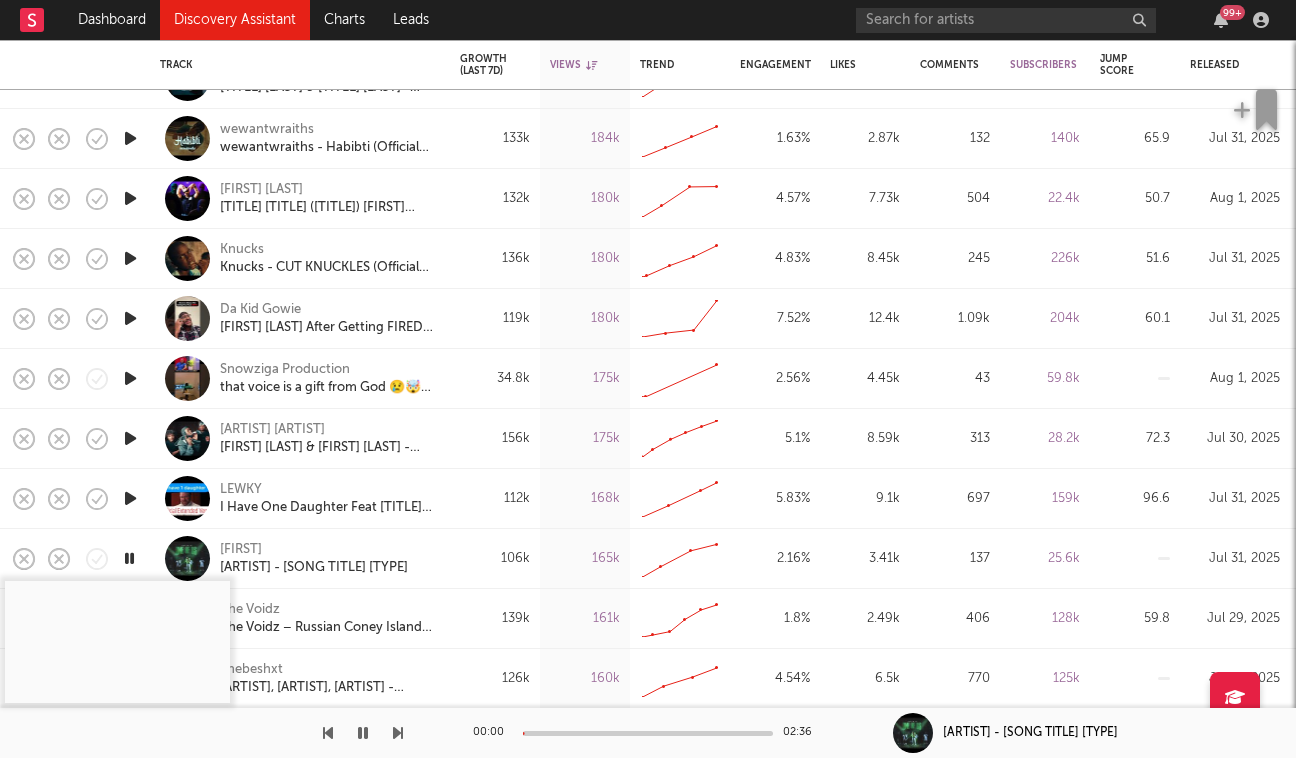 click at bounding box center [648, 733] 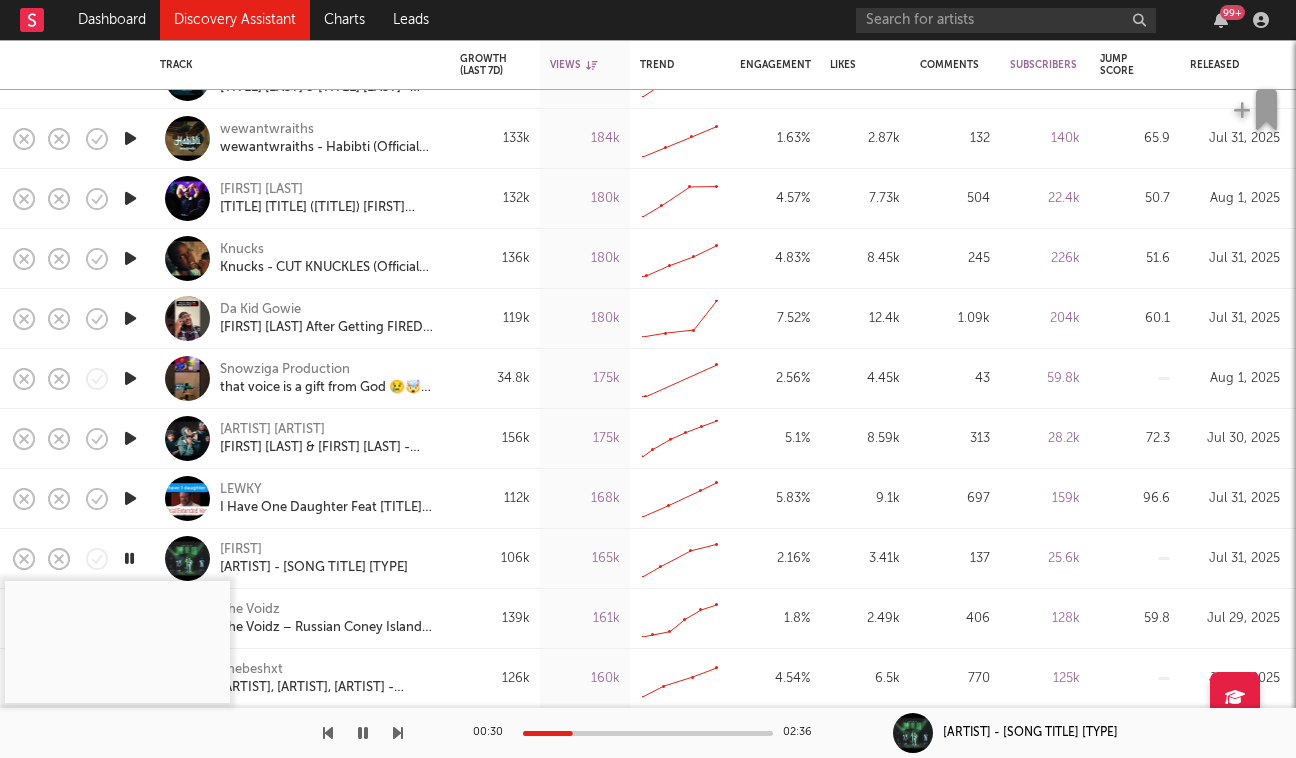 click at bounding box center (130, 438) 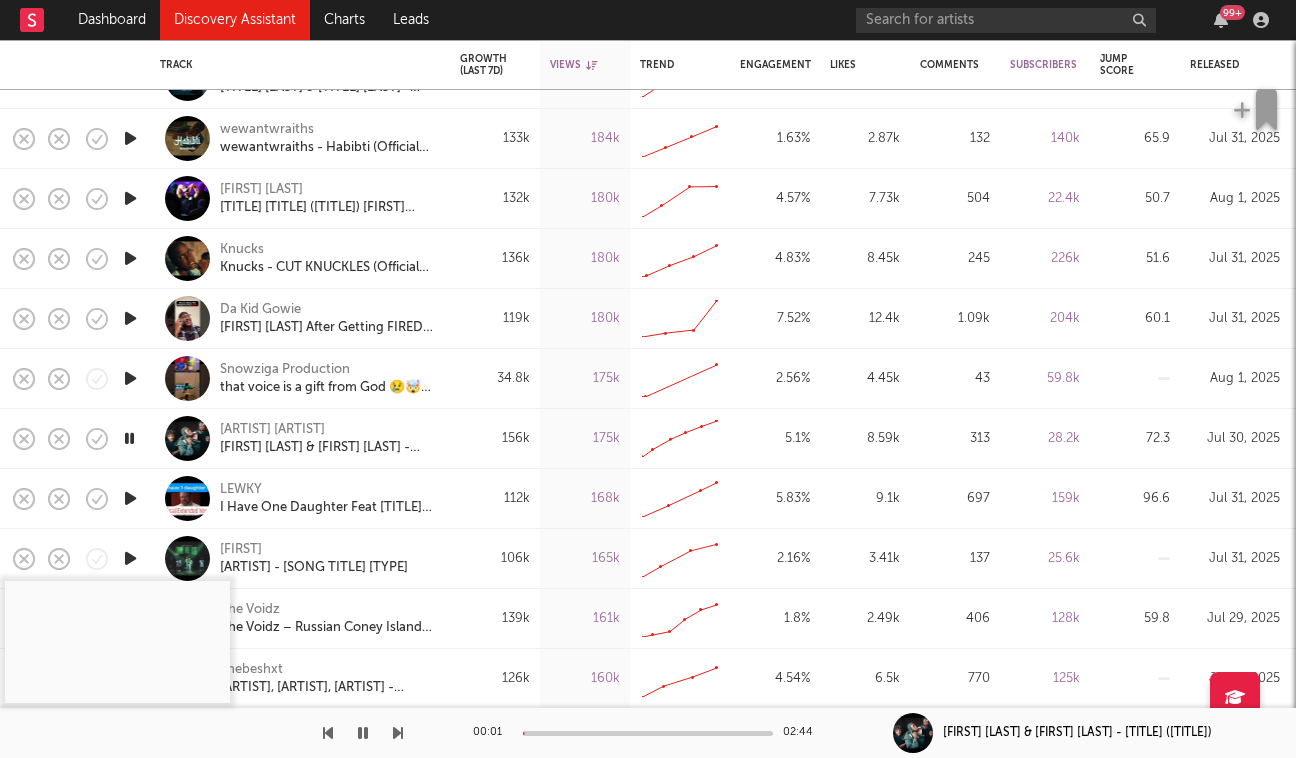 click at bounding box center (648, 733) 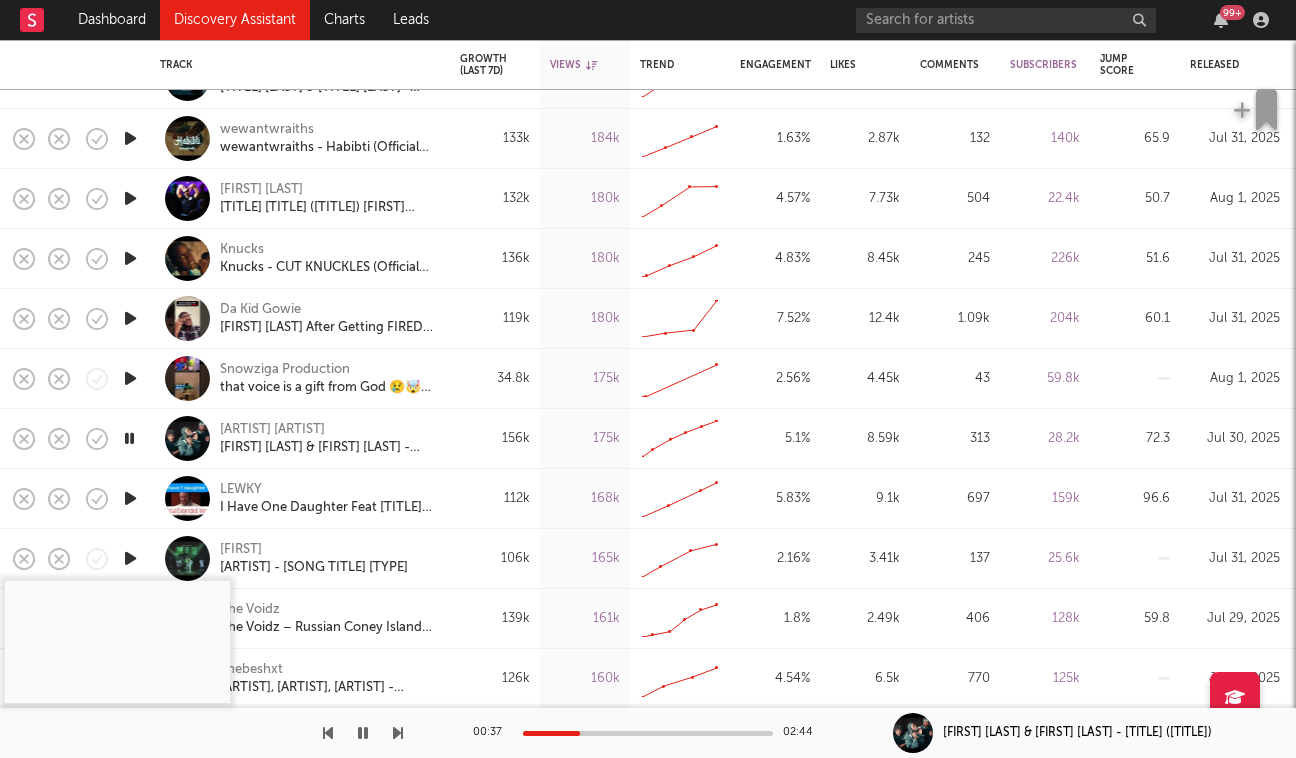 click at bounding box center (129, 438) 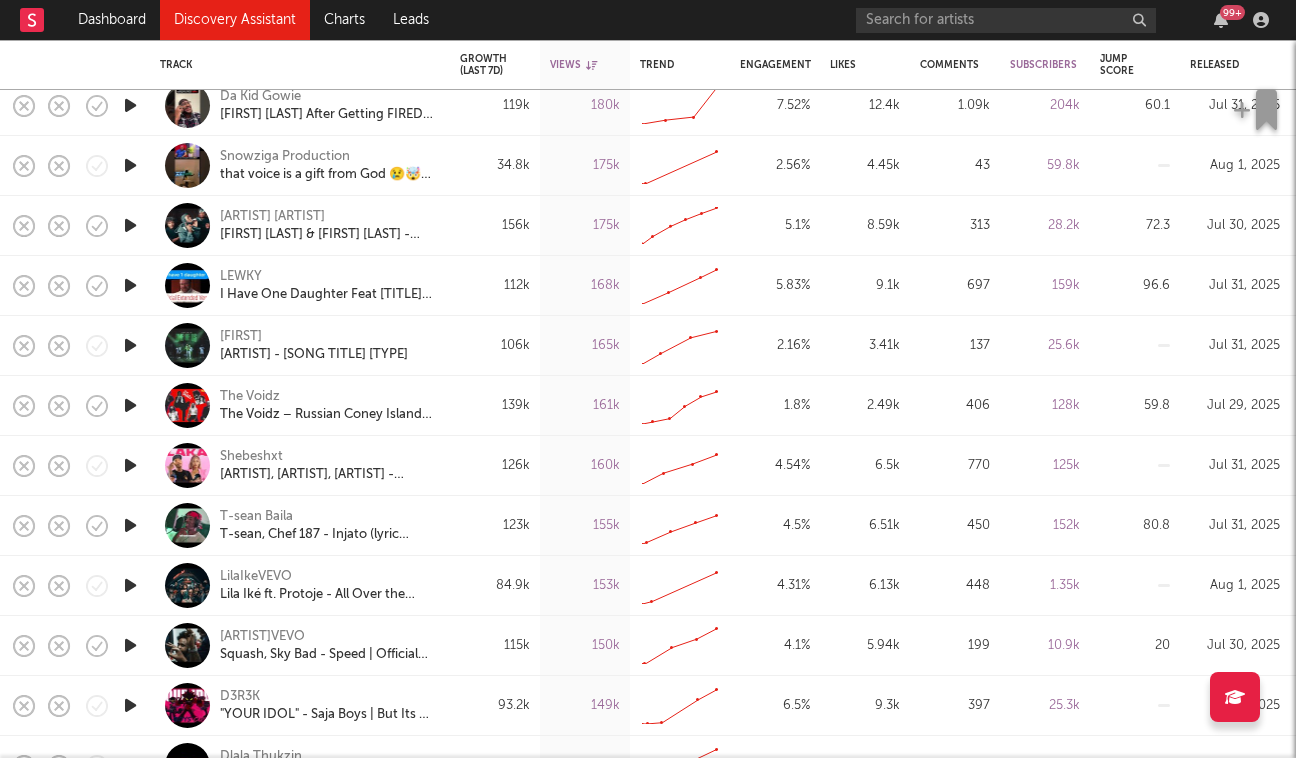click at bounding box center (130, 465) 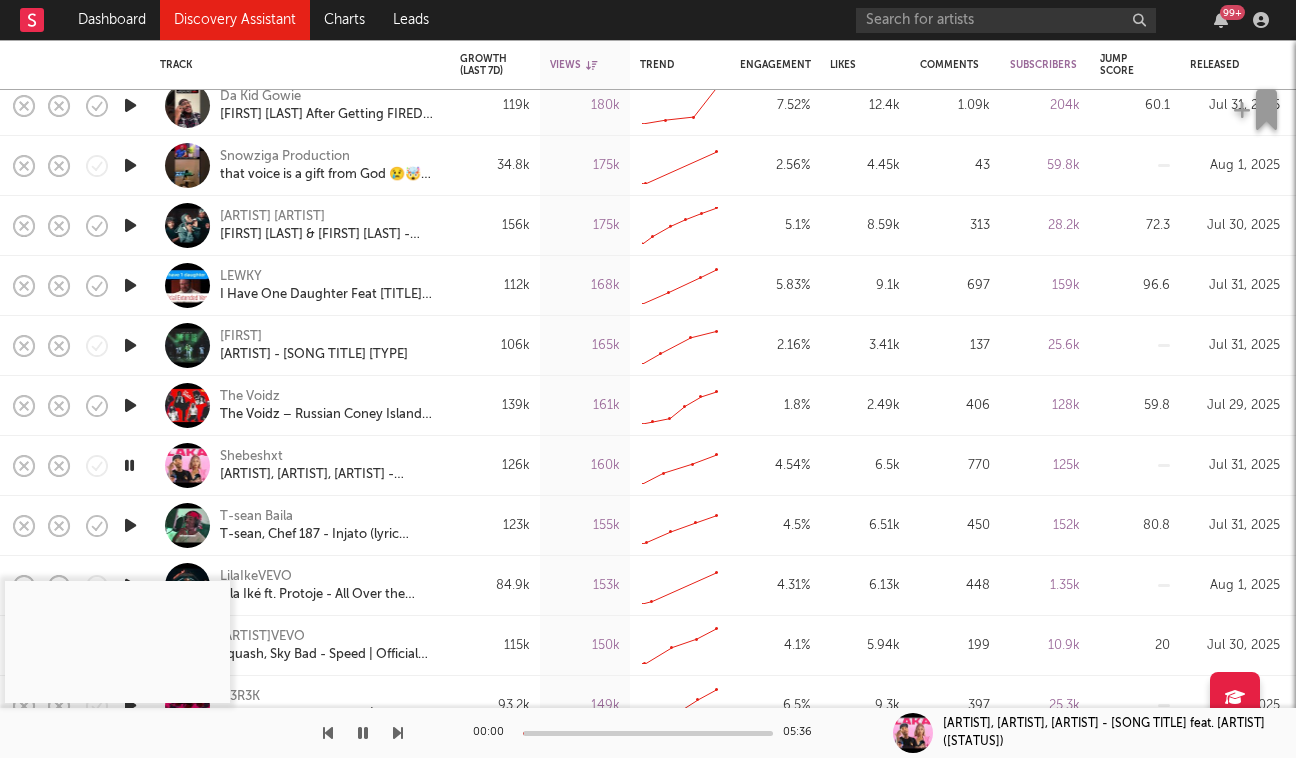click at bounding box center (648, 733) 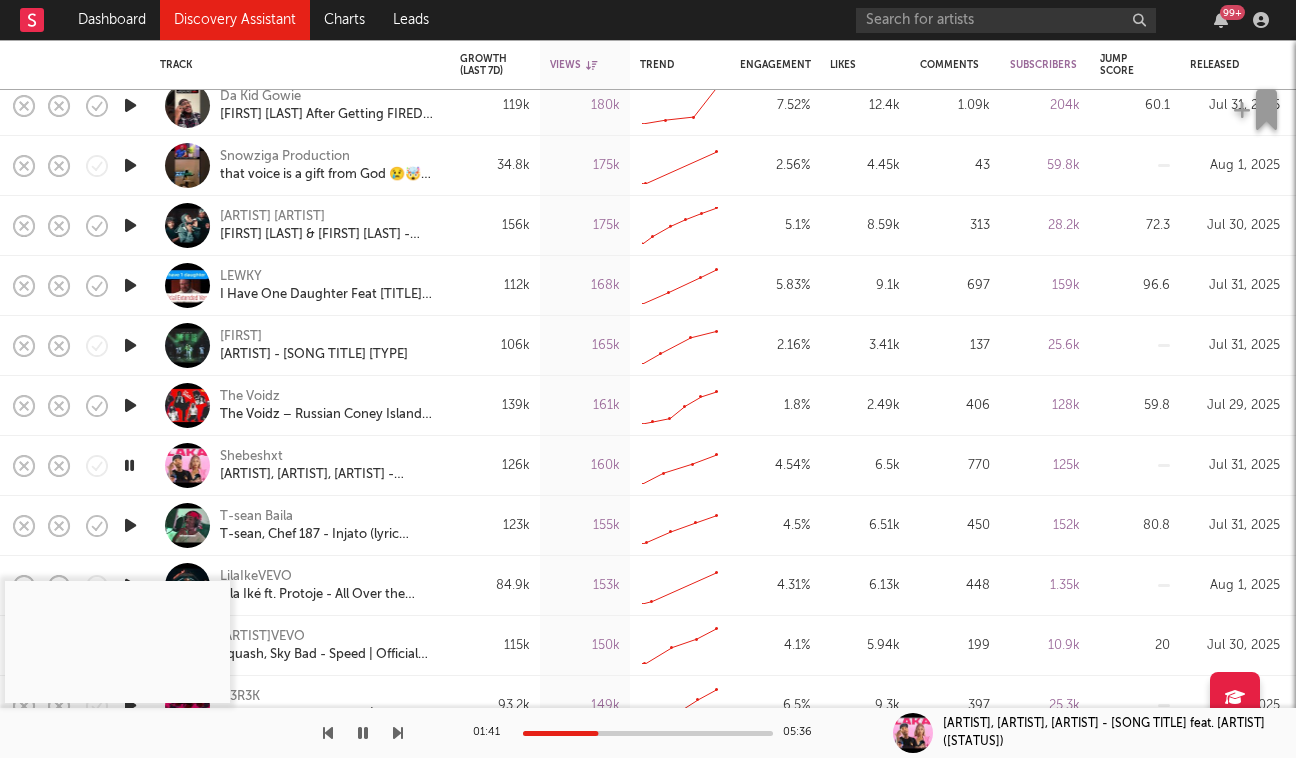 click at bounding box center (363, 733) 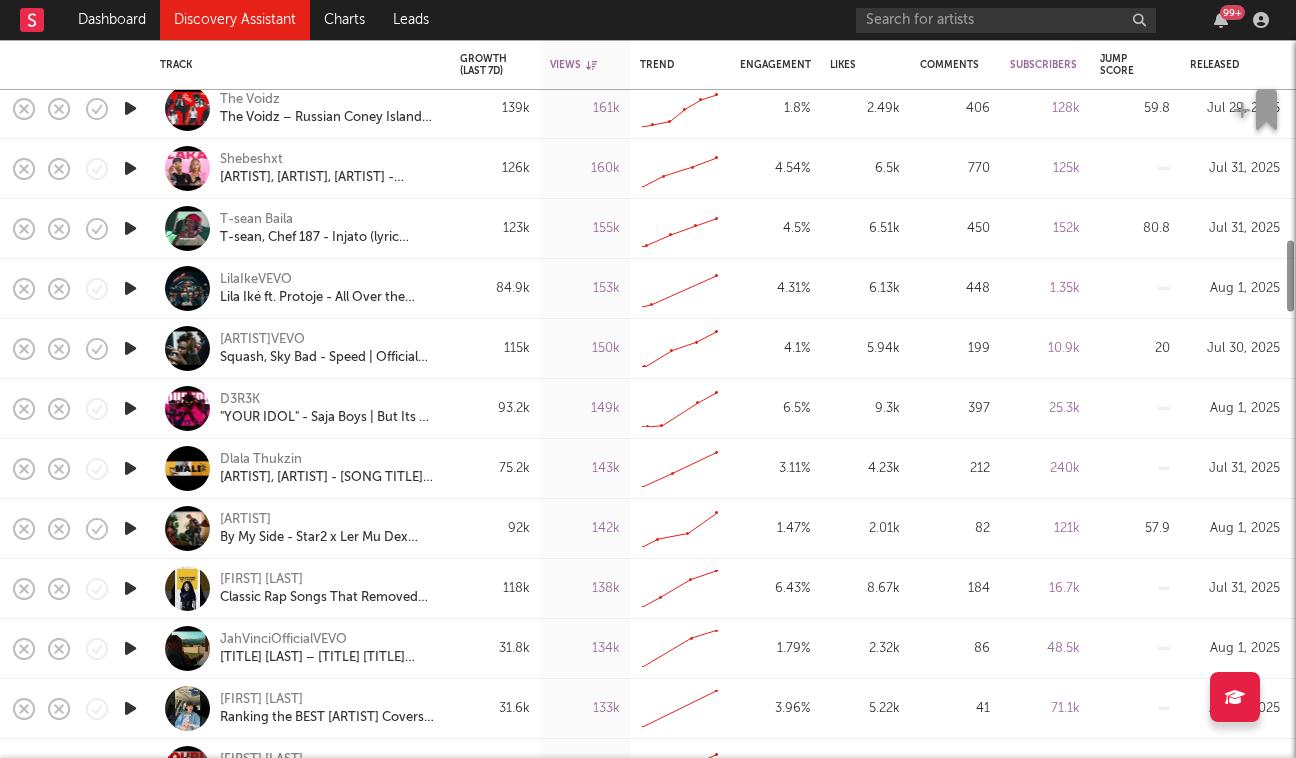 click at bounding box center (130, 408) 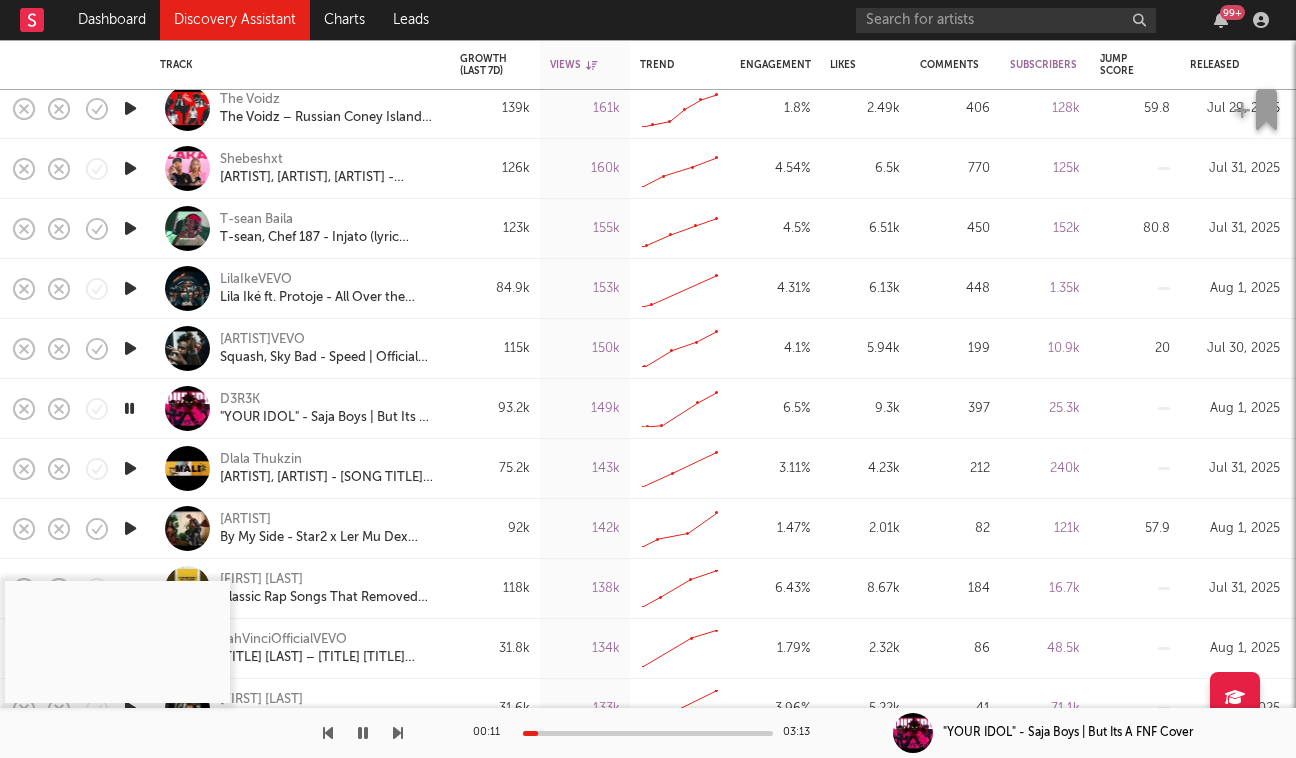 click at bounding box center (129, 408) 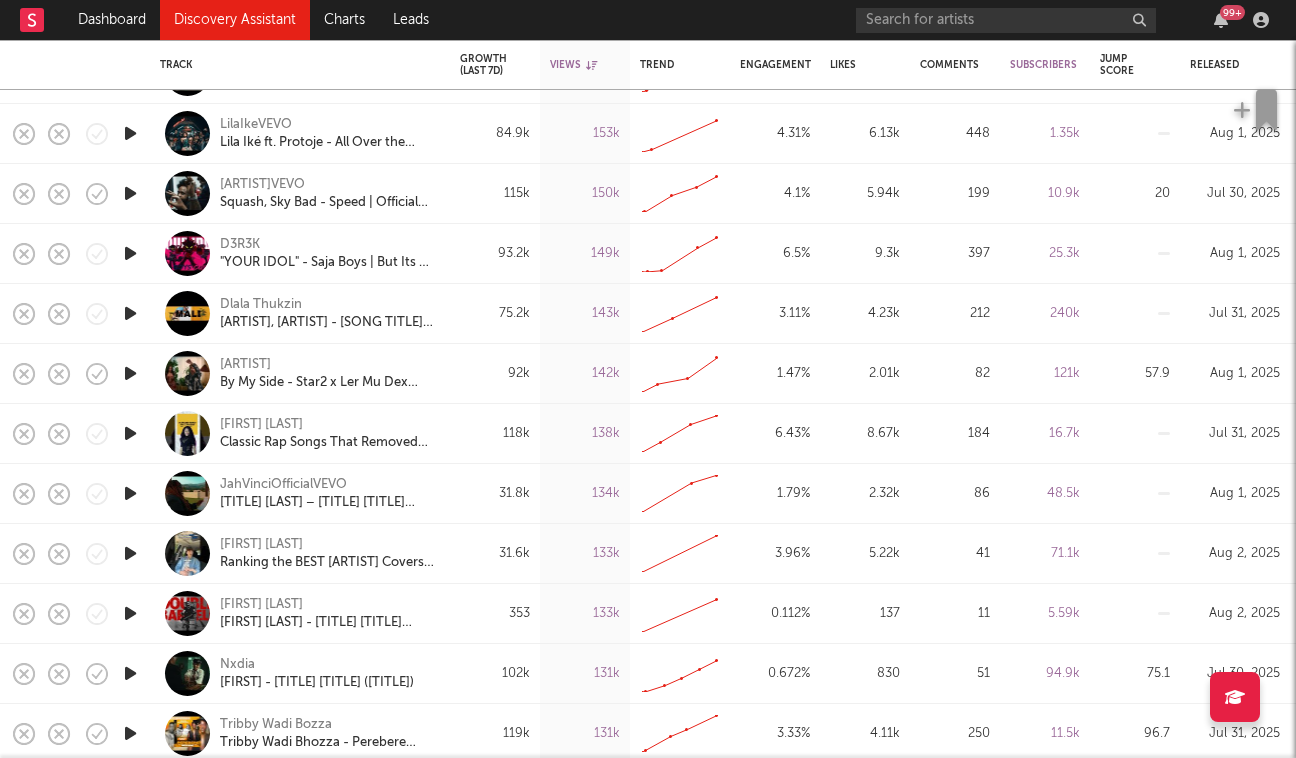 click at bounding box center (130, 373) 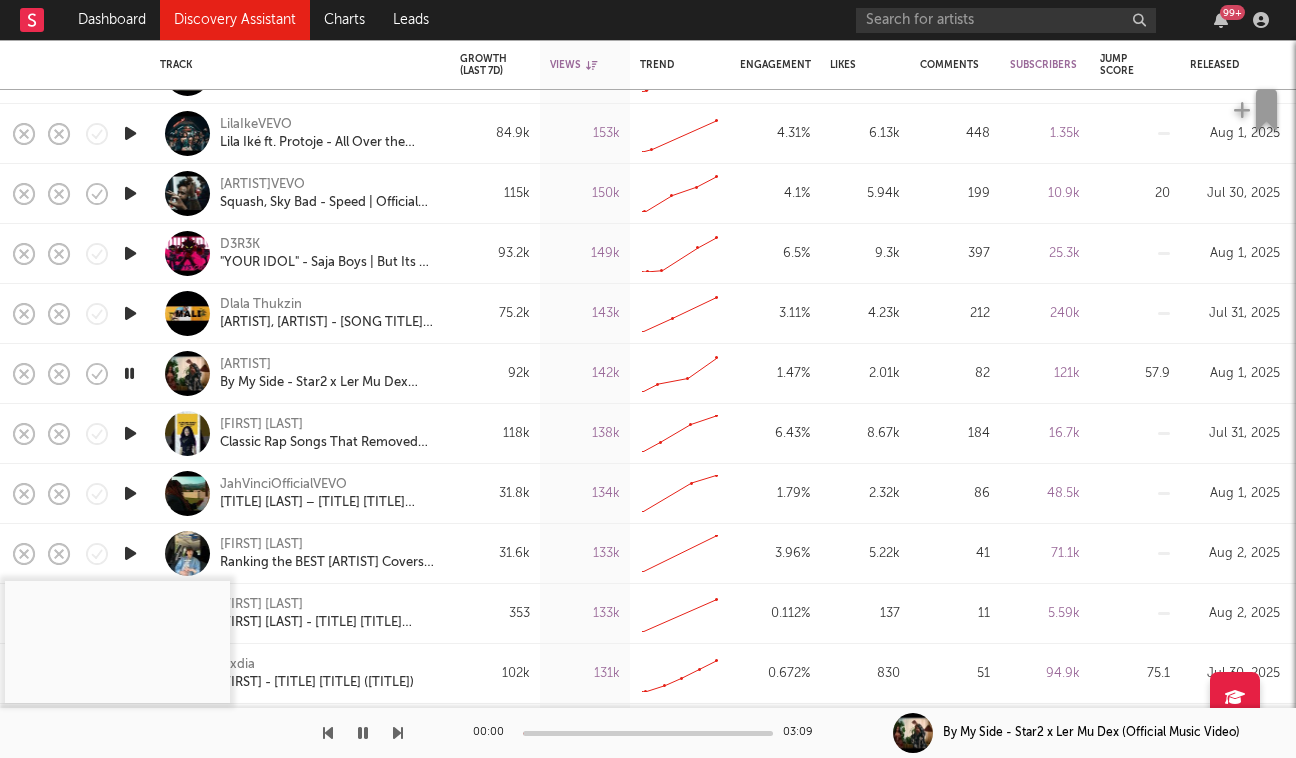 click at bounding box center [129, 373] 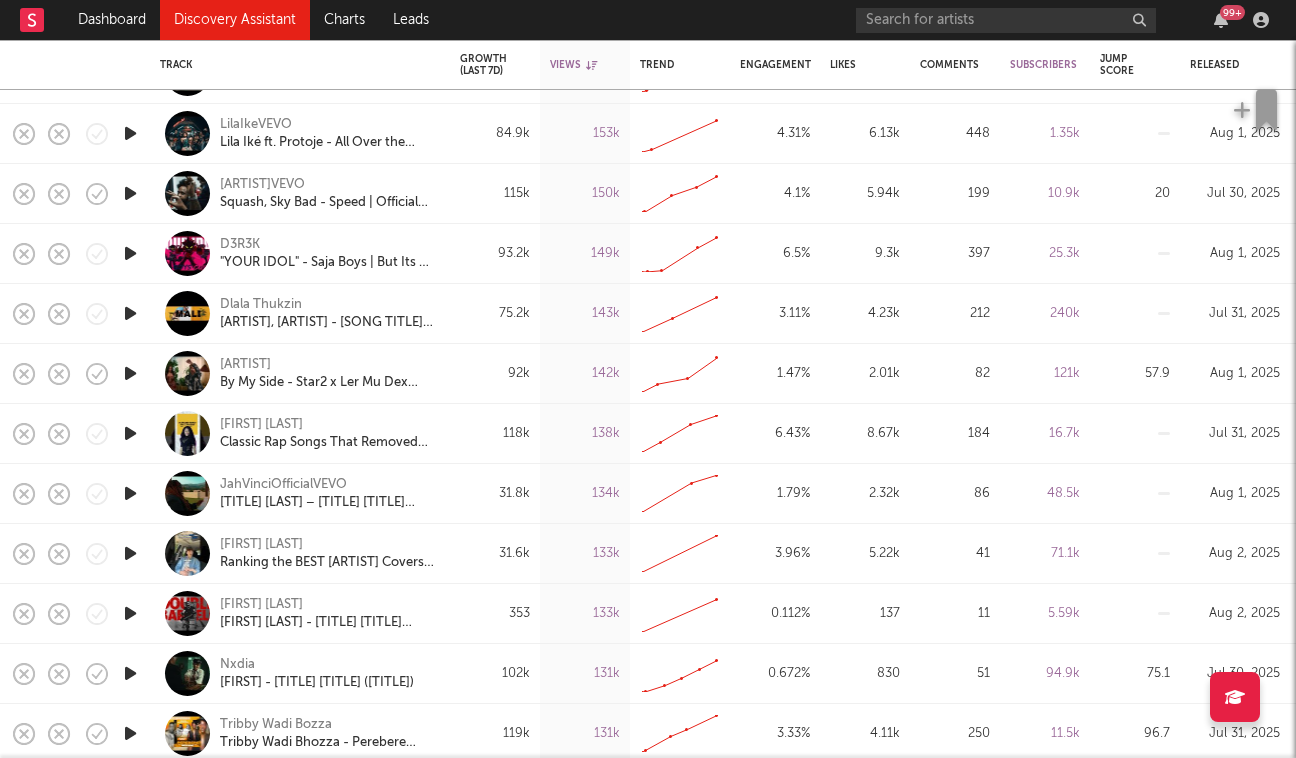 click at bounding box center [130, 373] 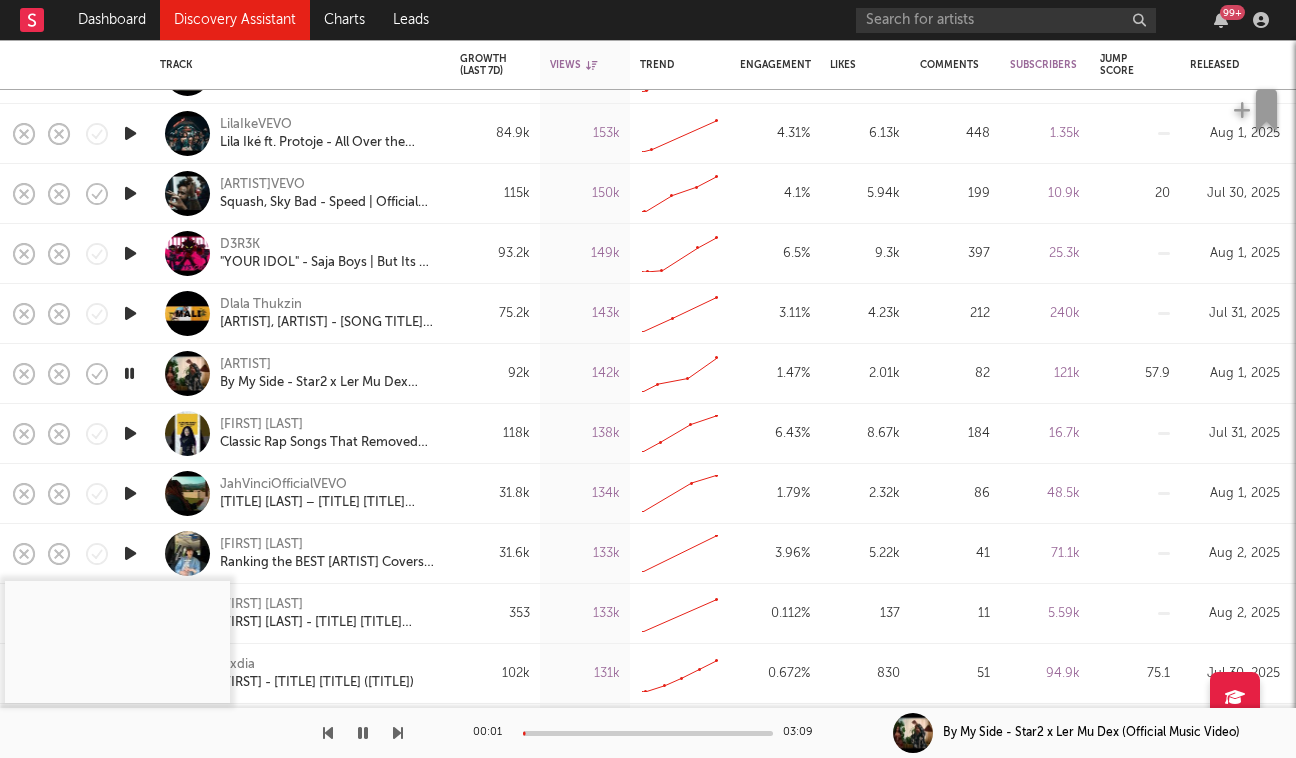 click at bounding box center (648, 733) 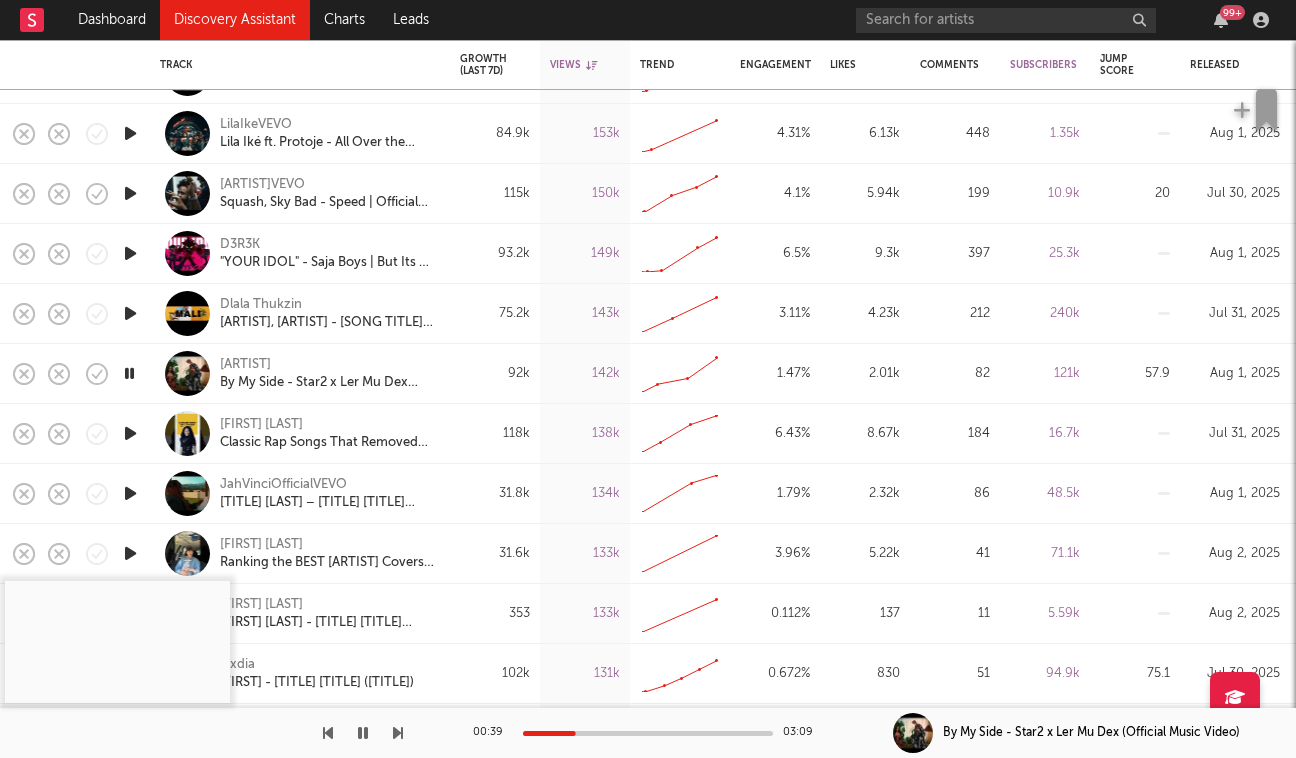 click at bounding box center (363, 733) 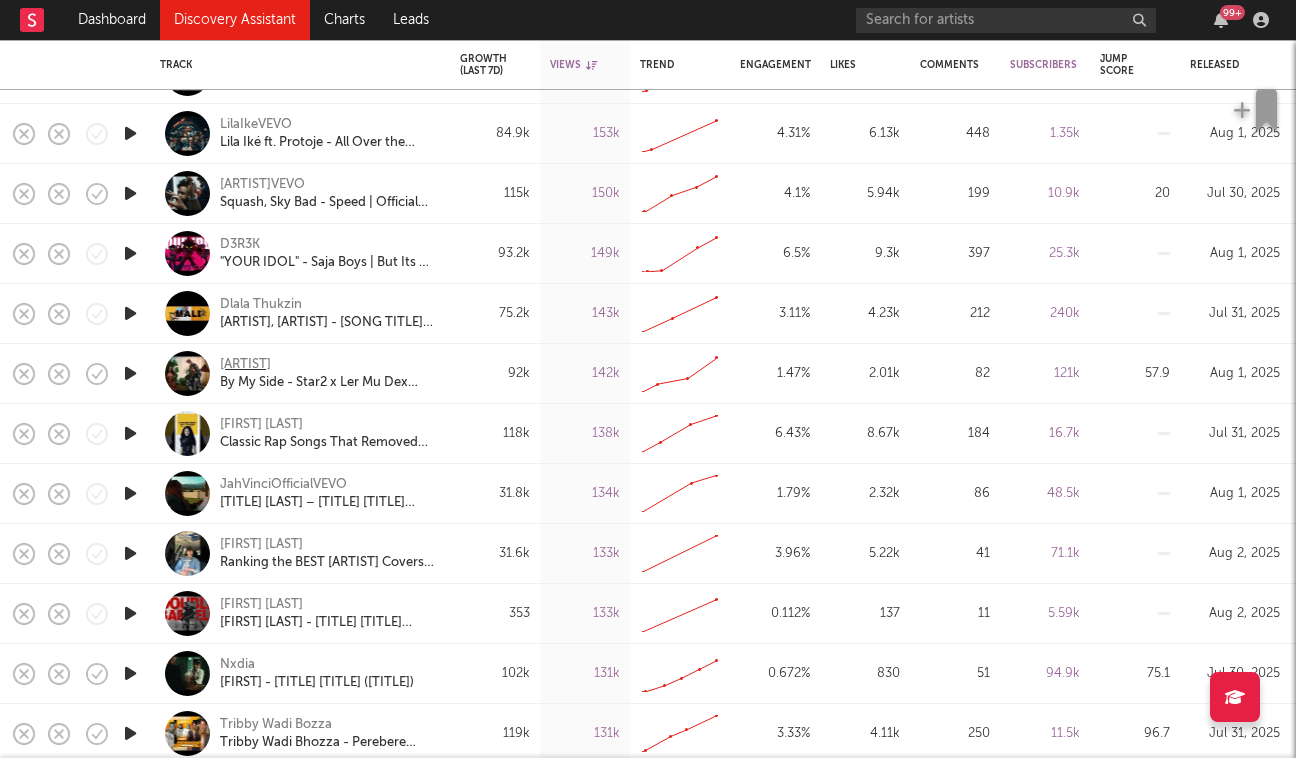 click on "STAR2" at bounding box center [245, 365] 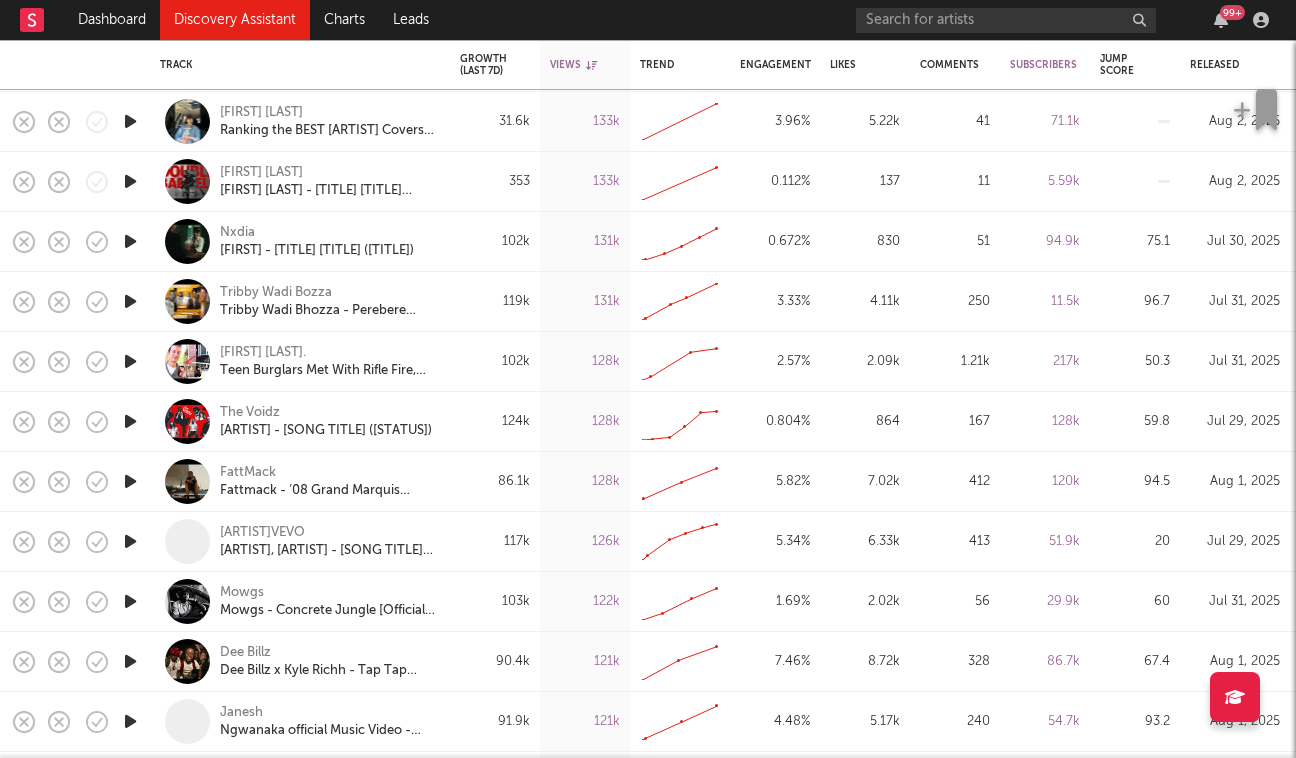 click at bounding box center [130, 601] 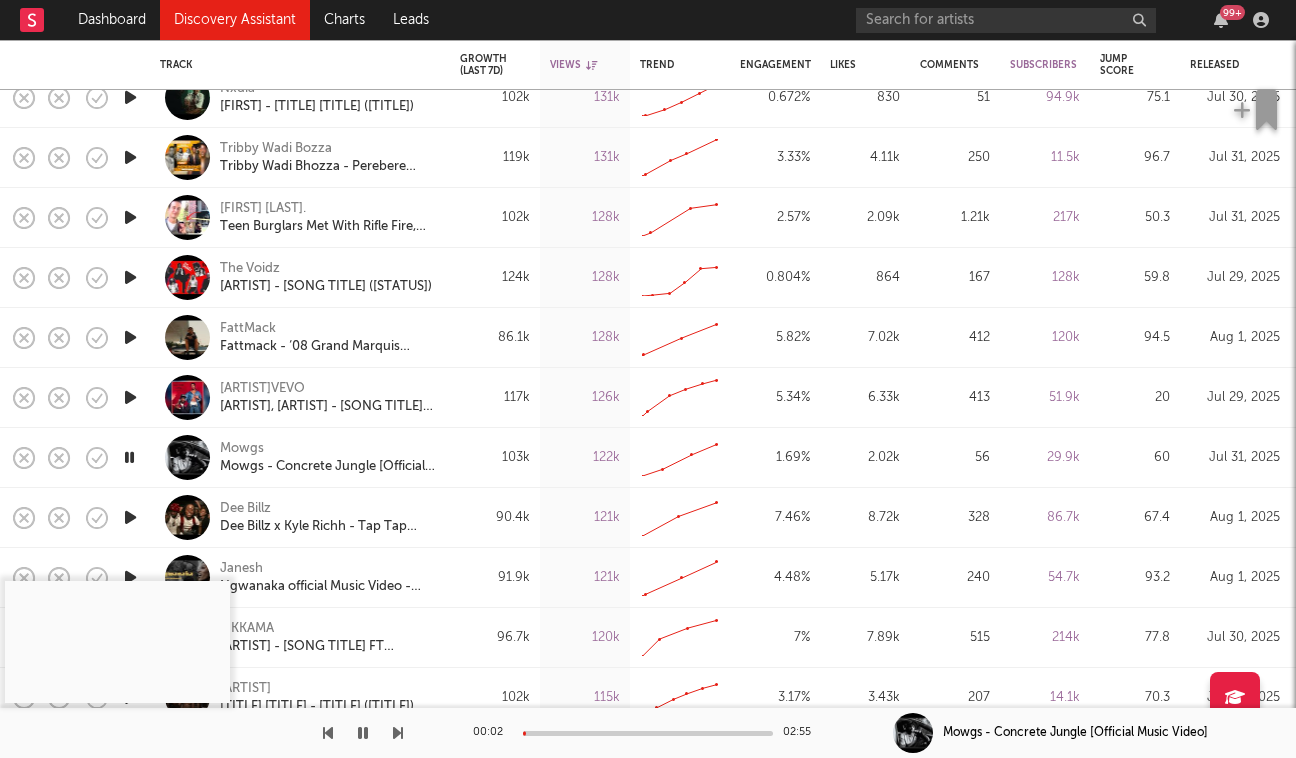 click at bounding box center (648, 733) 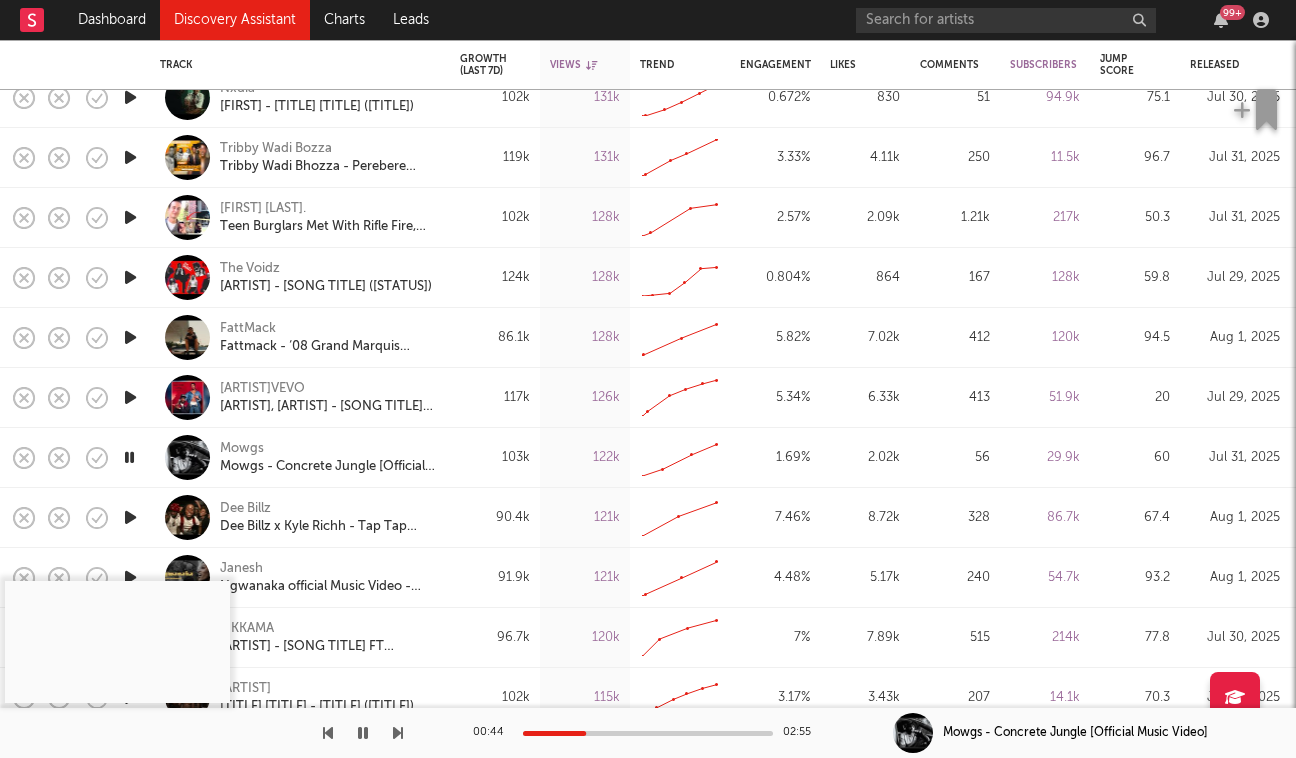 click at bounding box center (363, 733) 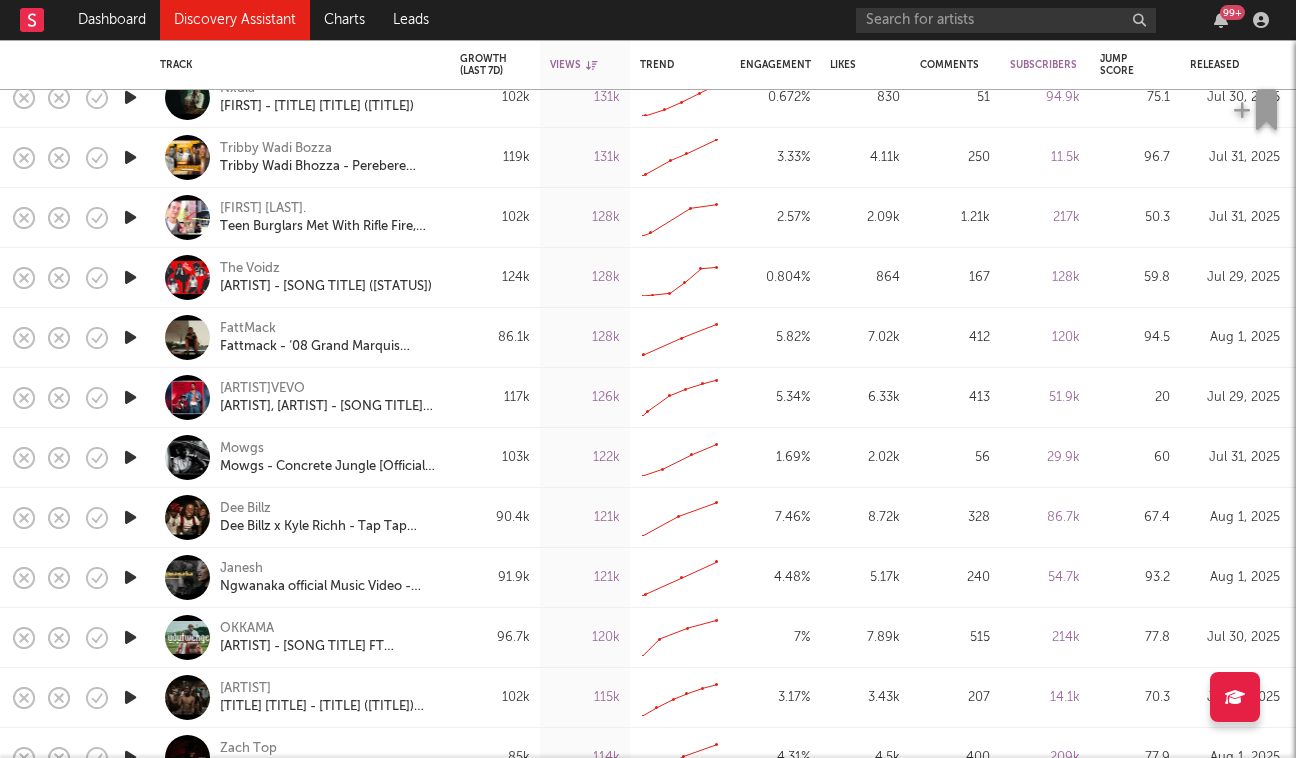 click at bounding box center (130, 457) 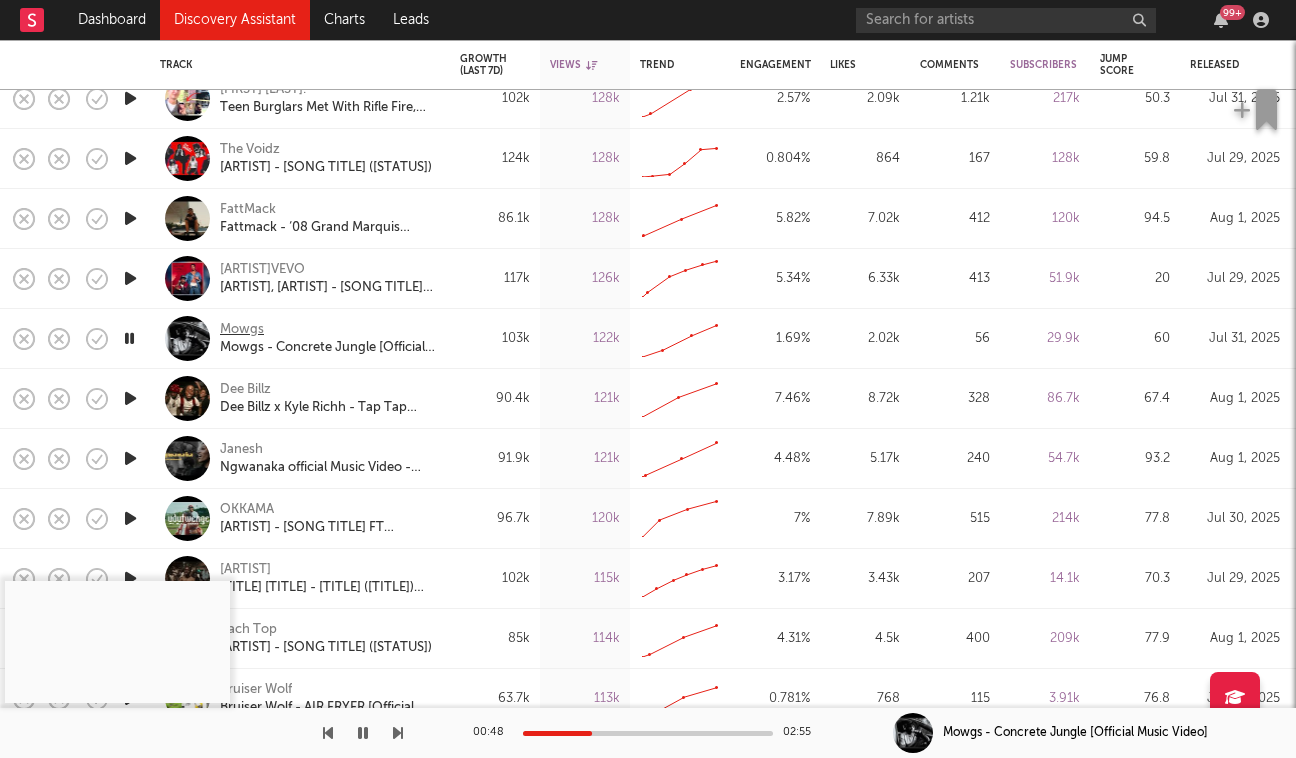 click on "Mowgs" at bounding box center (242, 330) 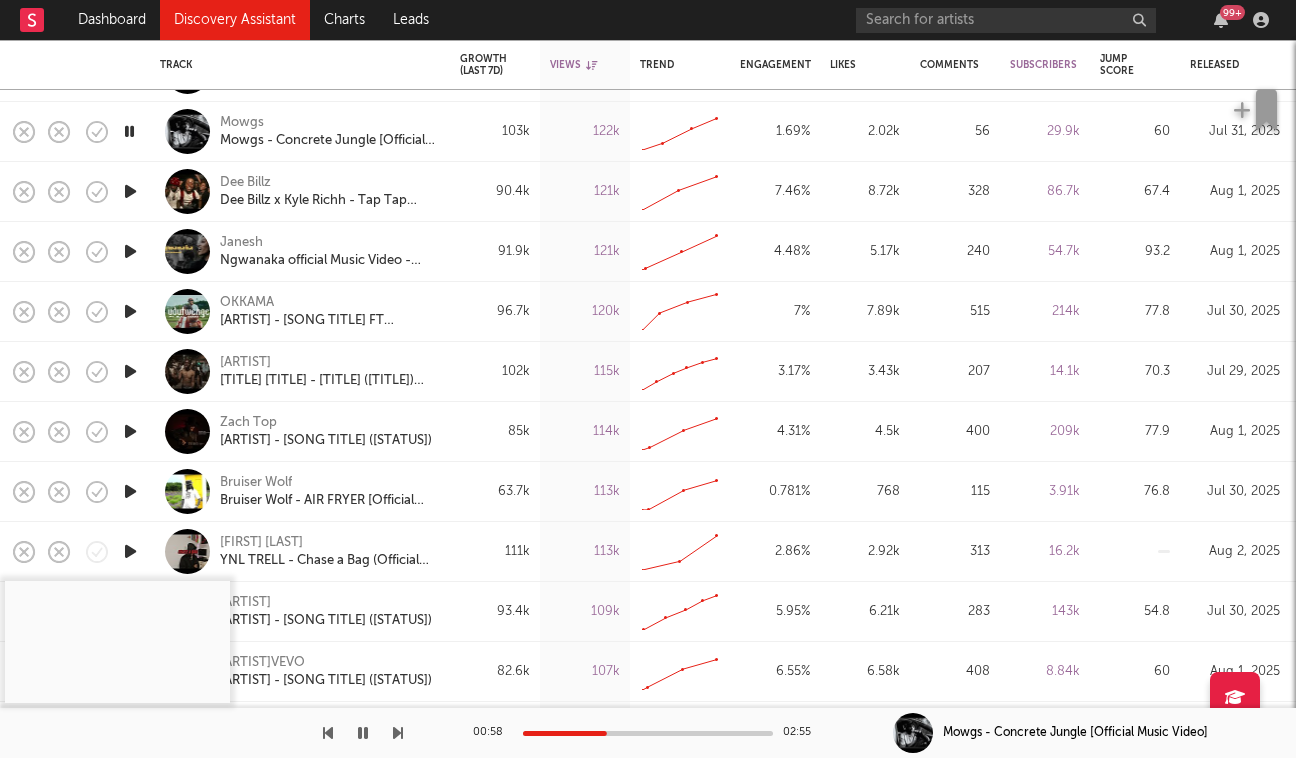 click at bounding box center (130, 371) 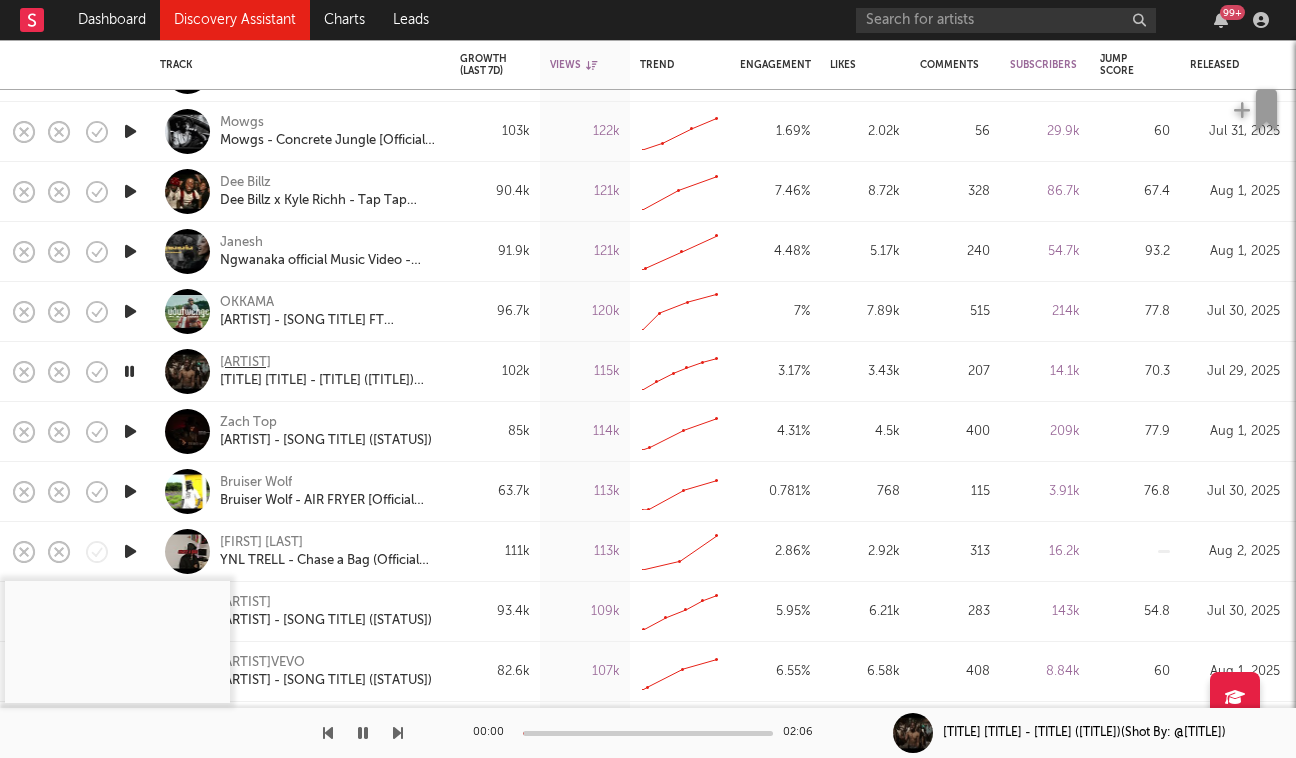 click on "THF Gbaby" at bounding box center (245, 363) 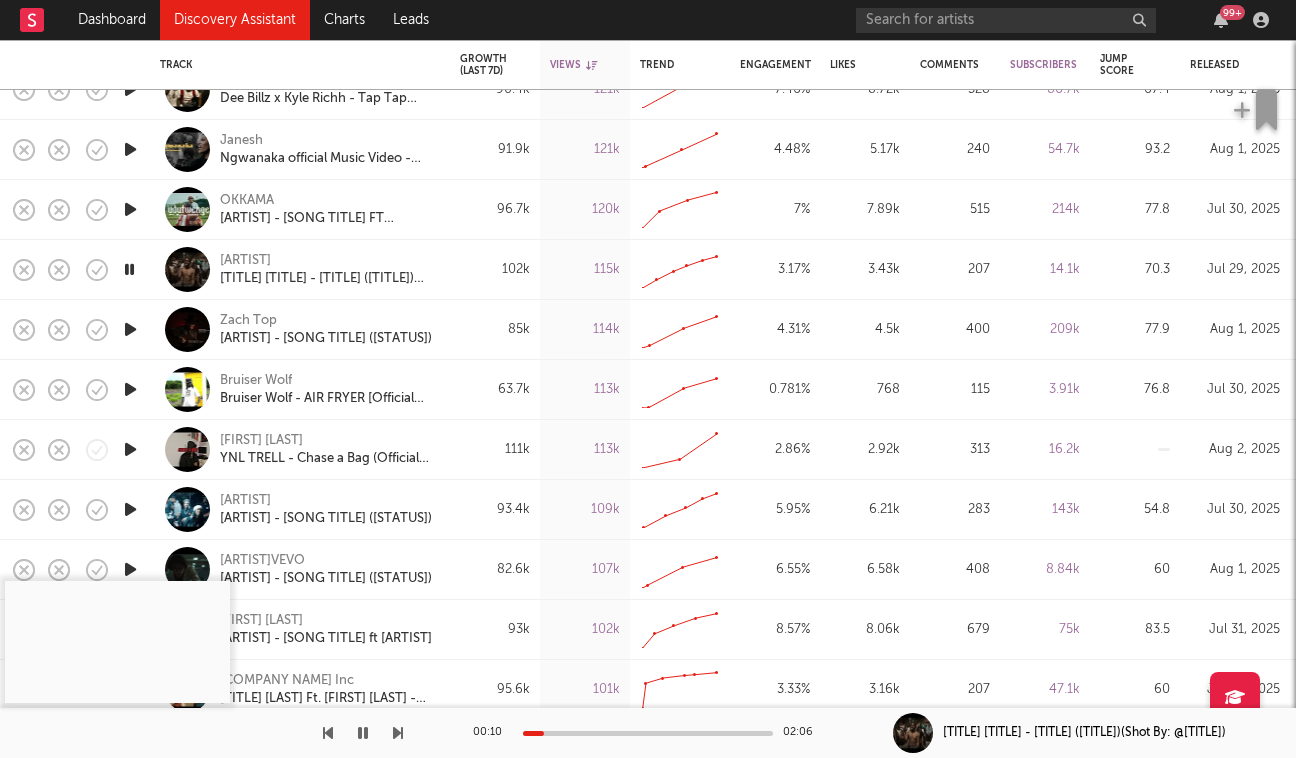 click at bounding box center [130, 389] 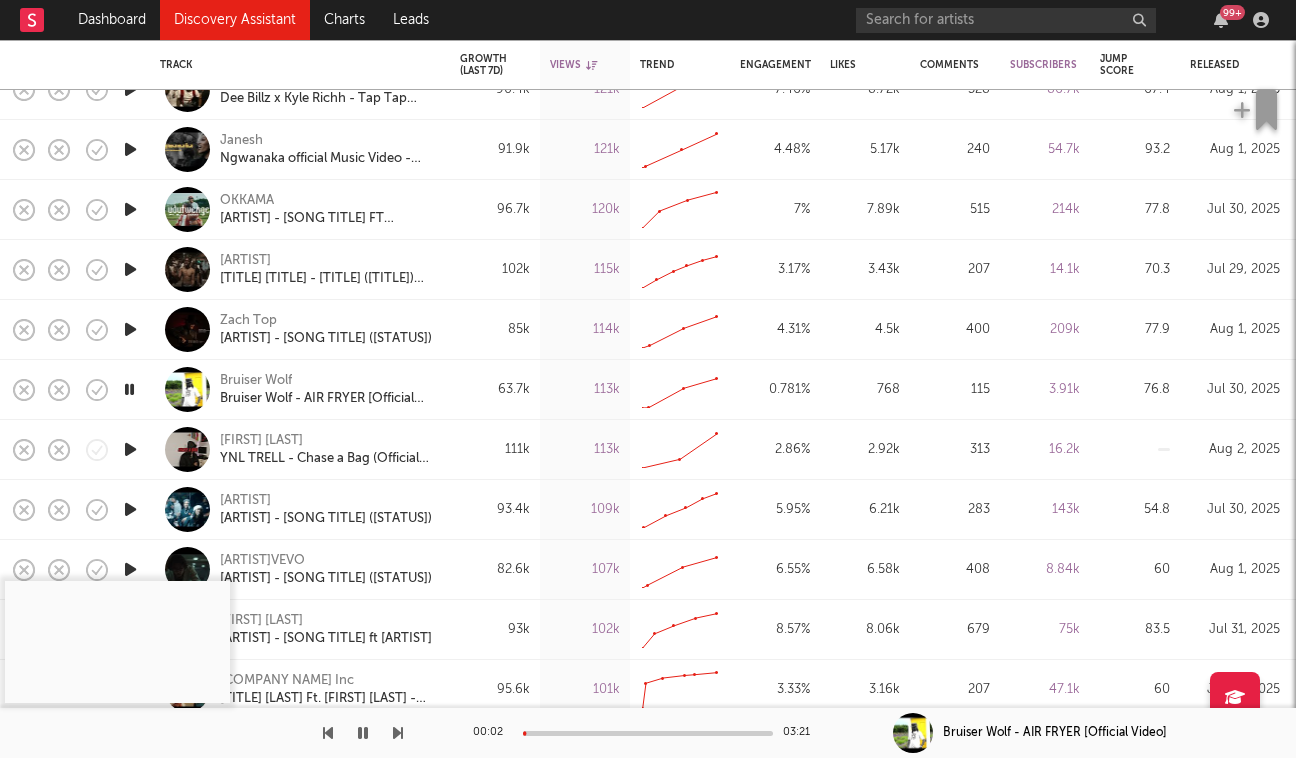click on "00:02 03:21" at bounding box center (648, 733) 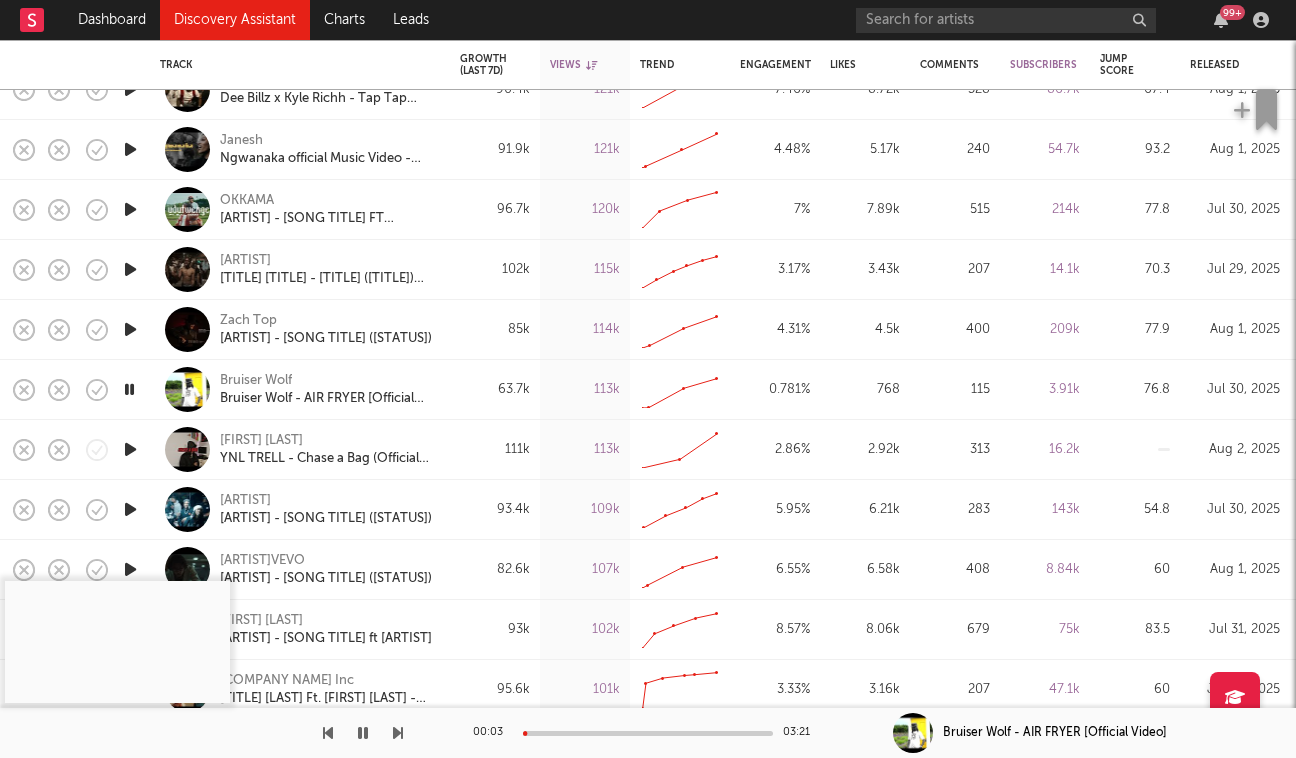 click at bounding box center (648, 733) 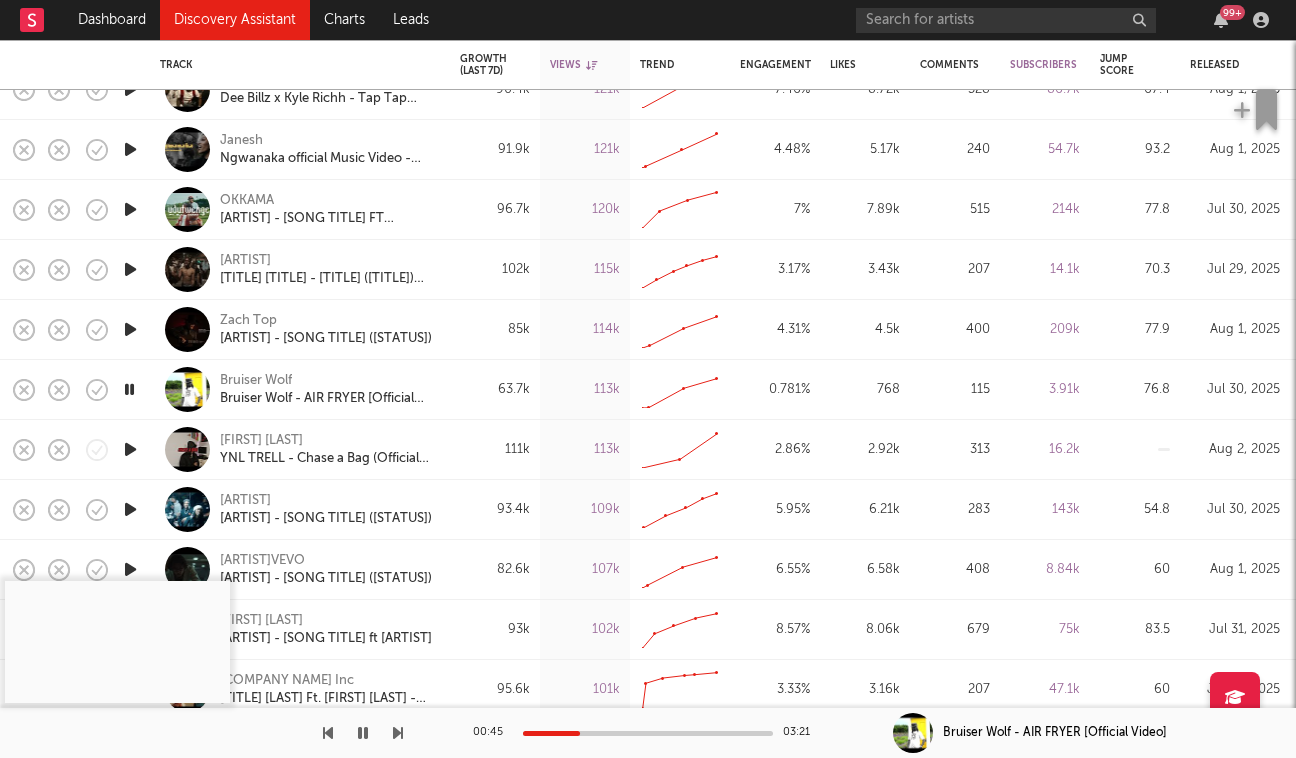 click at bounding box center (648, 733) 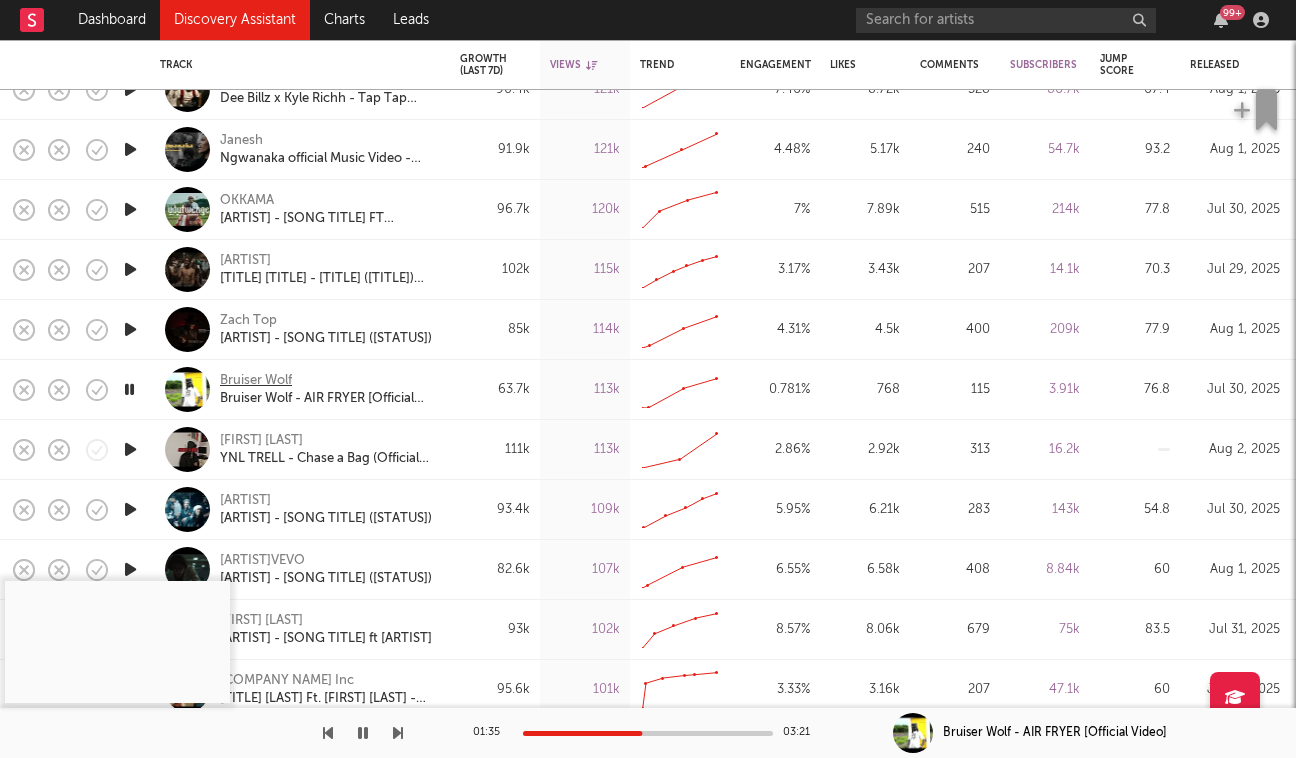 click on "Bruiser Wolf" at bounding box center (256, 381) 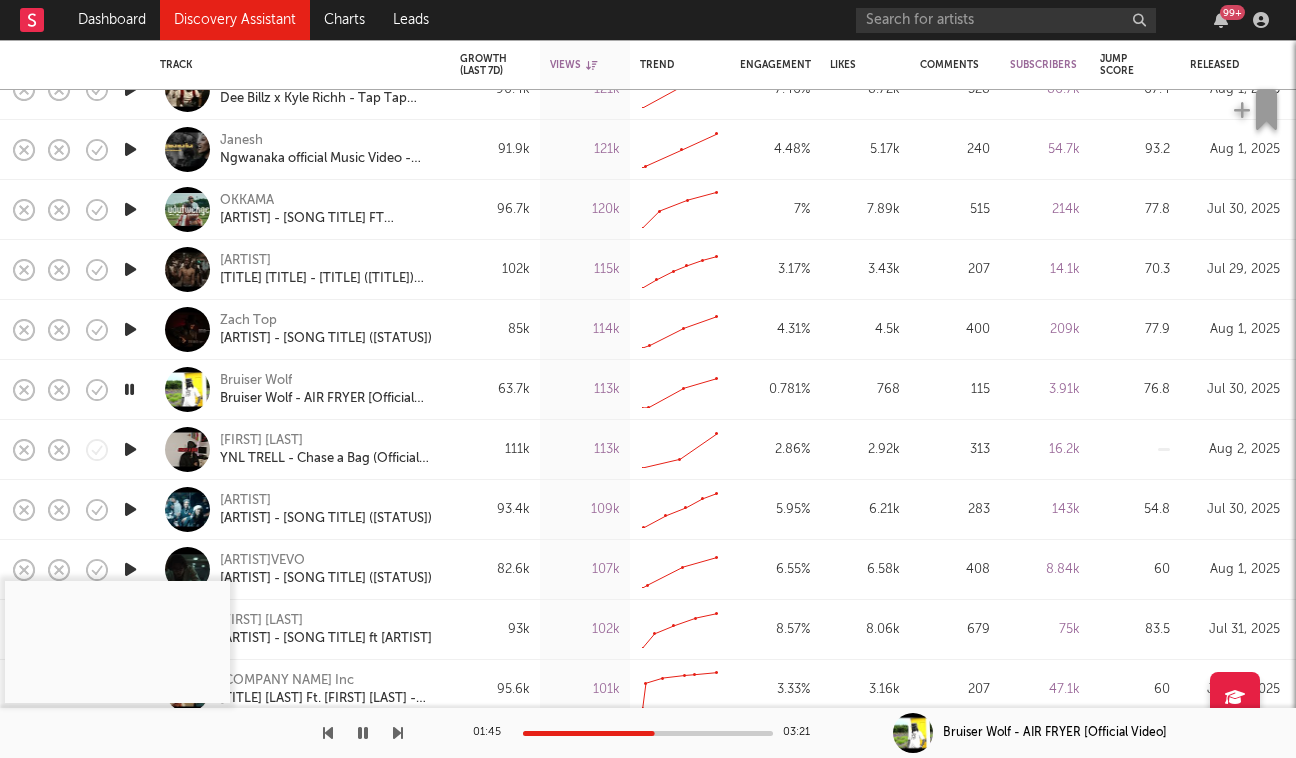 click at bounding box center [130, 449] 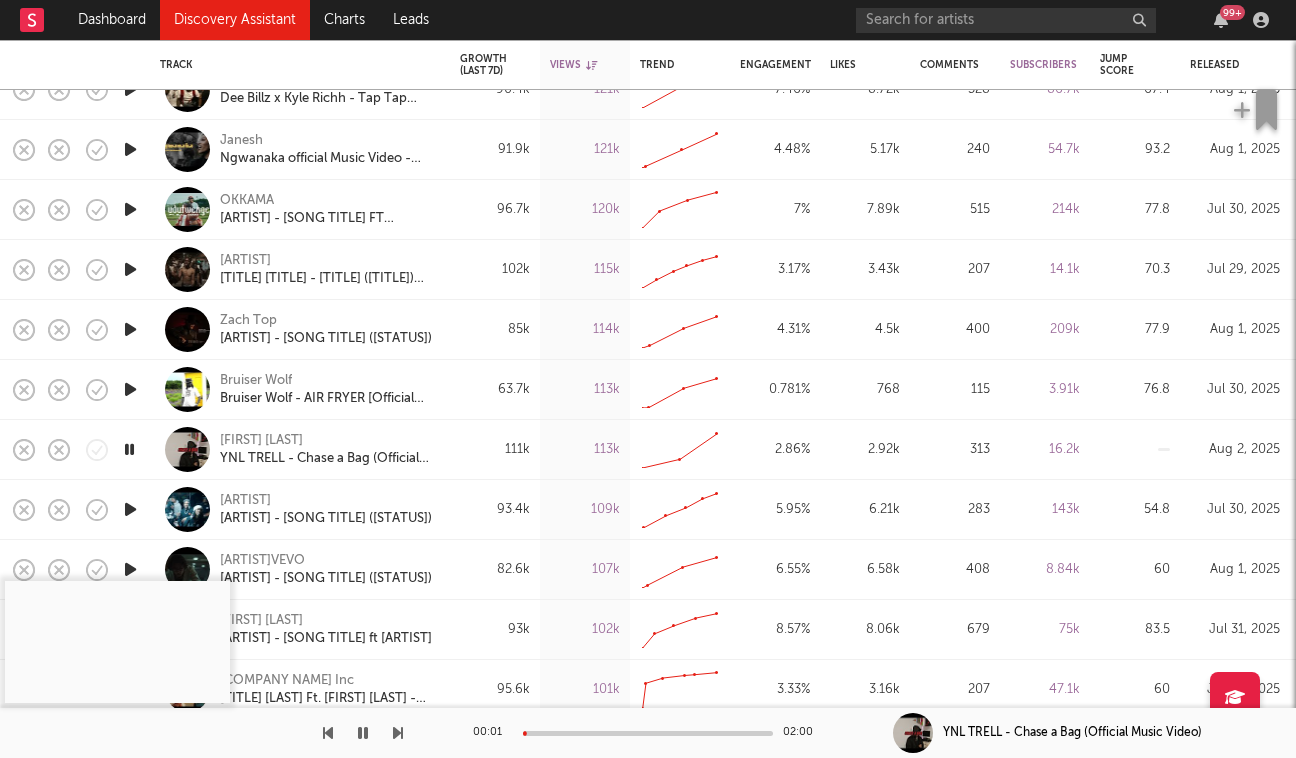 click at bounding box center [648, 733] 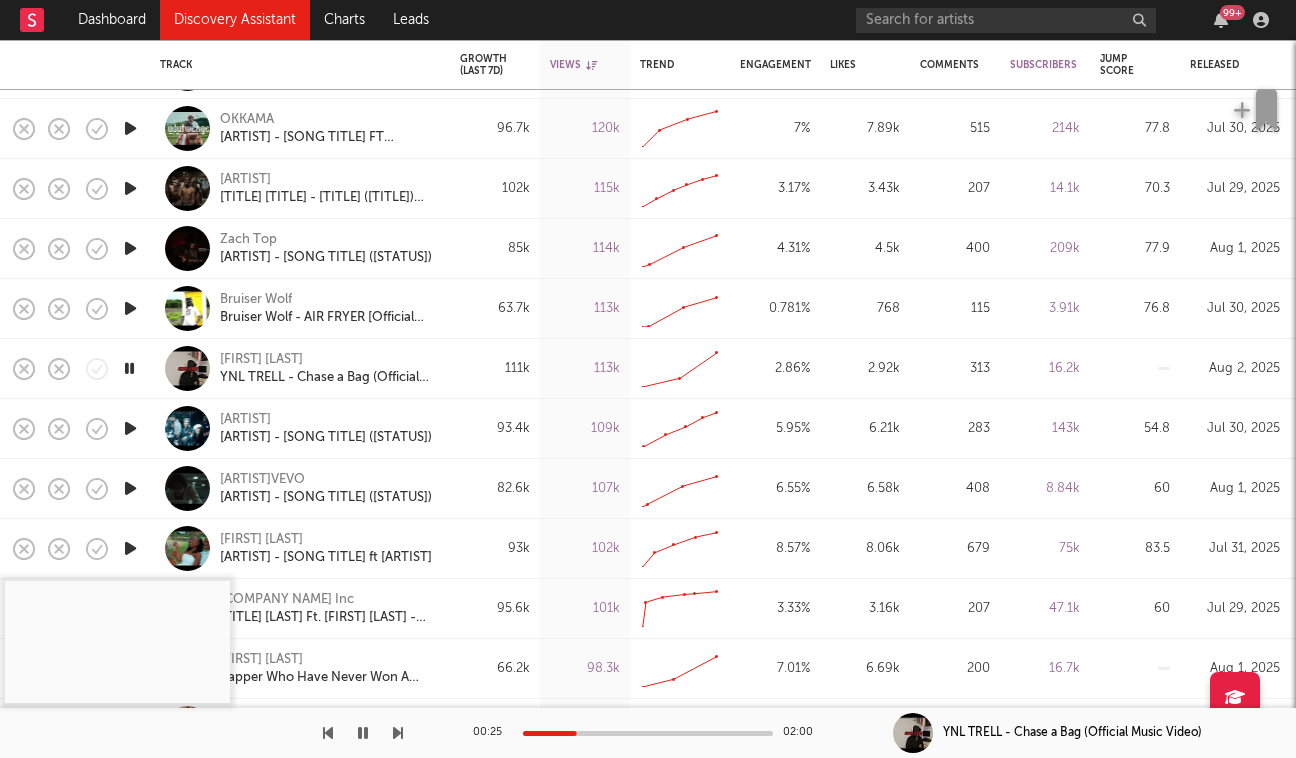 click at bounding box center [130, 428] 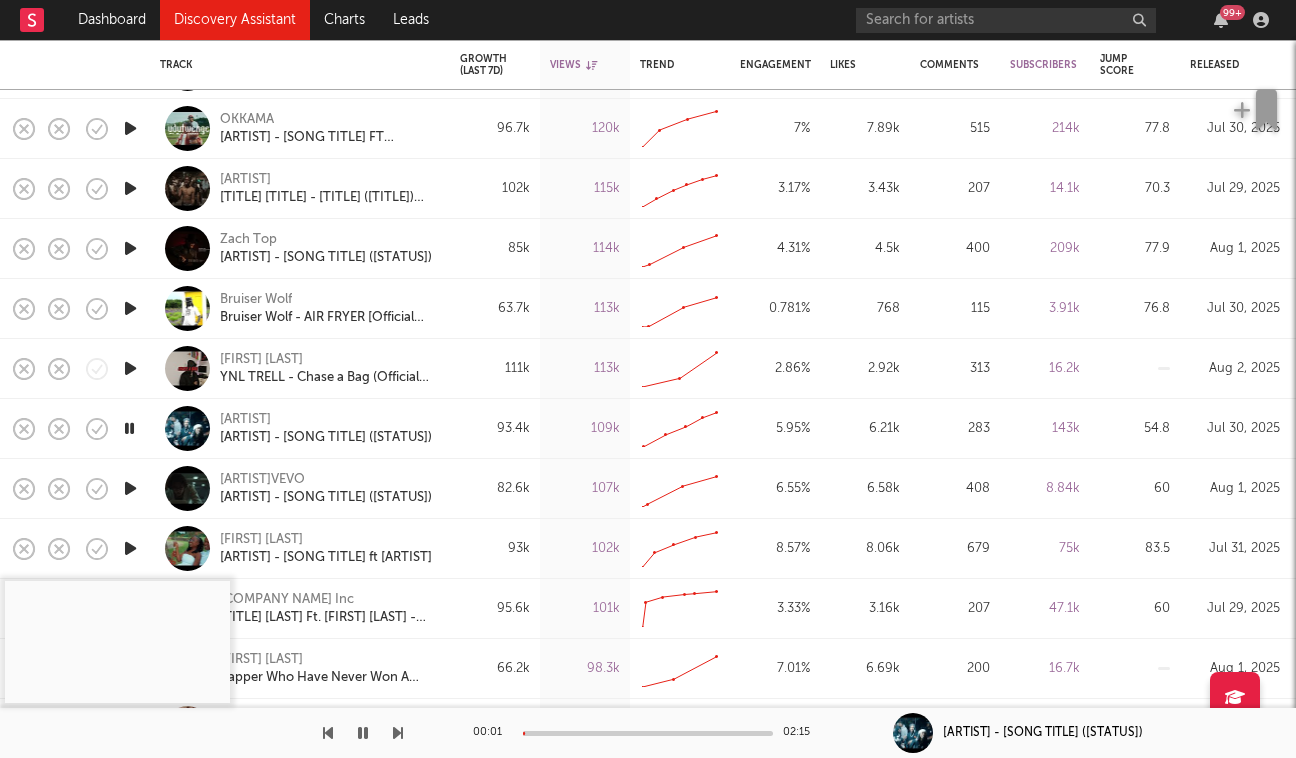 click on "00:01 02:15" at bounding box center [648, 733] 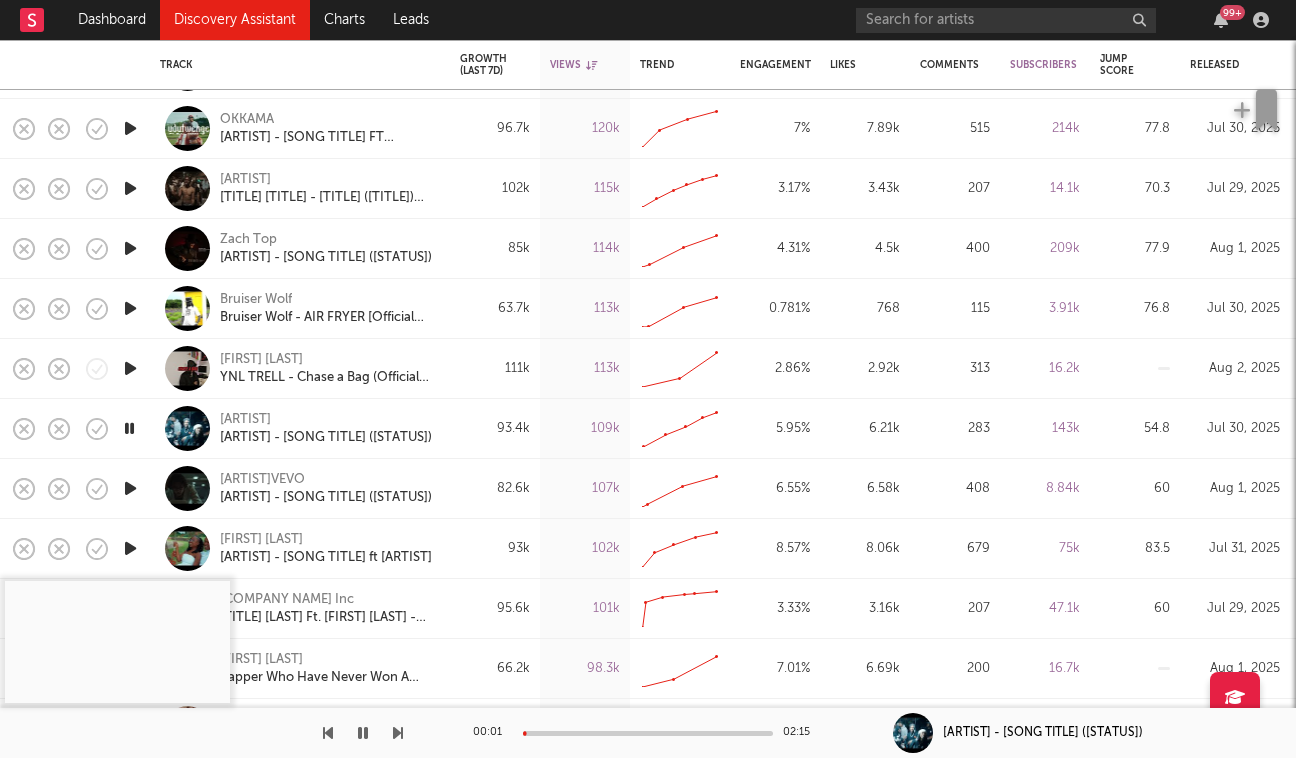 click at bounding box center (648, 733) 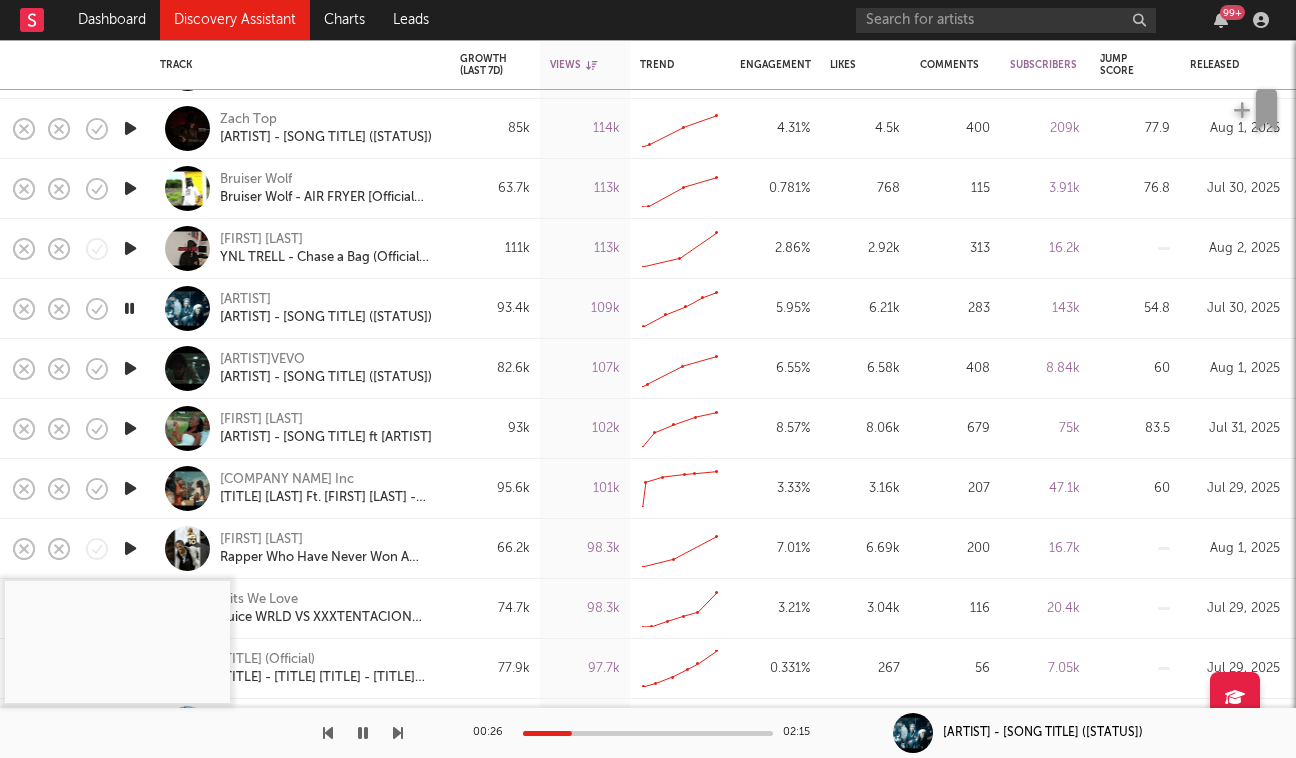 click at bounding box center [130, 368] 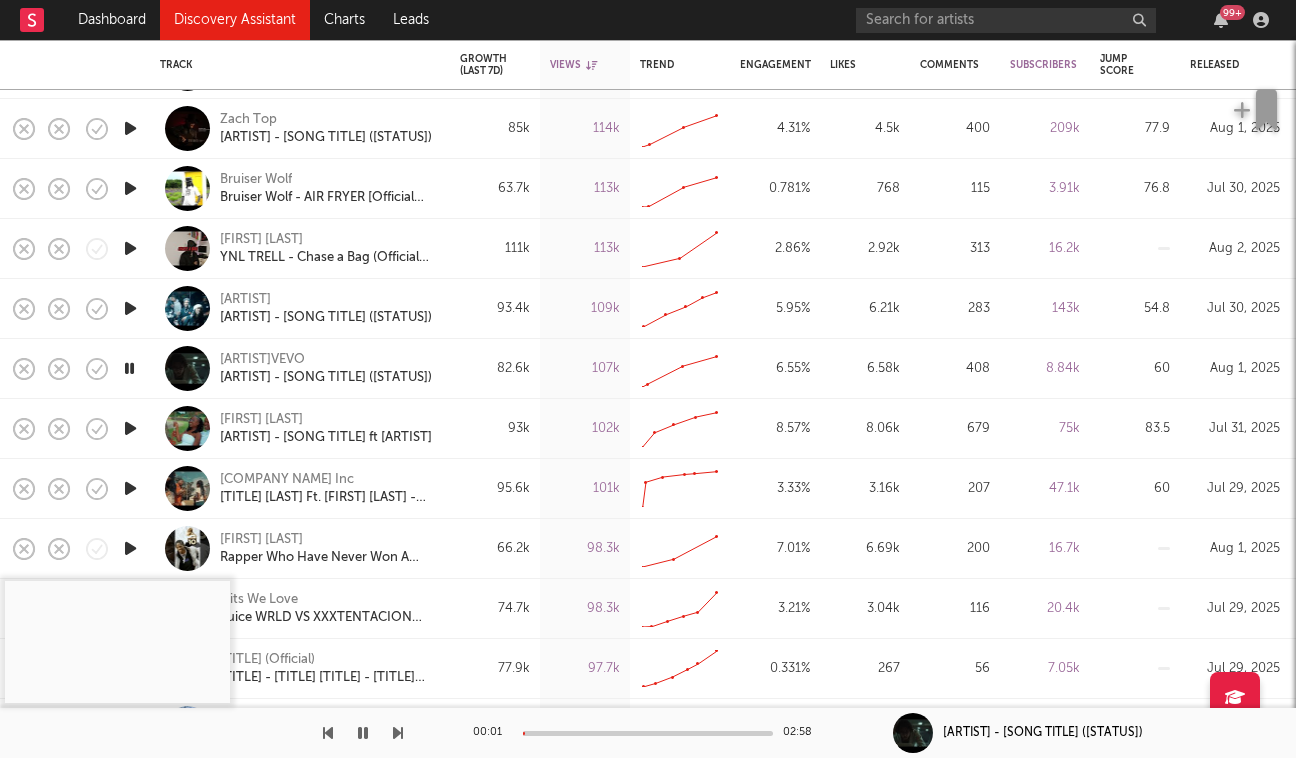 click at bounding box center (648, 733) 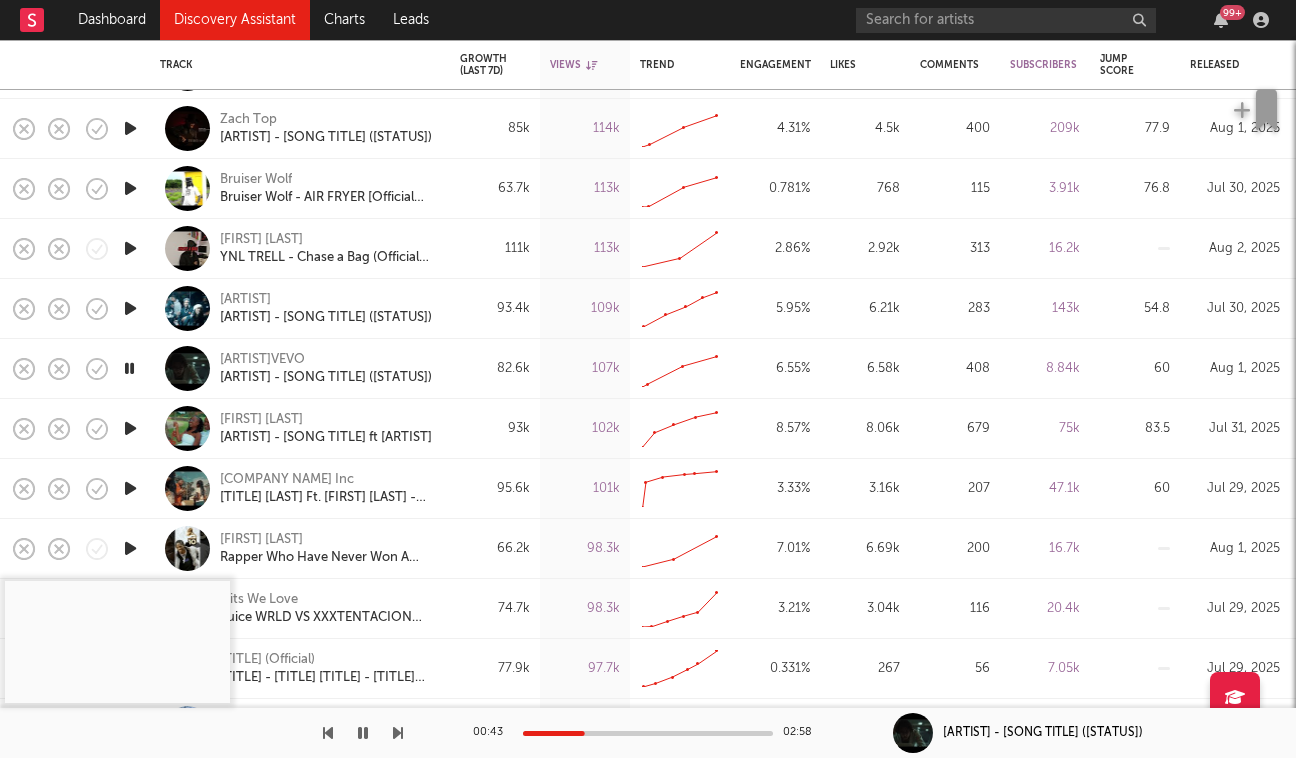 click at bounding box center [130, 428] 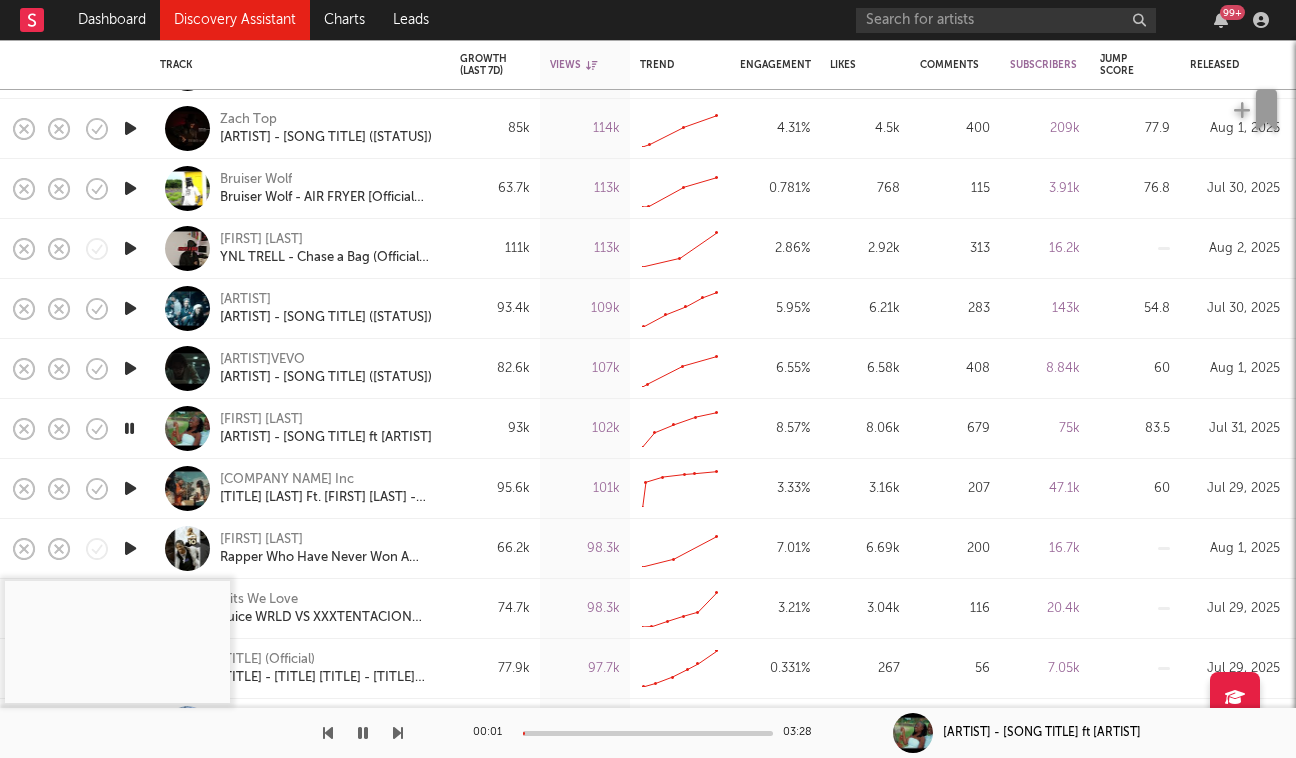click at bounding box center [130, 488] 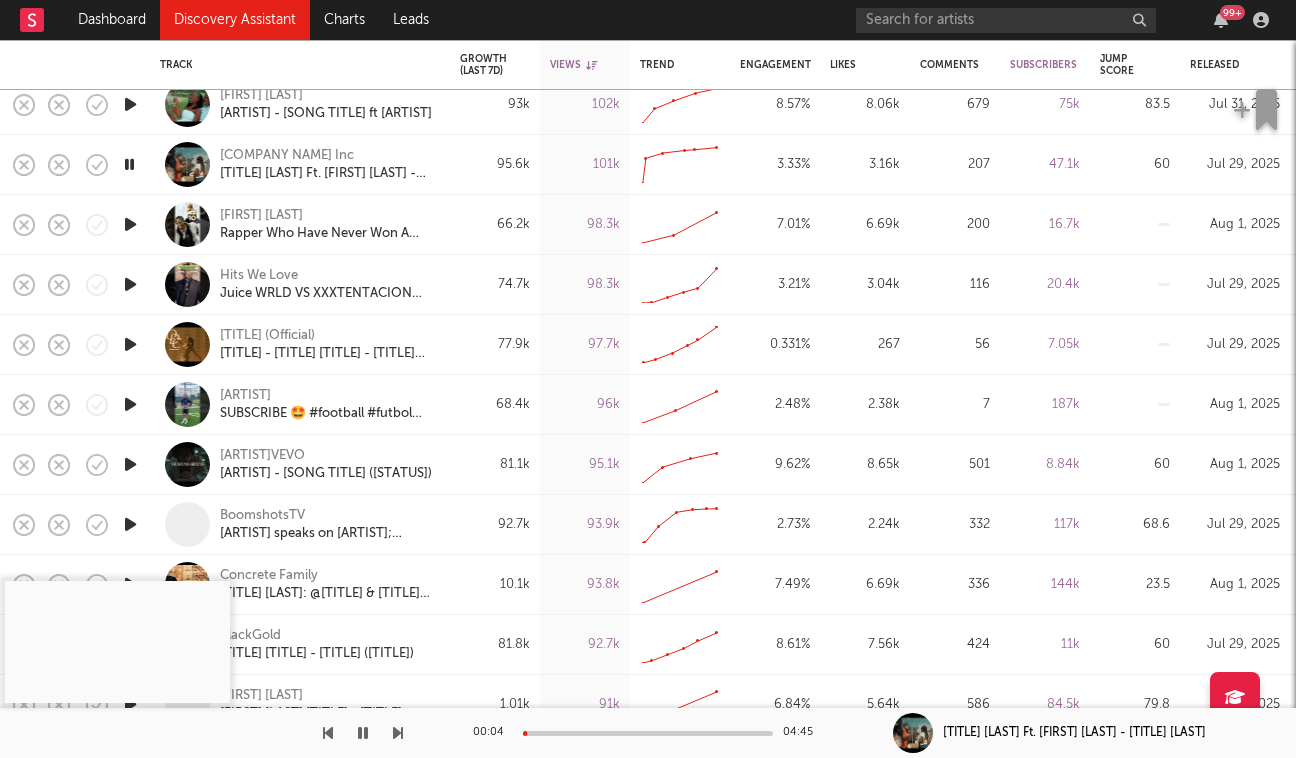 click at bounding box center (648, 733) 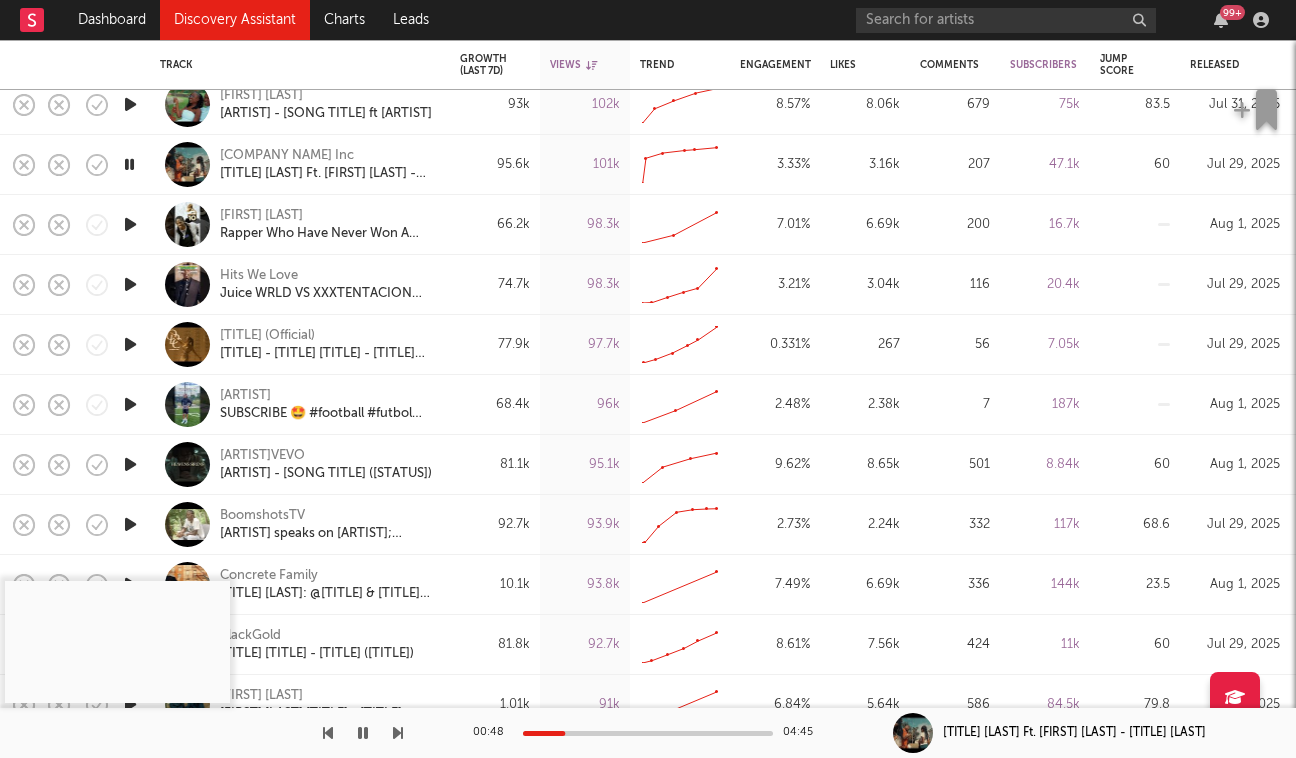 click at bounding box center (648, 733) 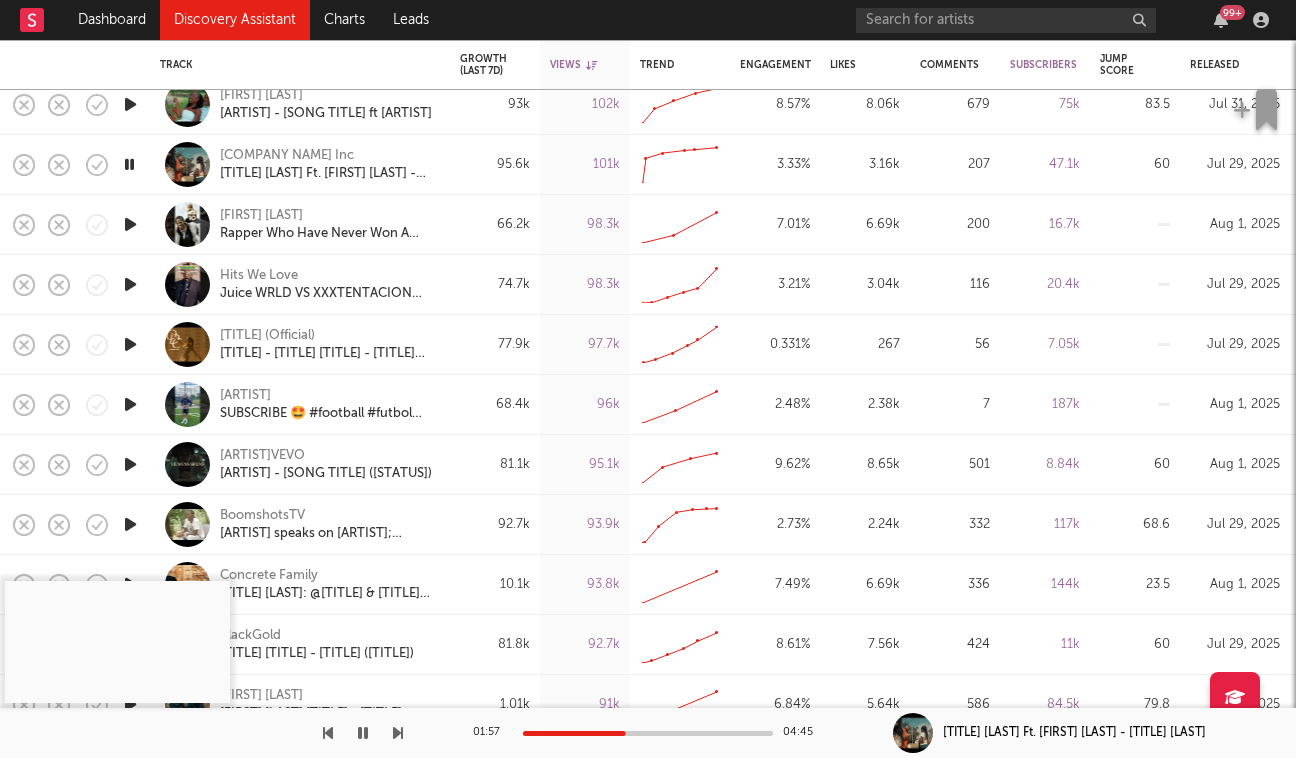 click at bounding box center [130, 344] 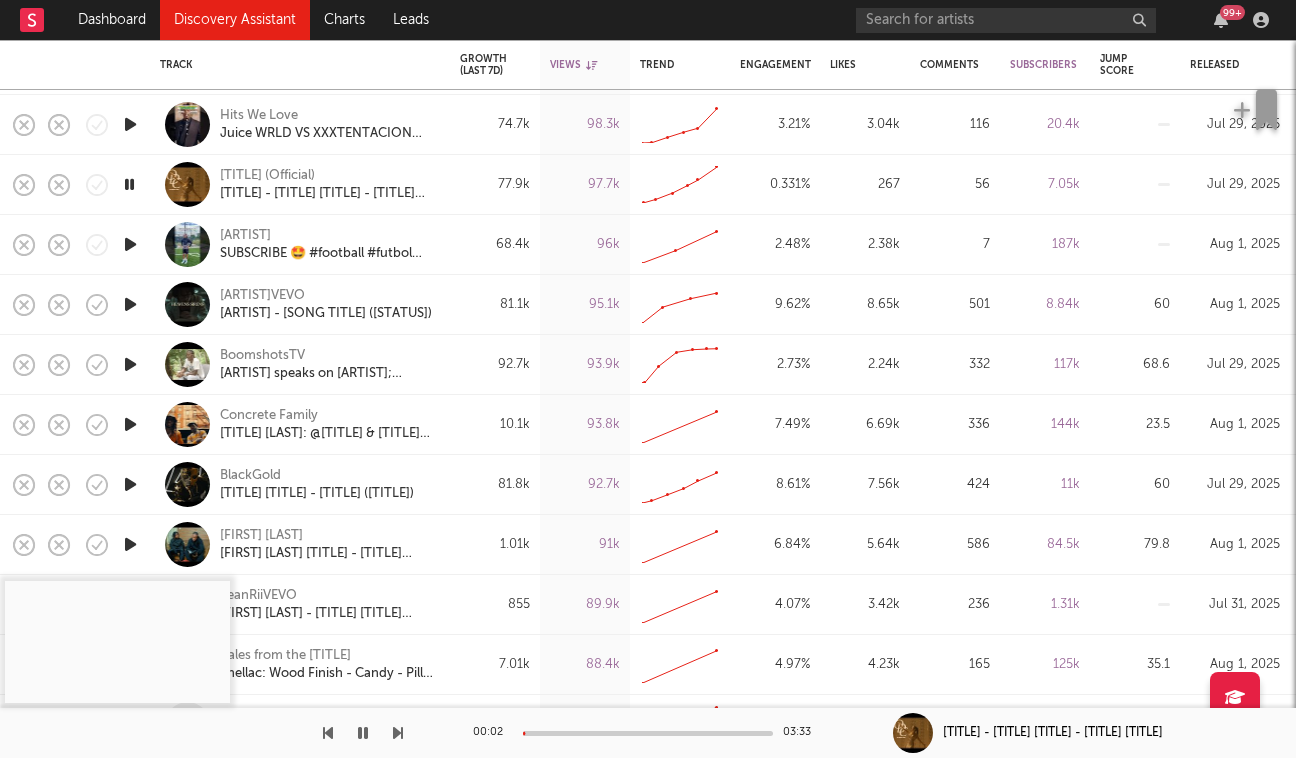 click at bounding box center [130, 424] 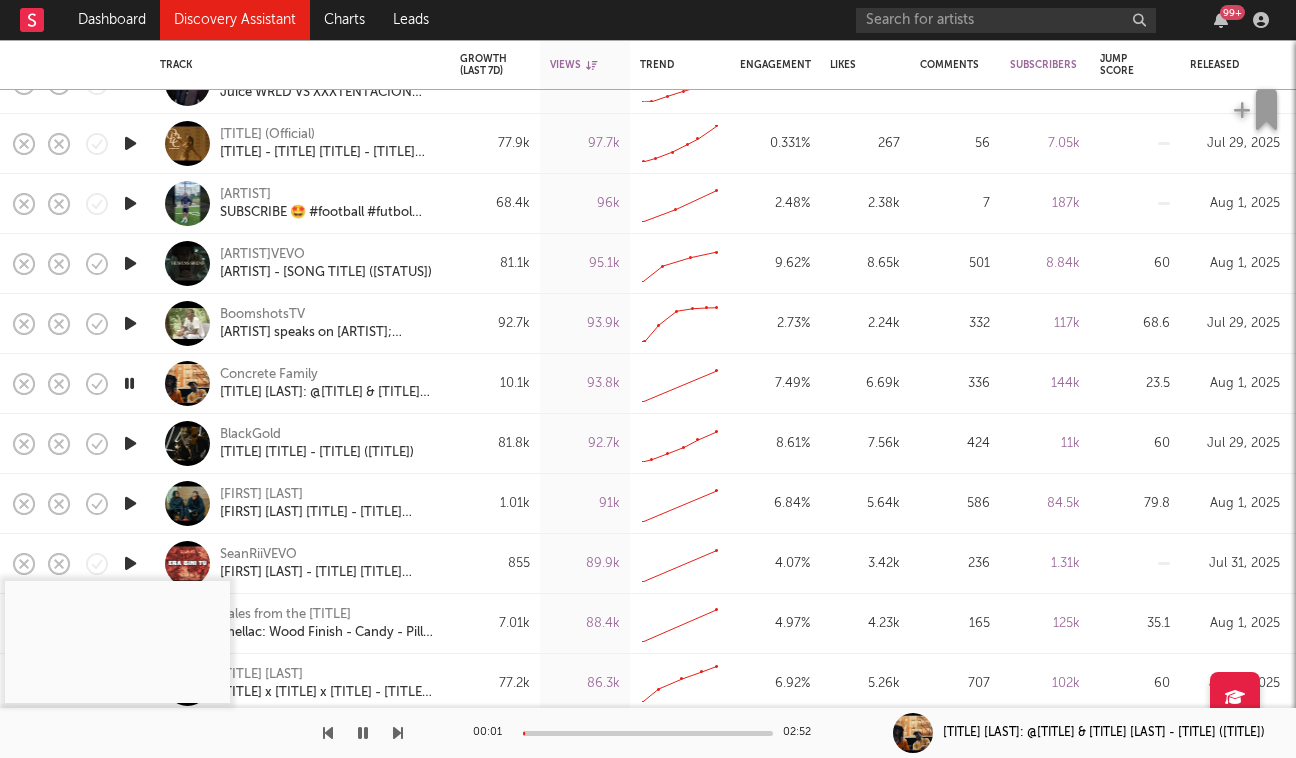 click at bounding box center (130, 443) 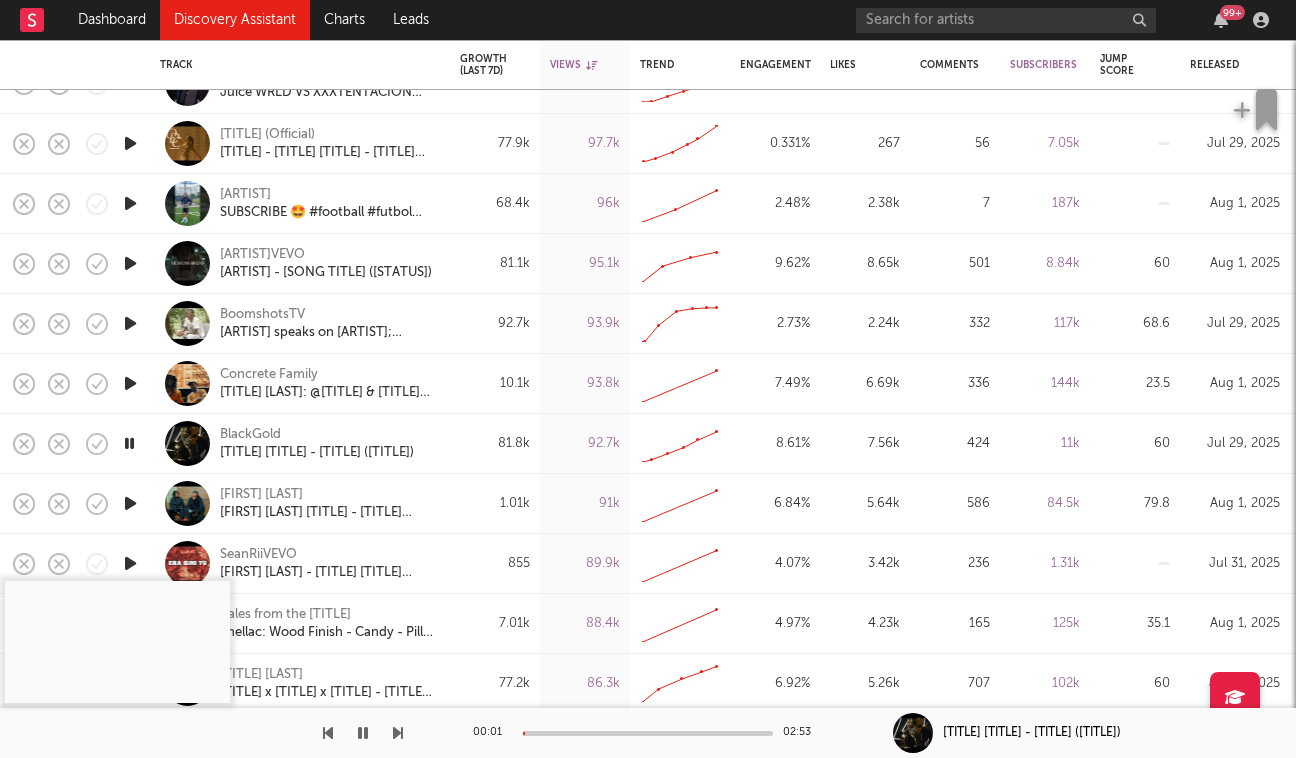 click at bounding box center [130, 383] 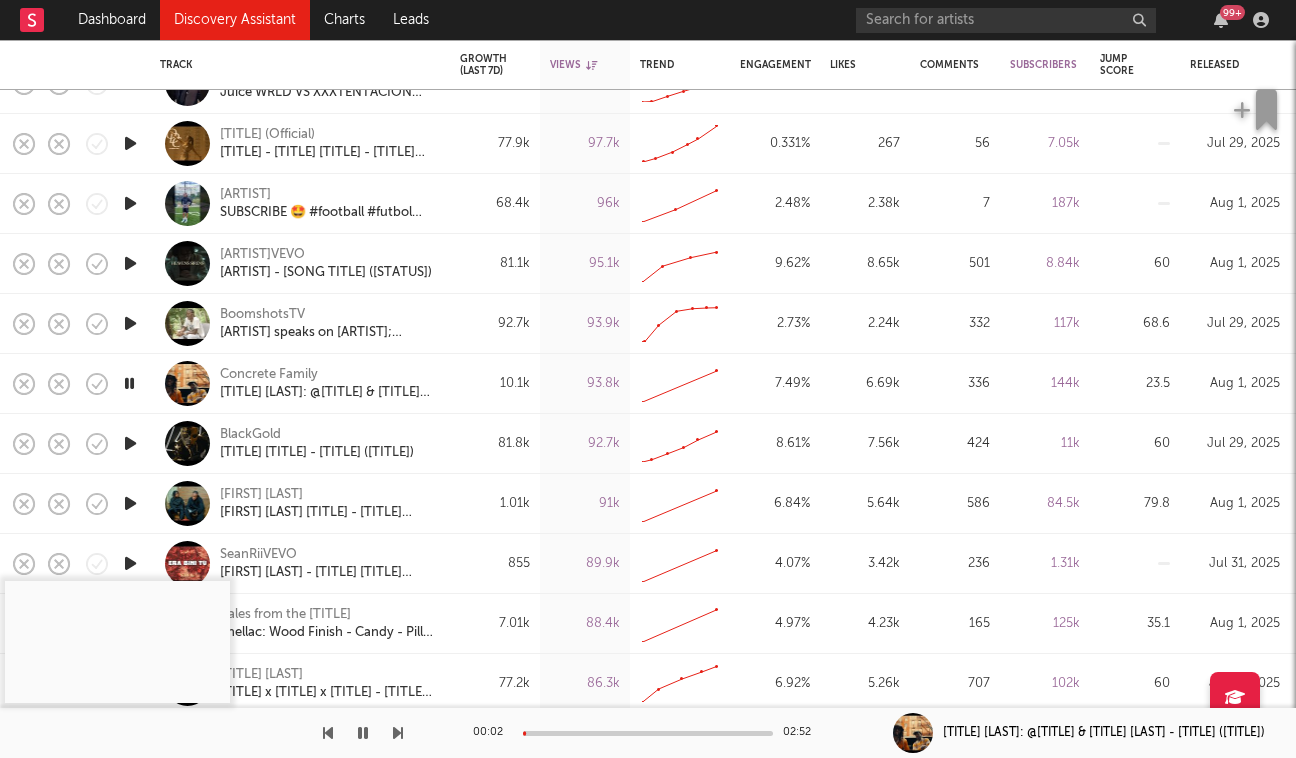 click at bounding box center (648, 733) 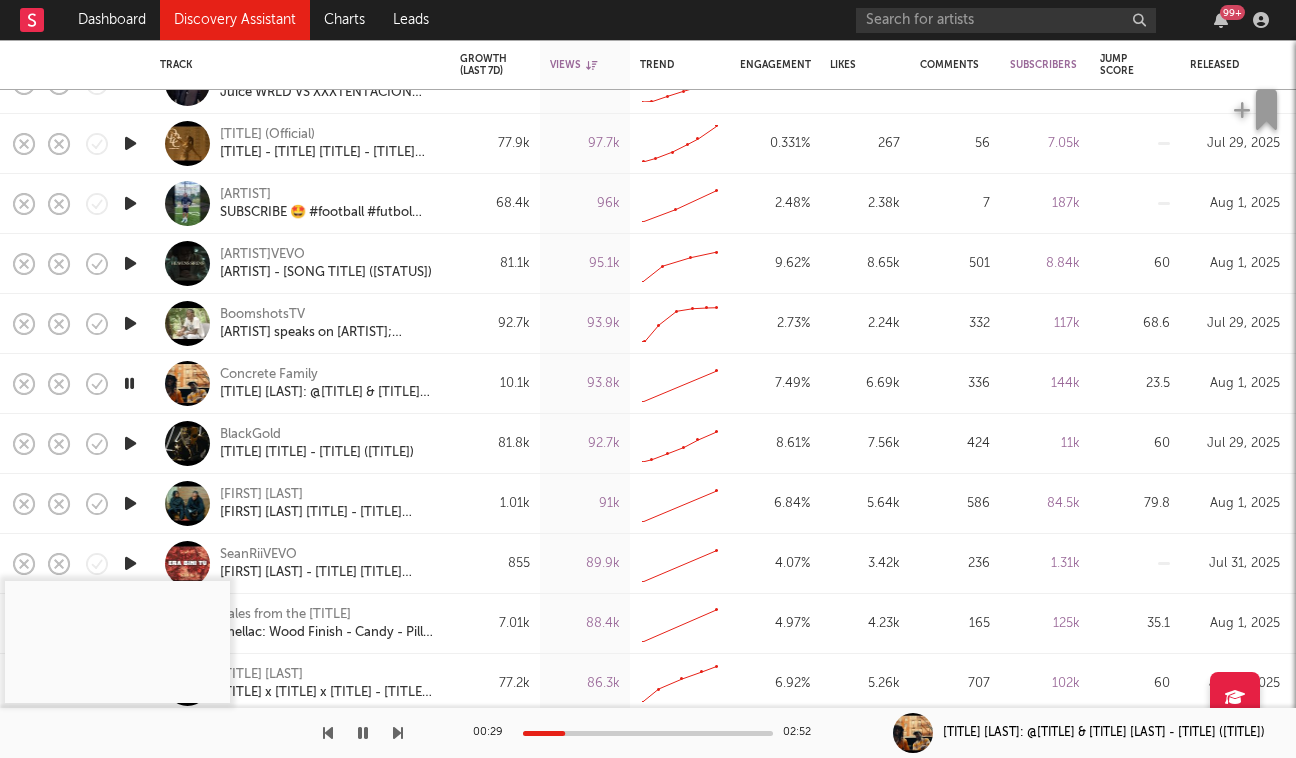 click at bounding box center [130, 443] 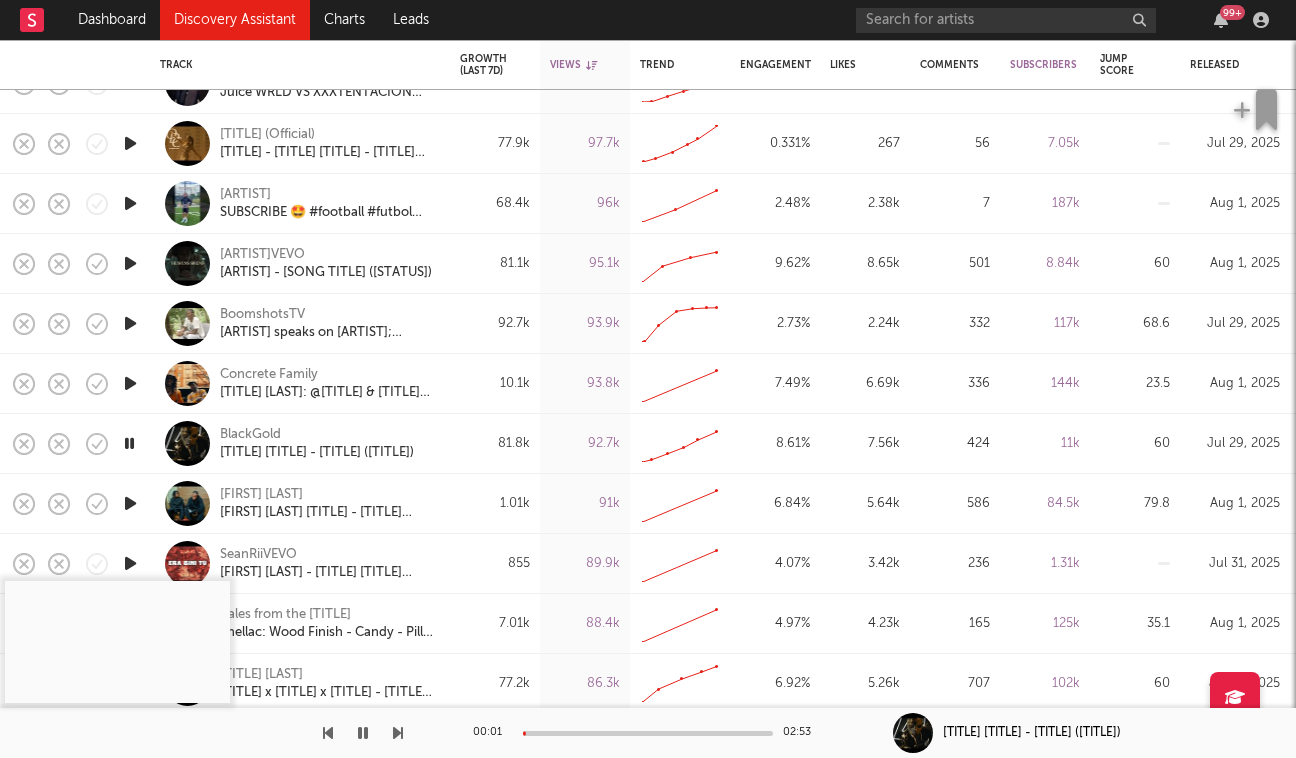 click at bounding box center [130, 503] 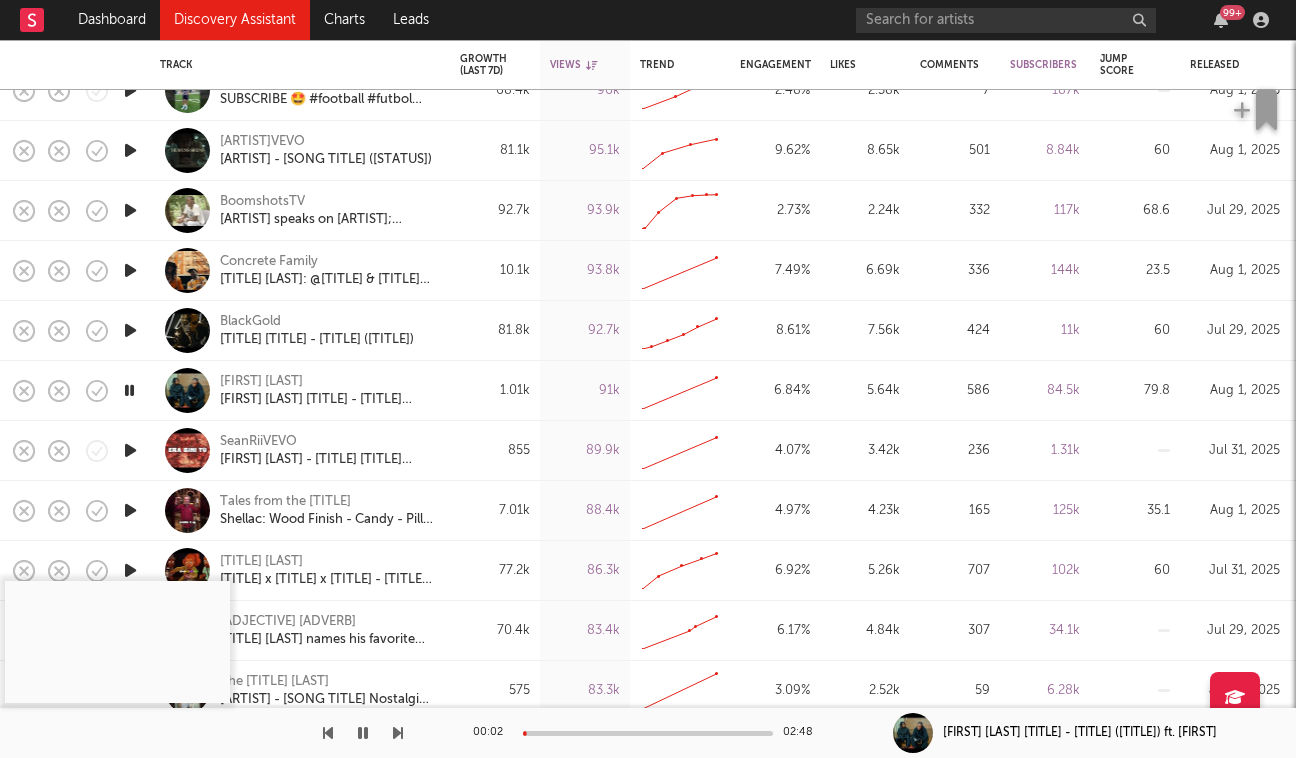 click at bounding box center [648, 733] 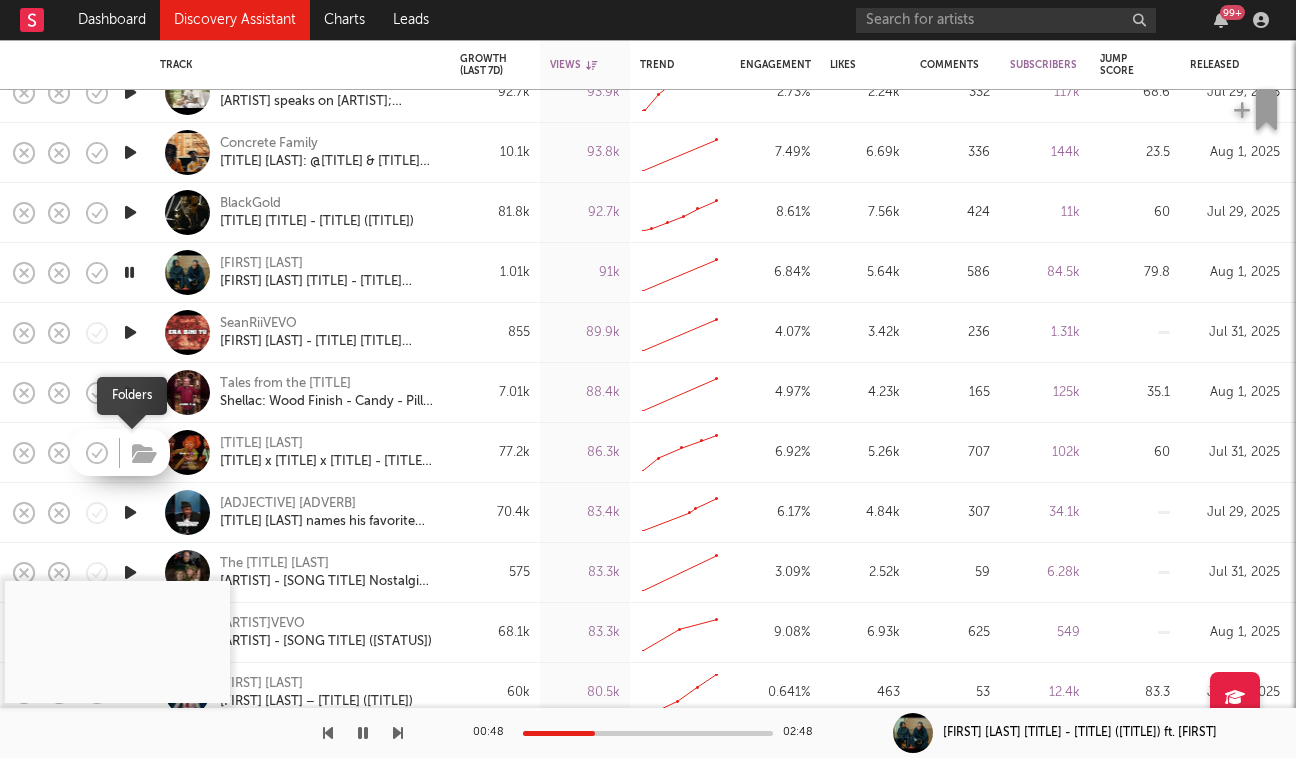 click at bounding box center (144, 454) 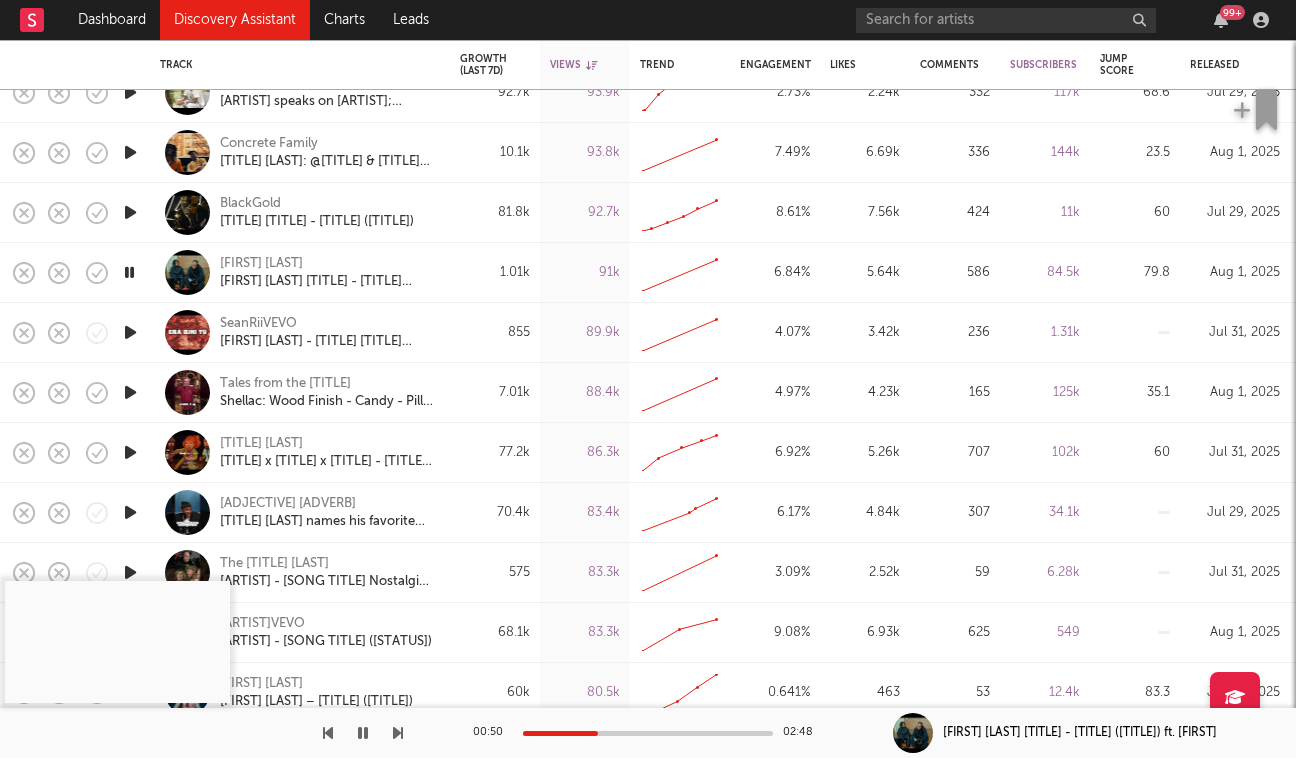 click at bounding box center (130, 452) 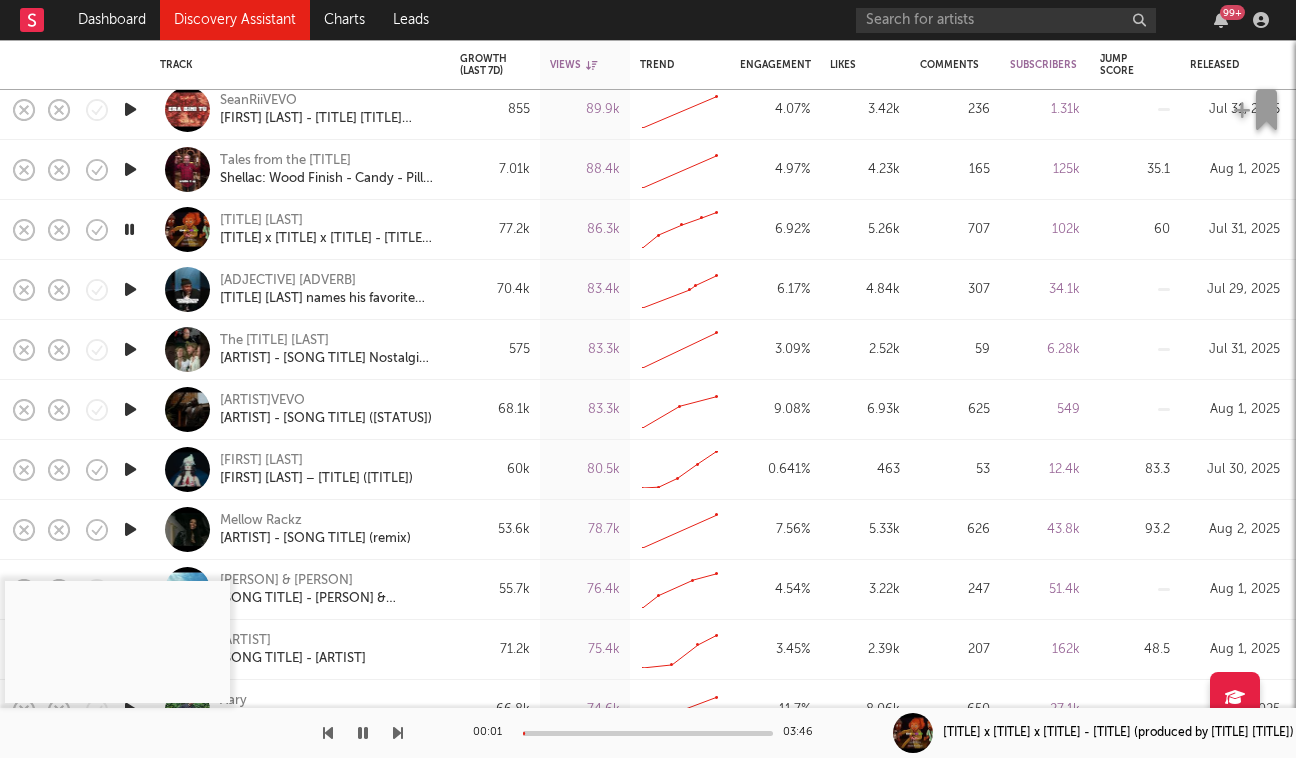 click at bounding box center (130, 469) 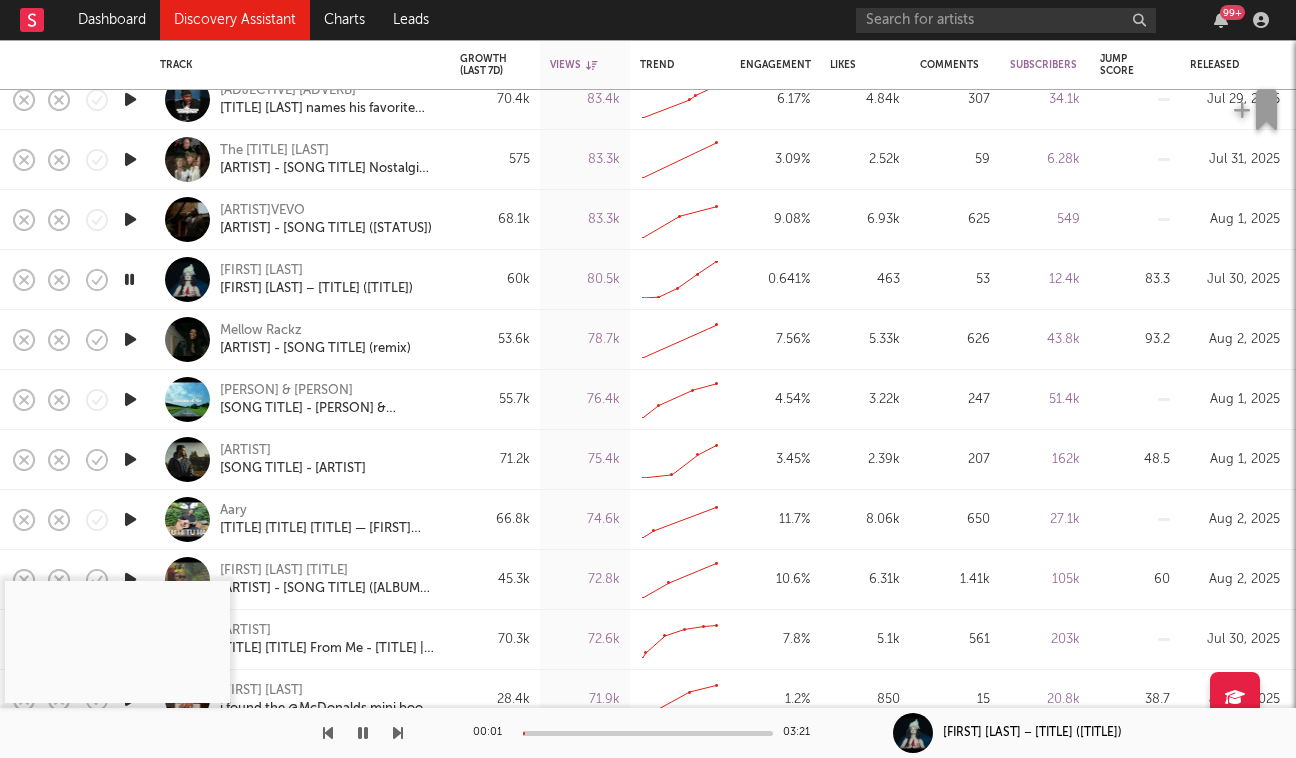 click at bounding box center (130, 459) 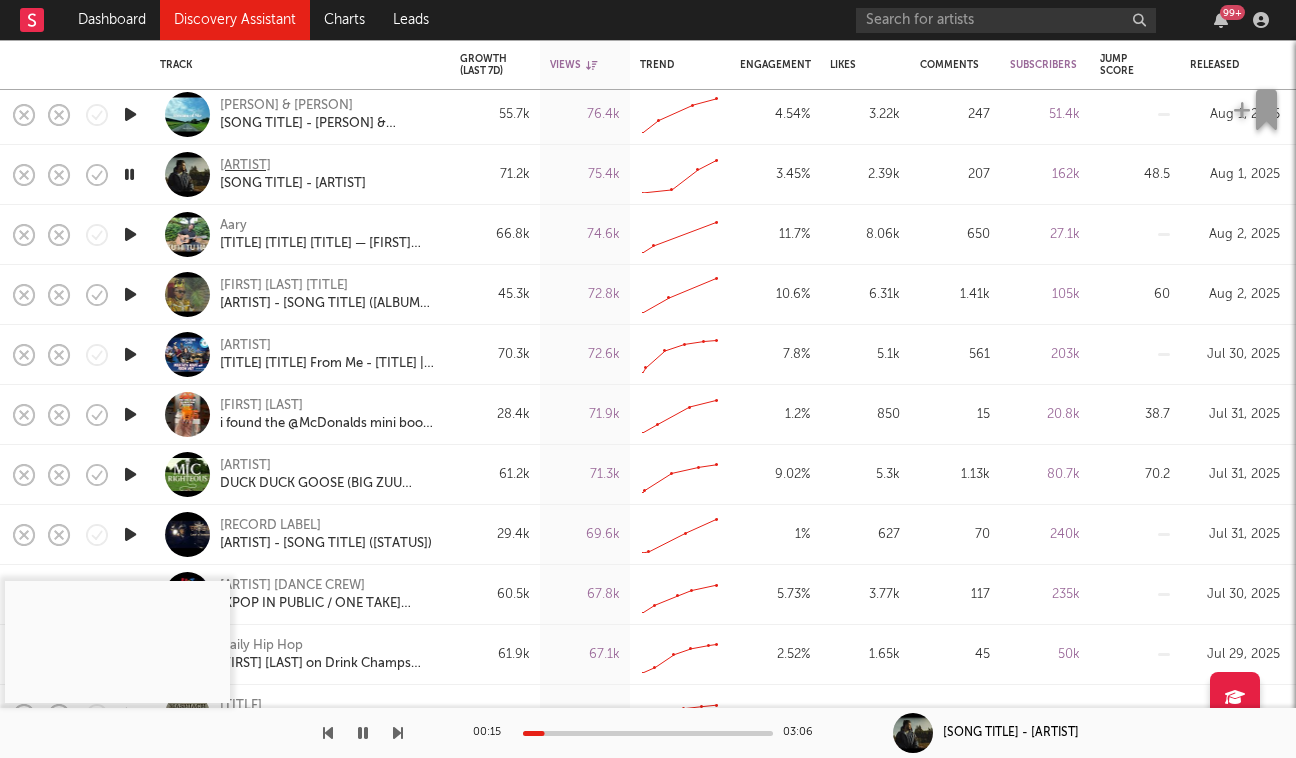 click on "ROBYN SANDHU" at bounding box center (245, 166) 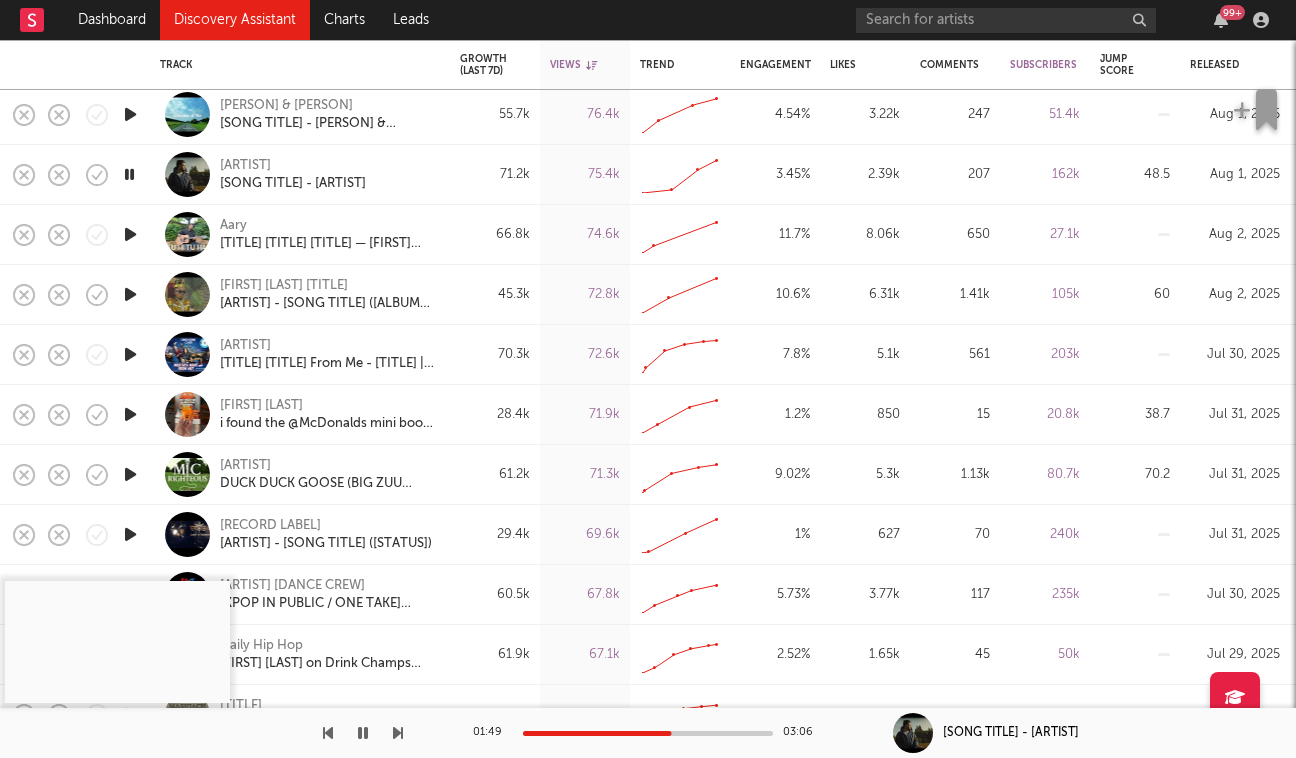 click at bounding box center (363, 733) 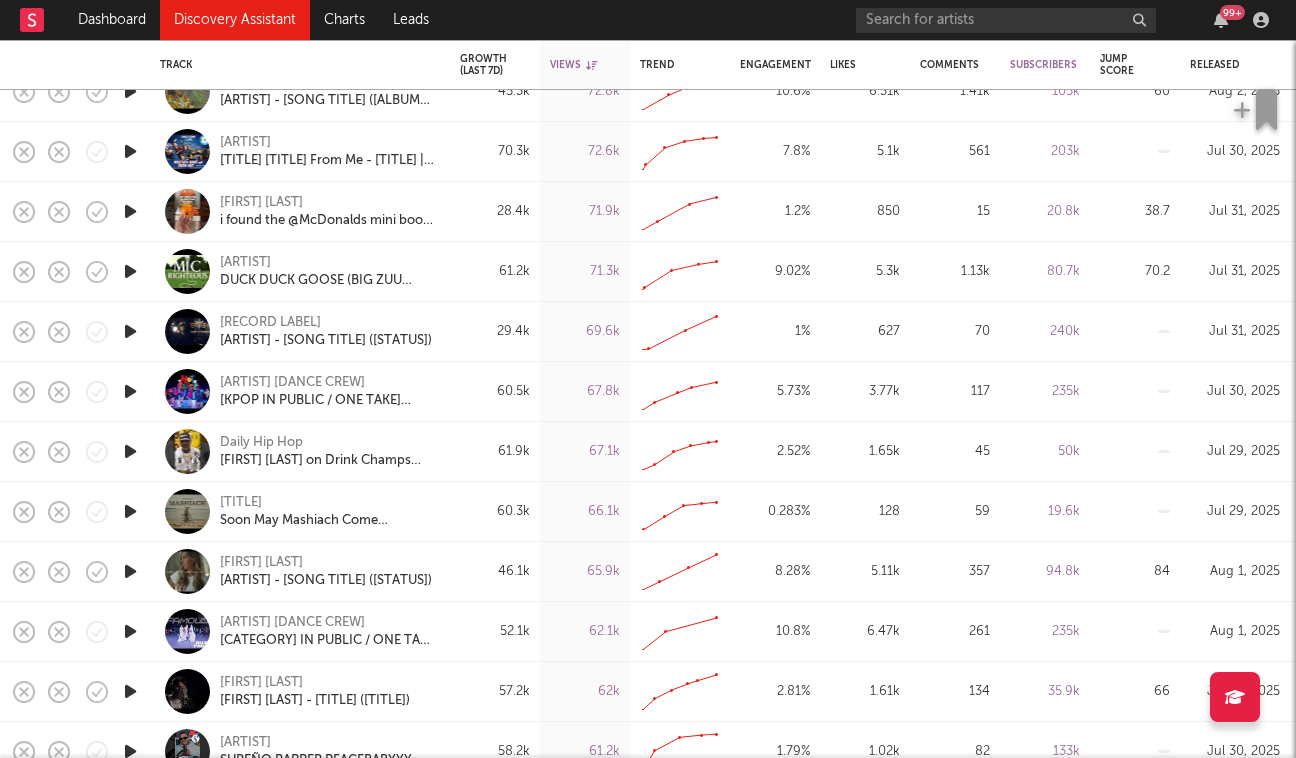 click at bounding box center [130, 331] 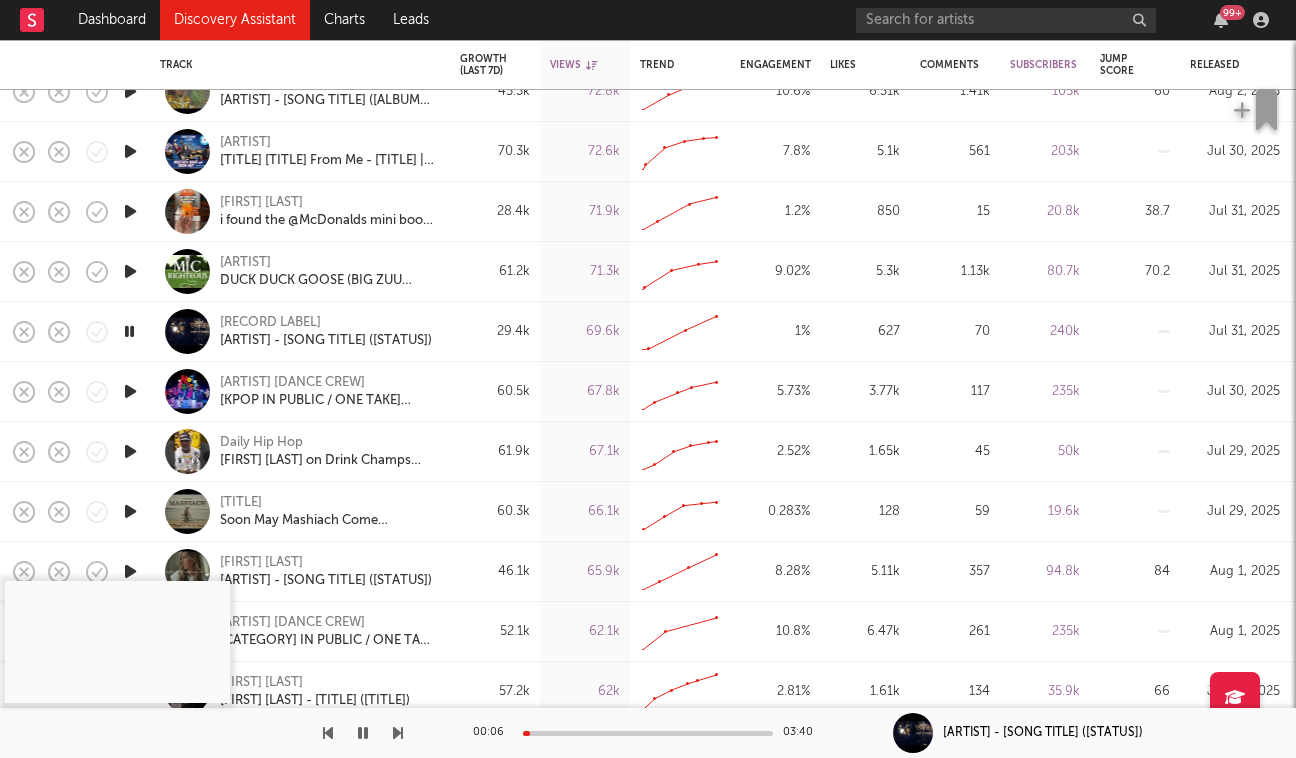 click at bounding box center [130, 391] 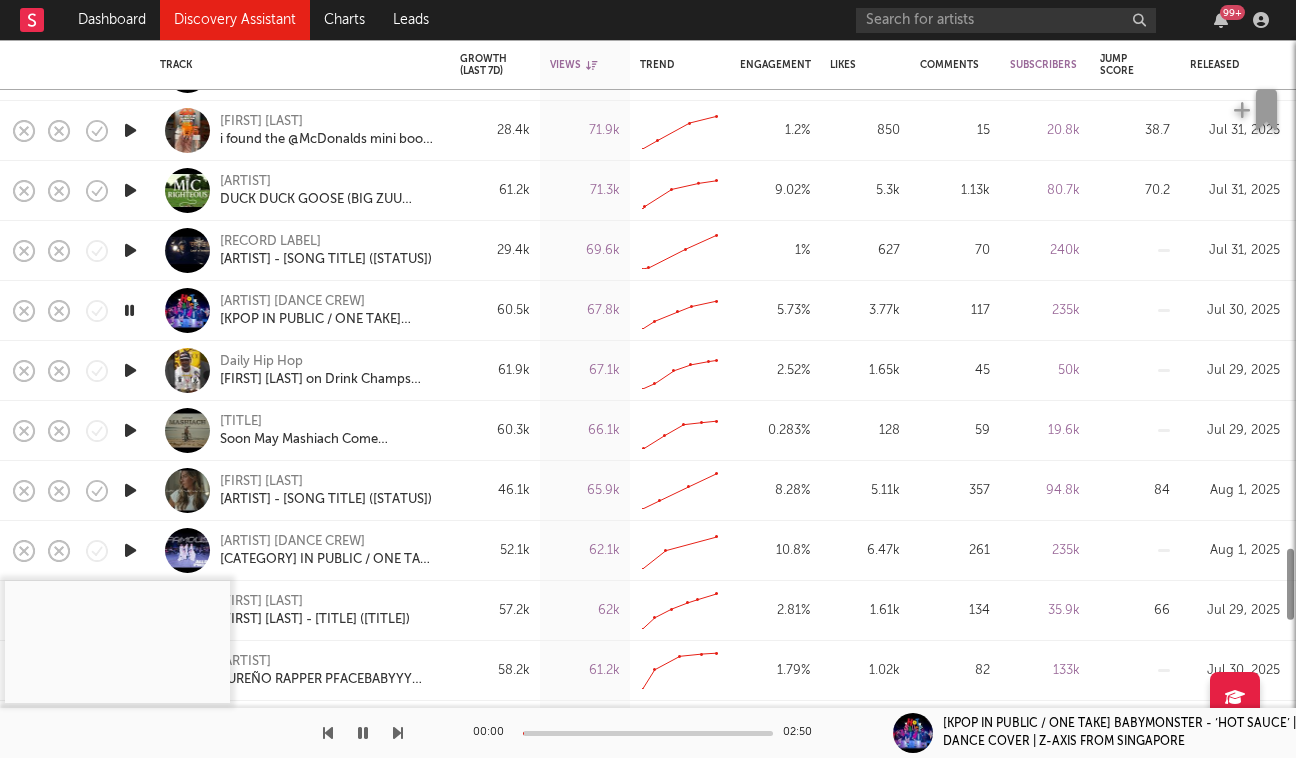 click at bounding box center [130, 430] 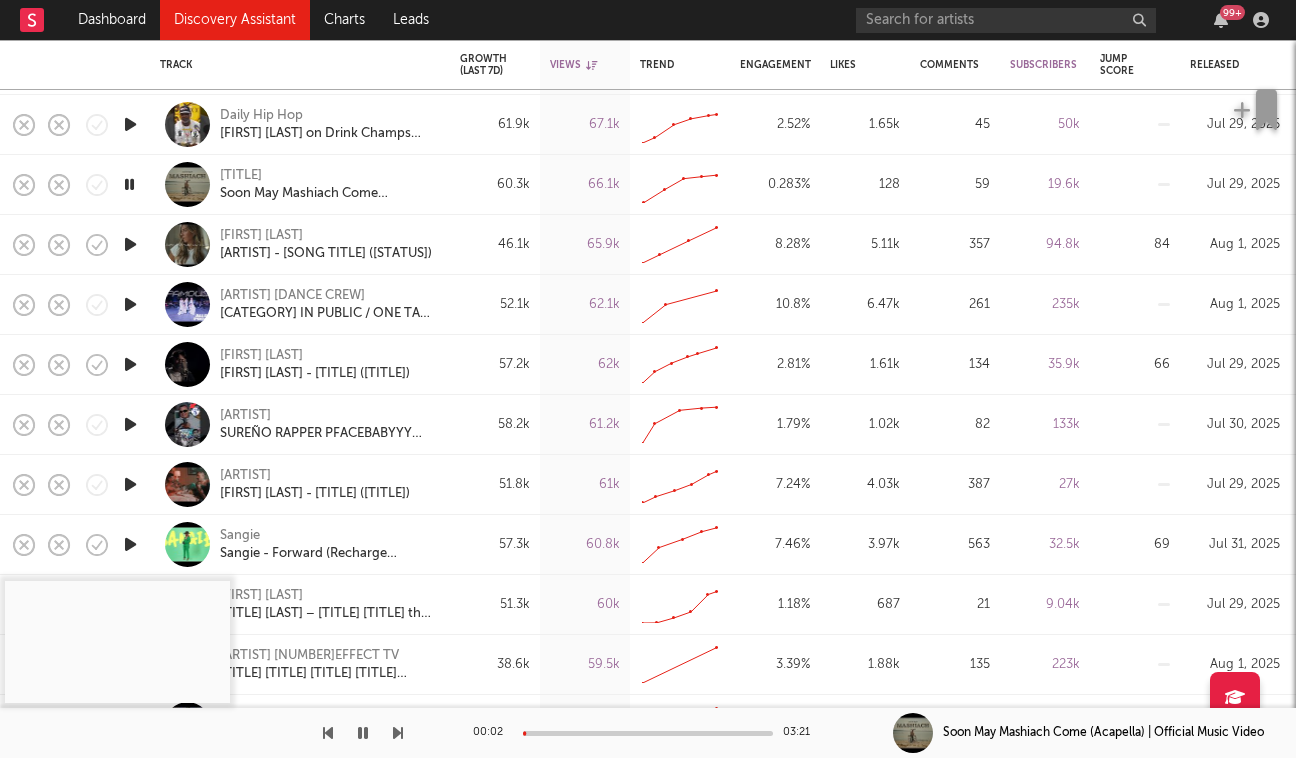 click at bounding box center (130, 424) 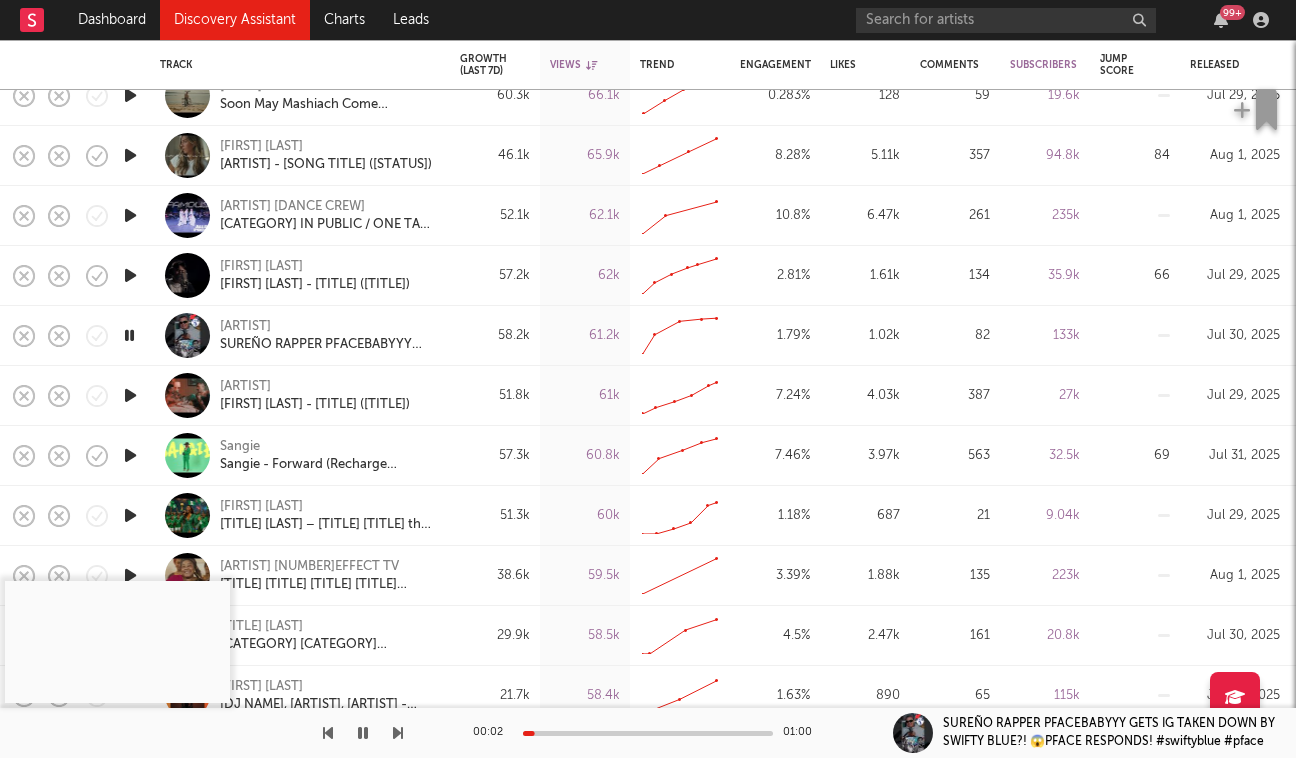 click at bounding box center [130, 455] 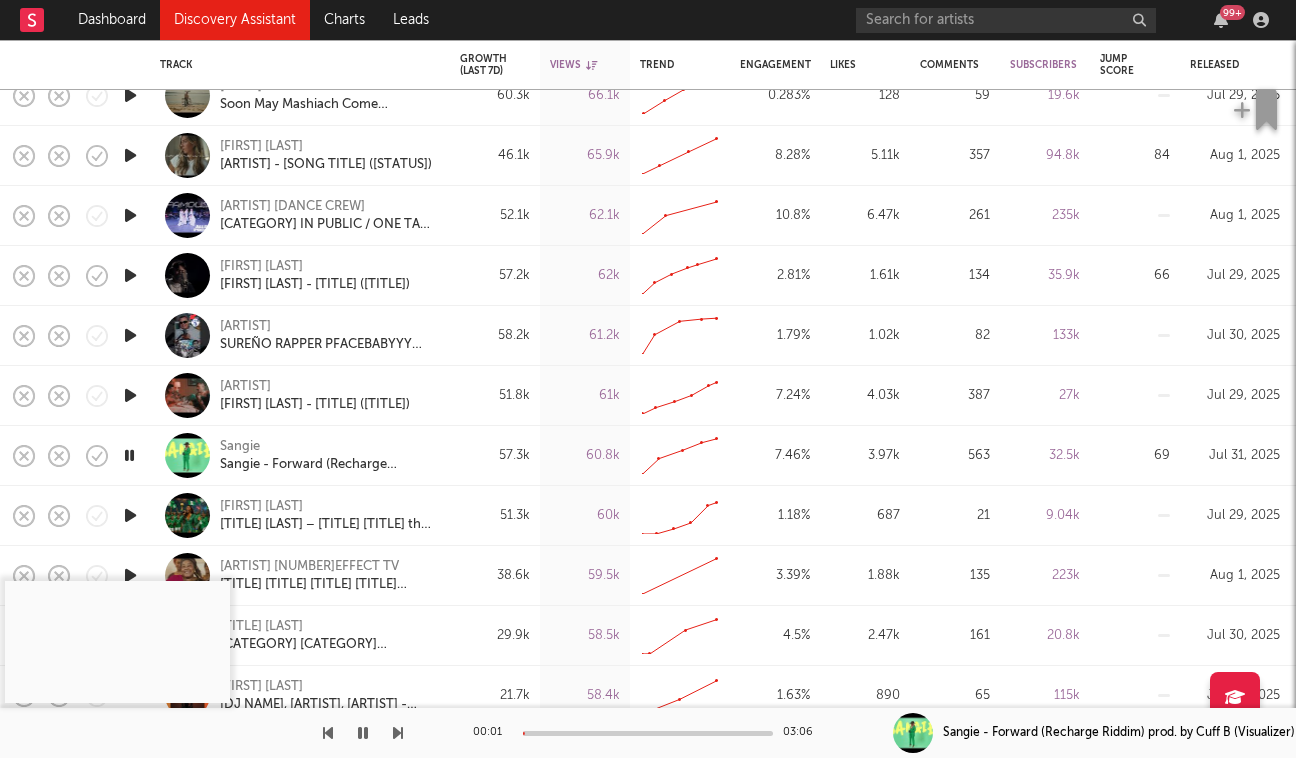 click at bounding box center (648, 733) 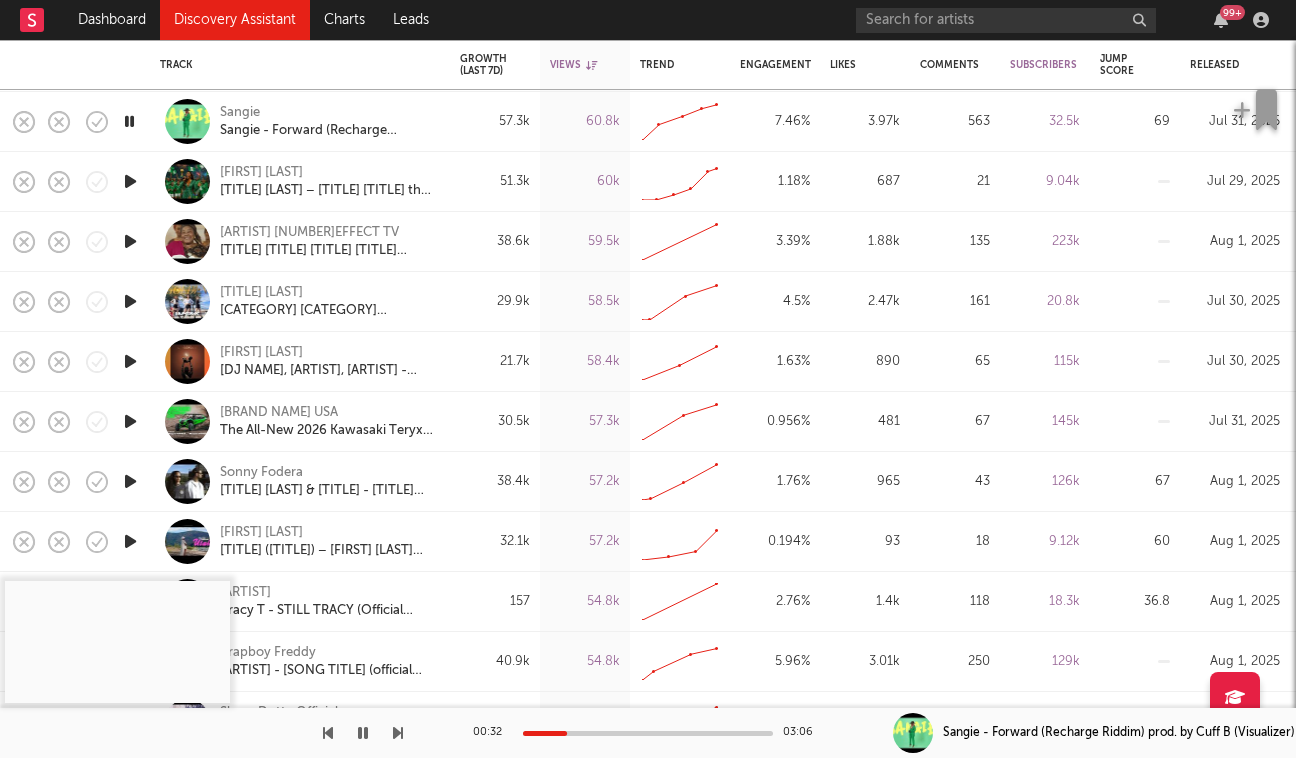 click at bounding box center [130, 361] 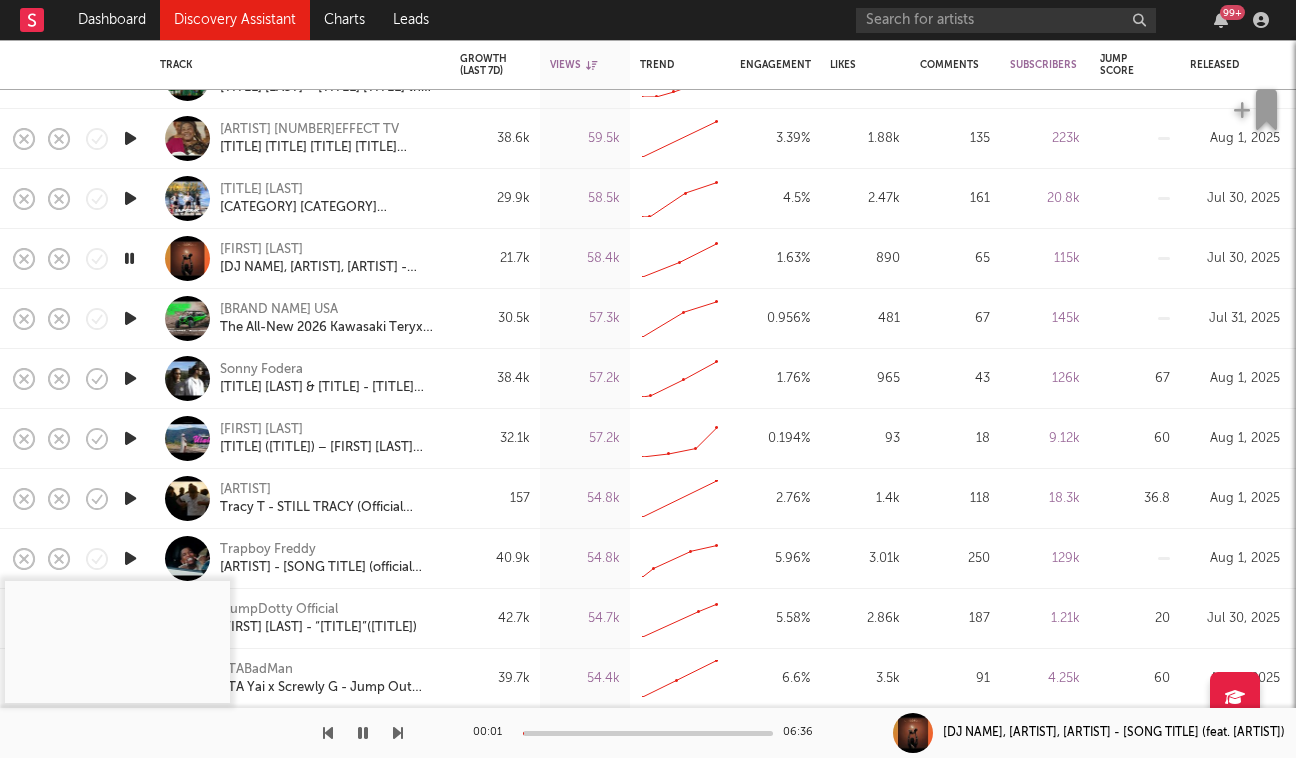 click at bounding box center (130, 378) 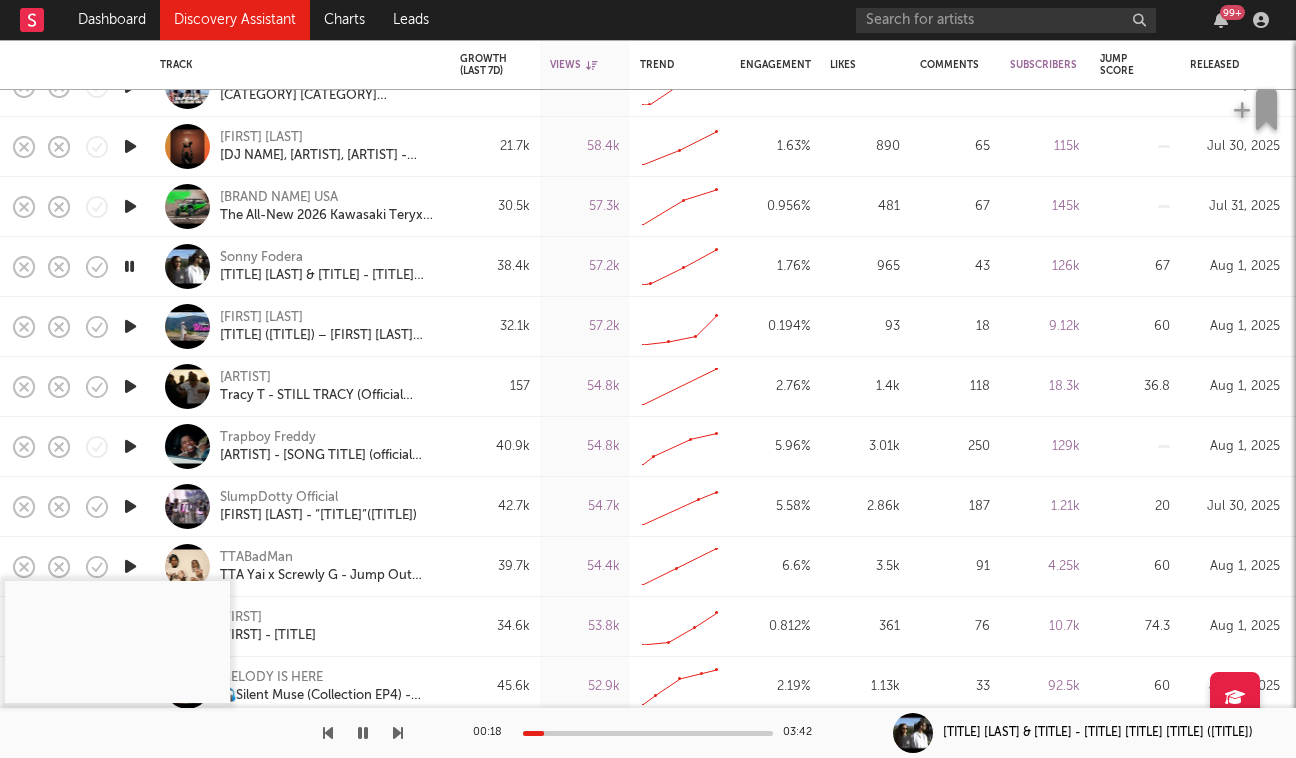 click at bounding box center [130, 386] 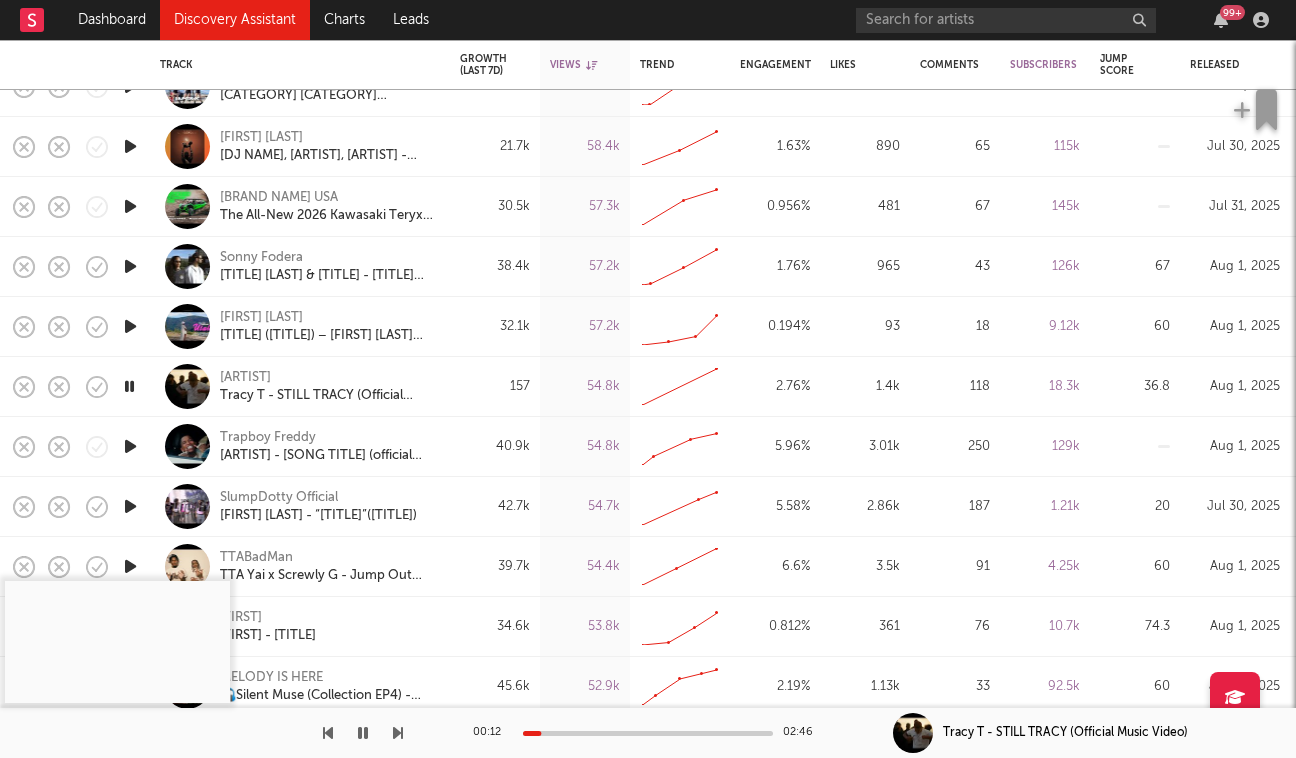 click at bounding box center (130, 446) 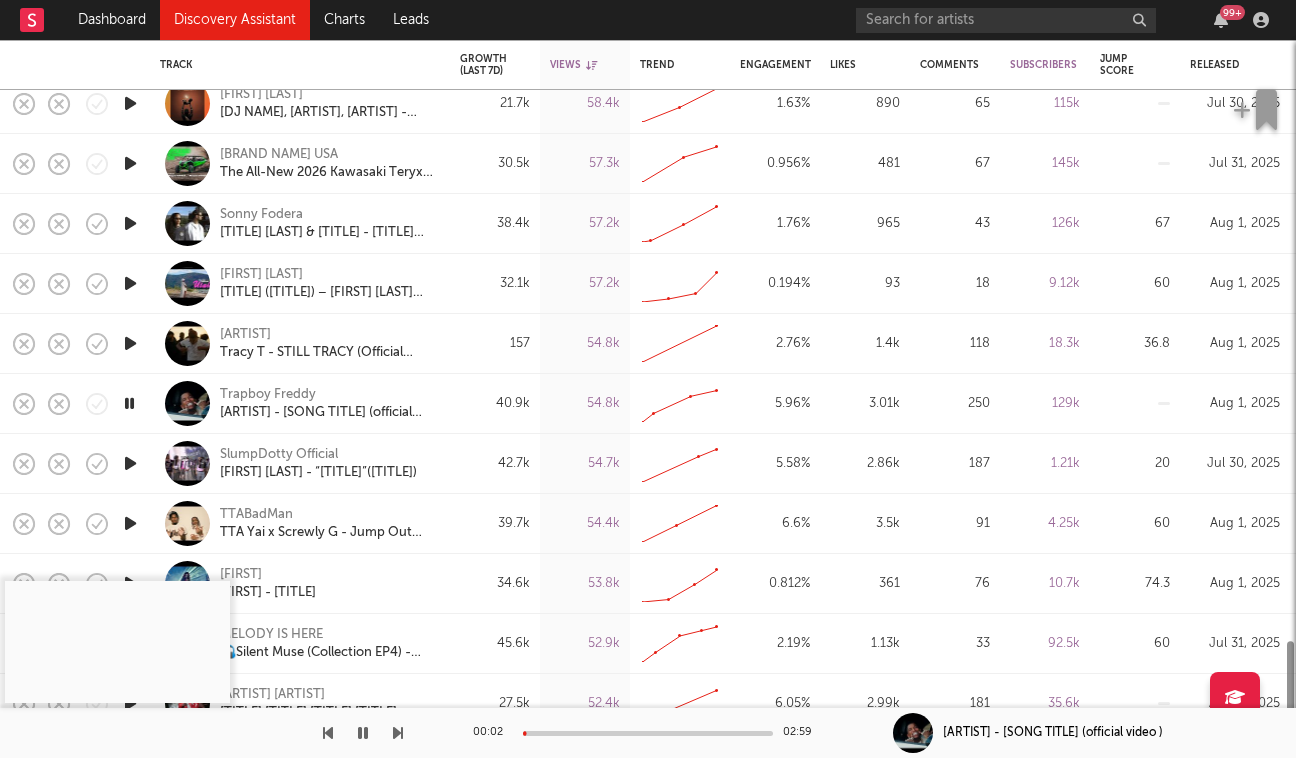 click at bounding box center (130, 463) 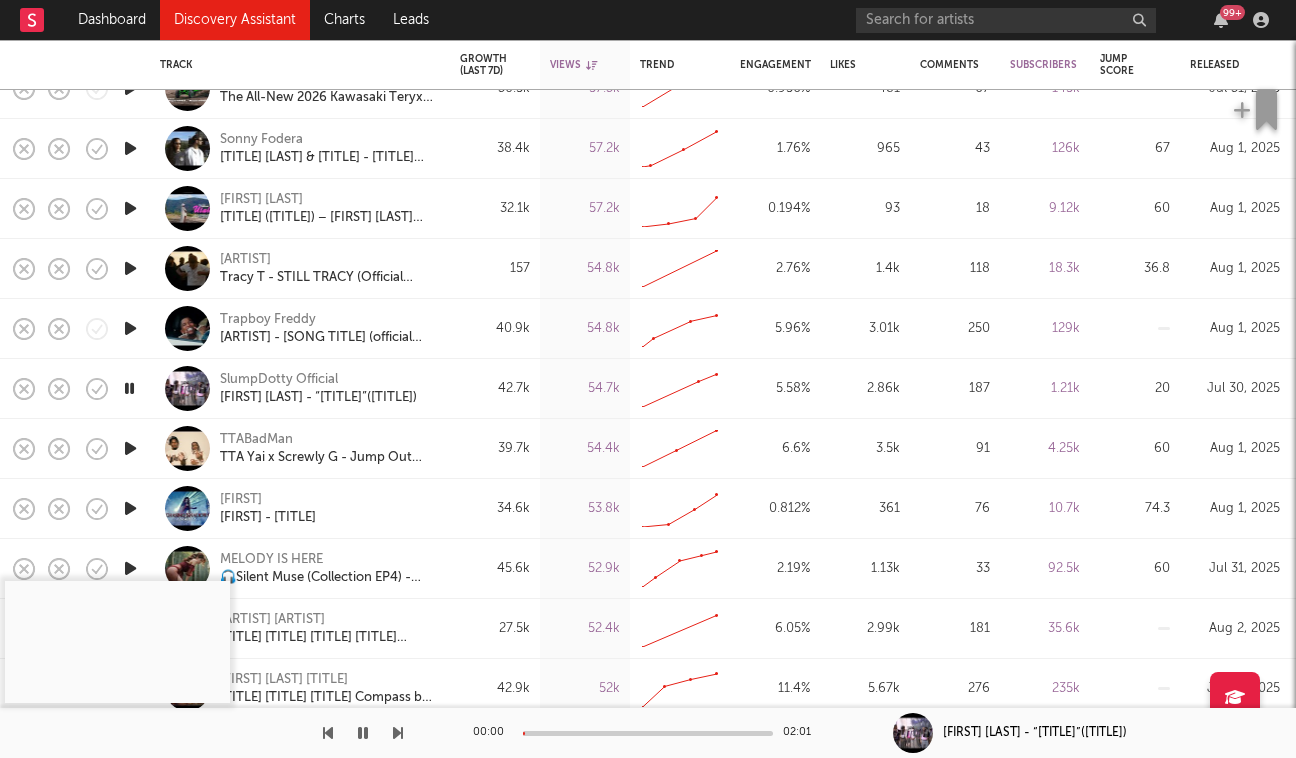 click at bounding box center [130, 448] 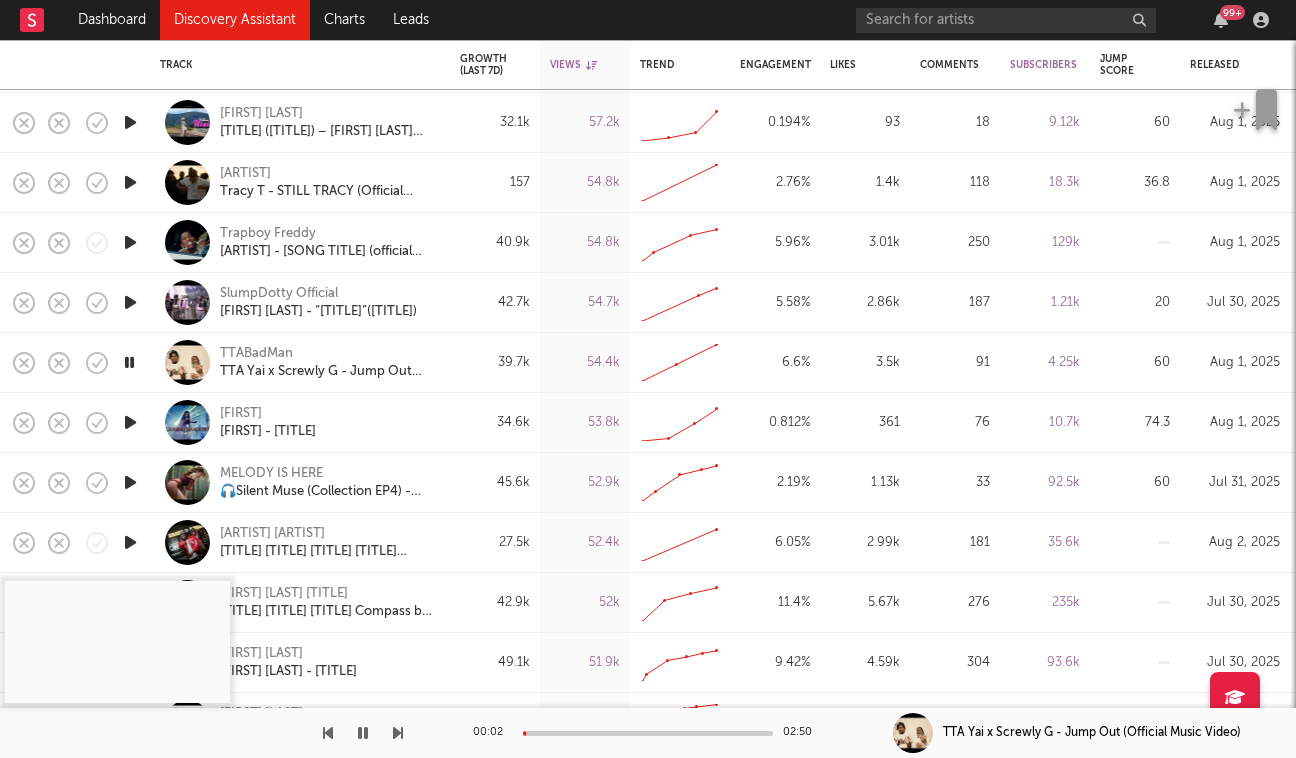 click at bounding box center [648, 733] 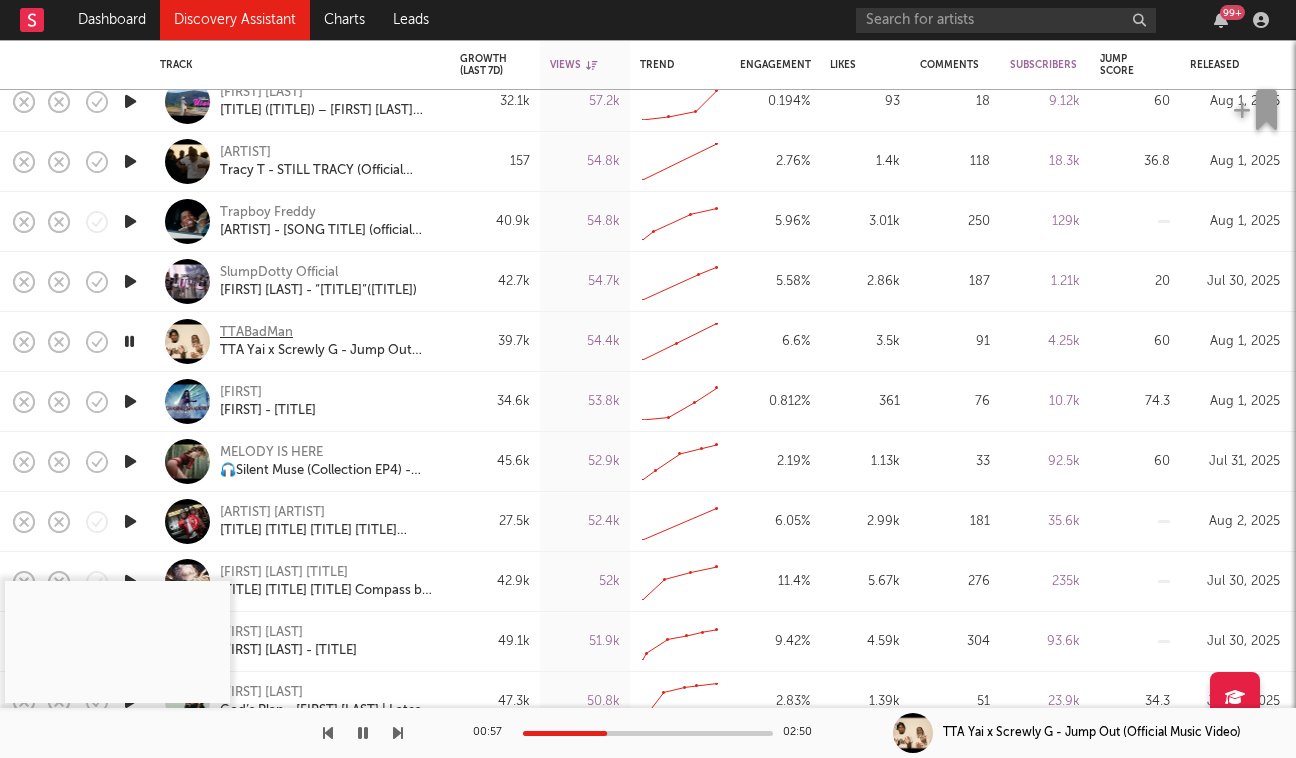 click on "TTABadMan" at bounding box center (256, 333) 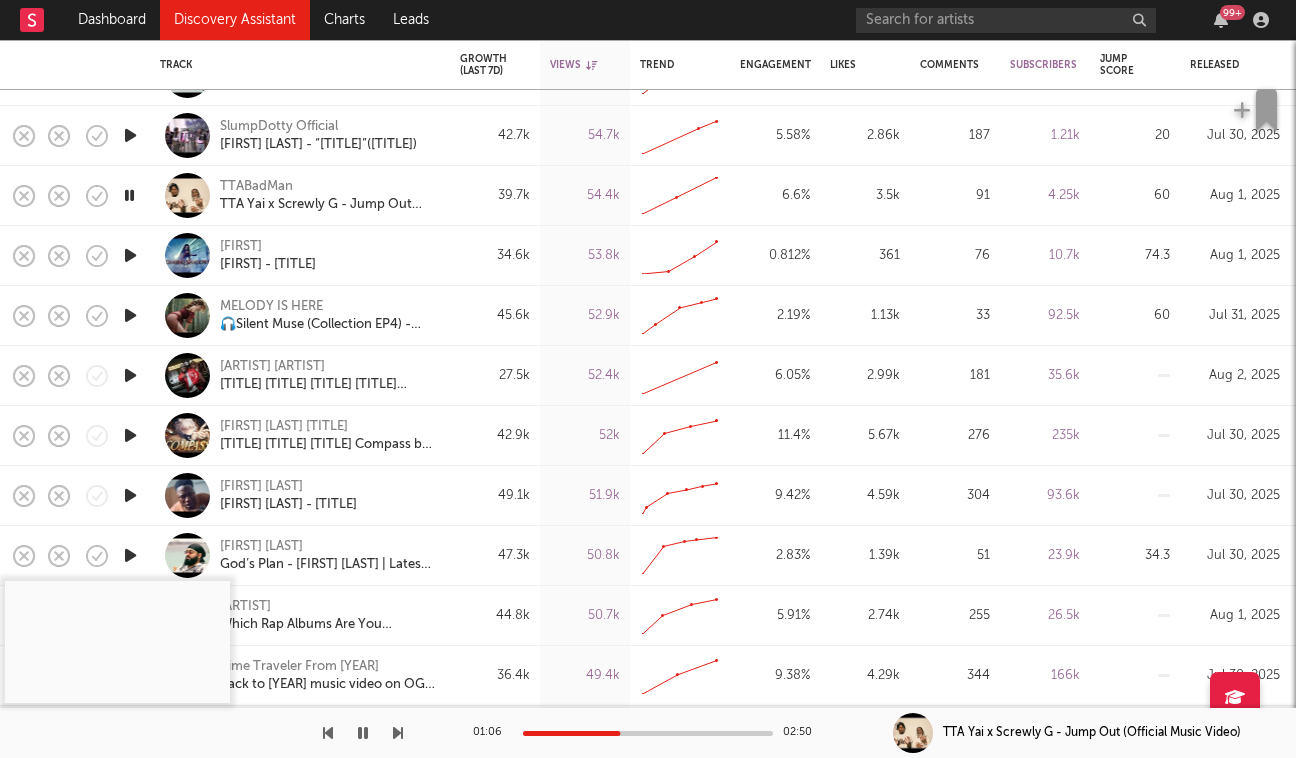 click at bounding box center (130, 375) 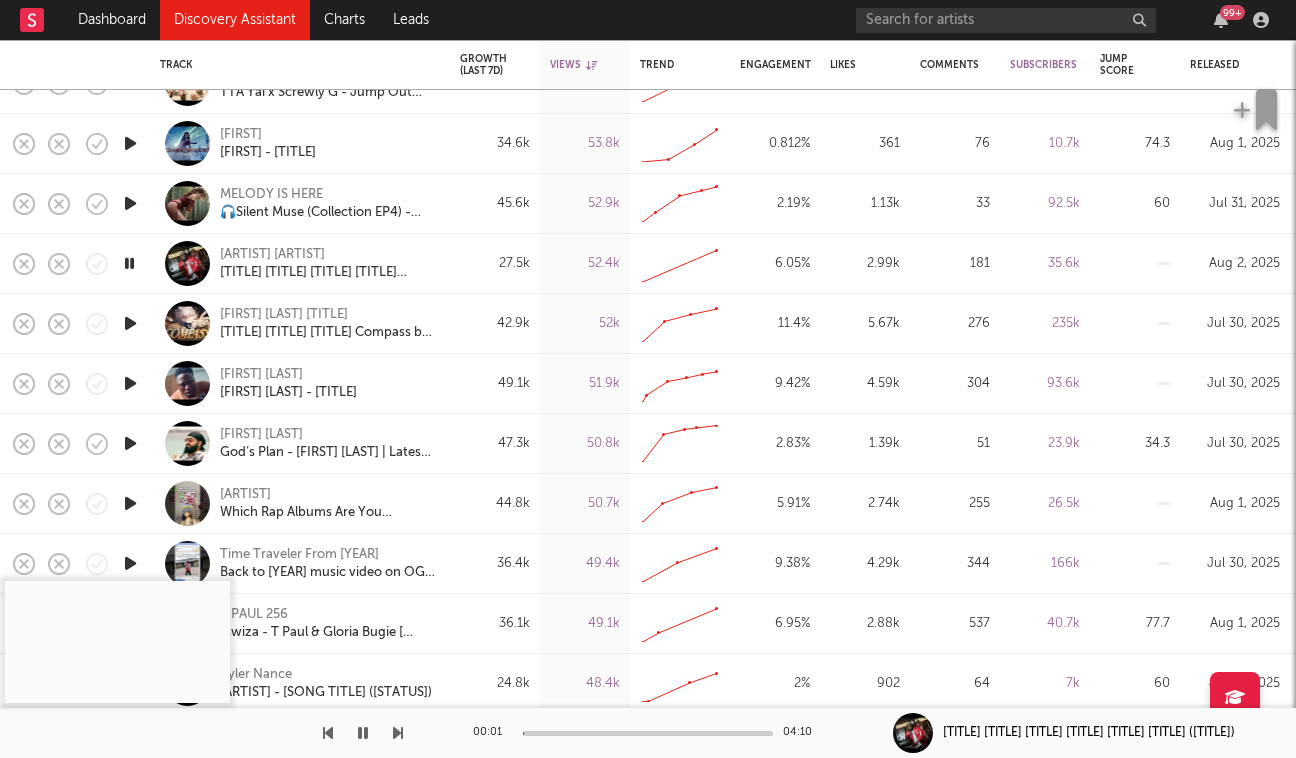 click at bounding box center (130, 384) 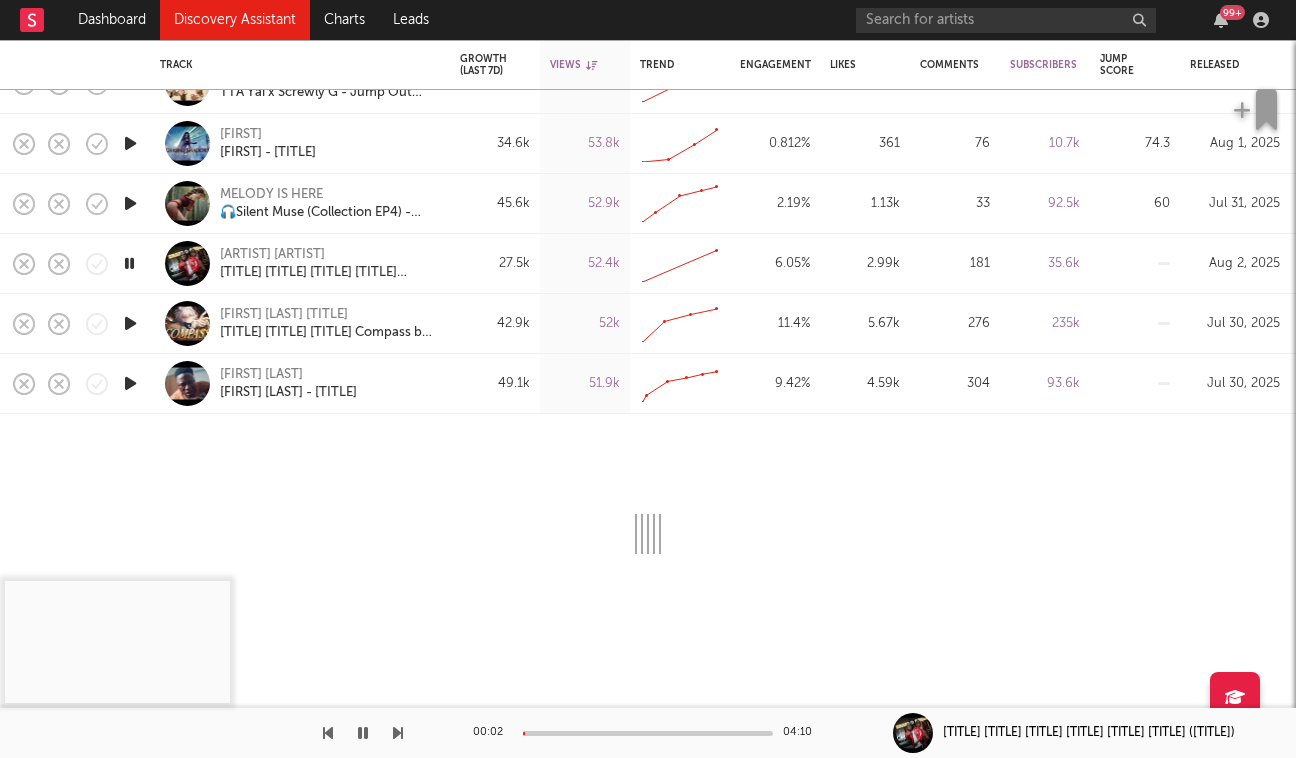 click at bounding box center [130, 383] 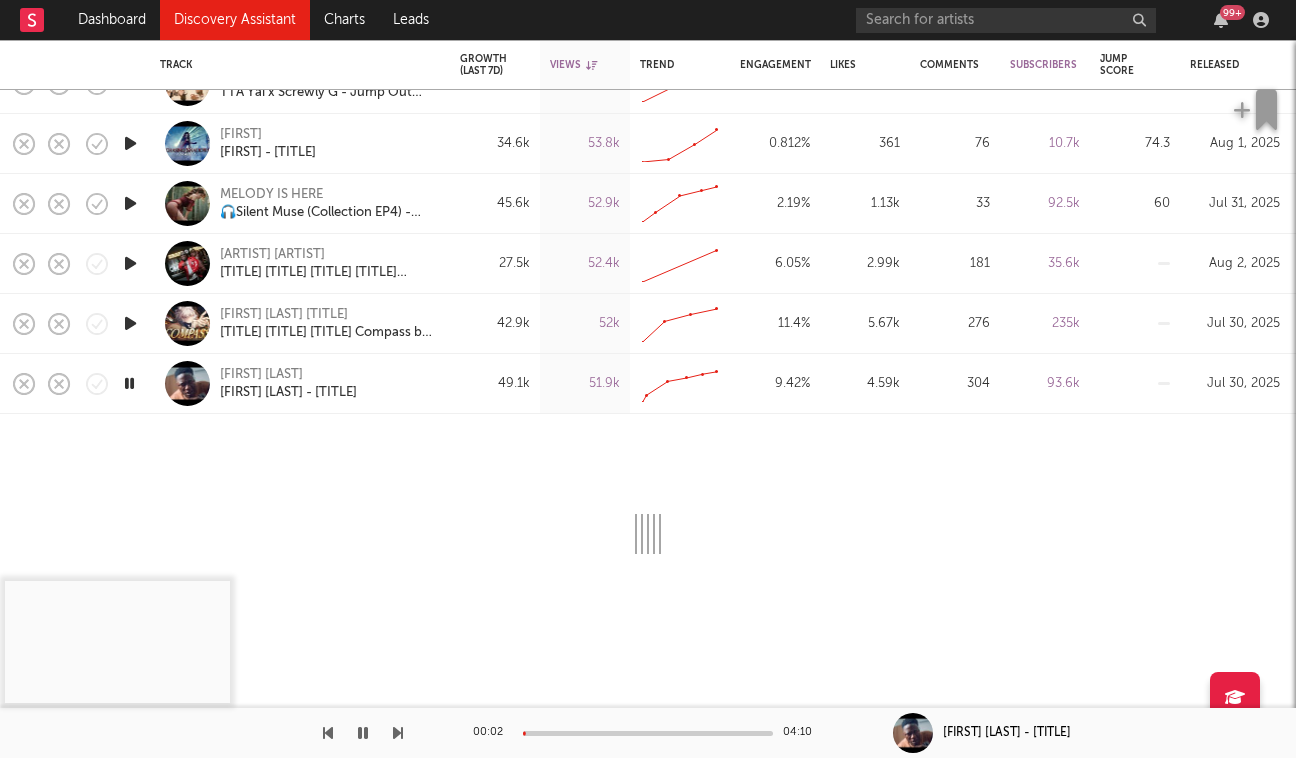 click on "49.1k" at bounding box center [495, 384] 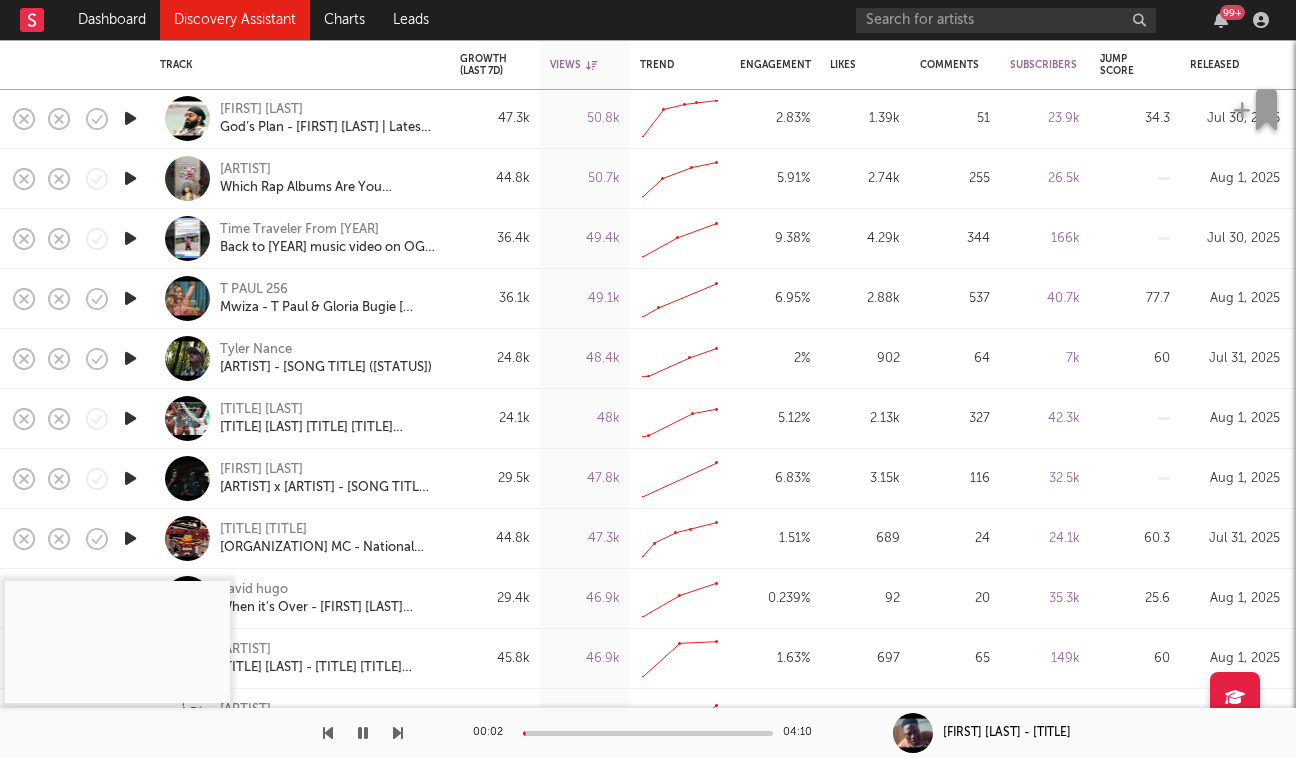 click at bounding box center [130, 418] 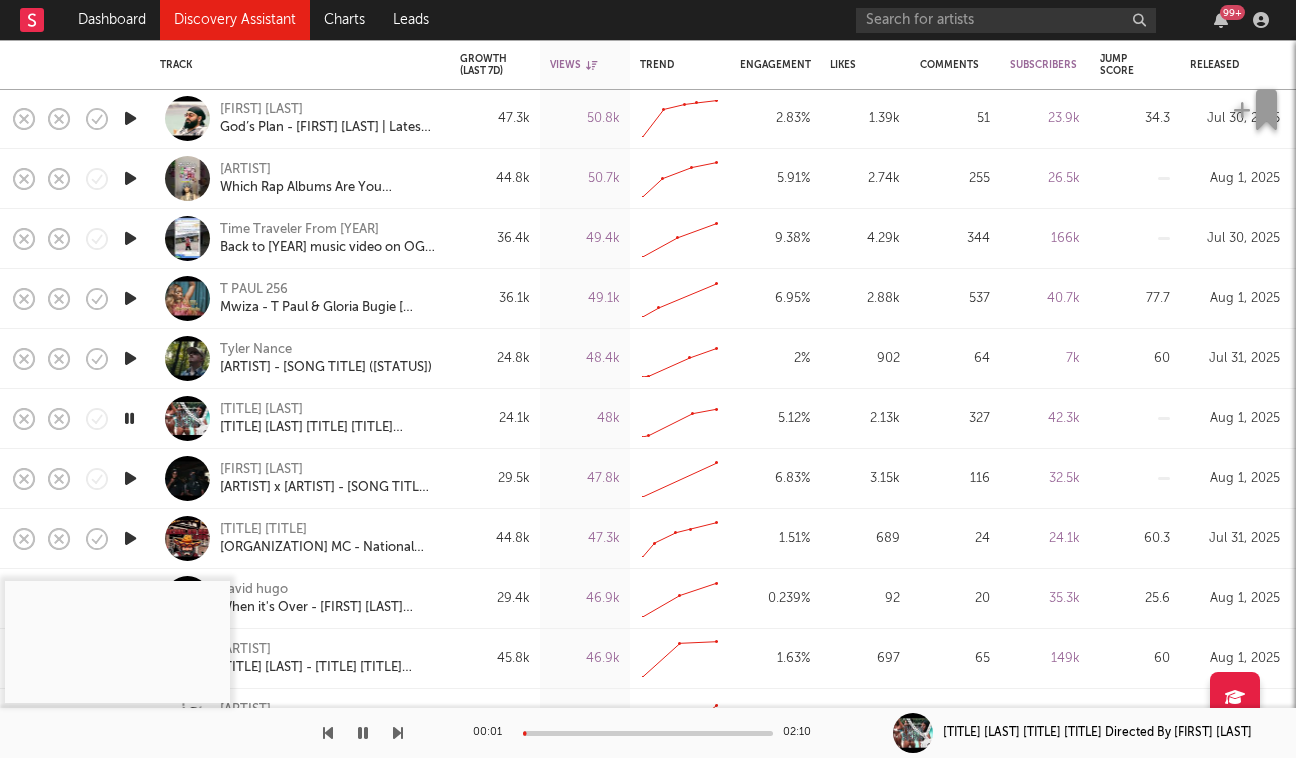 click at bounding box center (648, 733) 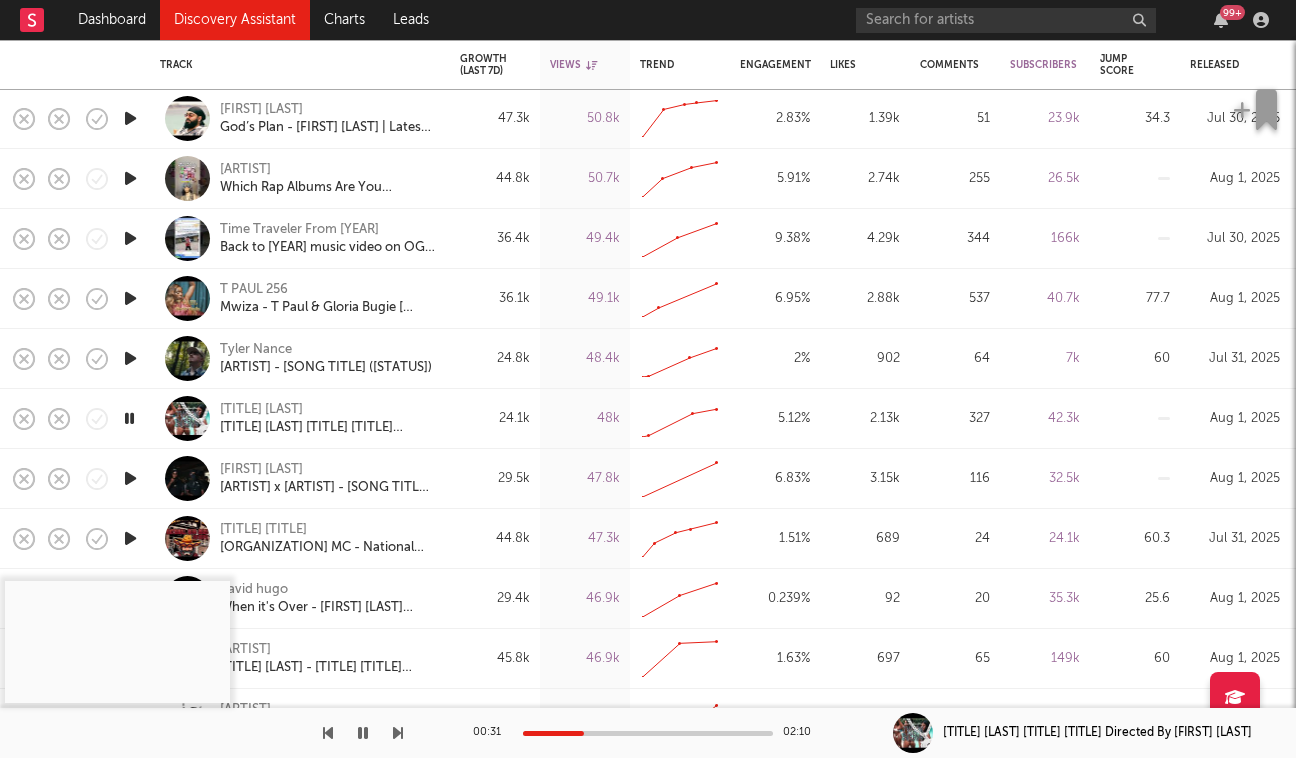 click at bounding box center [130, 478] 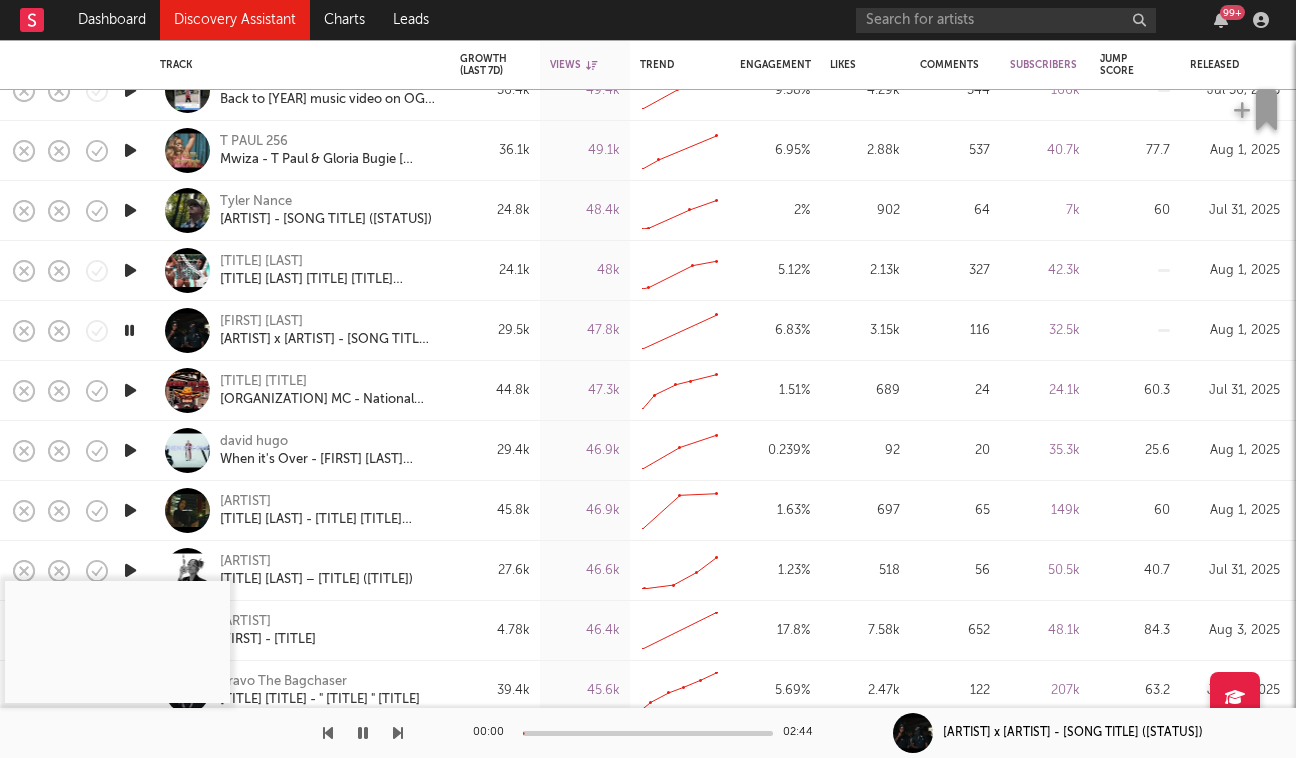 click at bounding box center [130, 510] 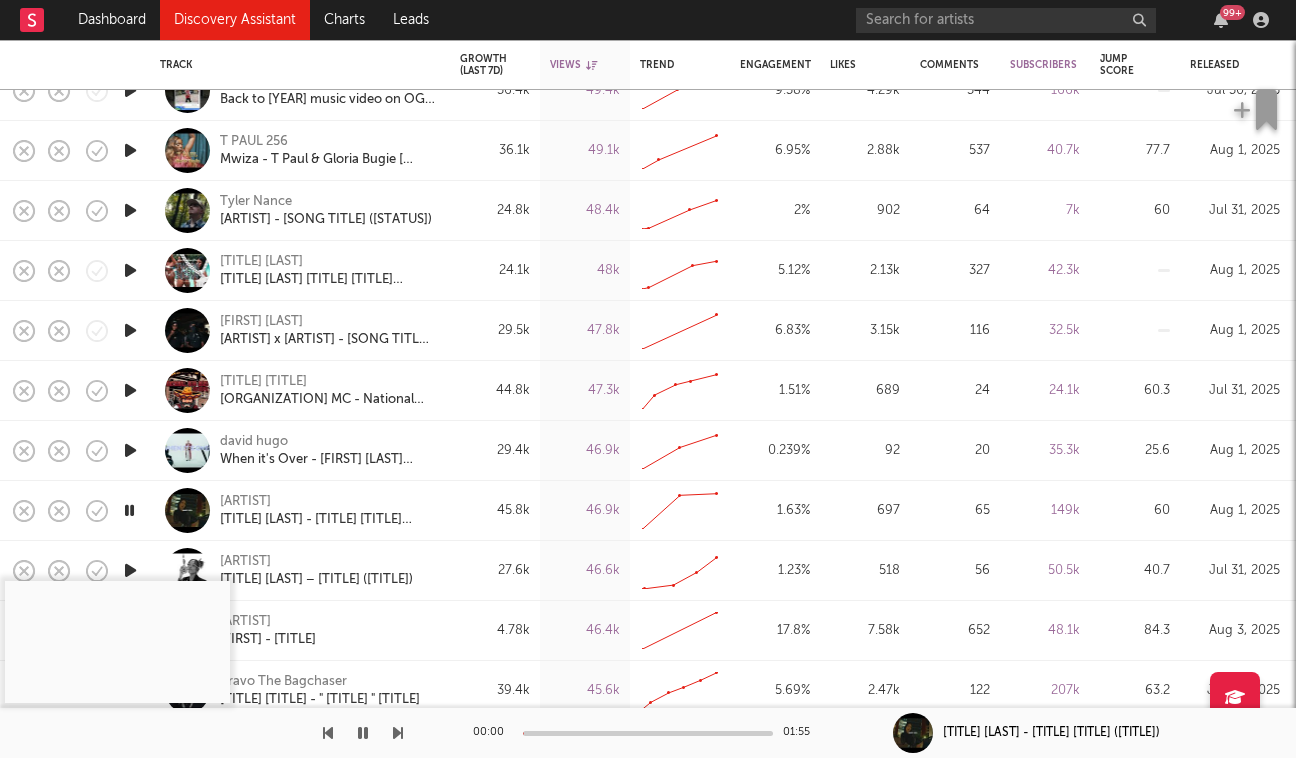 click on "00:00 01:55" at bounding box center [648, 733] 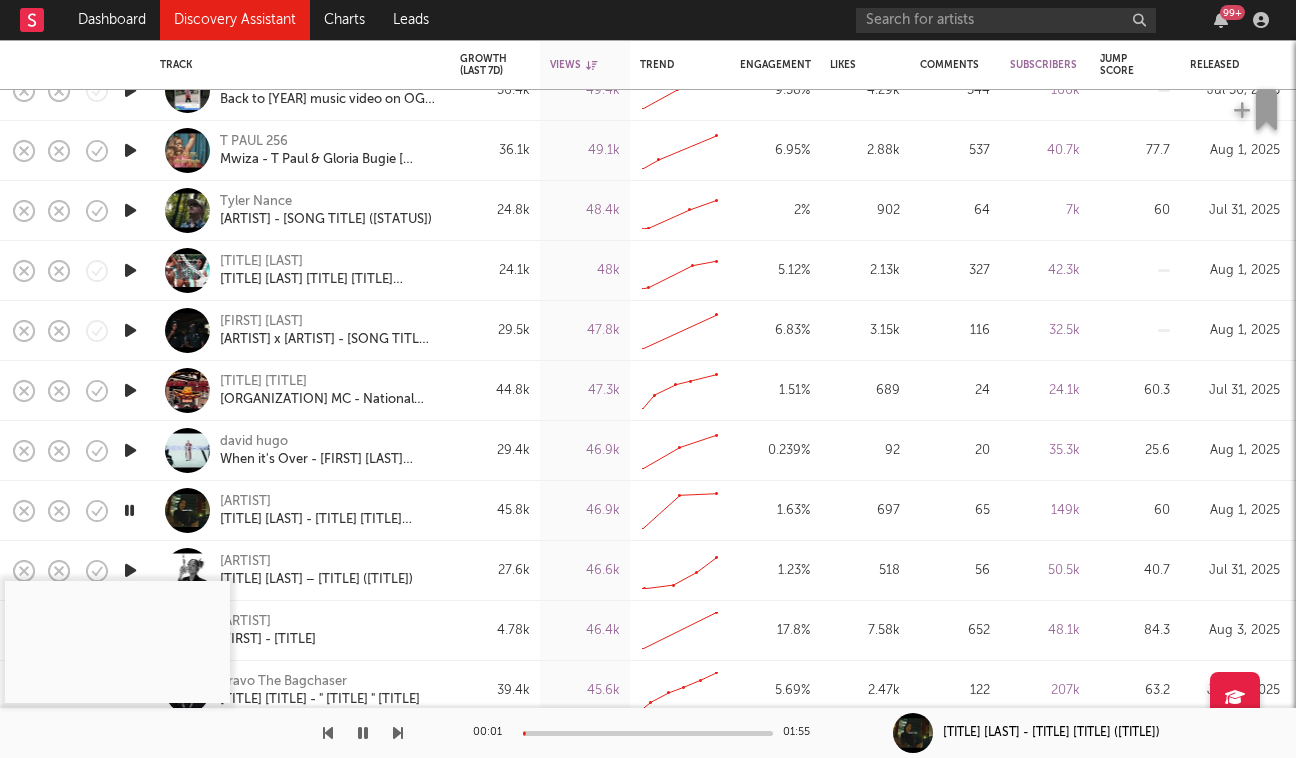 click at bounding box center [648, 733] 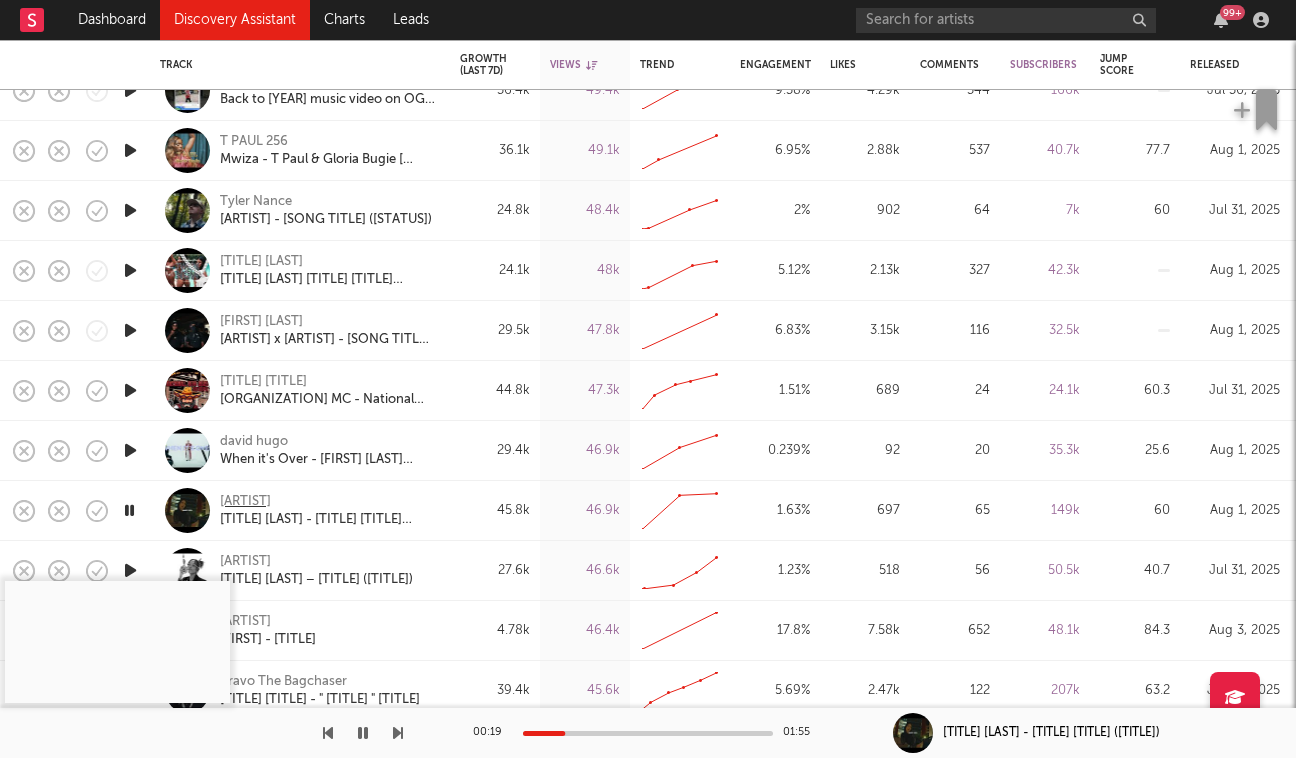 click on "Baby Rich" at bounding box center (245, 502) 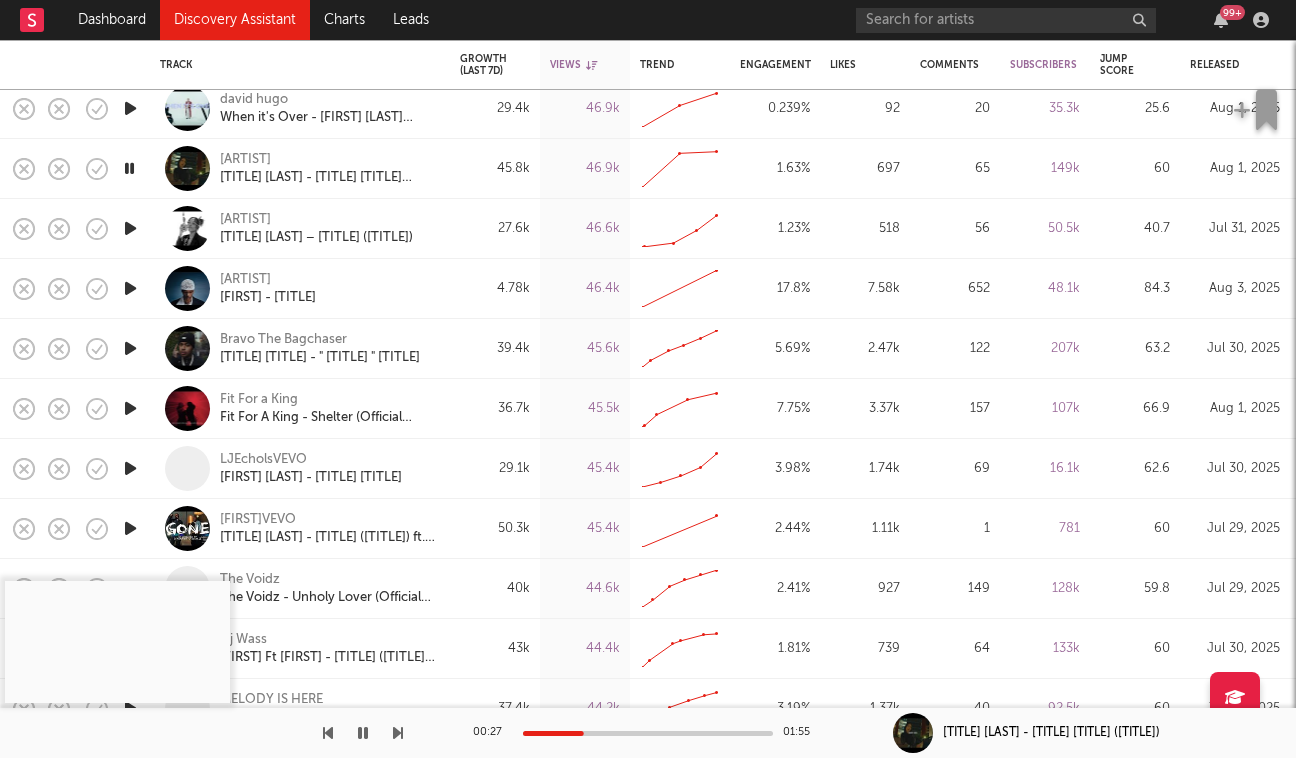 click at bounding box center [130, 288] 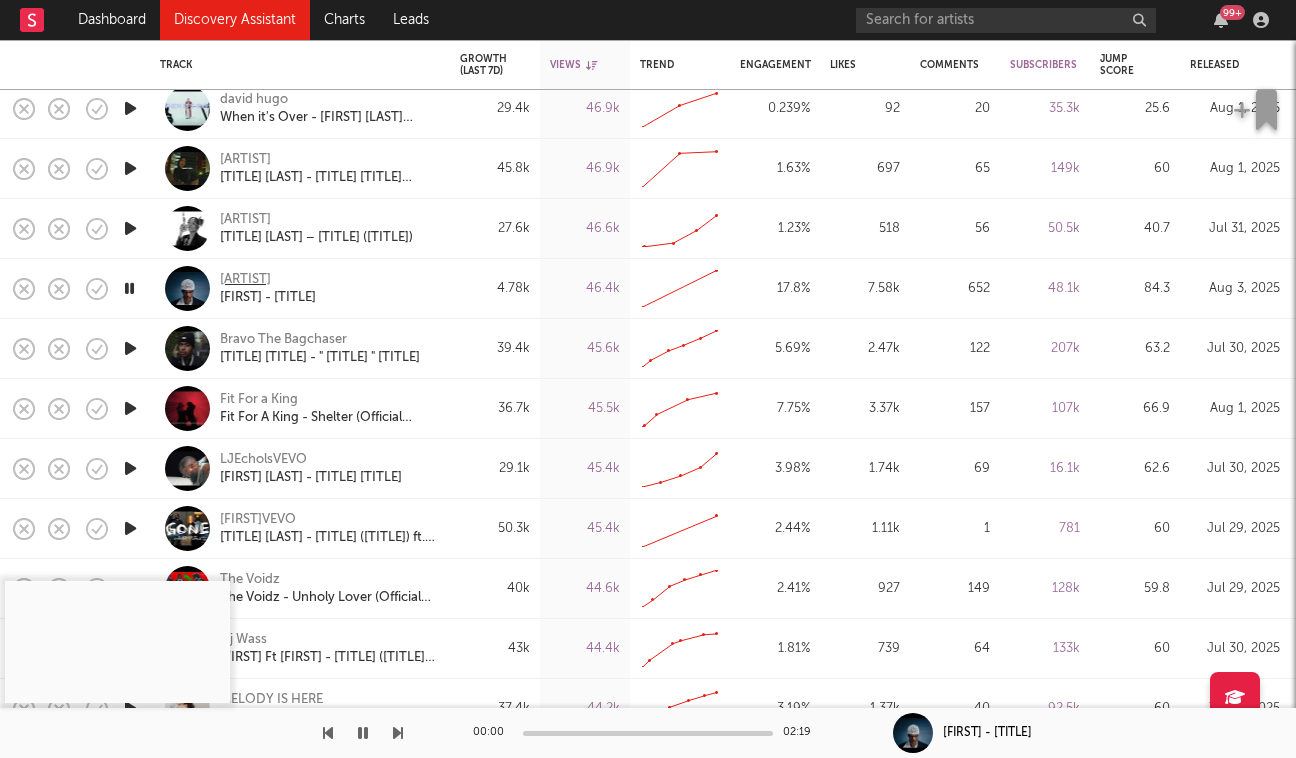 click on "Kupa" at bounding box center (245, 280) 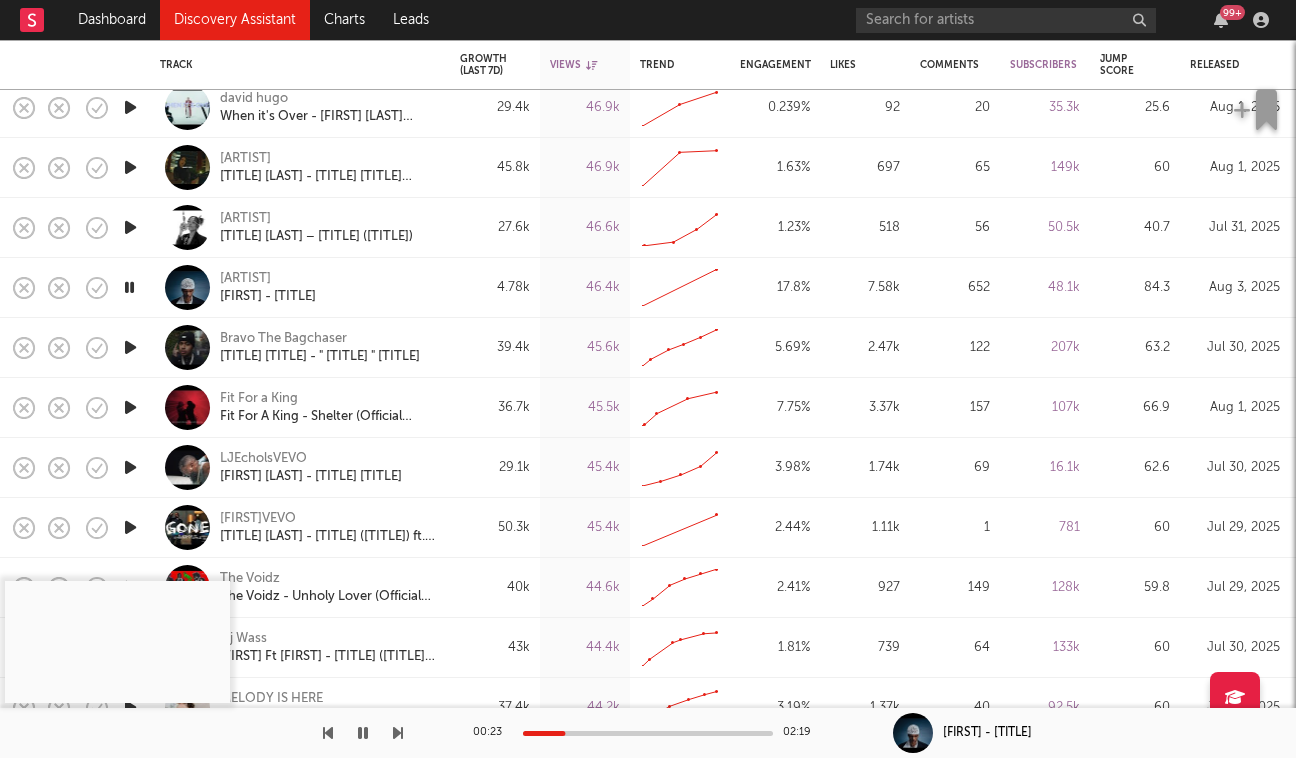 click at bounding box center (130, 347) 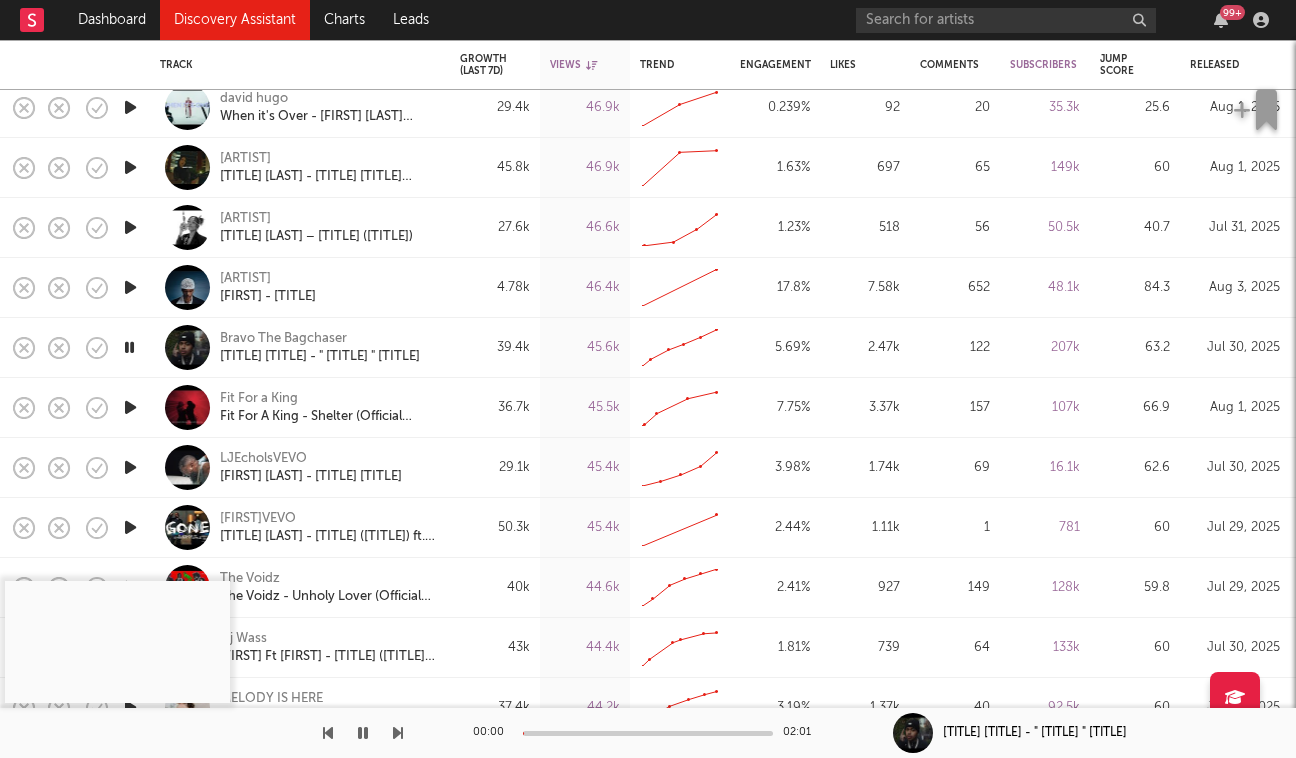 click at bounding box center [130, 407] 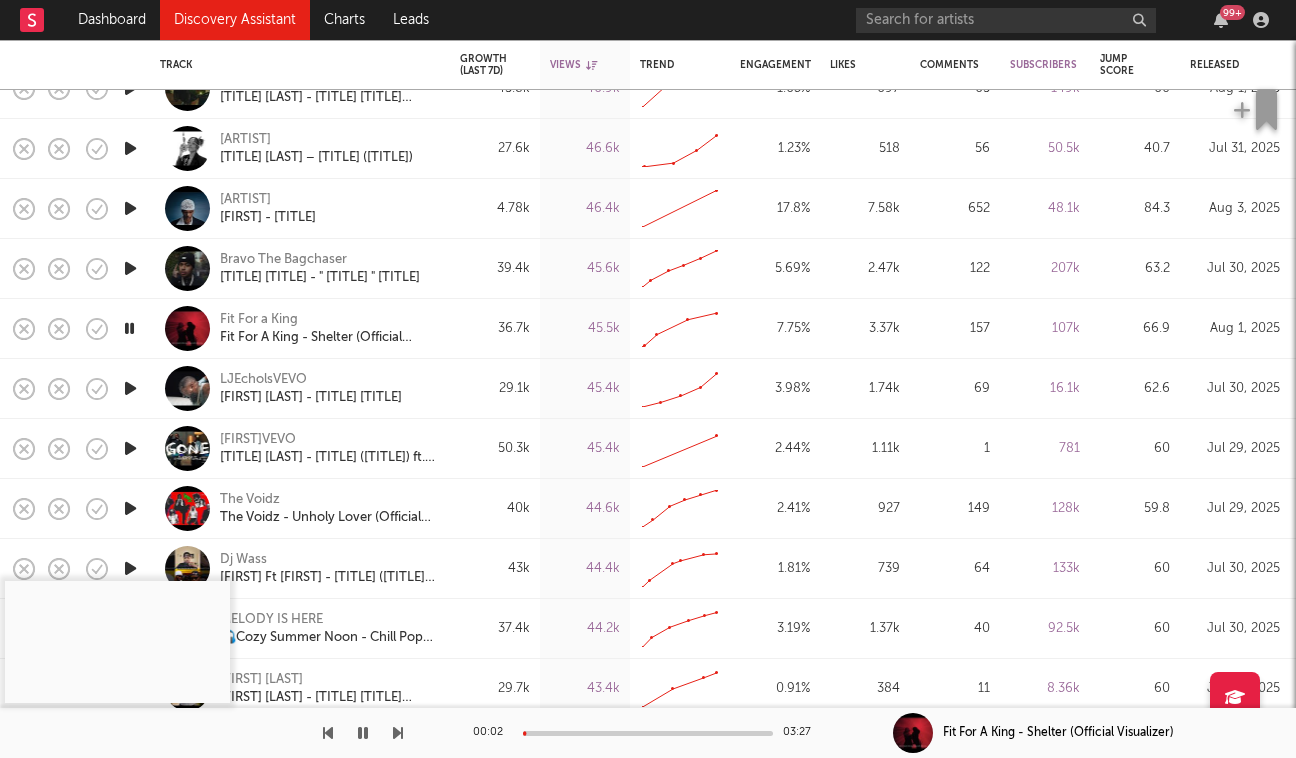 click at bounding box center [648, 733] 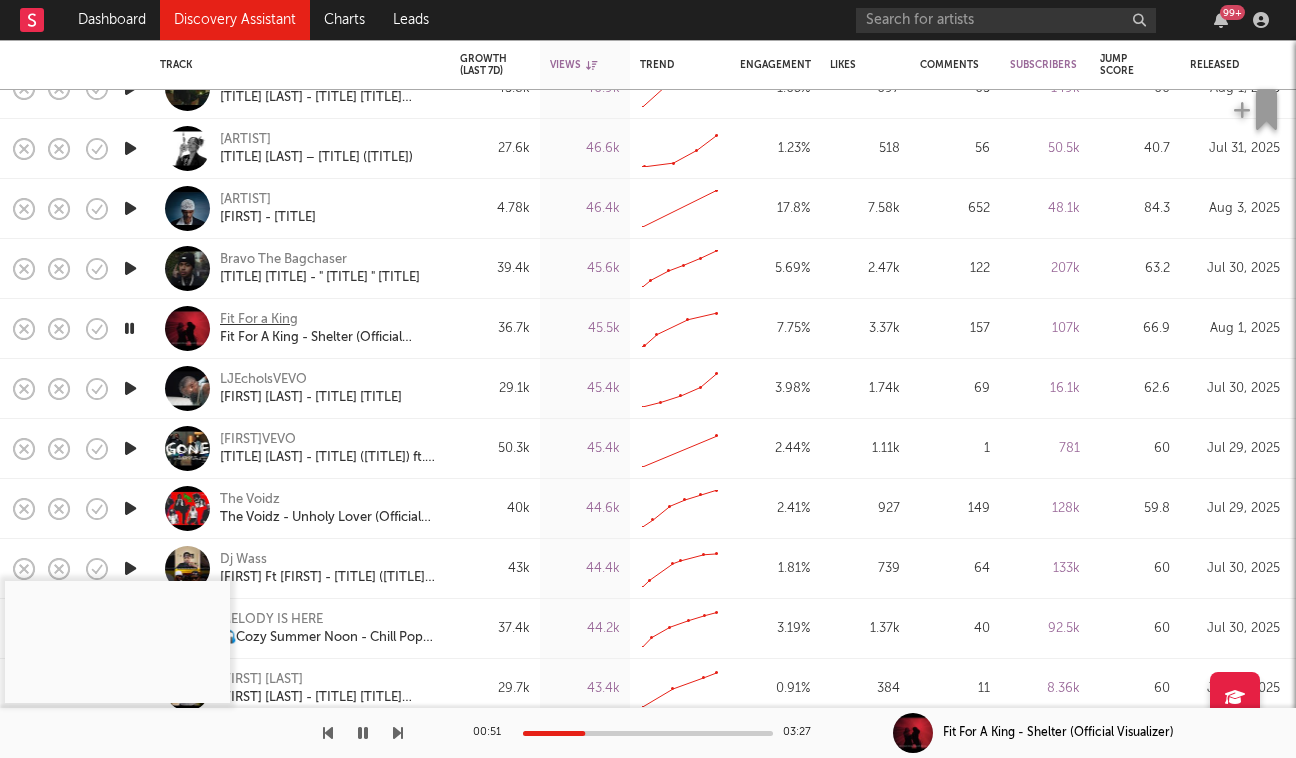 click on "Fit For a King" at bounding box center (259, 320) 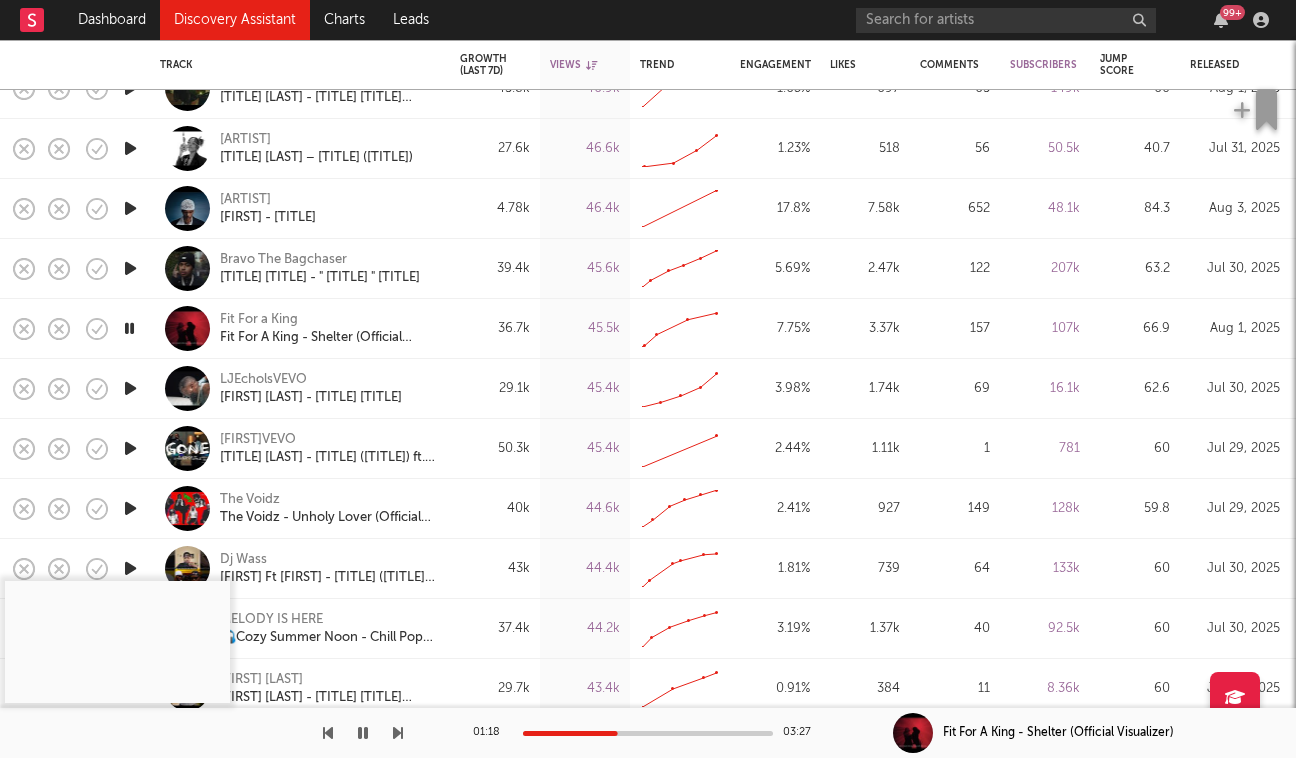 click at bounding box center [130, 389] 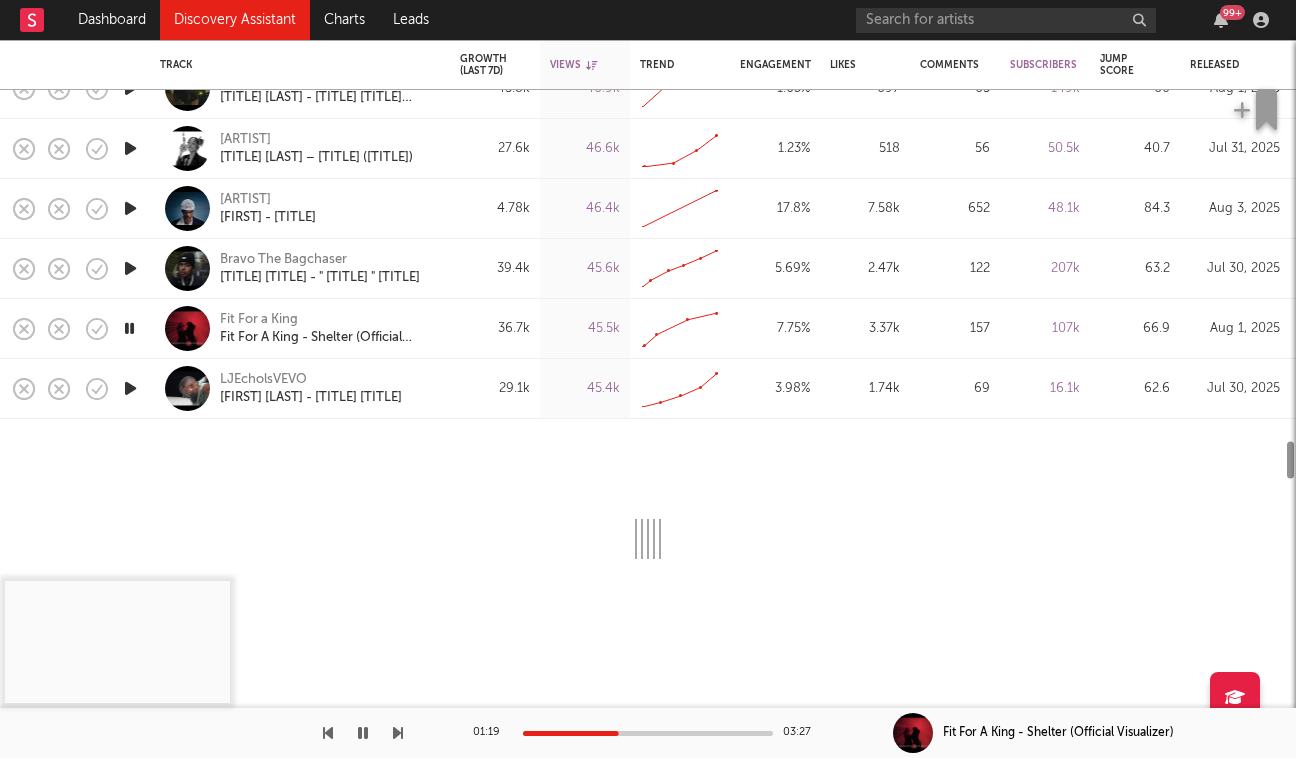 click at bounding box center (130, 388) 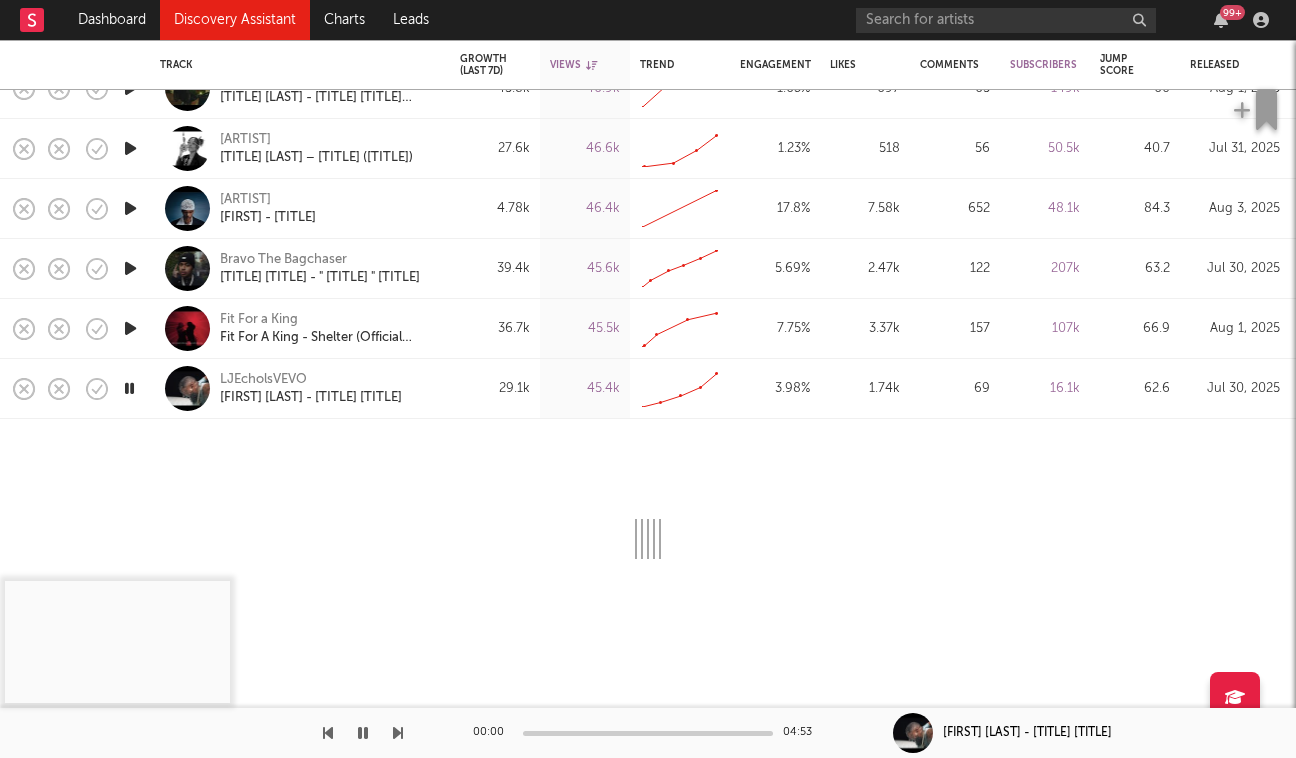 click at bounding box center (130, 389) 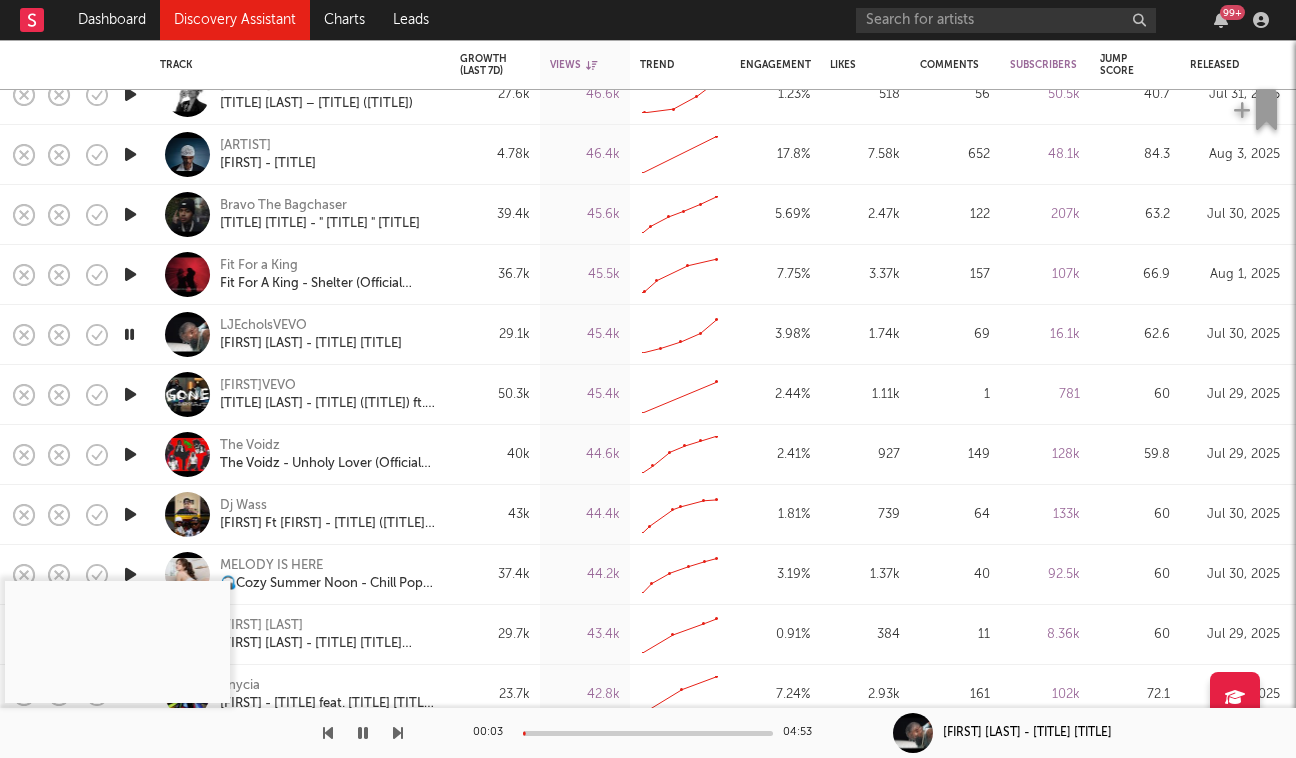click at bounding box center [130, 394] 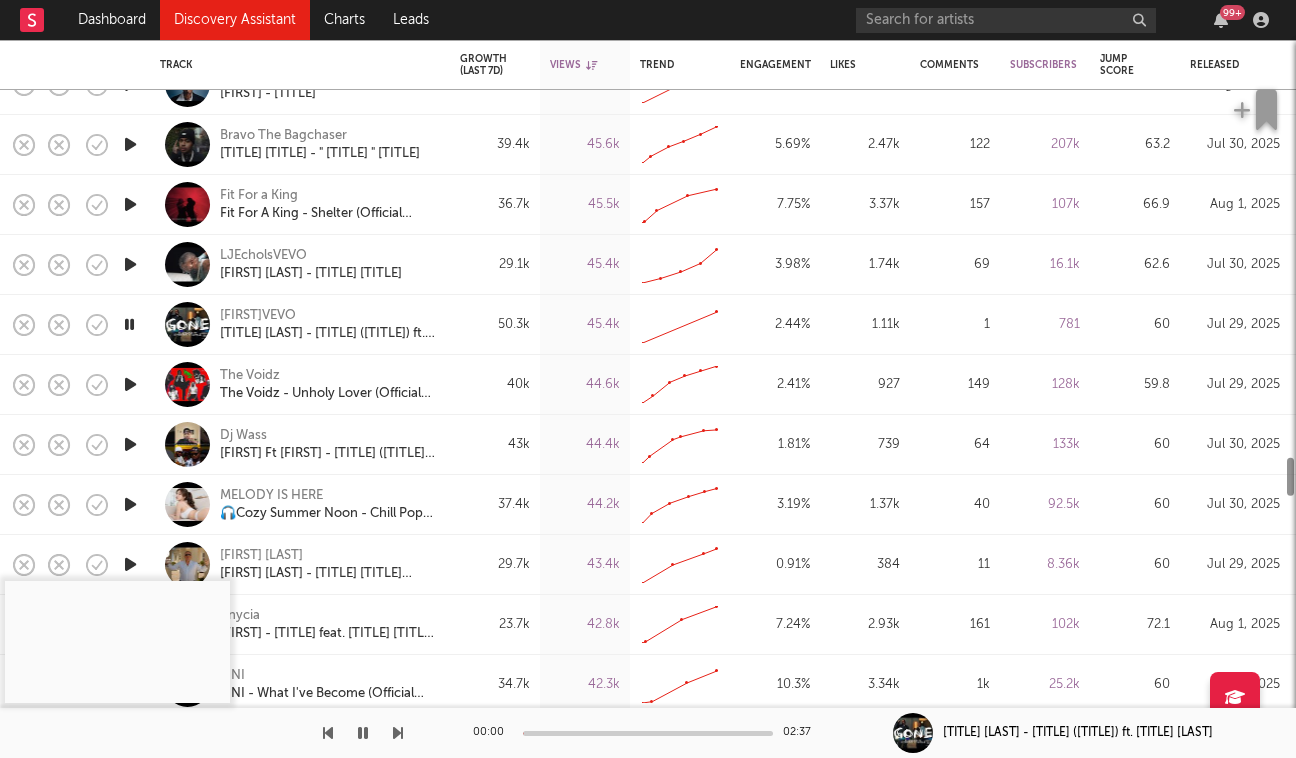 click at bounding box center [130, 384] 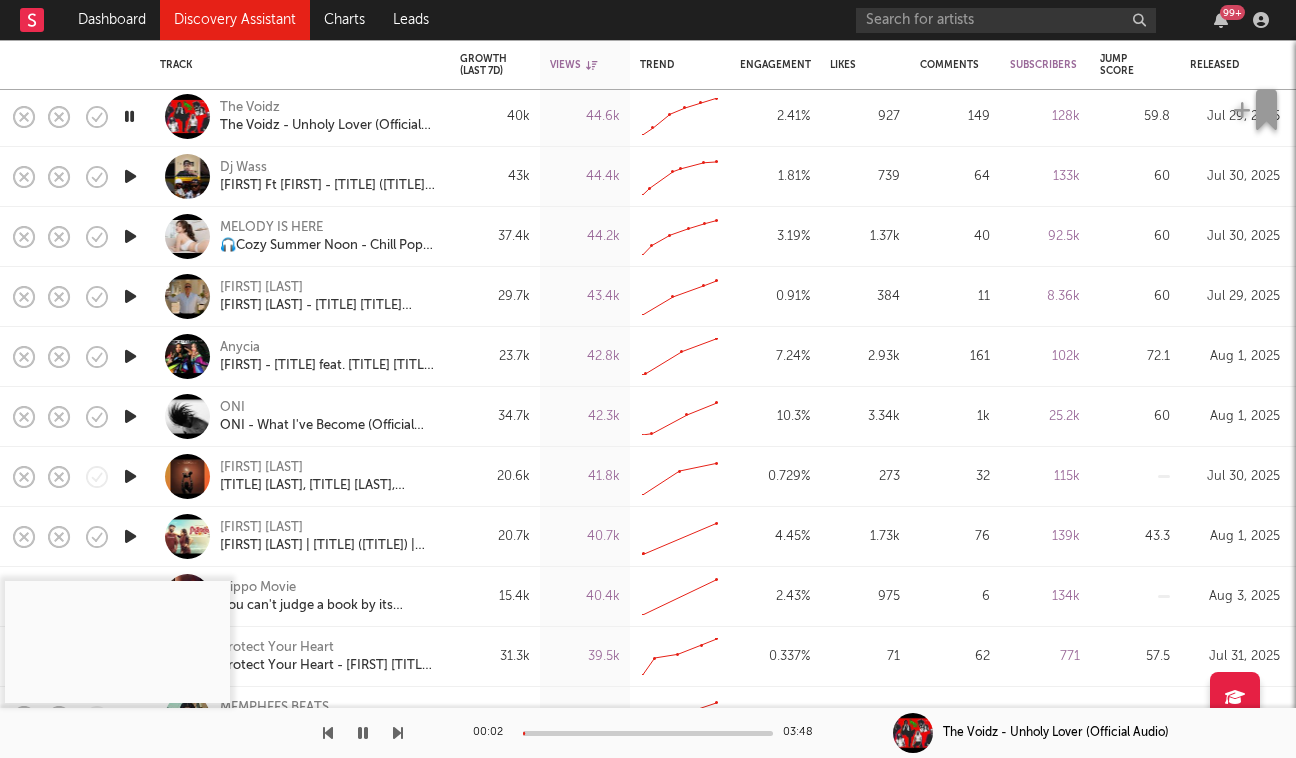 click at bounding box center (130, 356) 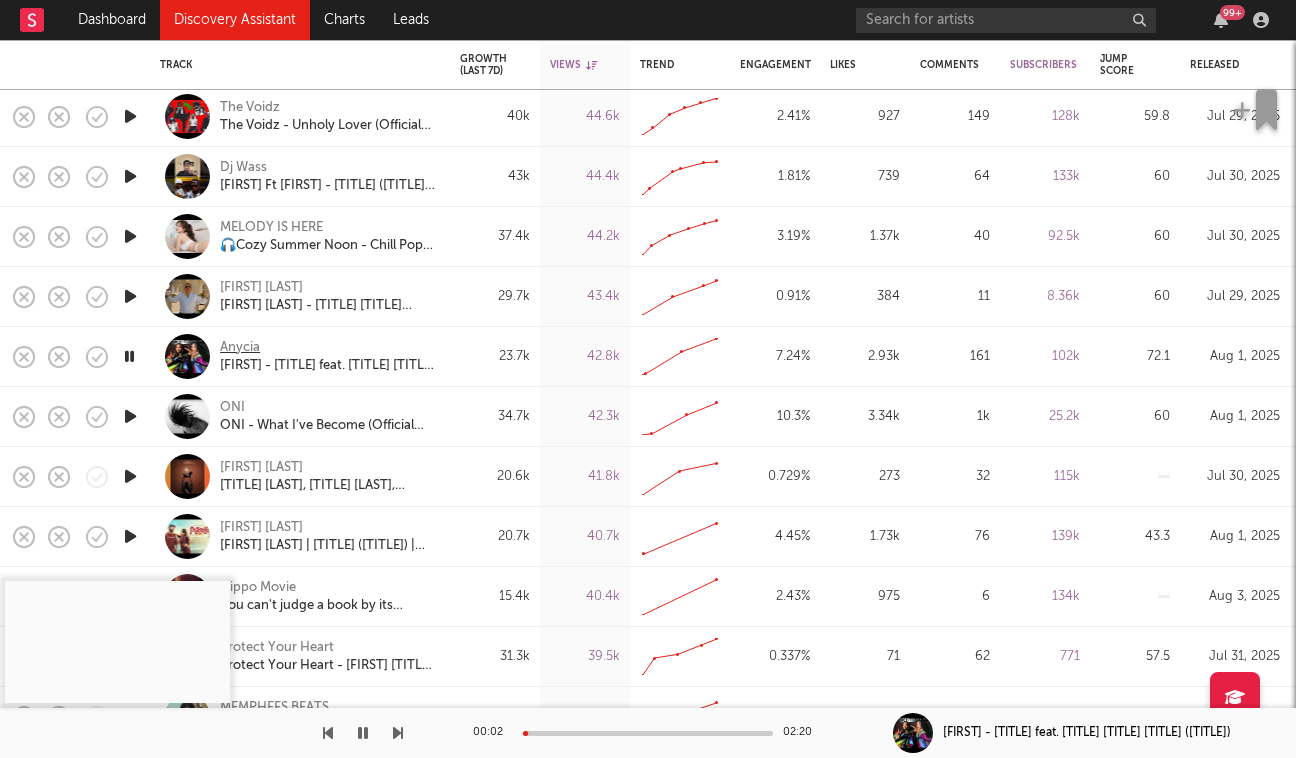 click on "Anycia" at bounding box center [240, 348] 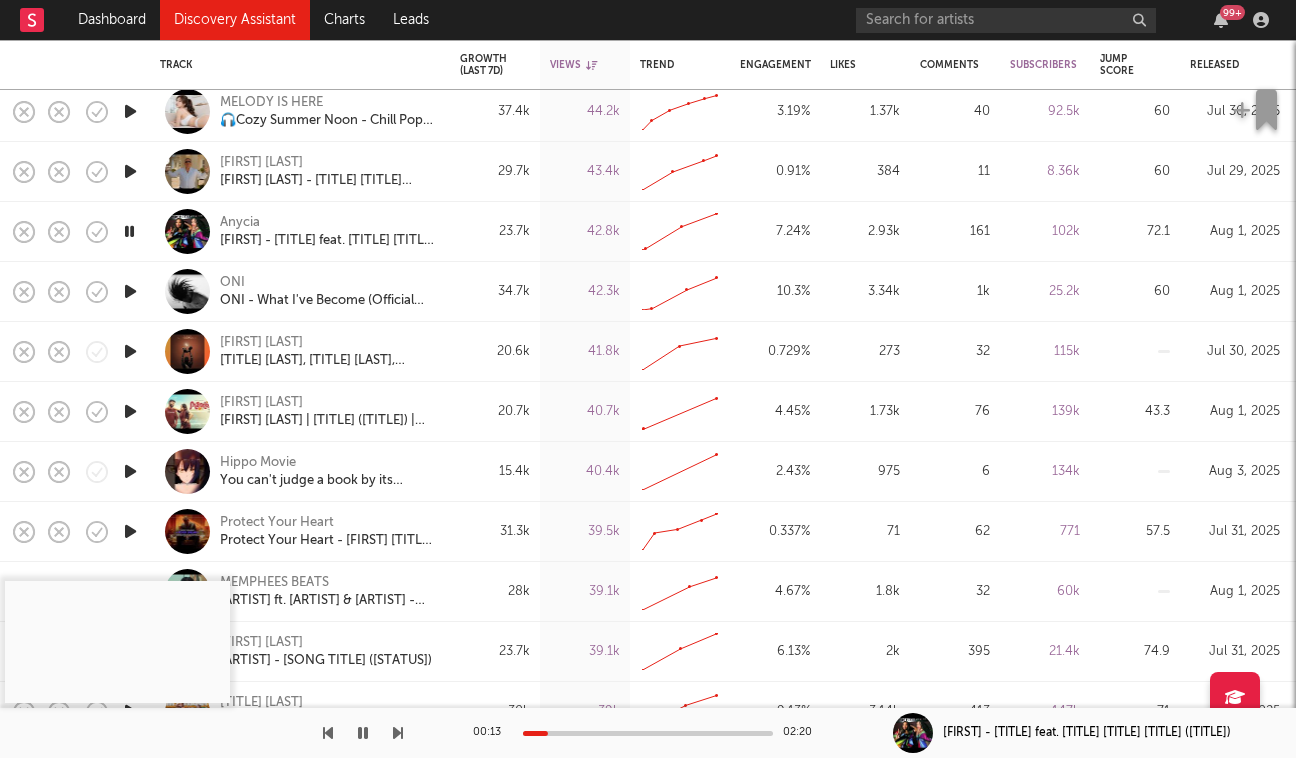 click at bounding box center (130, 411) 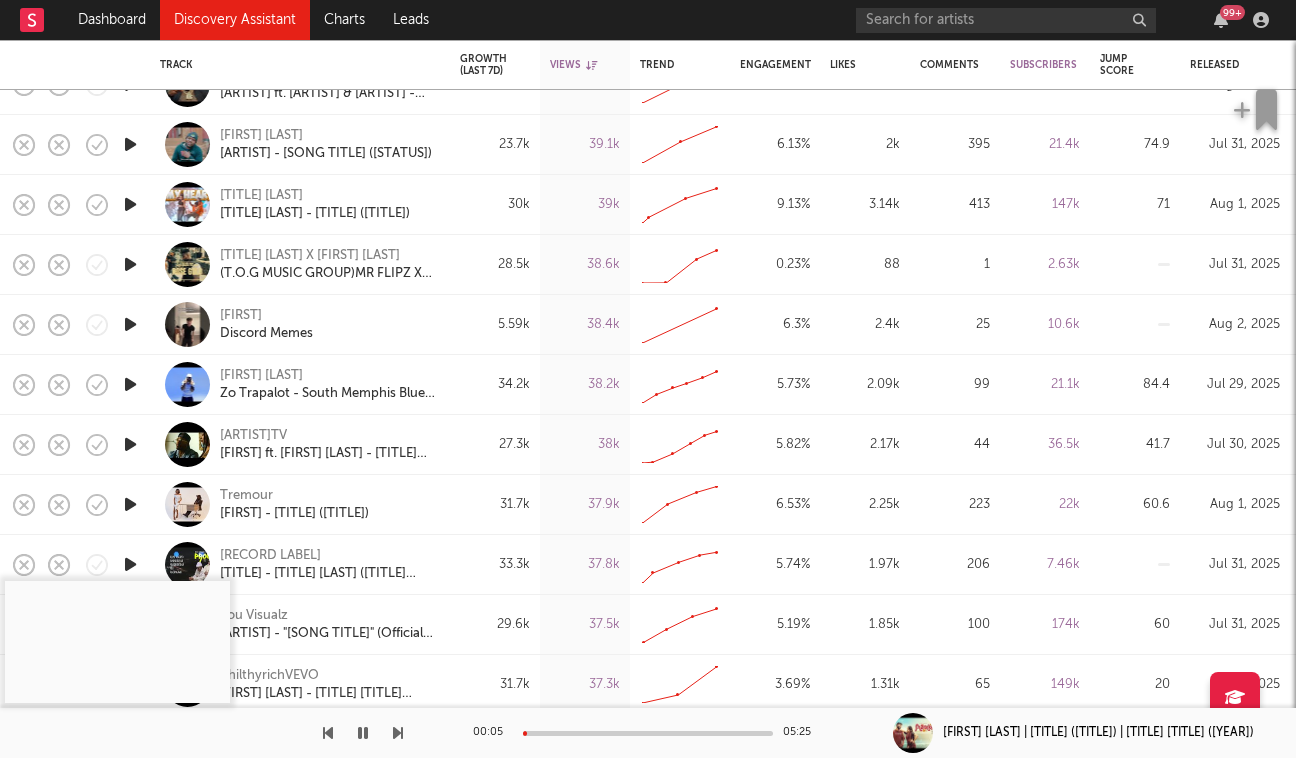 click at bounding box center [130, 384] 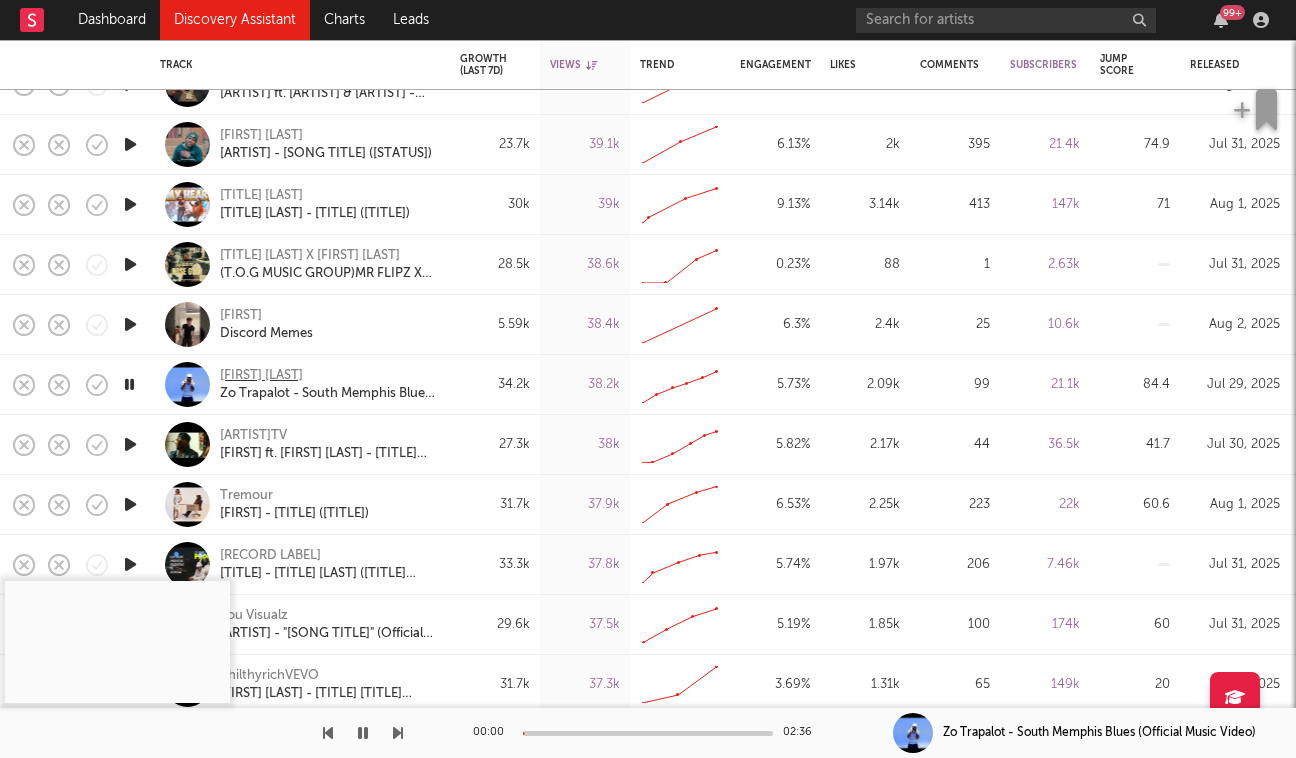 click on "Zo Trapalot" at bounding box center (261, 376) 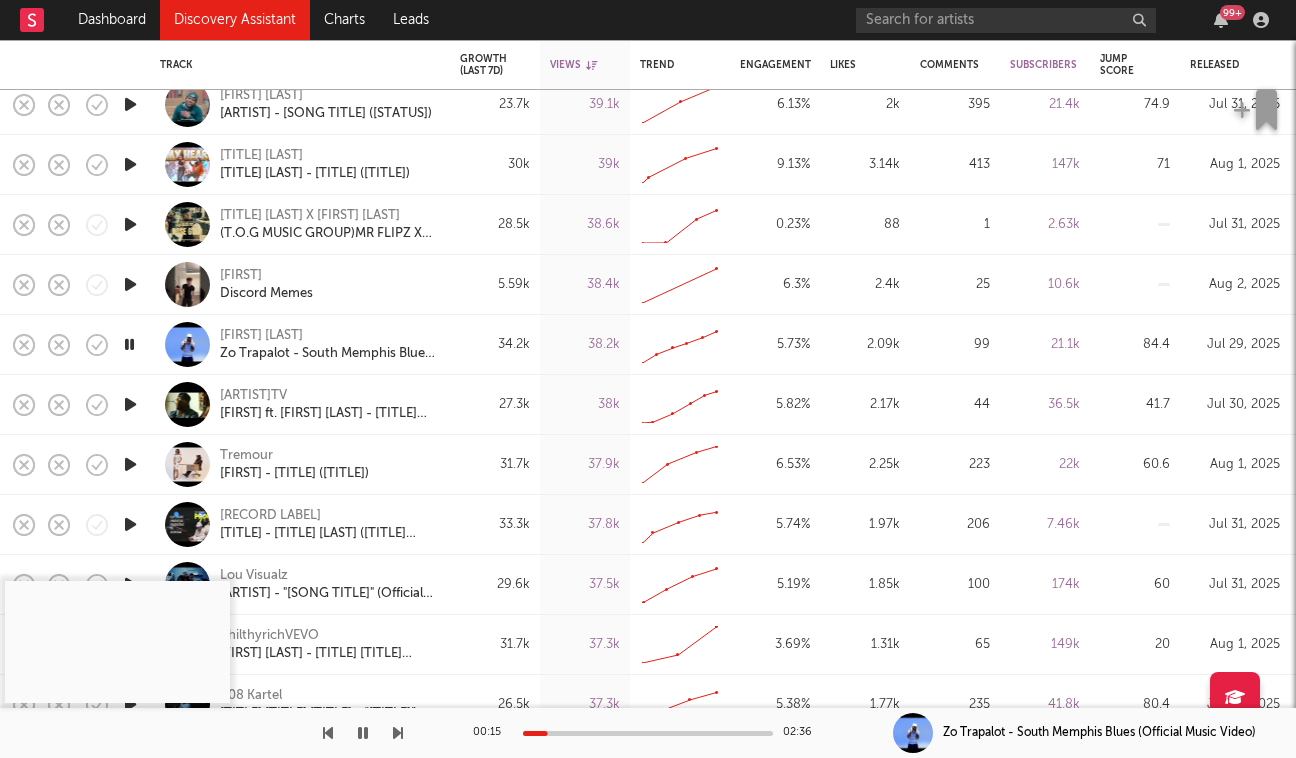 click at bounding box center [130, 404] 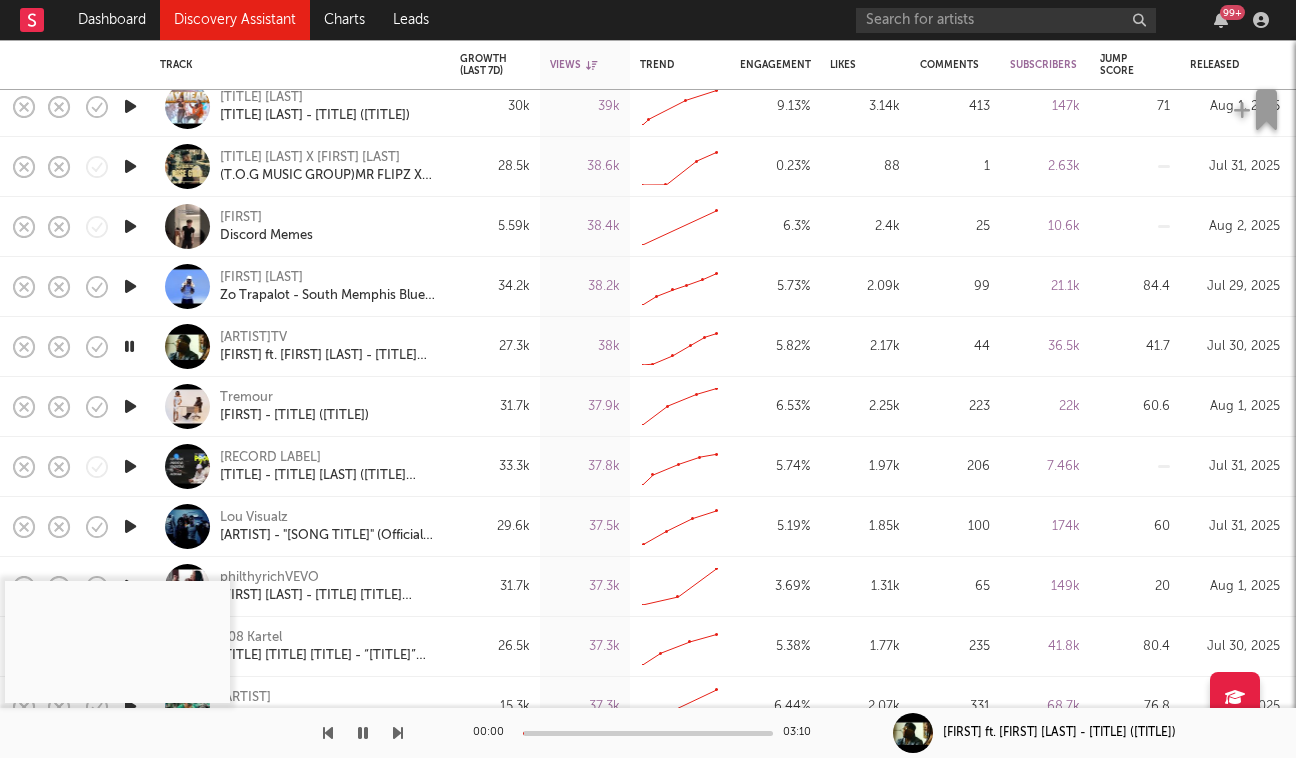 click at bounding box center [130, 406] 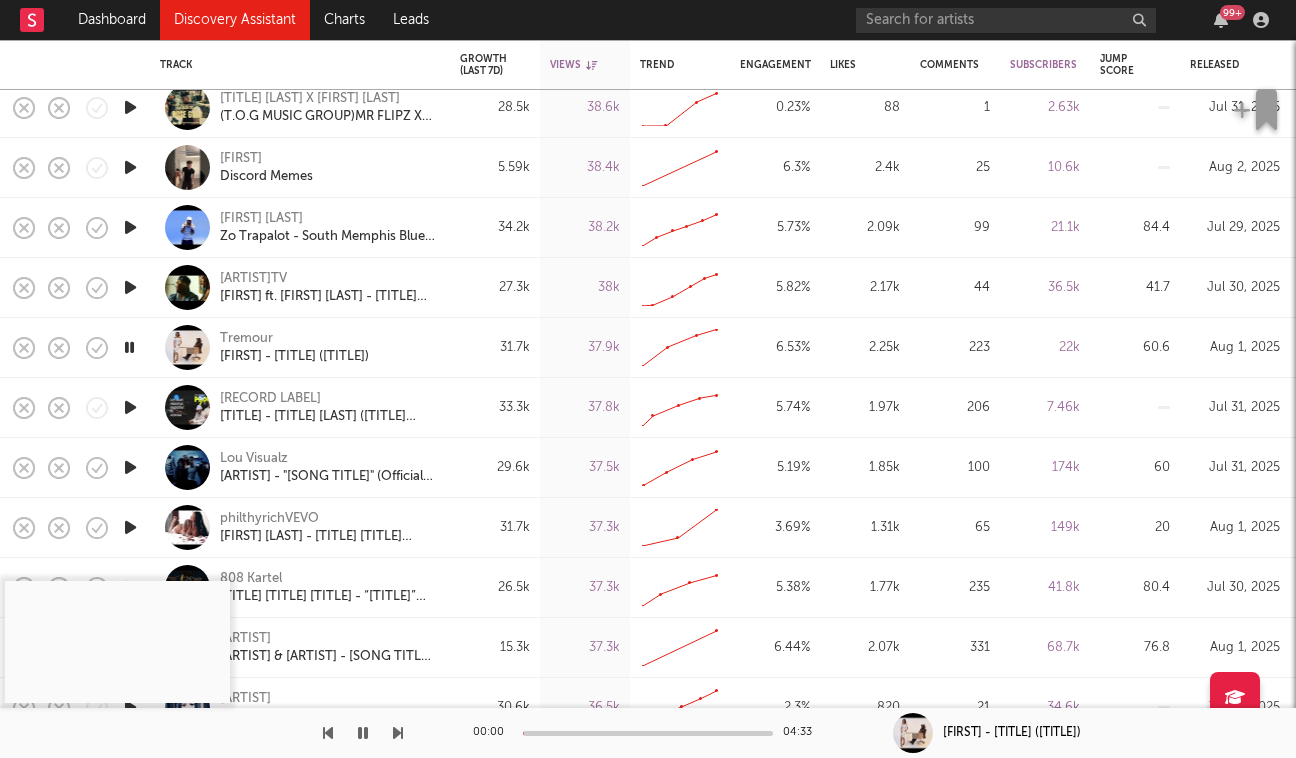 click at bounding box center [130, 407] 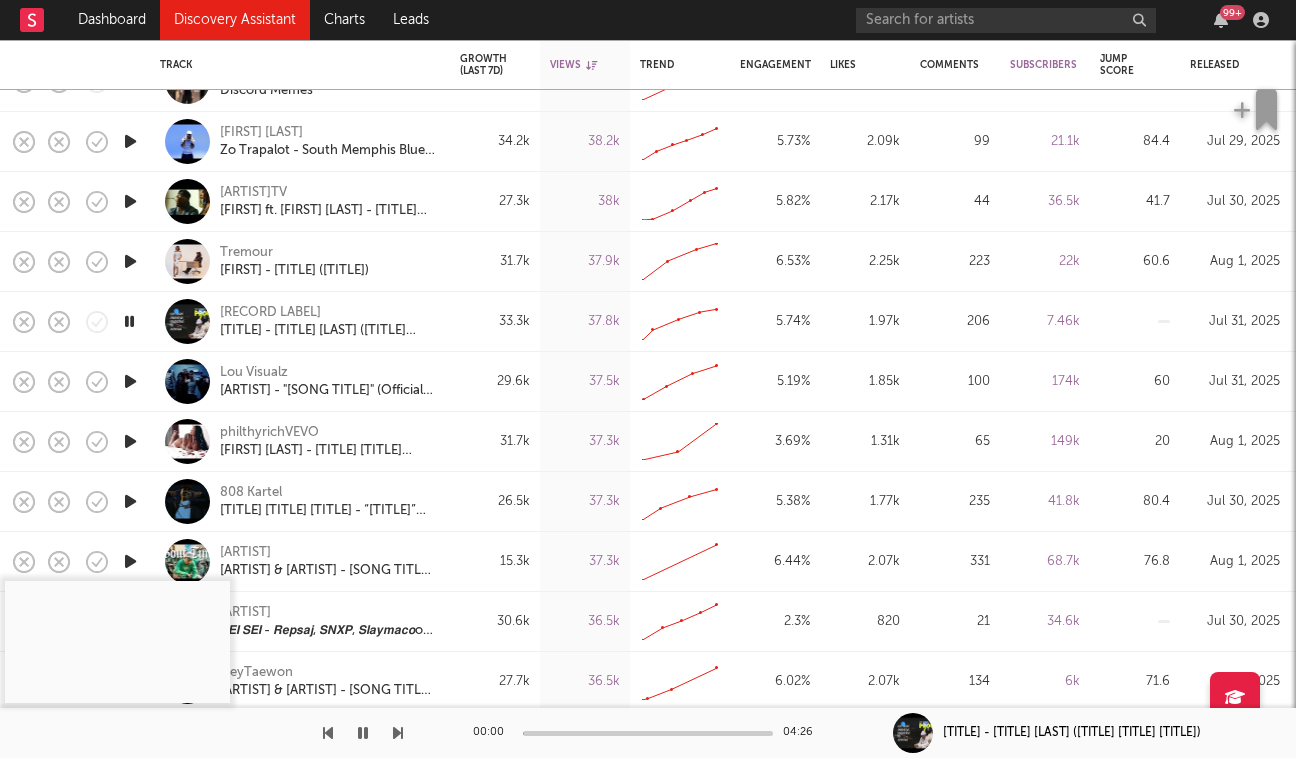 click at bounding box center [130, 381] 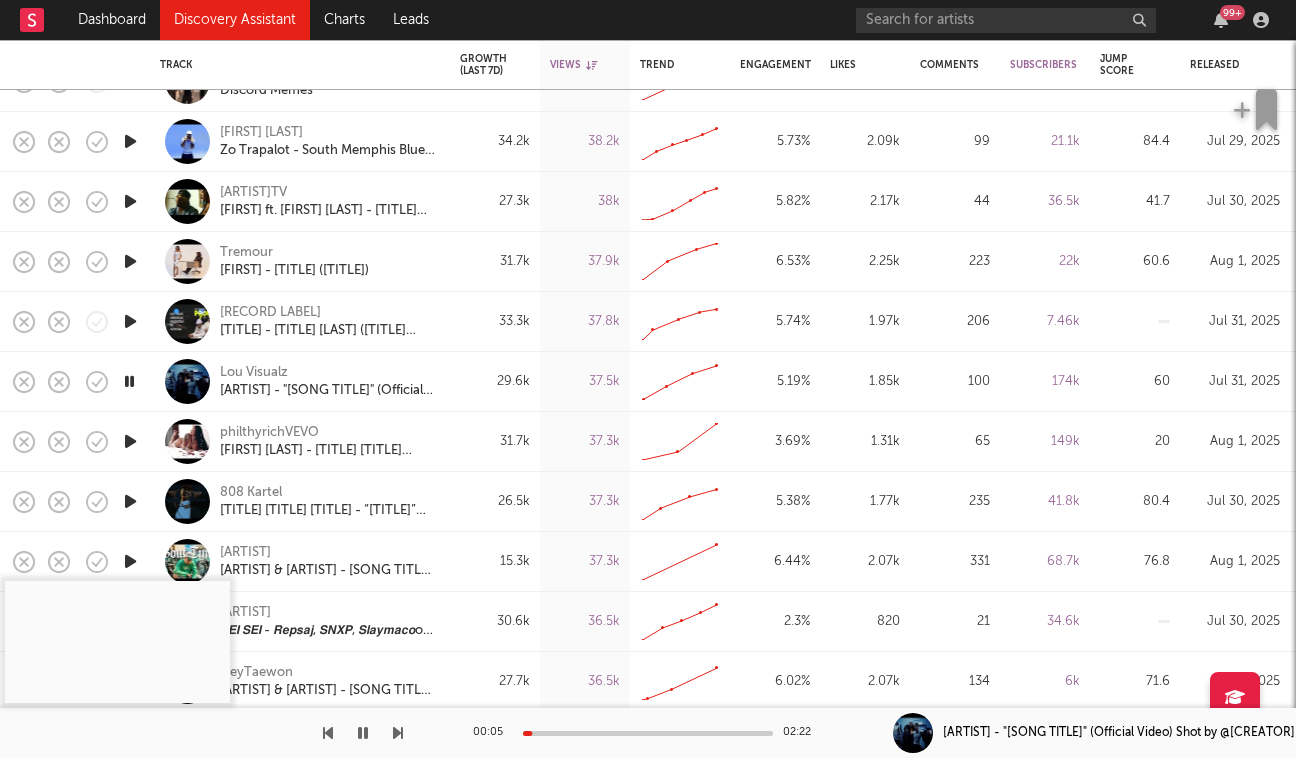 click on "00:05 02:22" at bounding box center (648, 733) 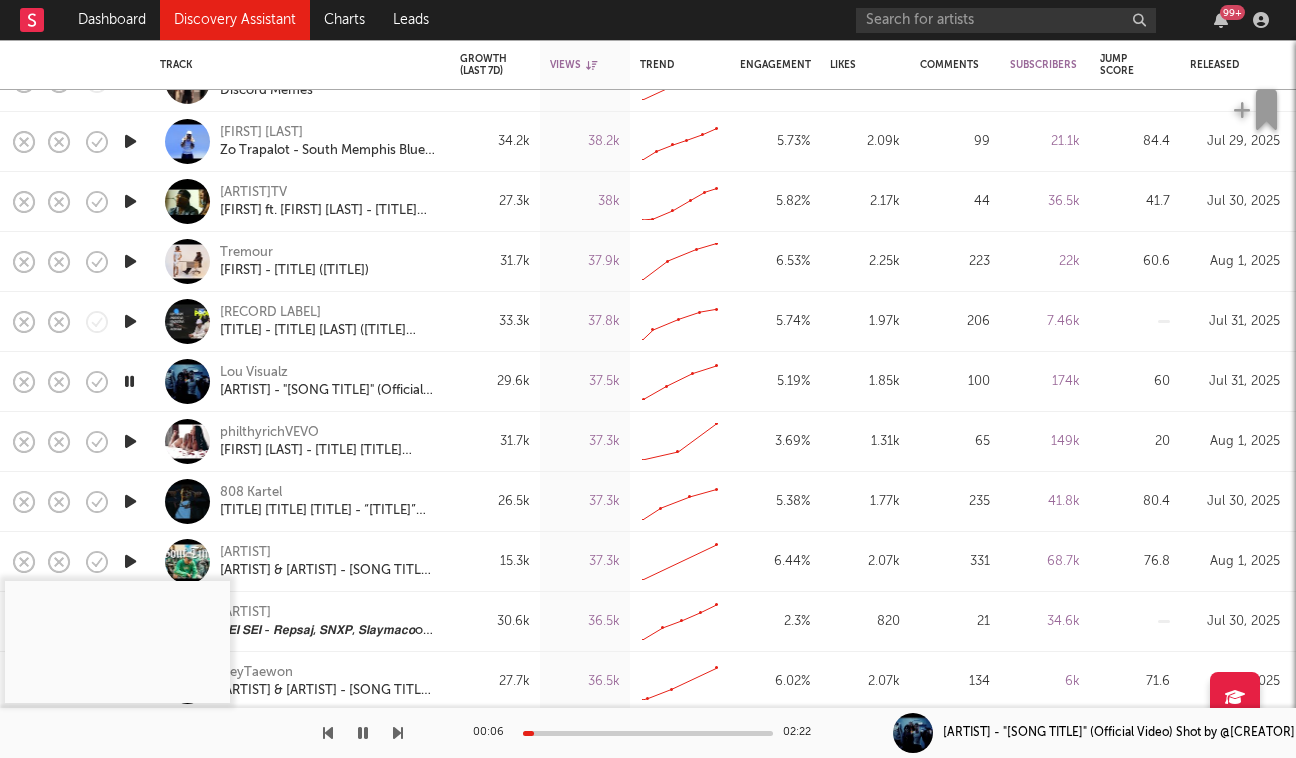 click at bounding box center [648, 733] 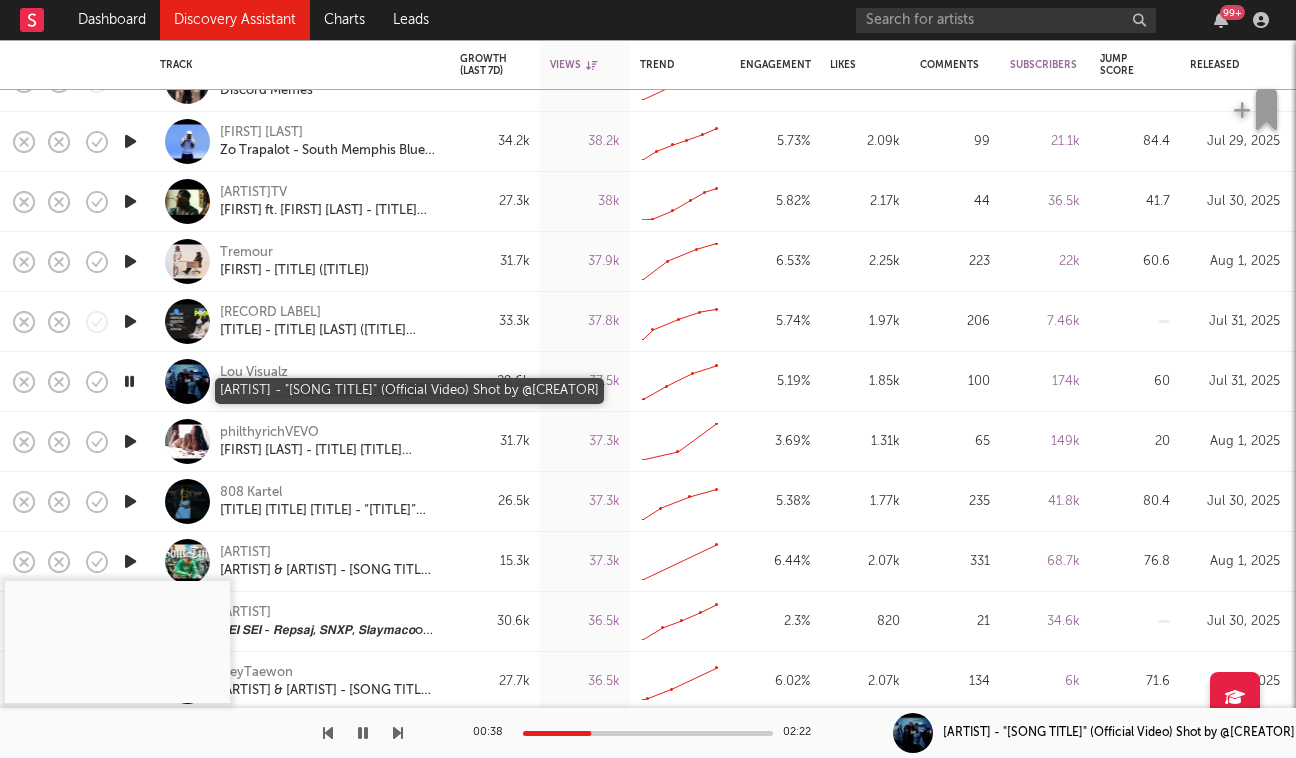click on "2Pistolzz - "Cautious" (Official Video) Shot by @Lou Visualz" at bounding box center [327, 391] 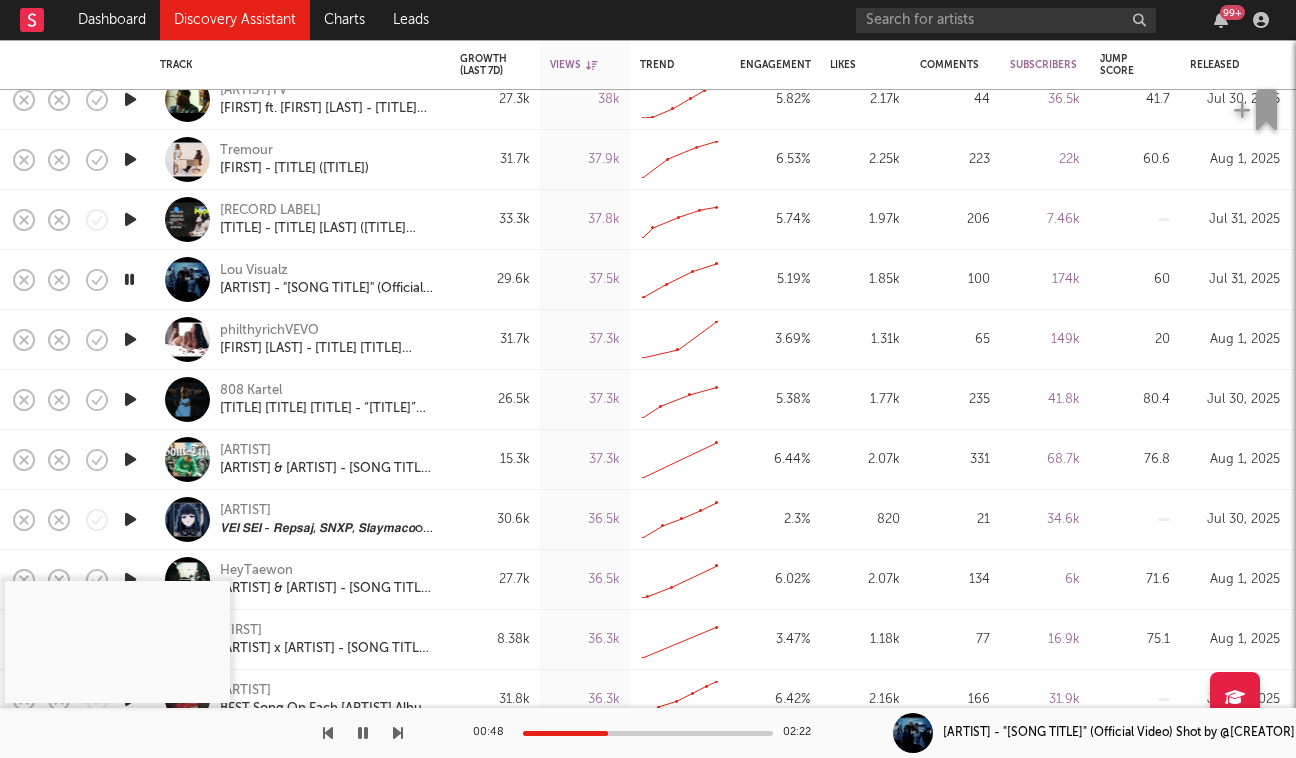 click at bounding box center (130, 399) 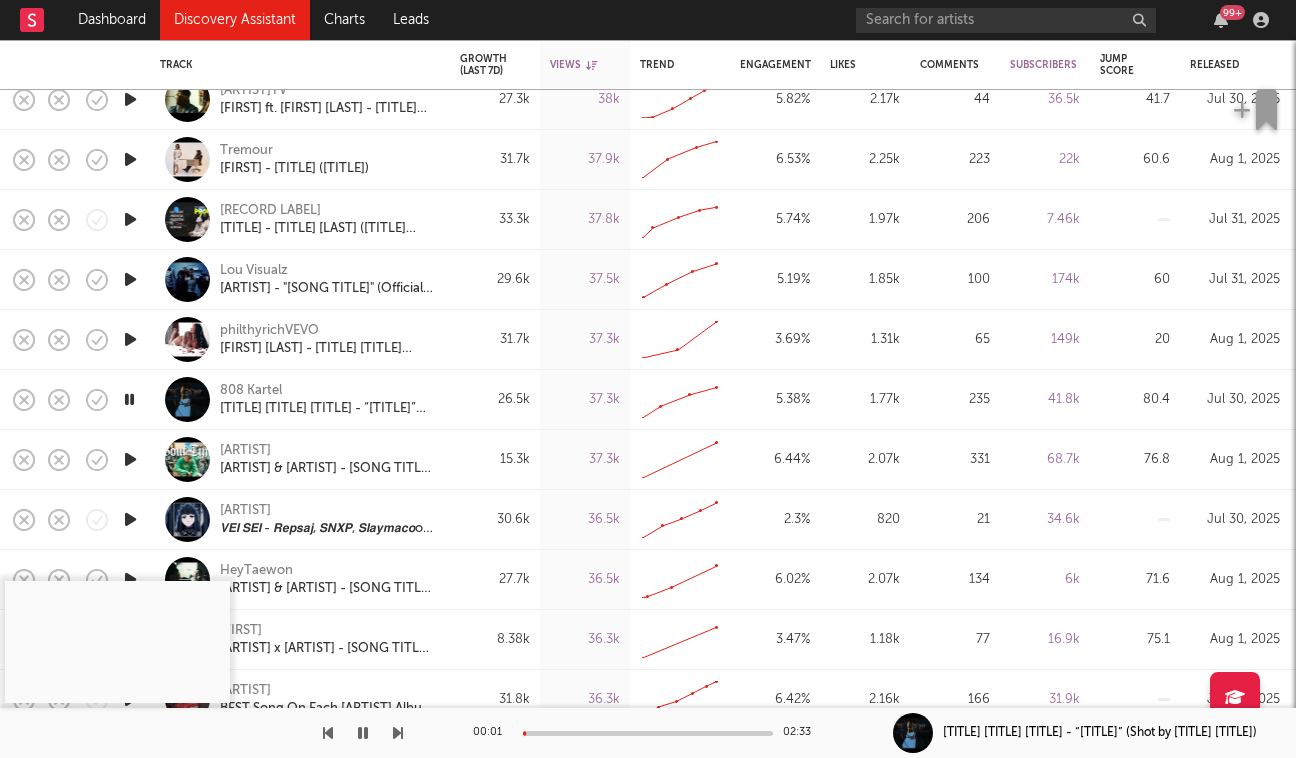 click at bounding box center (648, 733) 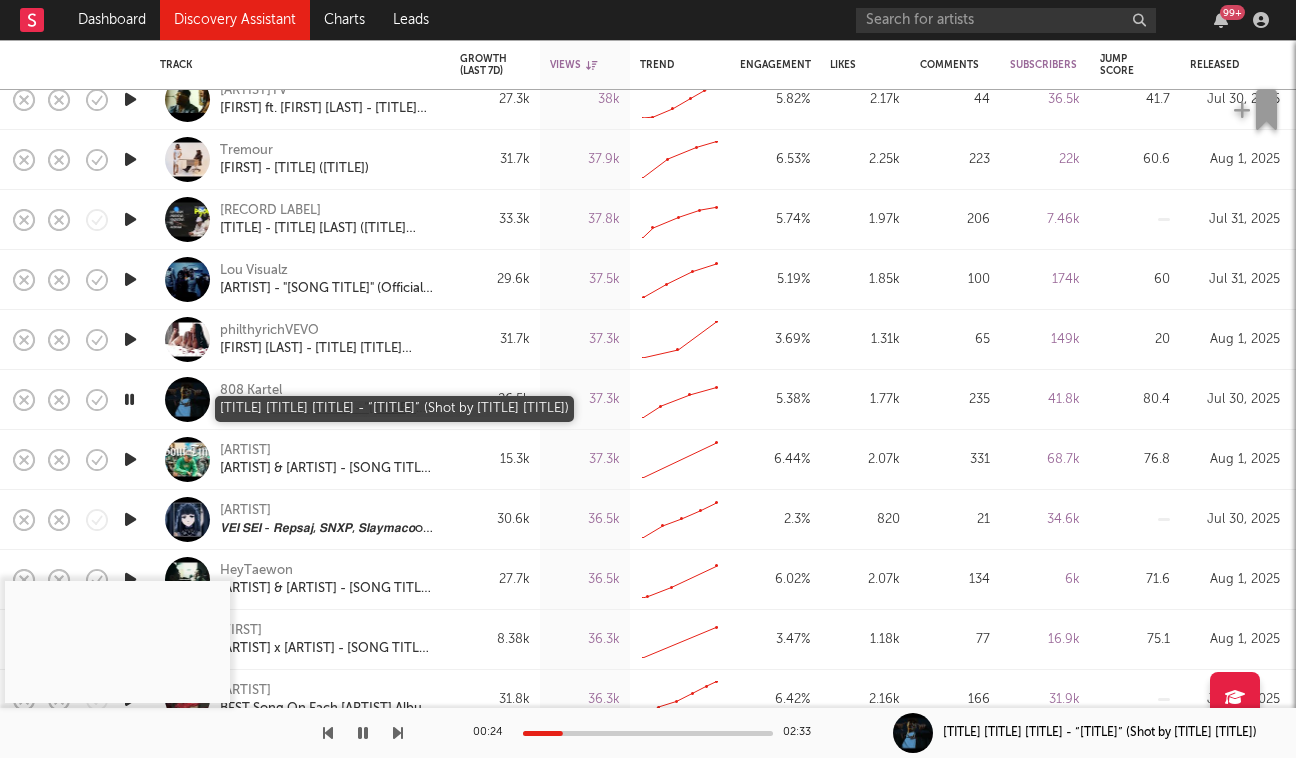 click on "PFACEBABYYY - “Gangland” (Shot by DJ Flippp)" at bounding box center [327, 409] 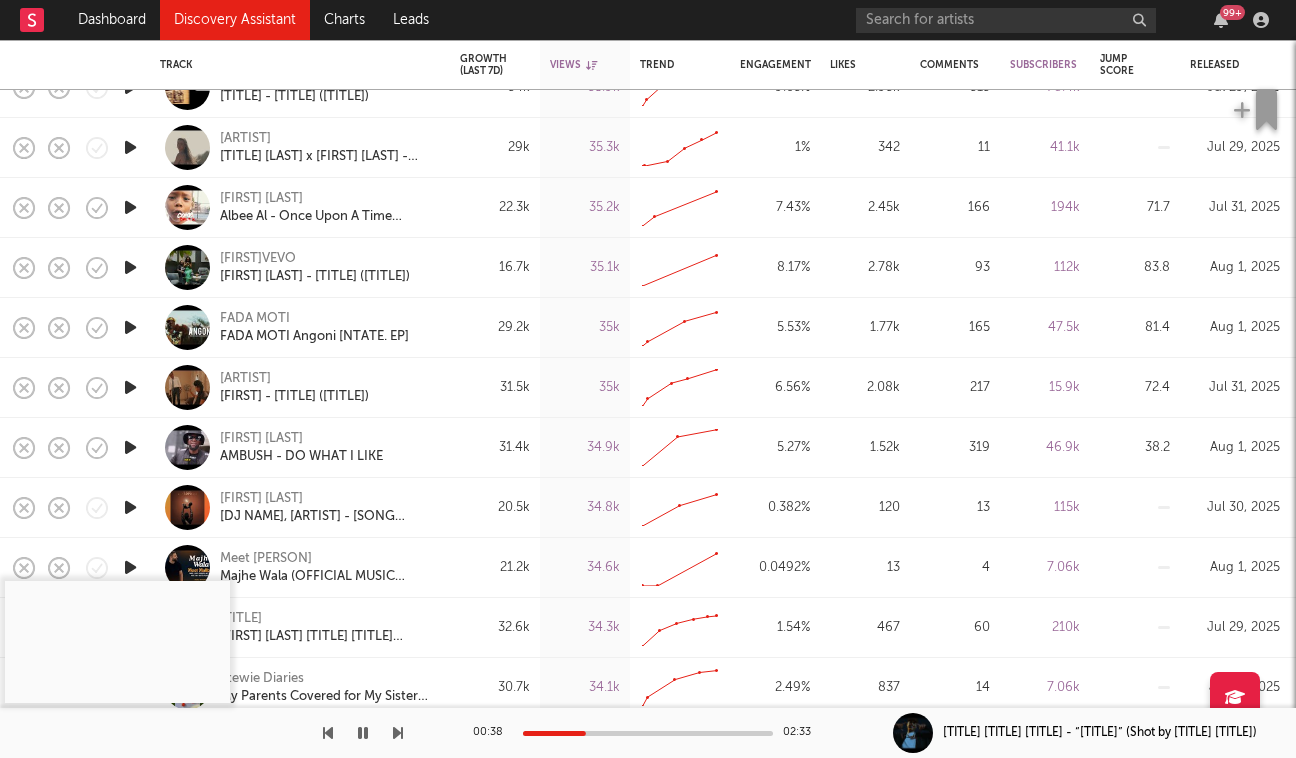 click at bounding box center (130, 387) 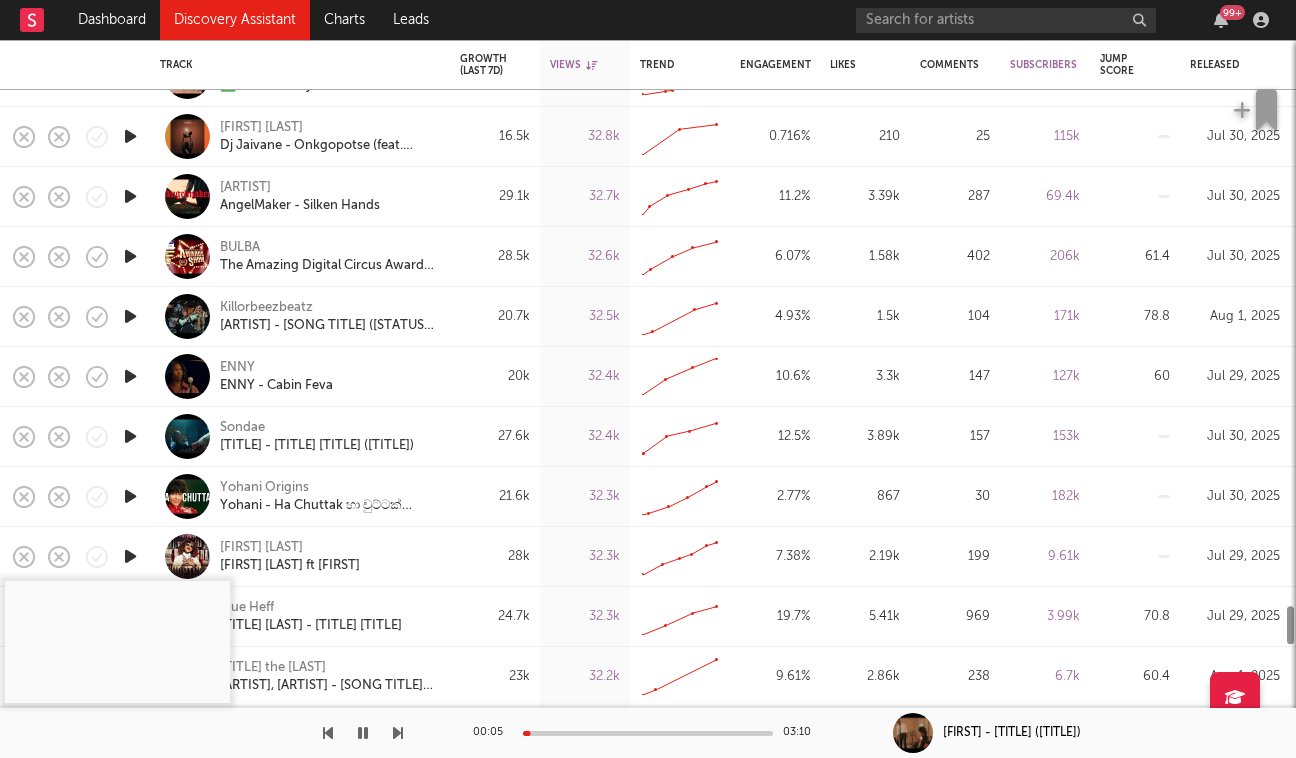 click at bounding box center (130, 376) 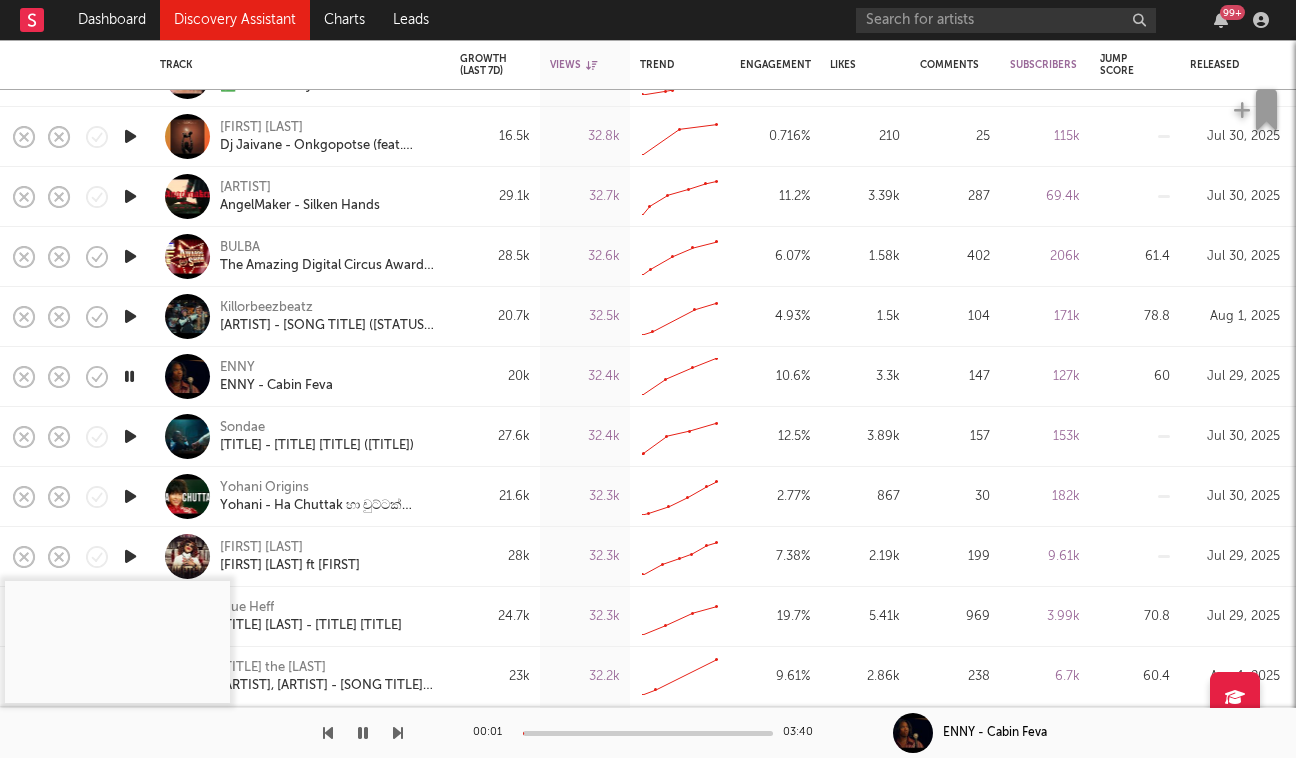 click at bounding box center (648, 733) 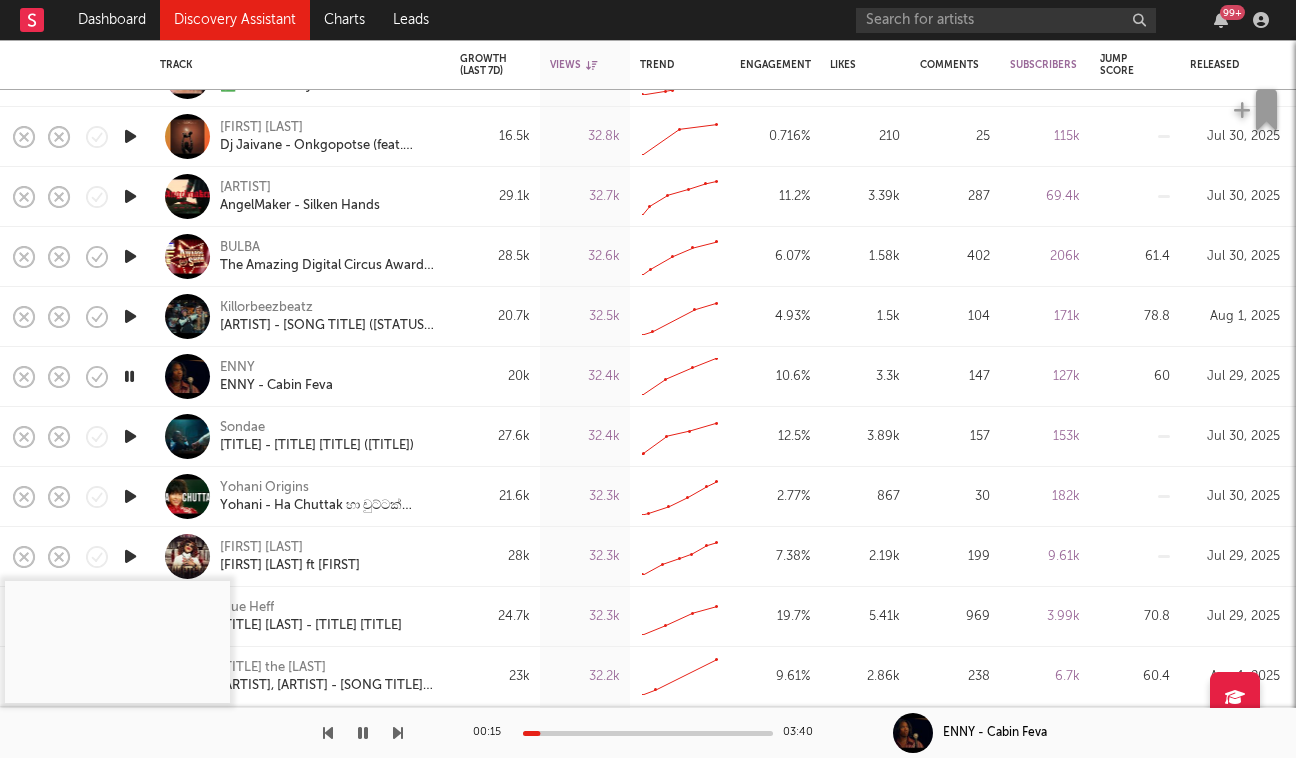 click on "00:15 03:40" at bounding box center [648, 733] 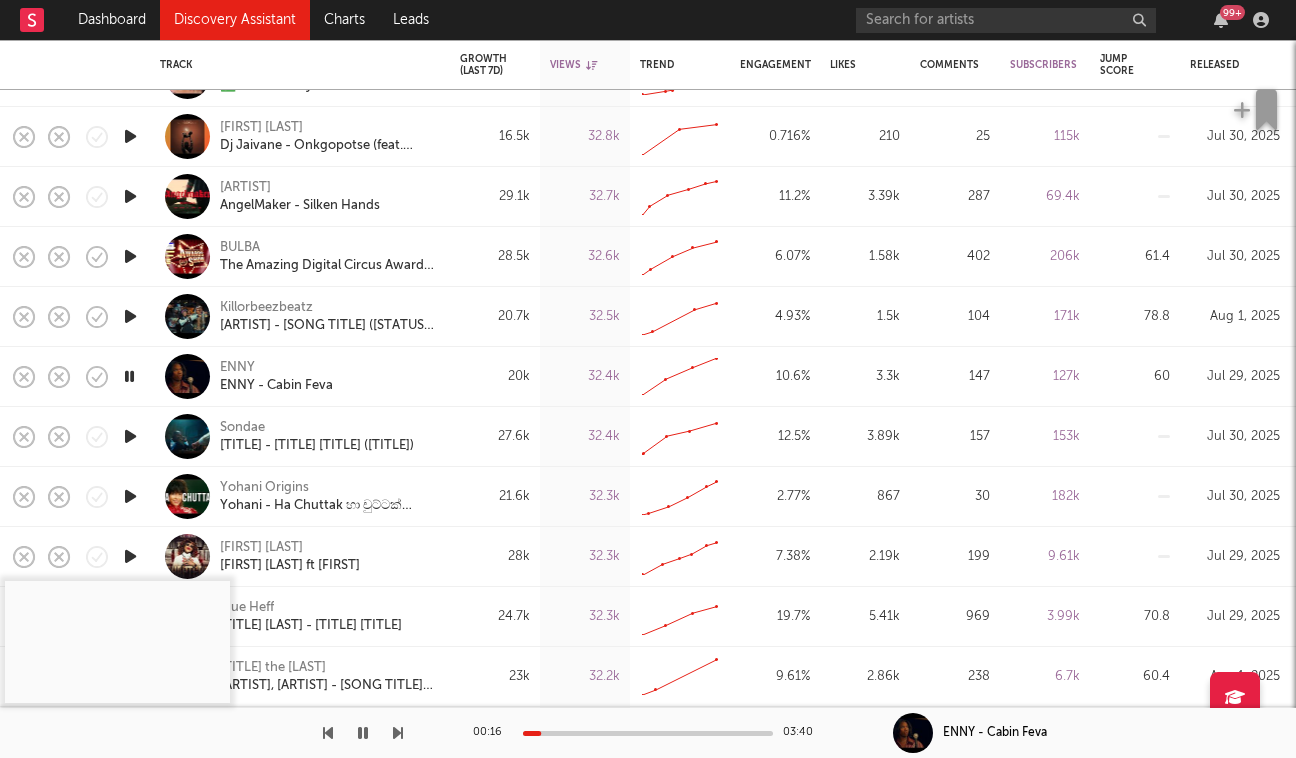 click at bounding box center [648, 733] 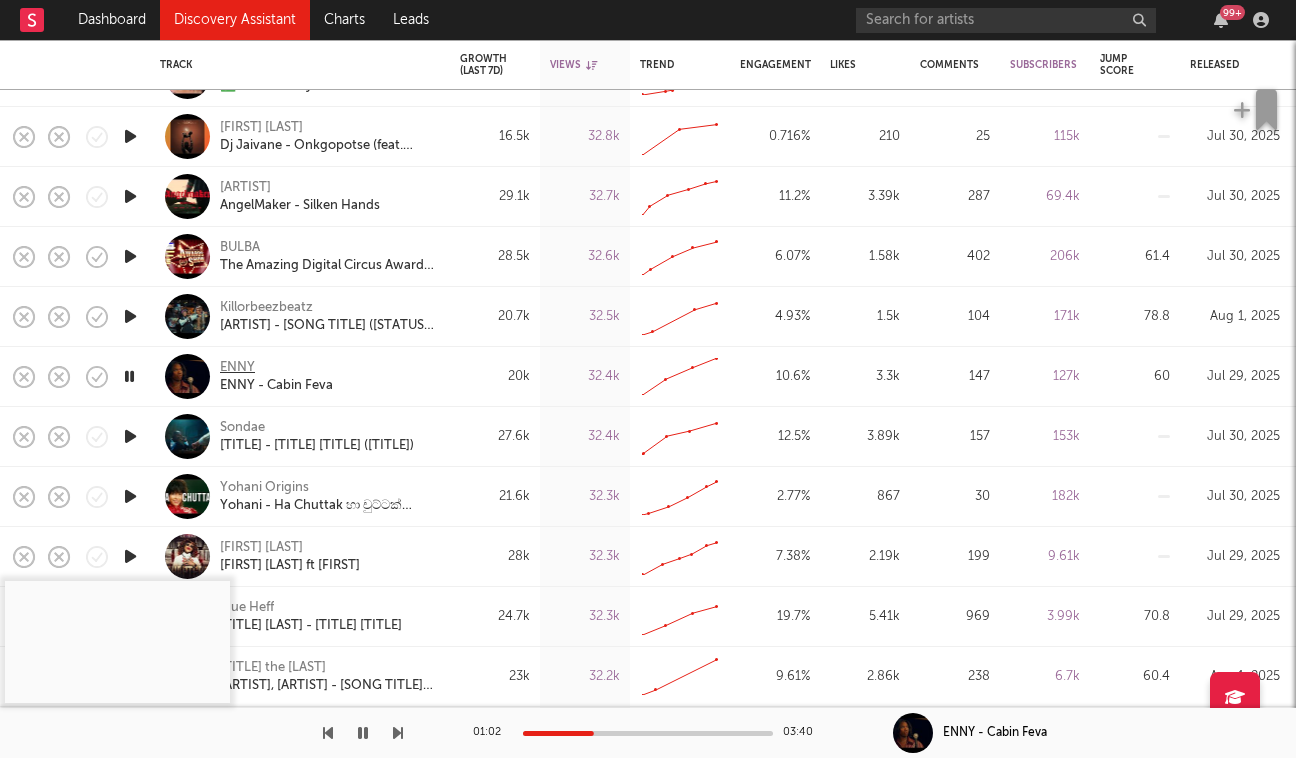 click on "ENNY" at bounding box center [237, 368] 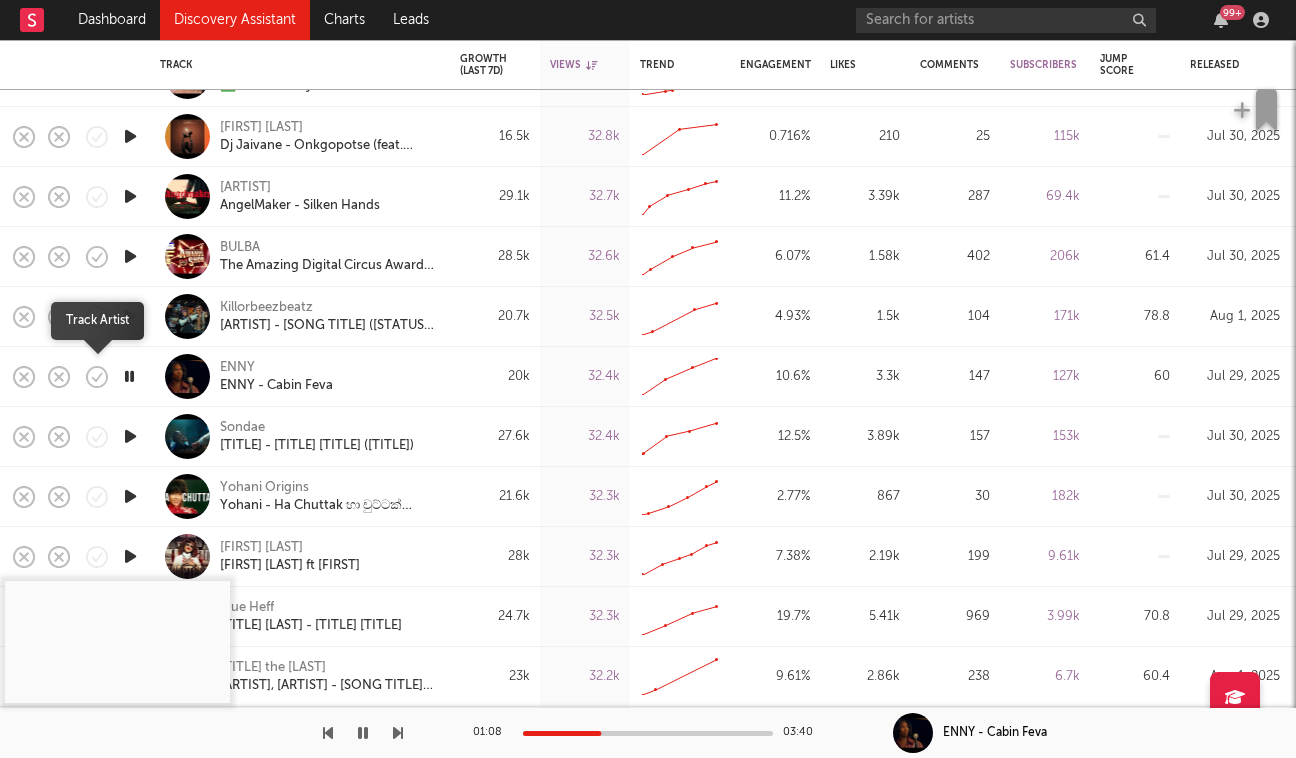 click 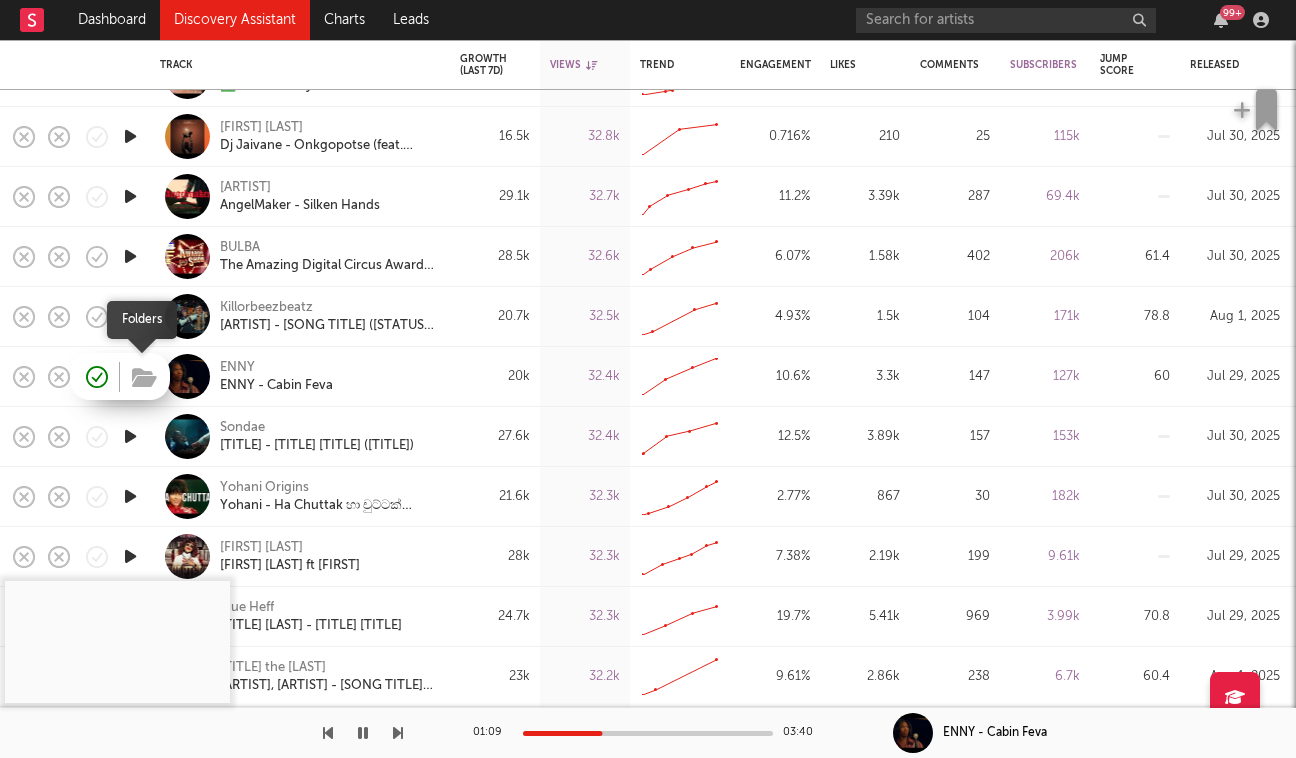 click at bounding box center [144, 379] 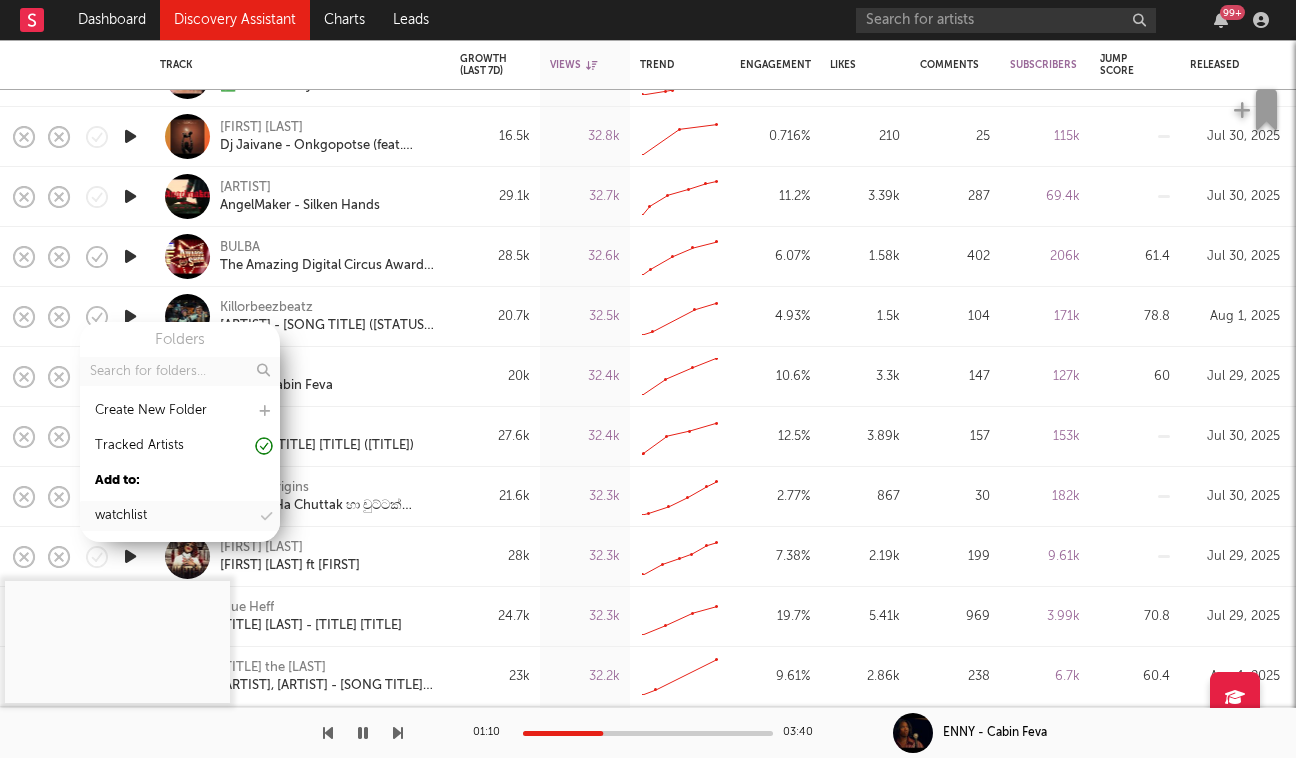 click on "watchlist" at bounding box center (180, 516) 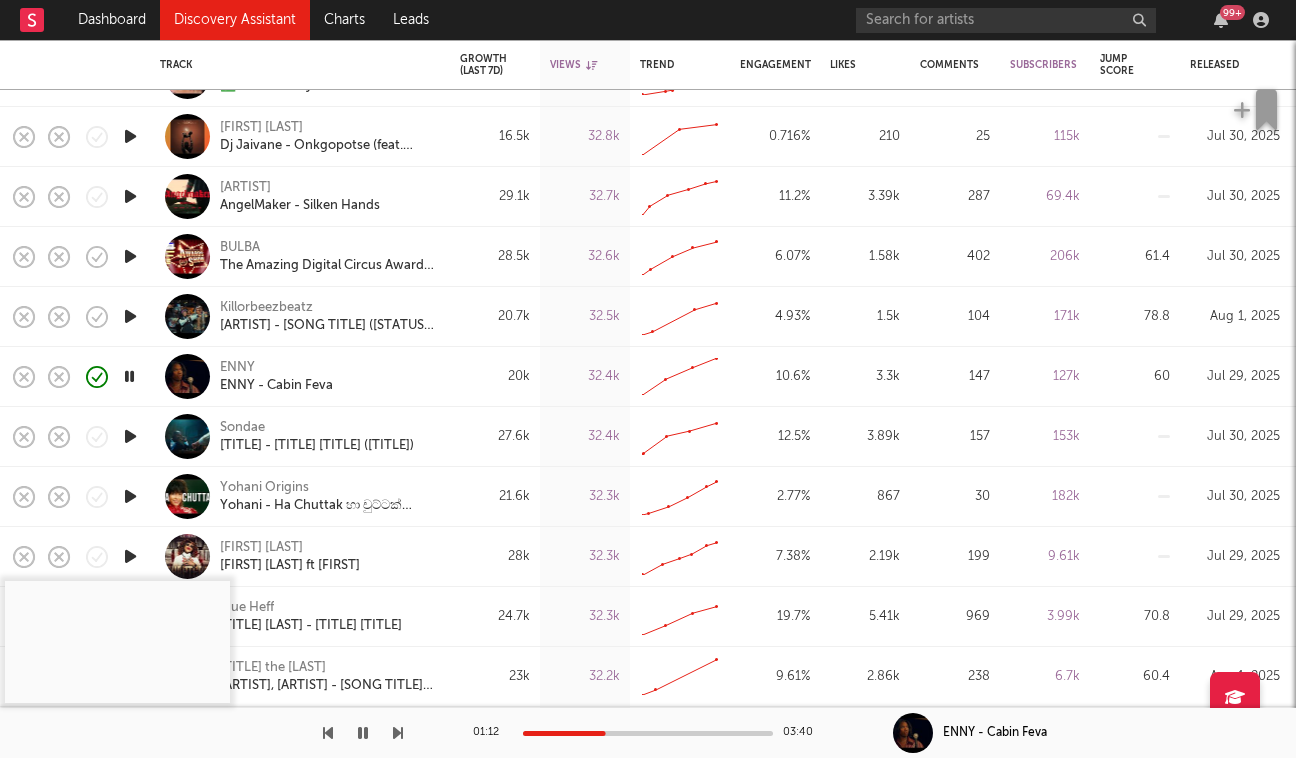 click at bounding box center (130, 436) 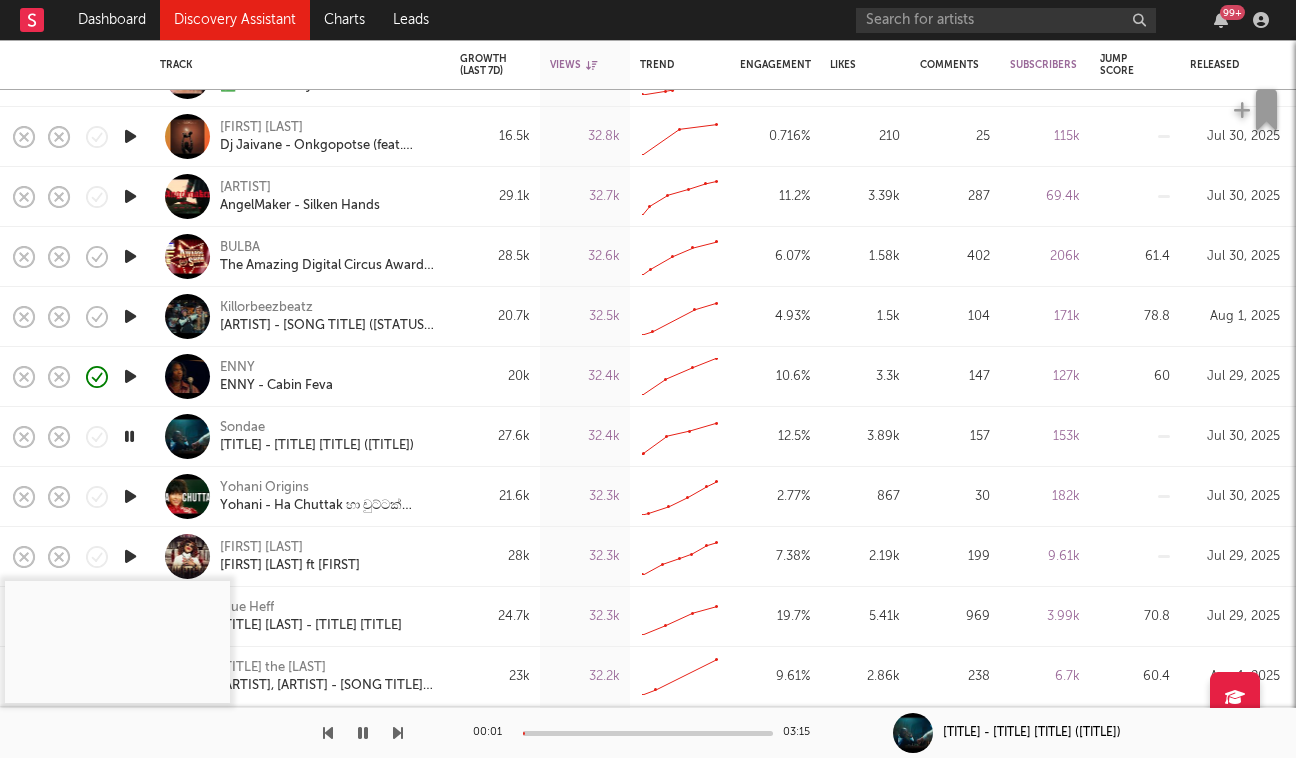 click on "00:01 03:15" at bounding box center (648, 733) 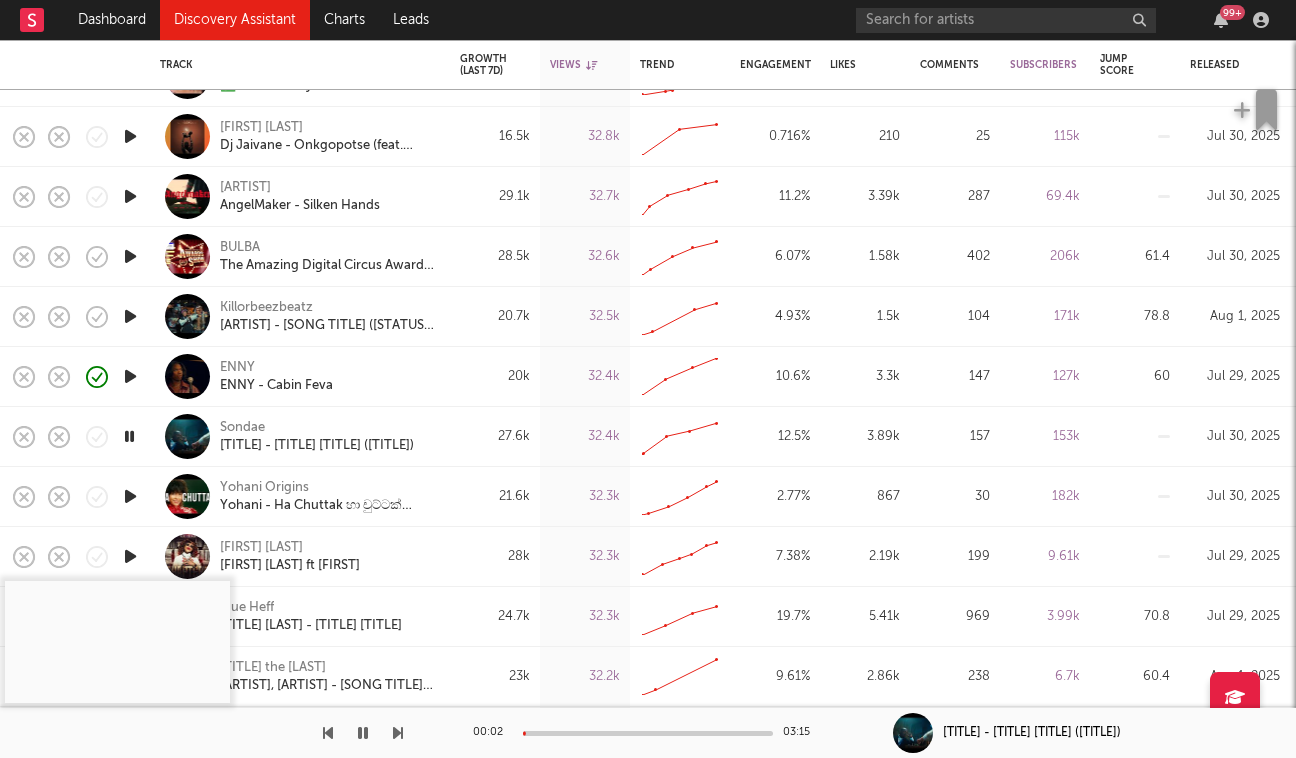click on "00:02 03:15" at bounding box center [648, 733] 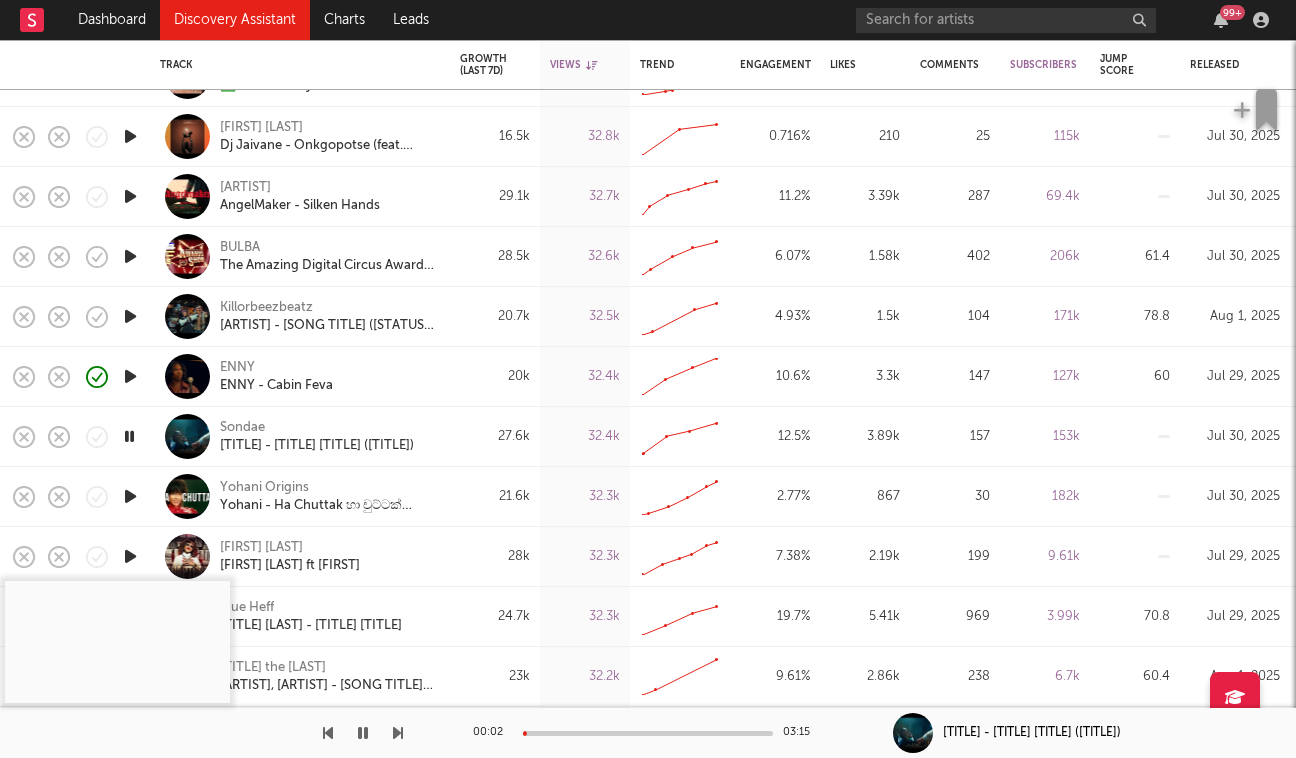 click at bounding box center (648, 733) 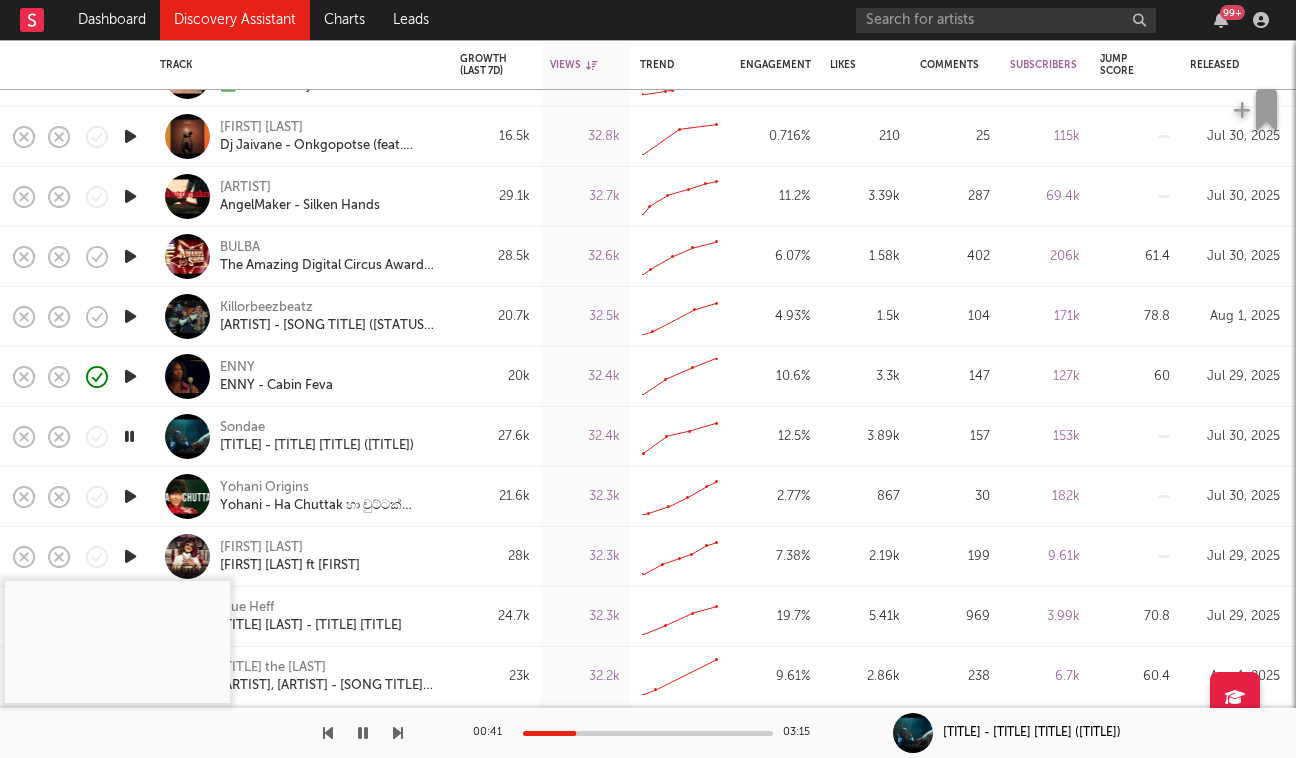 click at bounding box center [648, 733] 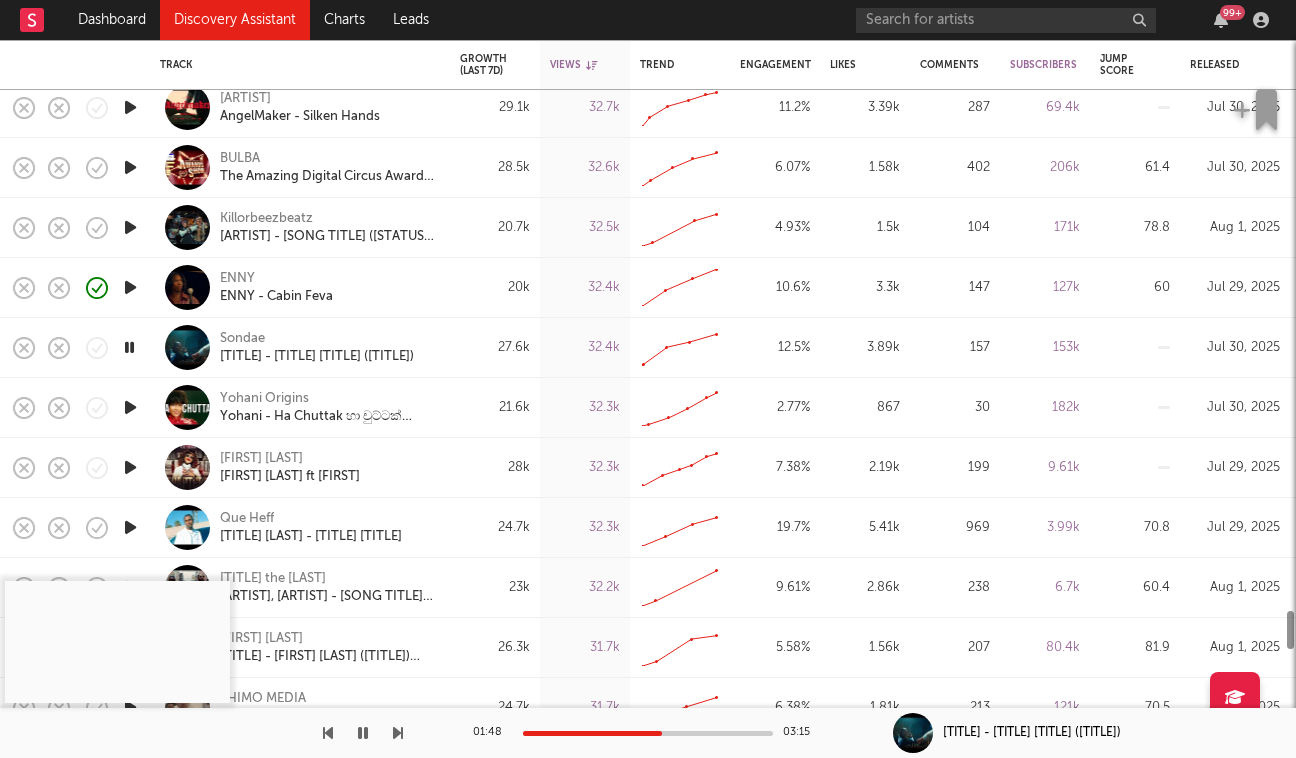 click at bounding box center [130, 407] 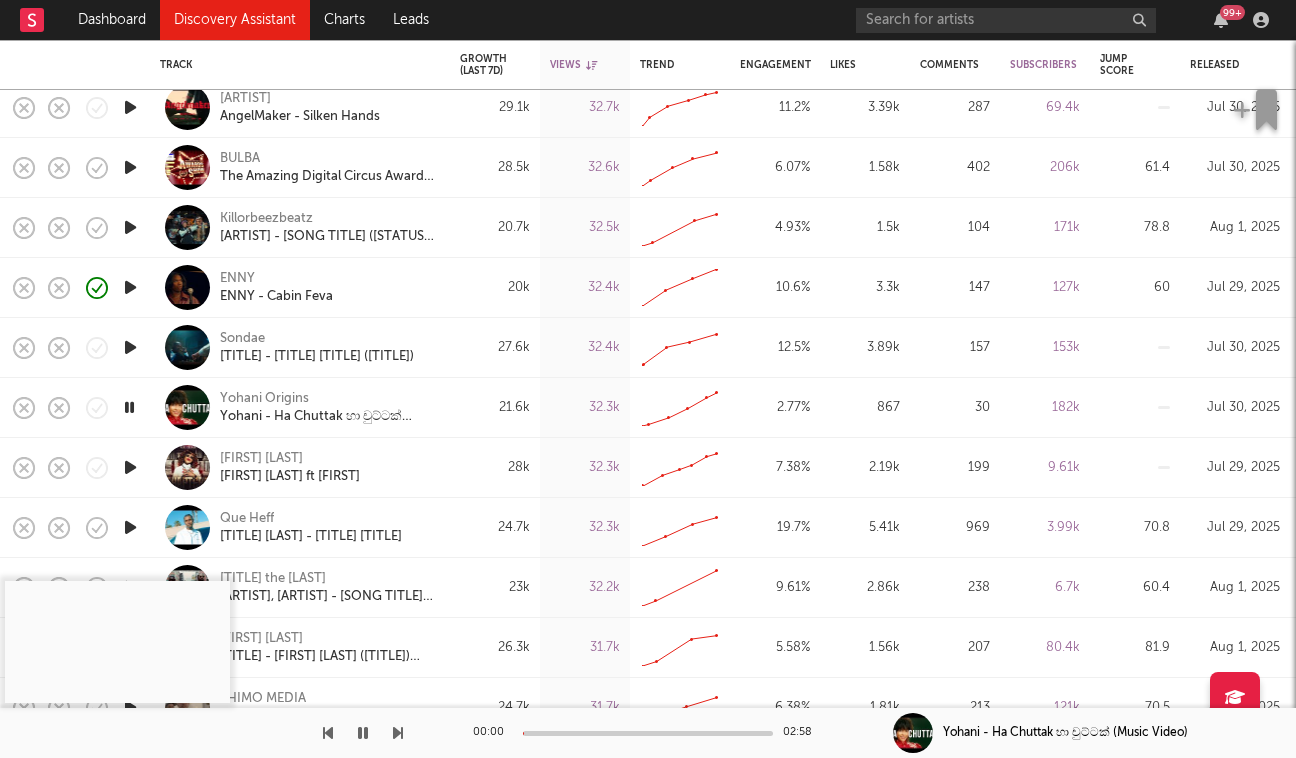 click at bounding box center [130, 467] 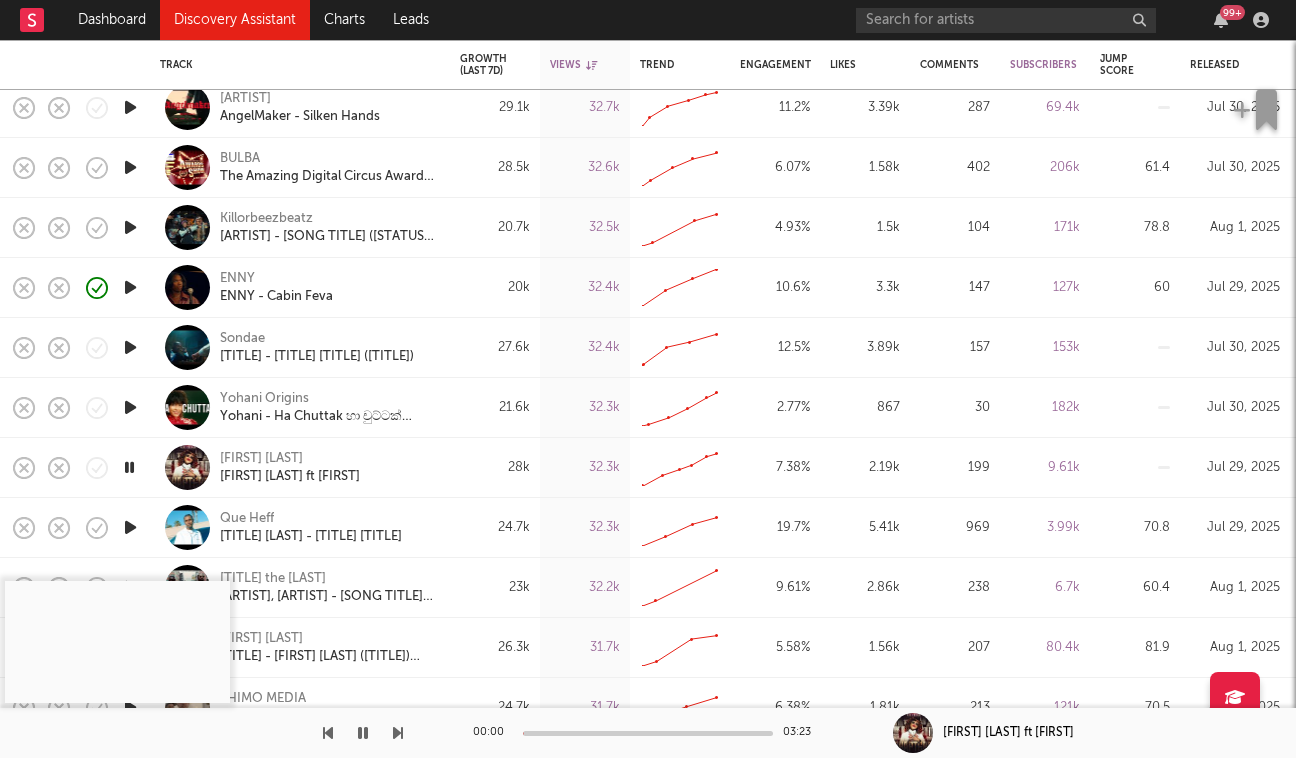 click at bounding box center (129, 467) 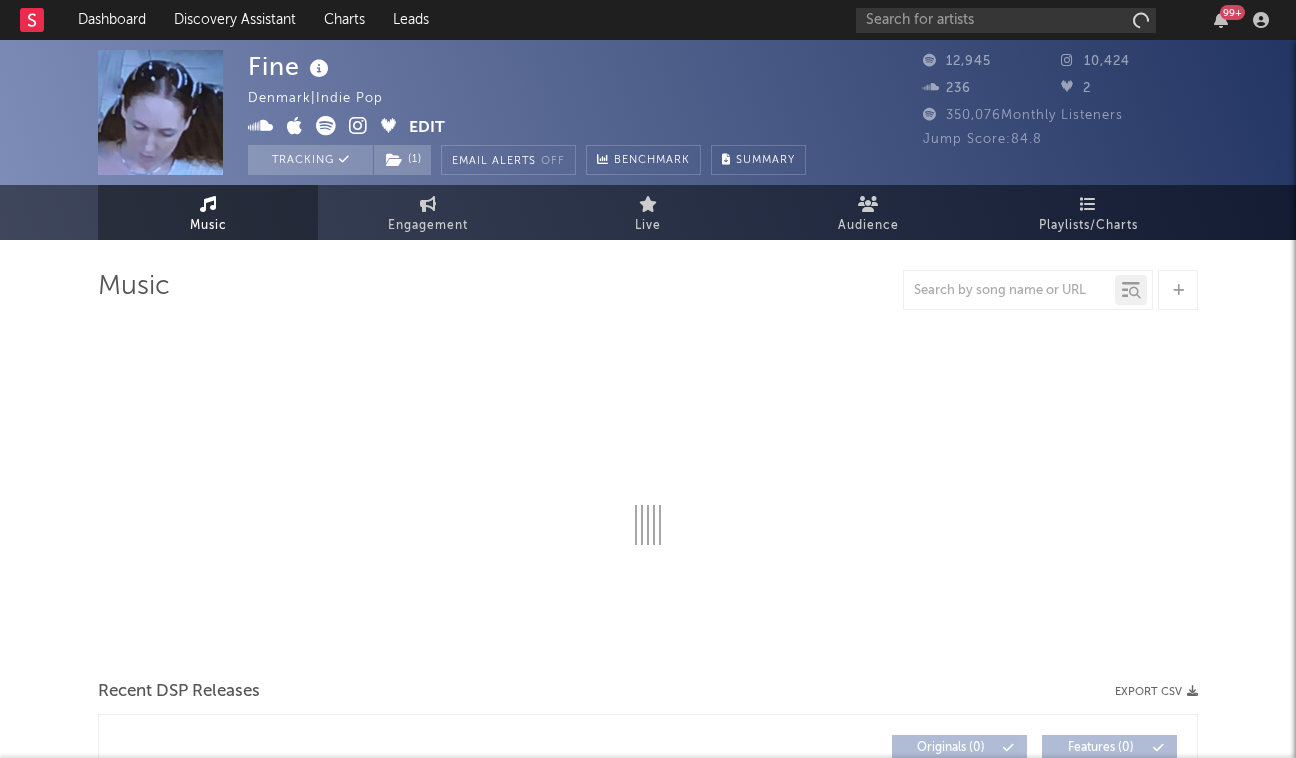 select on "6m" 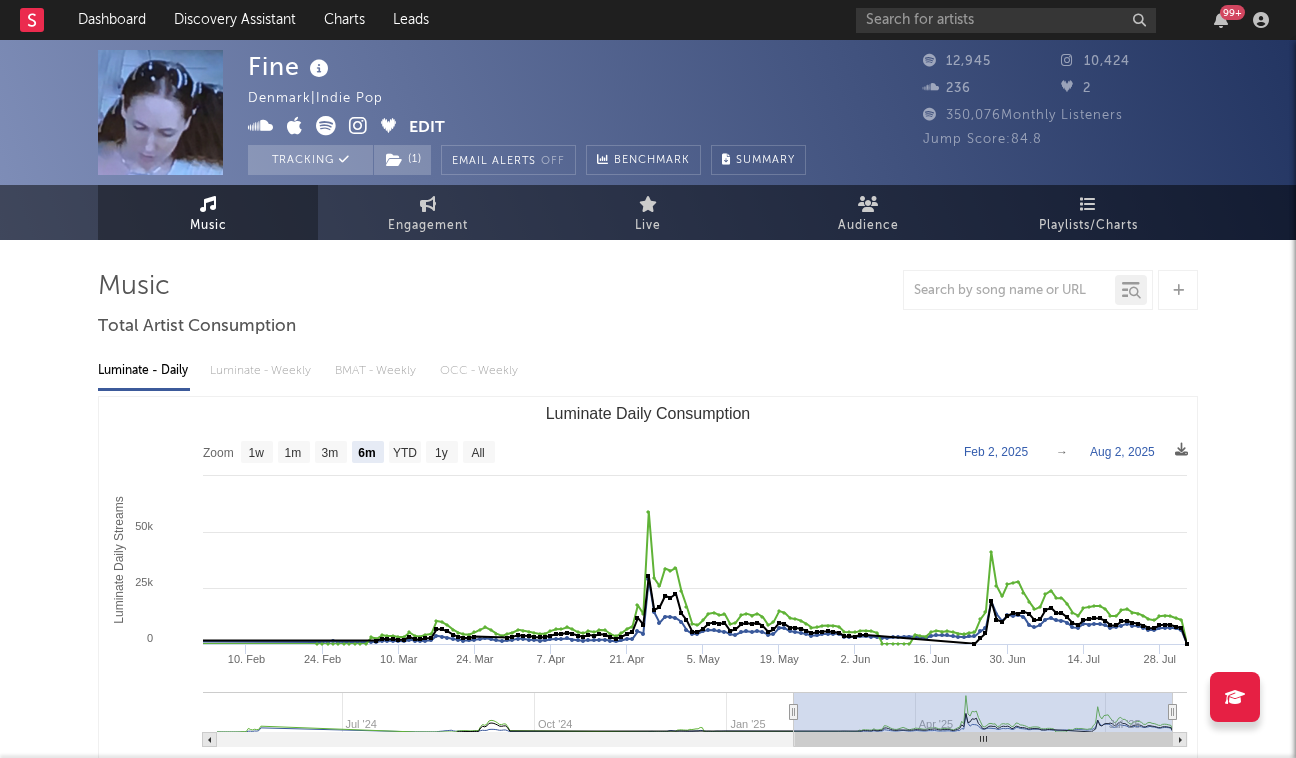 scroll, scrollTop: 0, scrollLeft: 0, axis: both 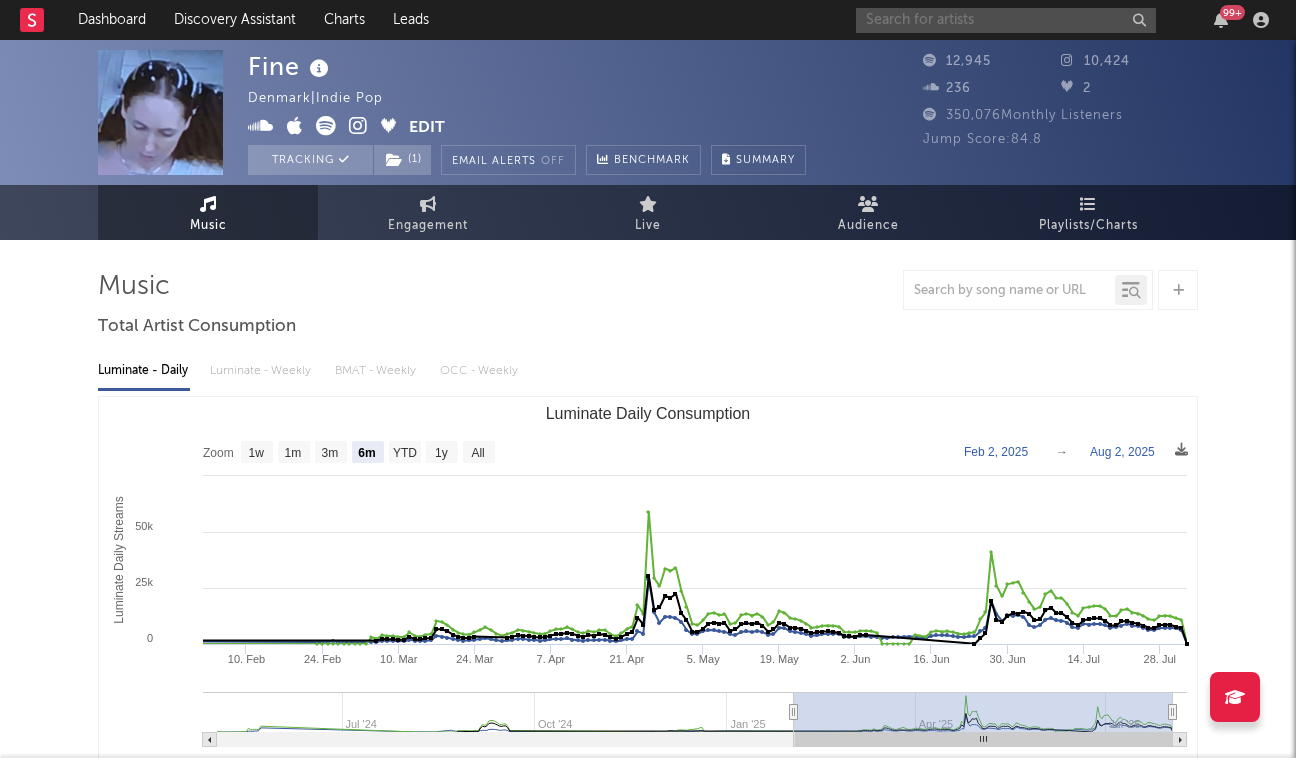 click at bounding box center (1006, 20) 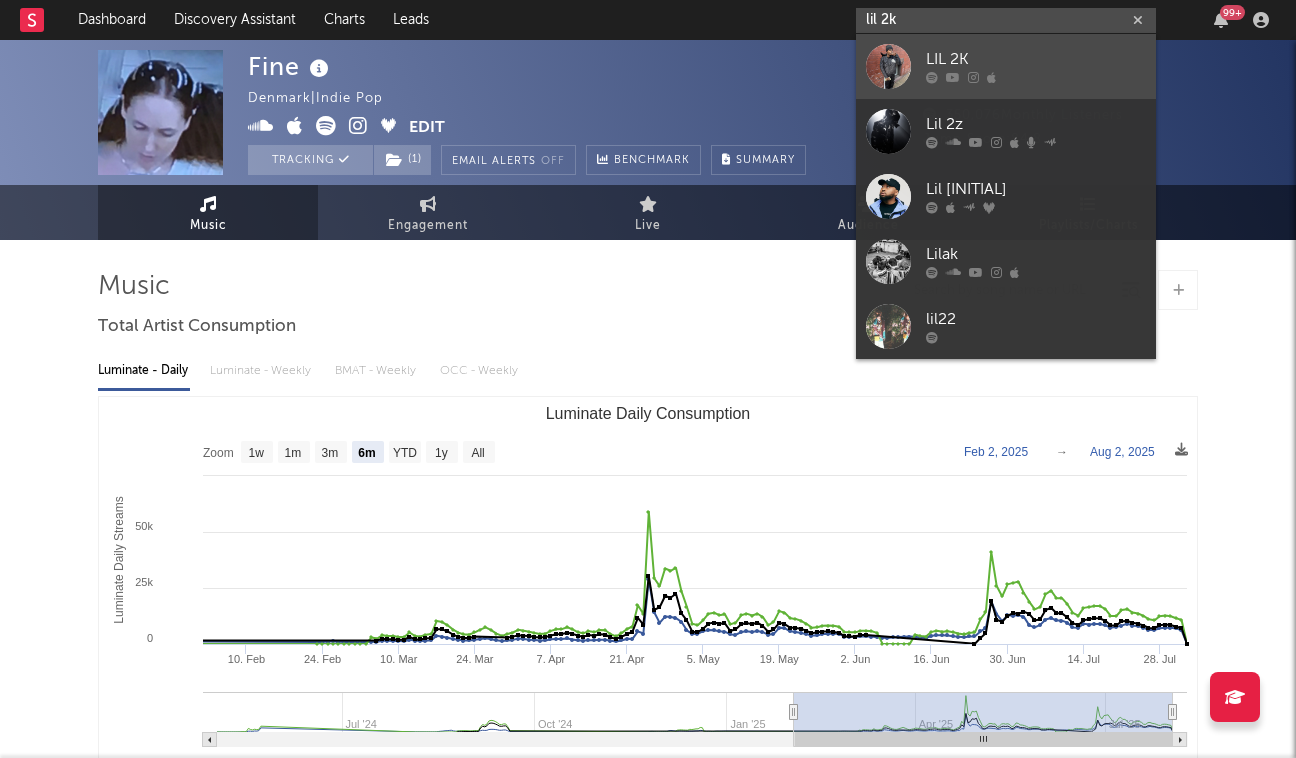 type on "lil 2k" 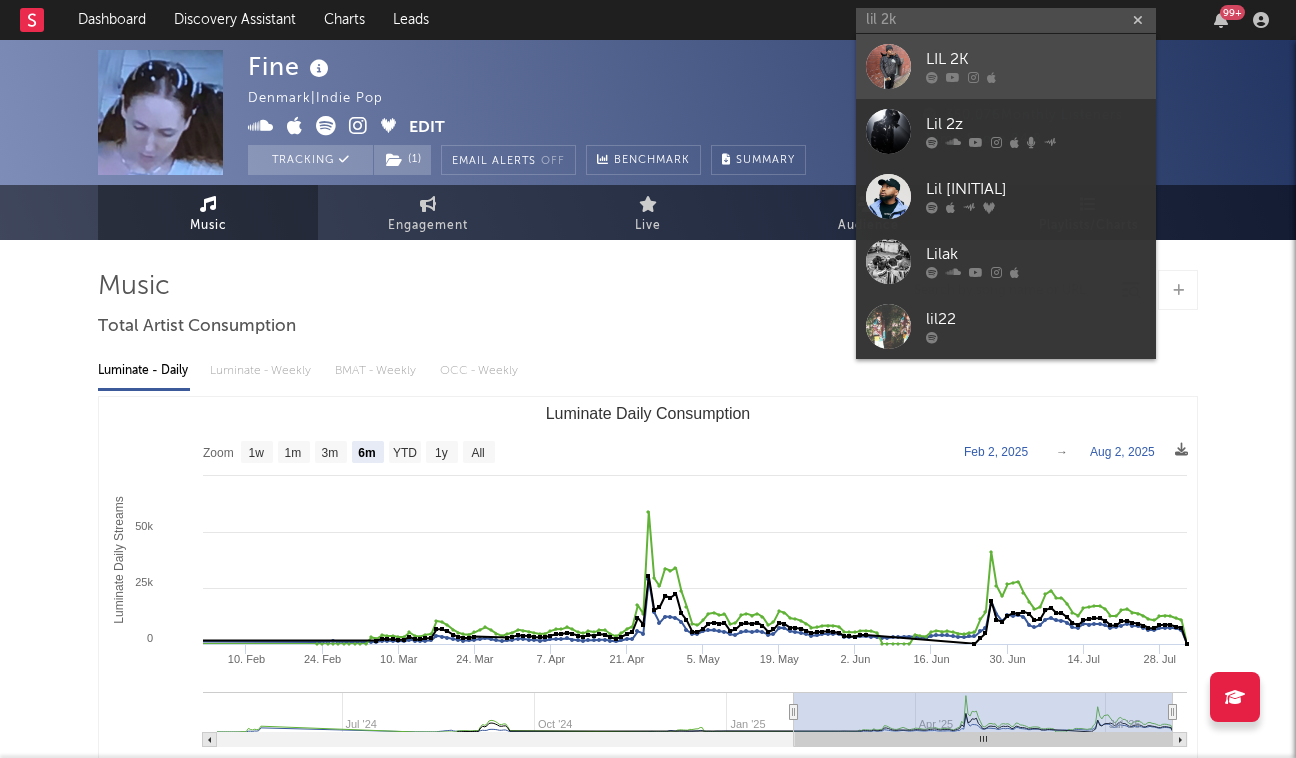 click on "LIL 2K" at bounding box center (1036, 60) 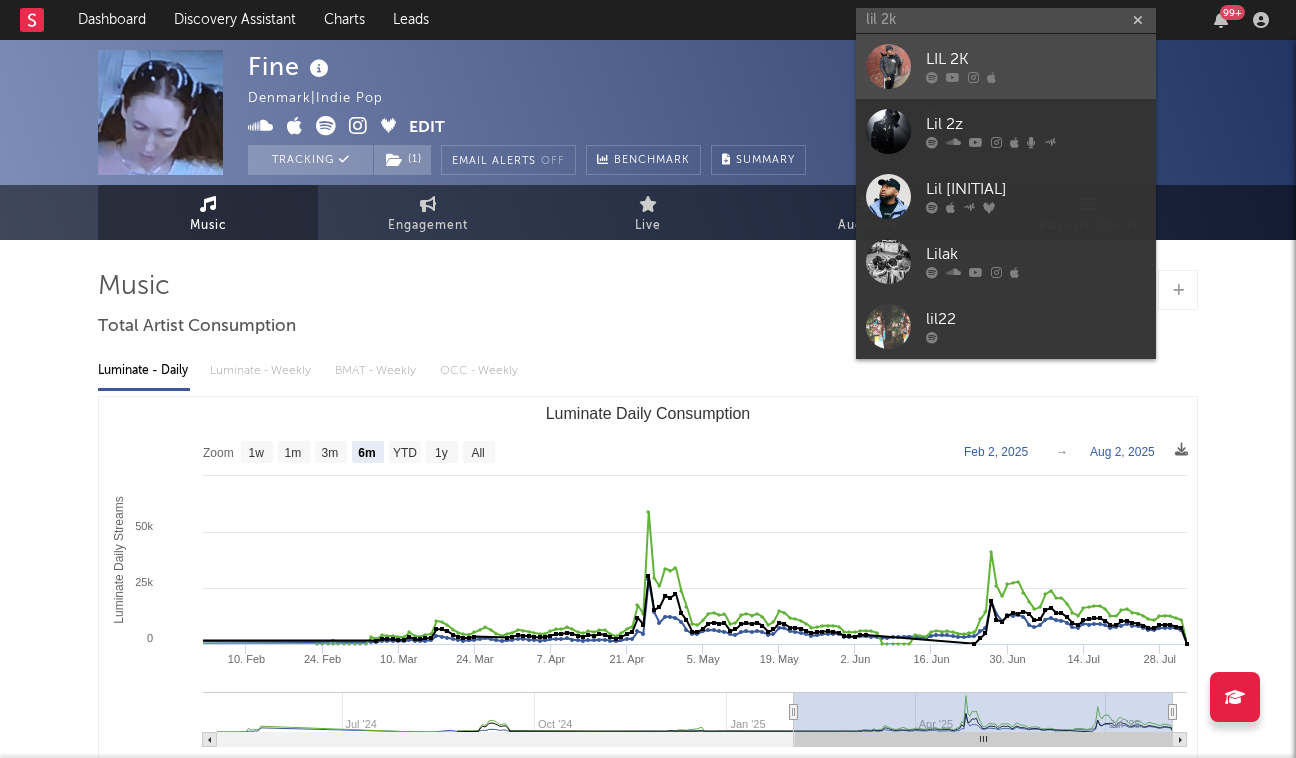 type 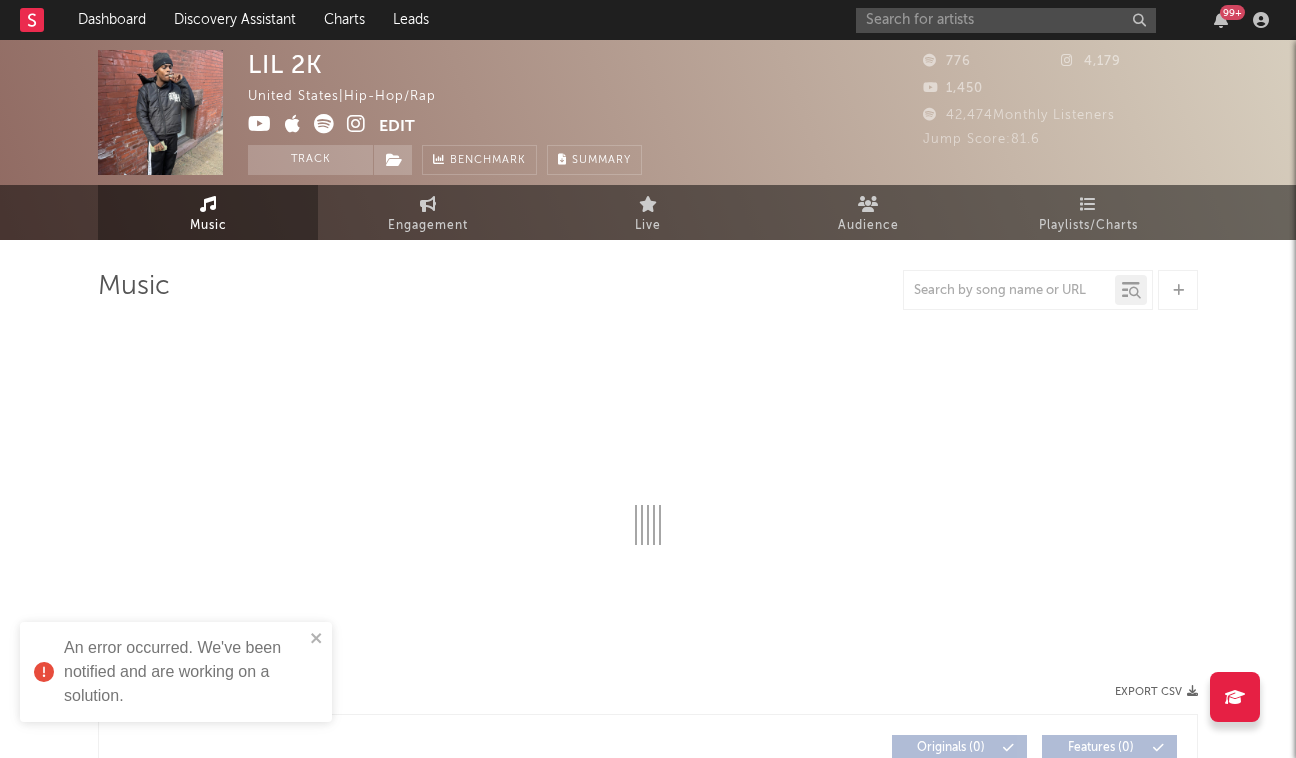 select on "6m" 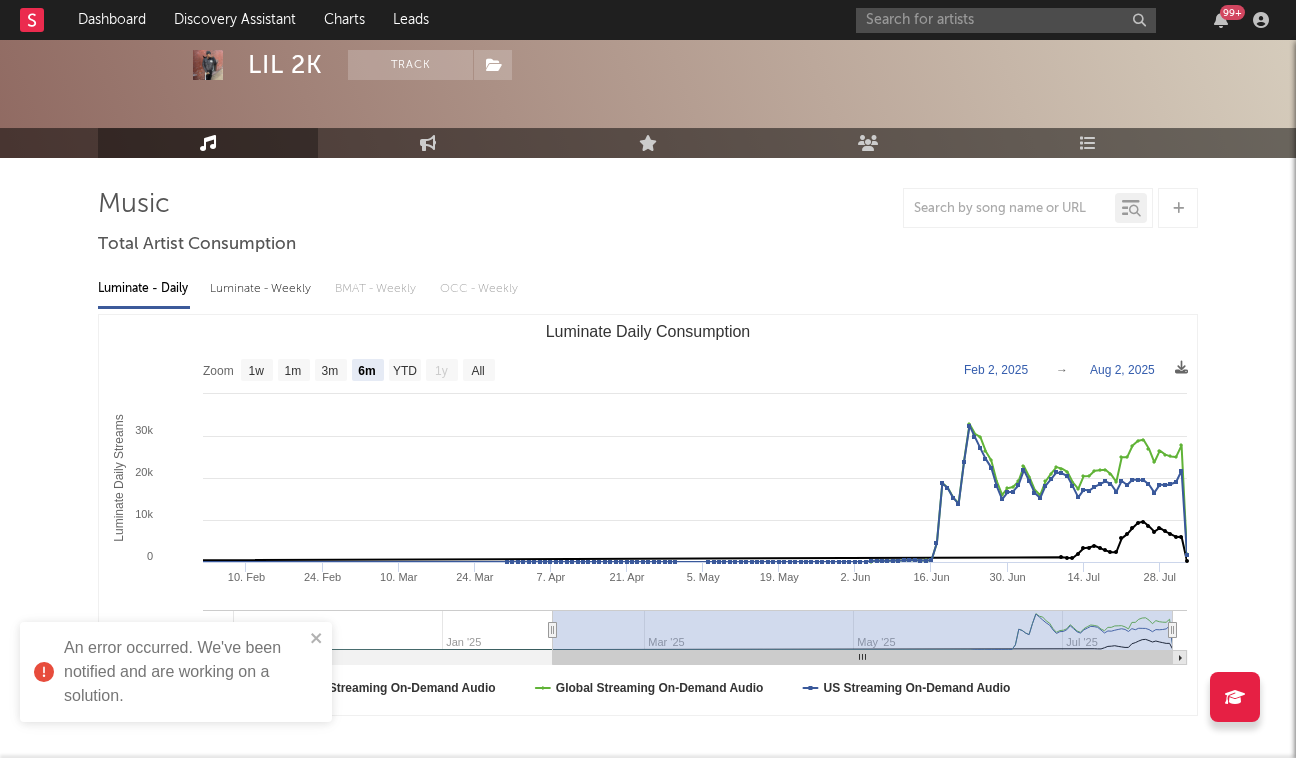 scroll, scrollTop: 109, scrollLeft: 0, axis: vertical 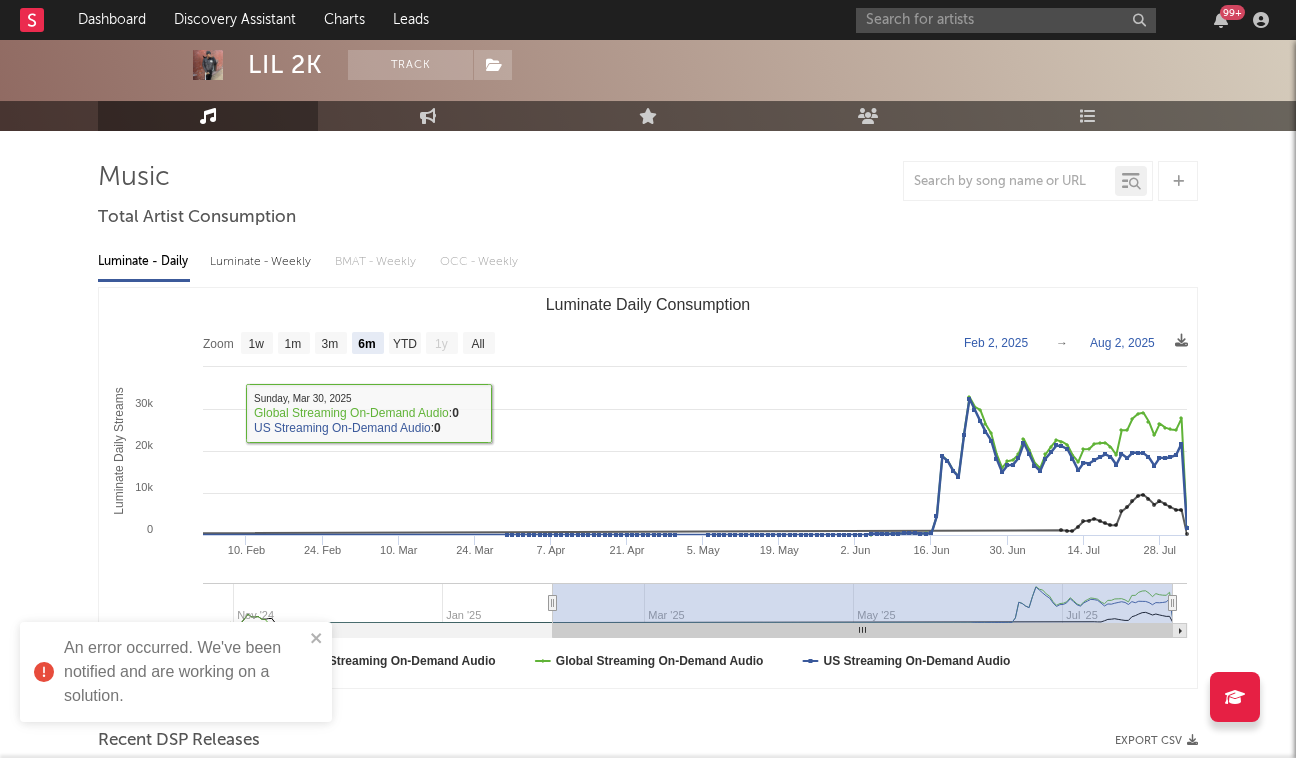 click on "Luminate - Weekly" at bounding box center (262, 262) 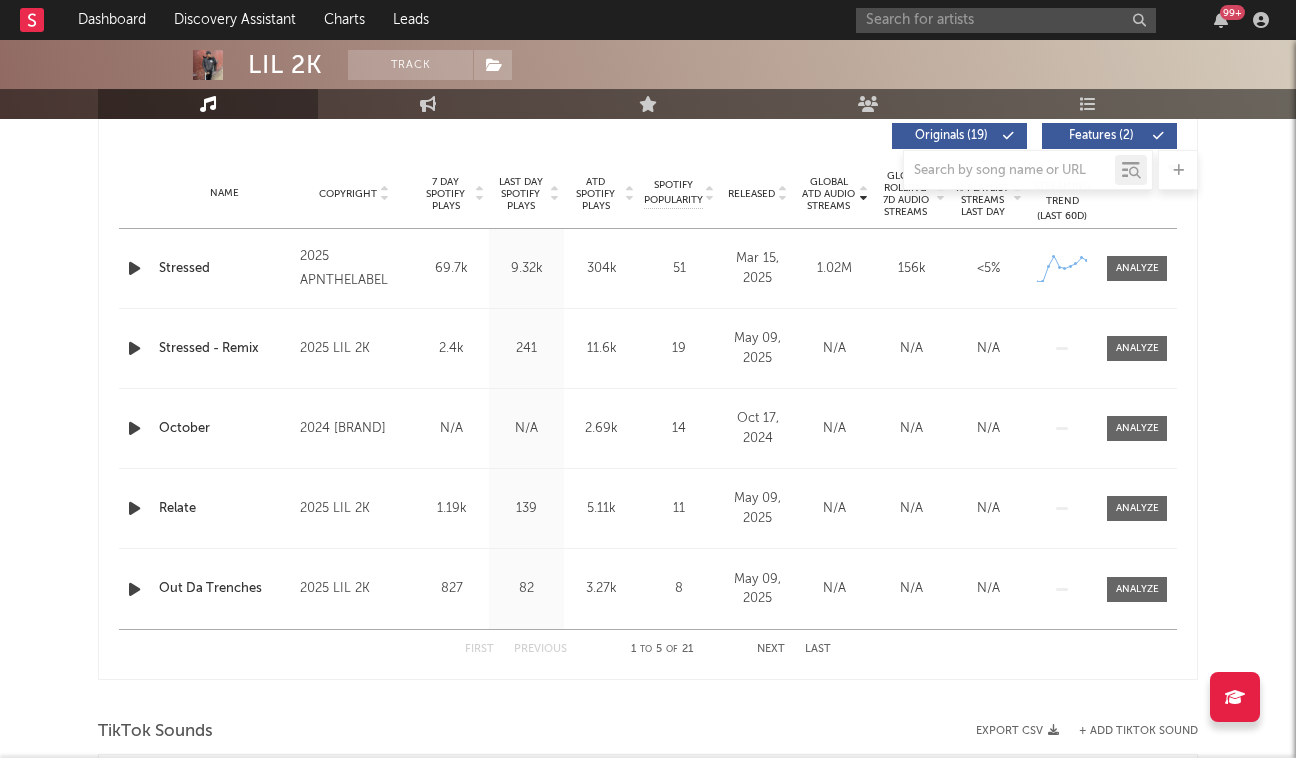 scroll, scrollTop: 783, scrollLeft: 0, axis: vertical 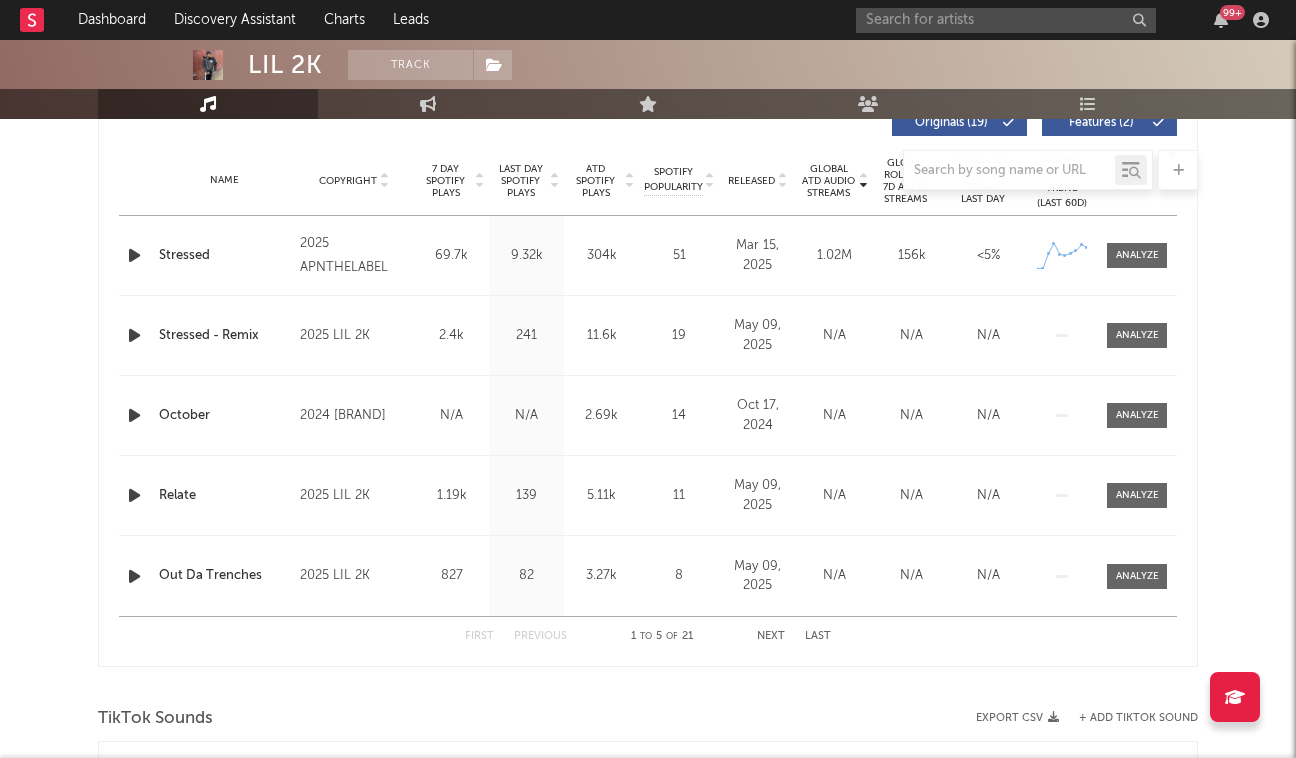 click on "Next" at bounding box center (771, 636) 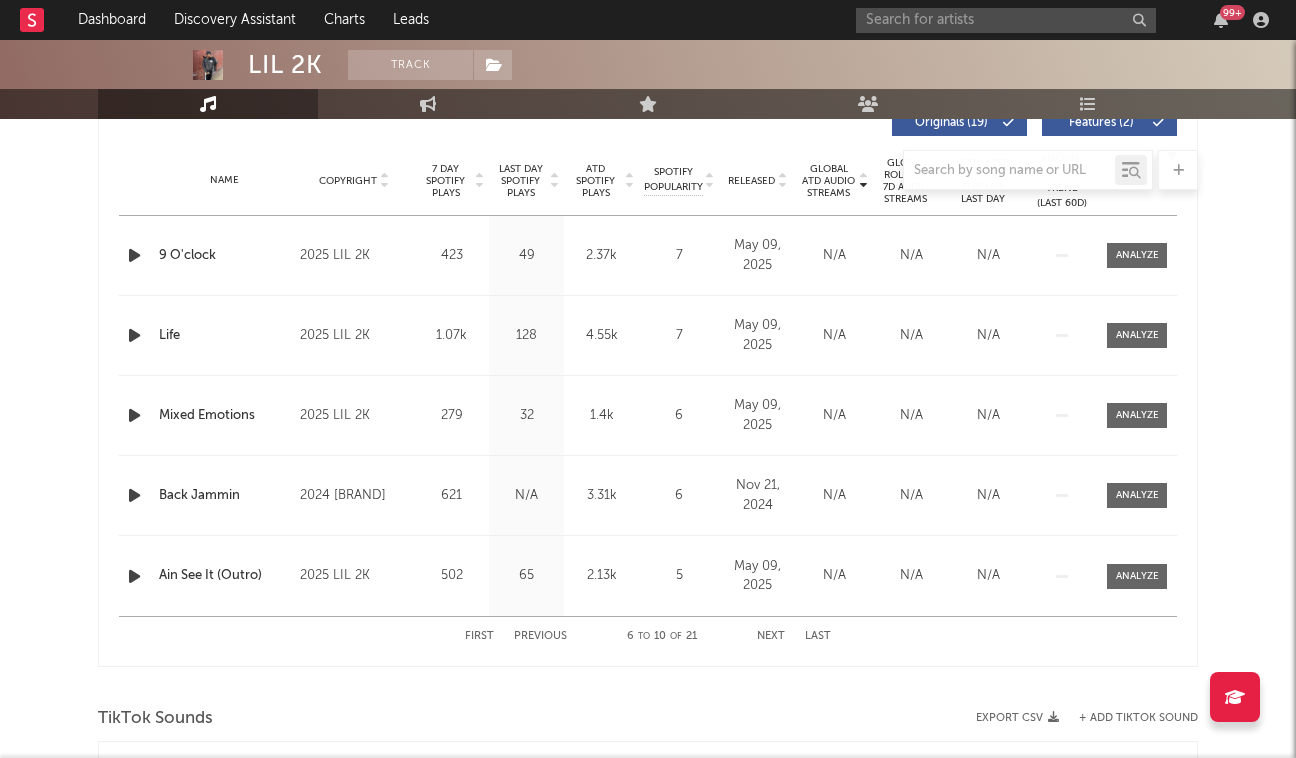 click on "Next" at bounding box center (771, 636) 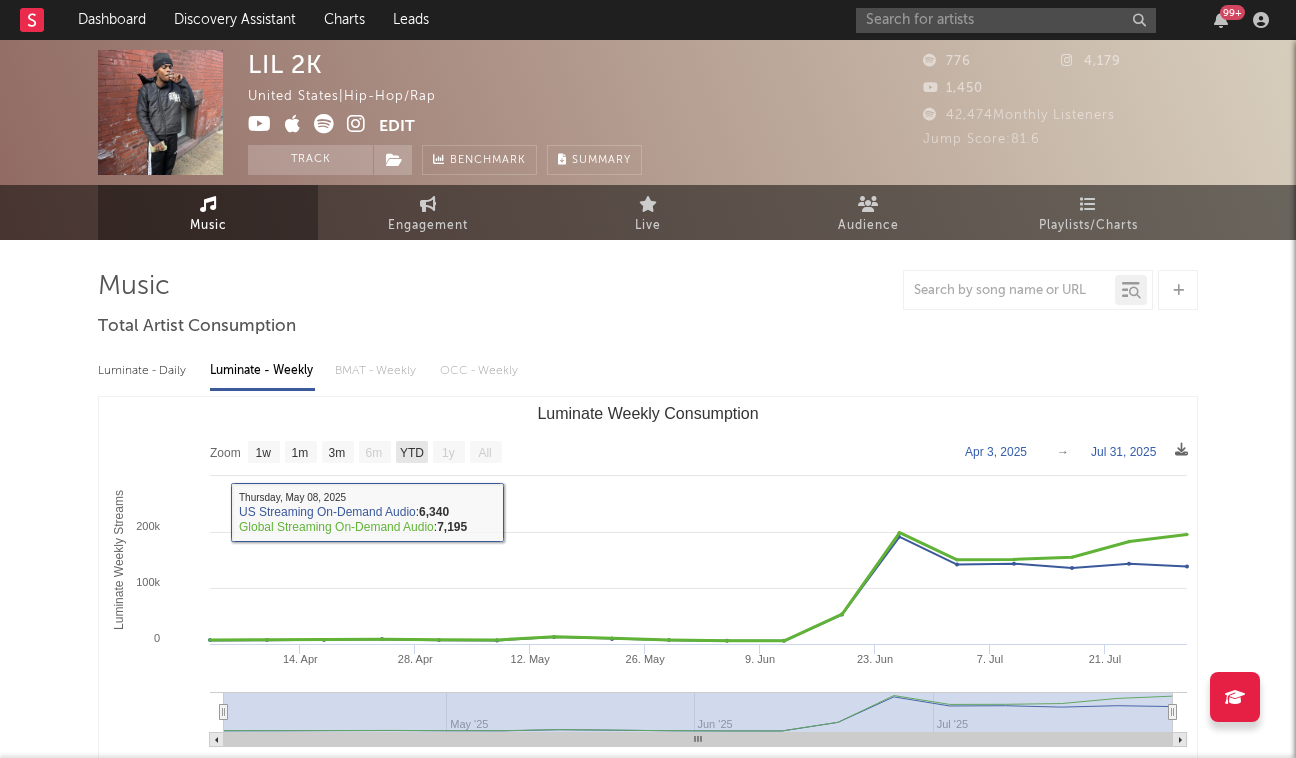 scroll, scrollTop: 0, scrollLeft: 0, axis: both 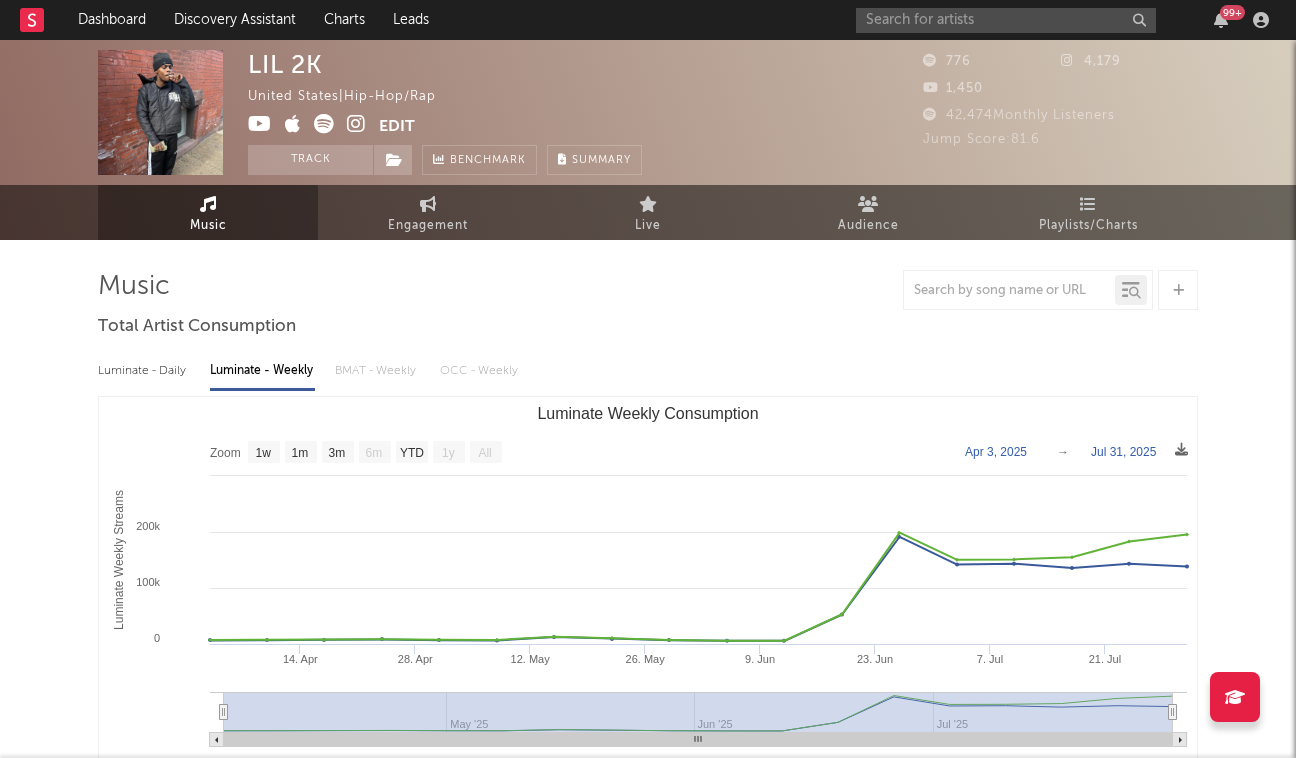 click at bounding box center (356, 124) 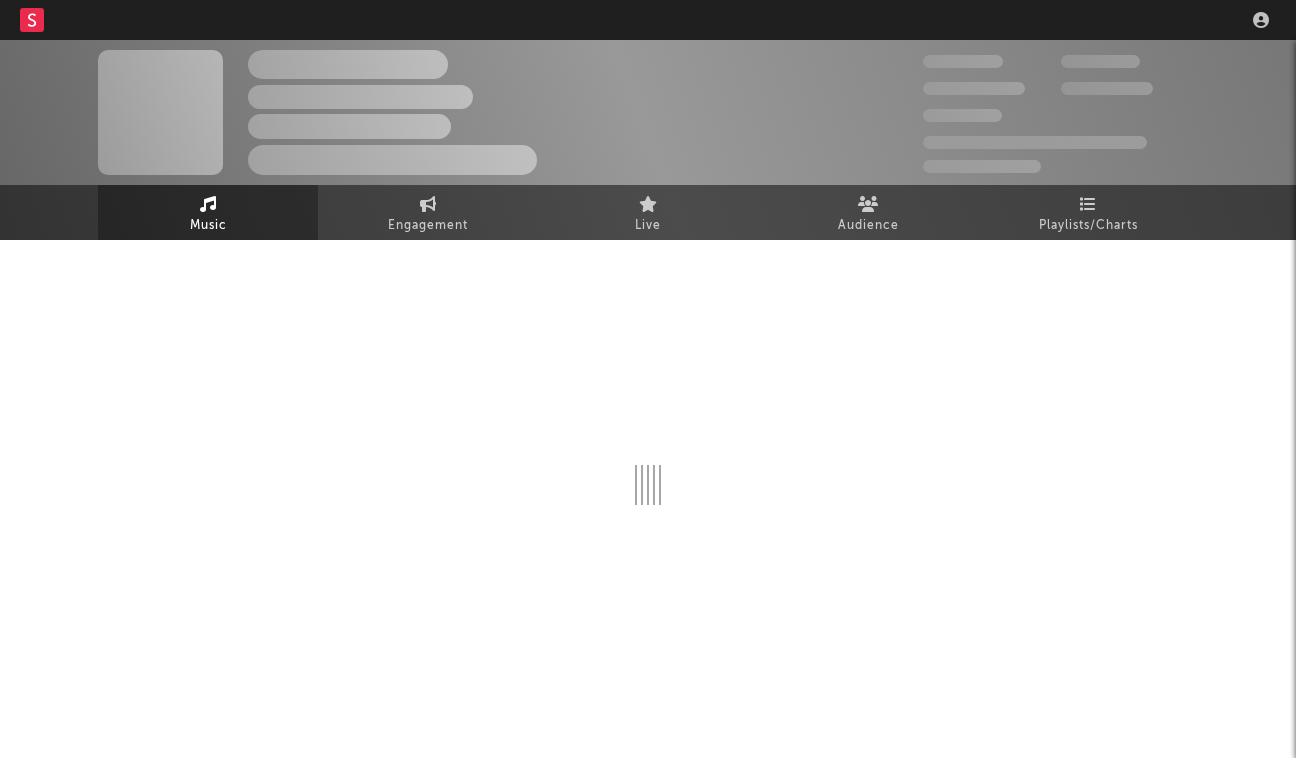 scroll, scrollTop: 0, scrollLeft: 0, axis: both 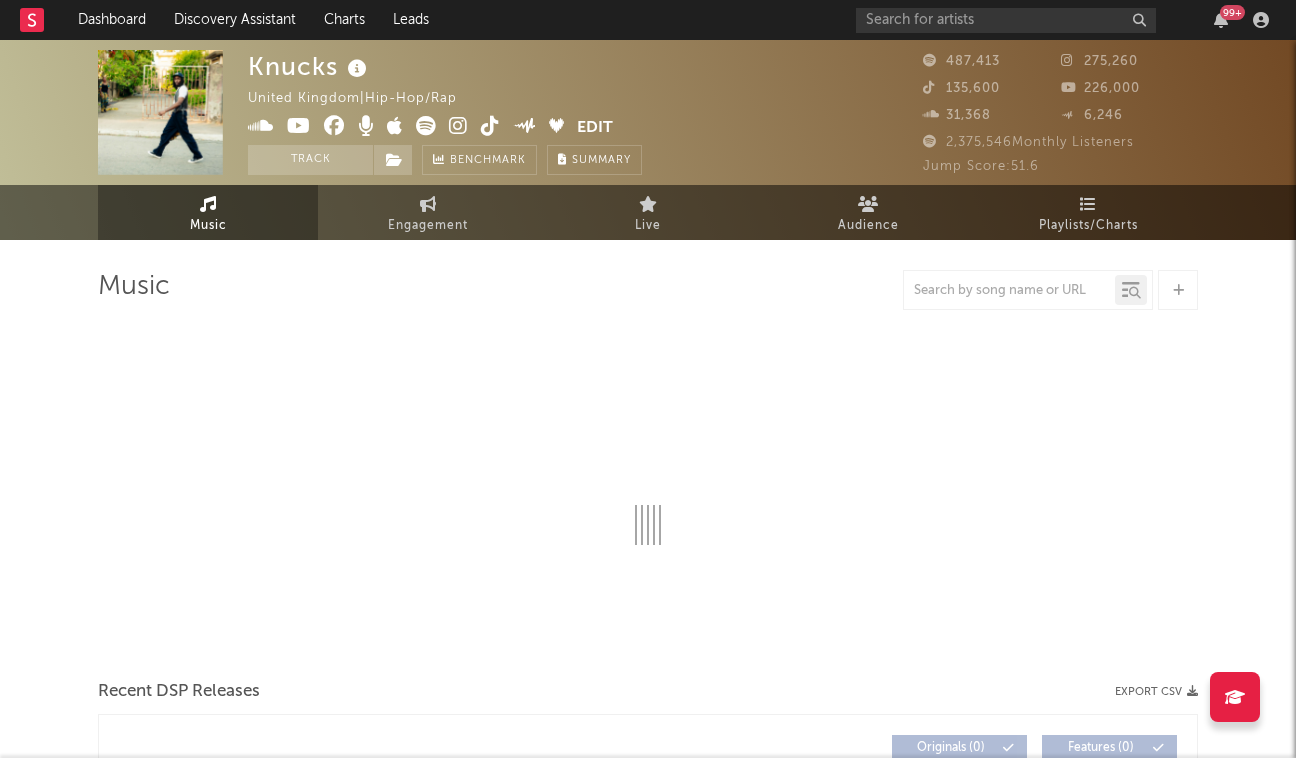 select on "6m" 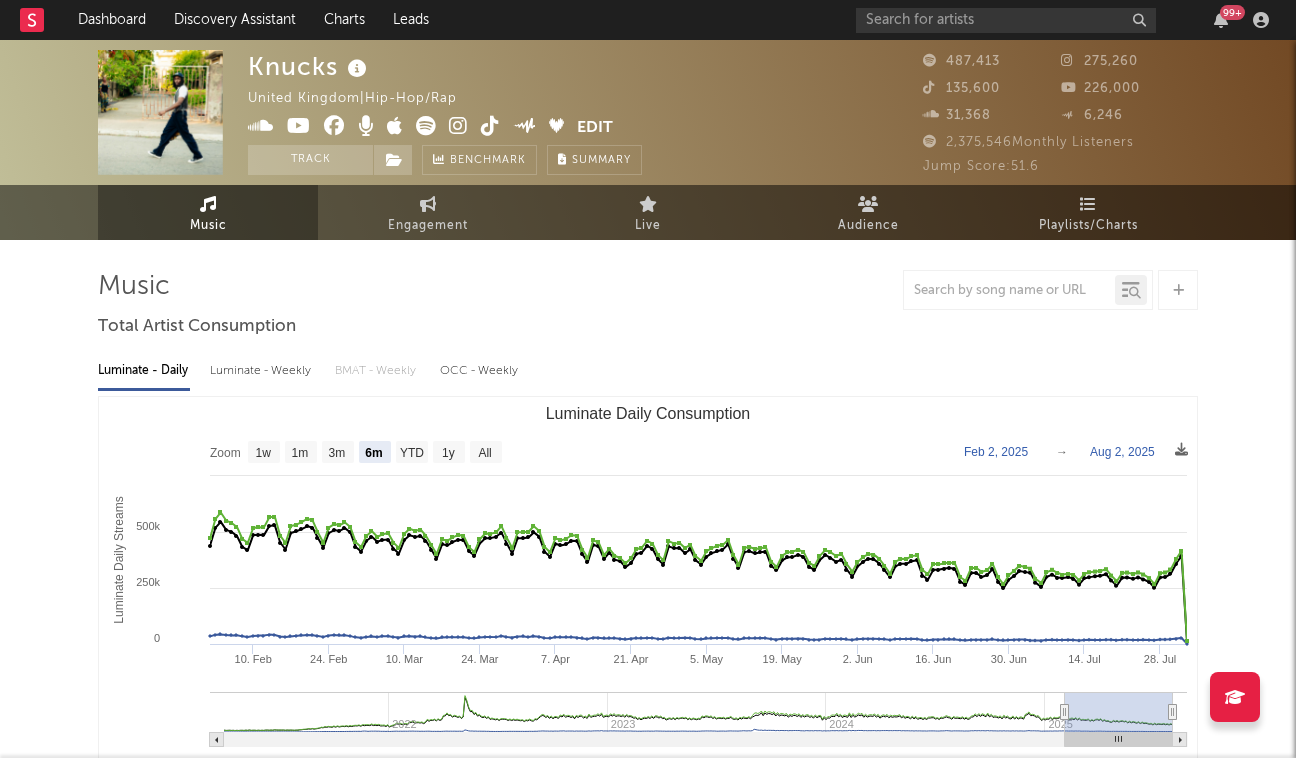 click on "Luminate - Weekly" at bounding box center (262, 371) 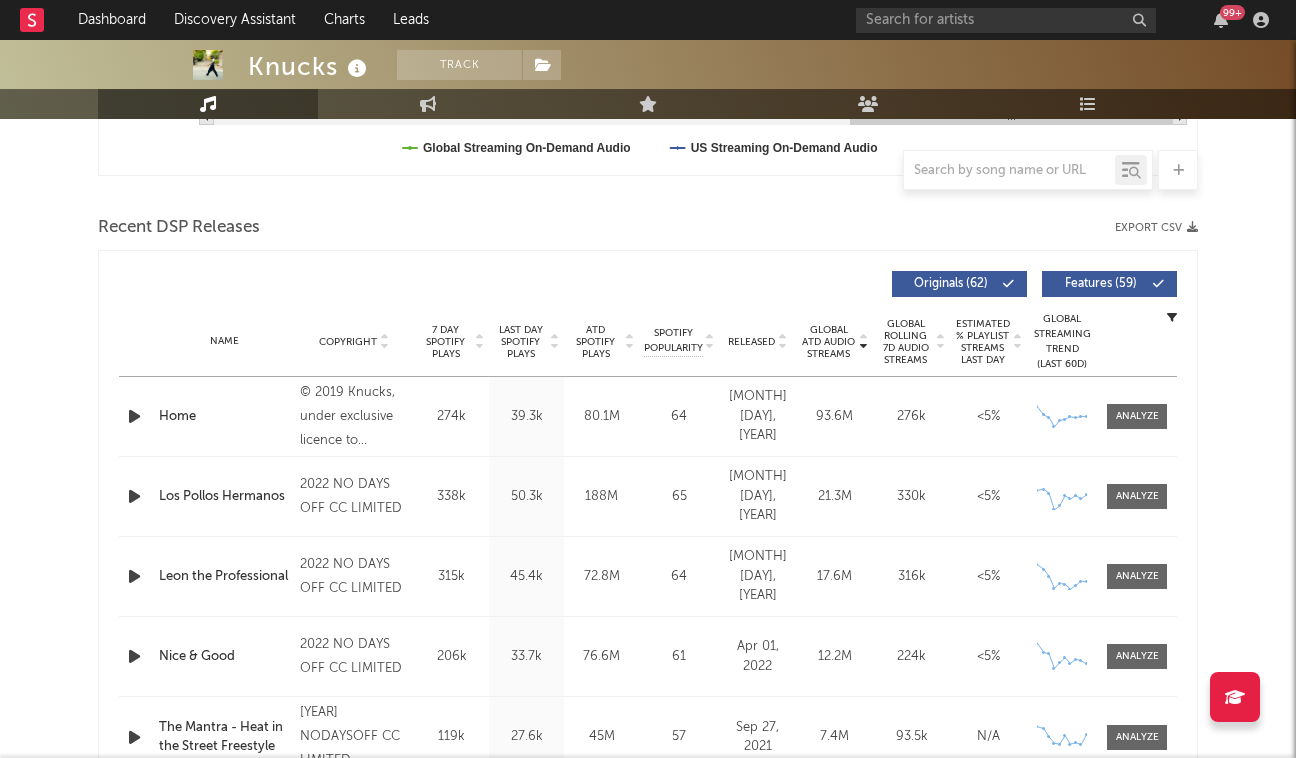 scroll, scrollTop: 637, scrollLeft: 0, axis: vertical 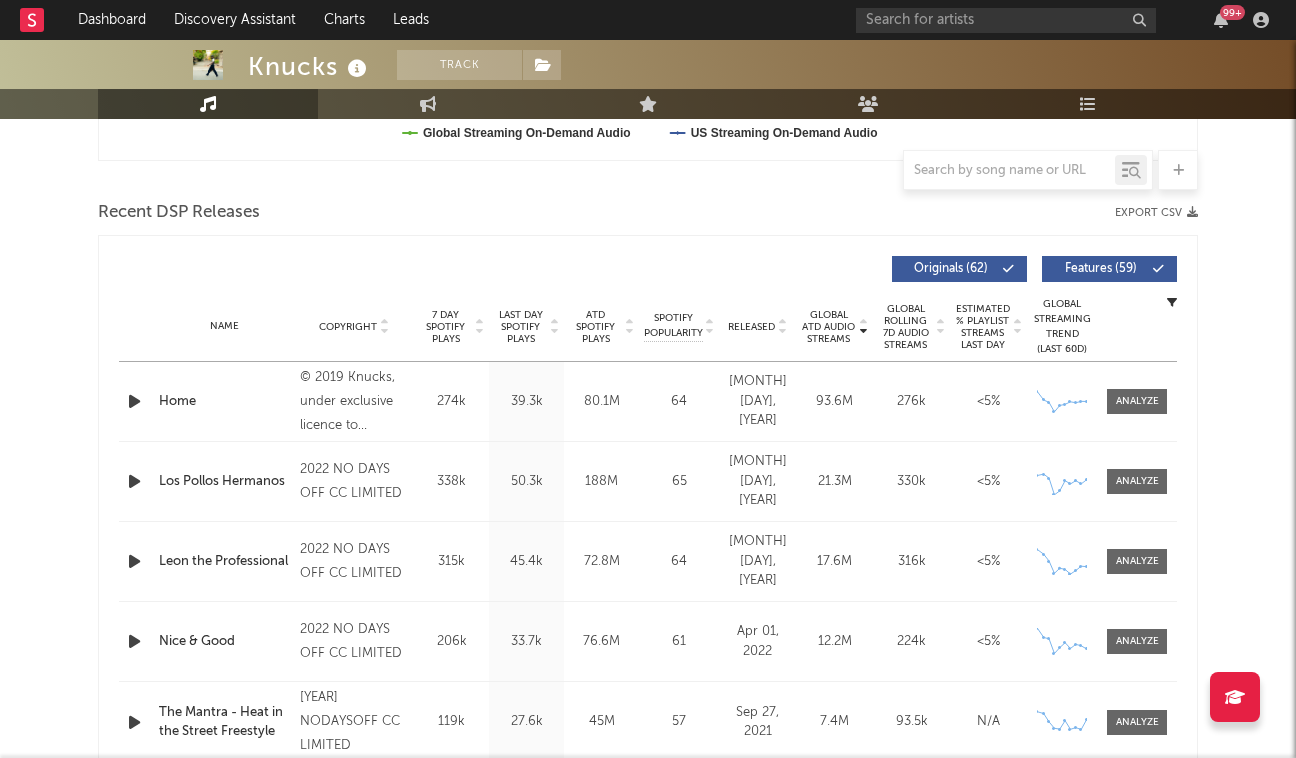 click at bounding box center (782, 331) 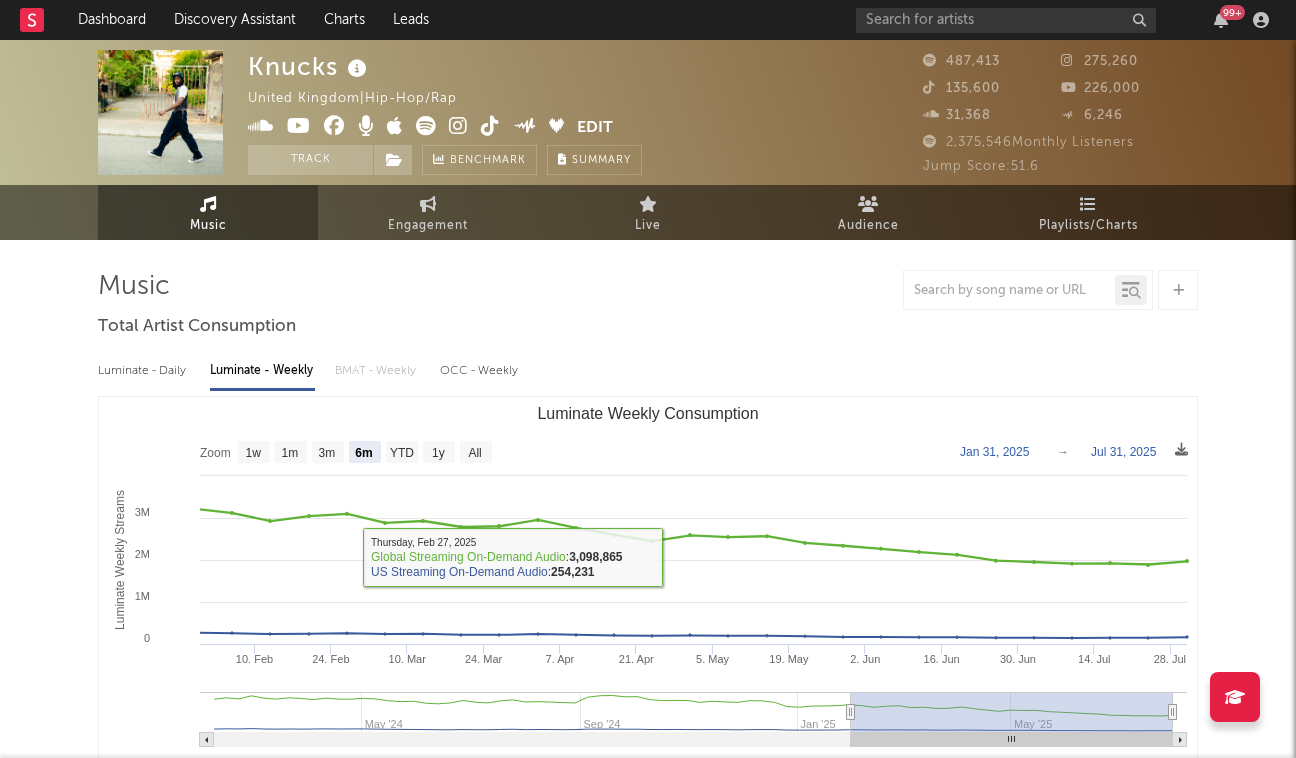 scroll, scrollTop: 0, scrollLeft: 0, axis: both 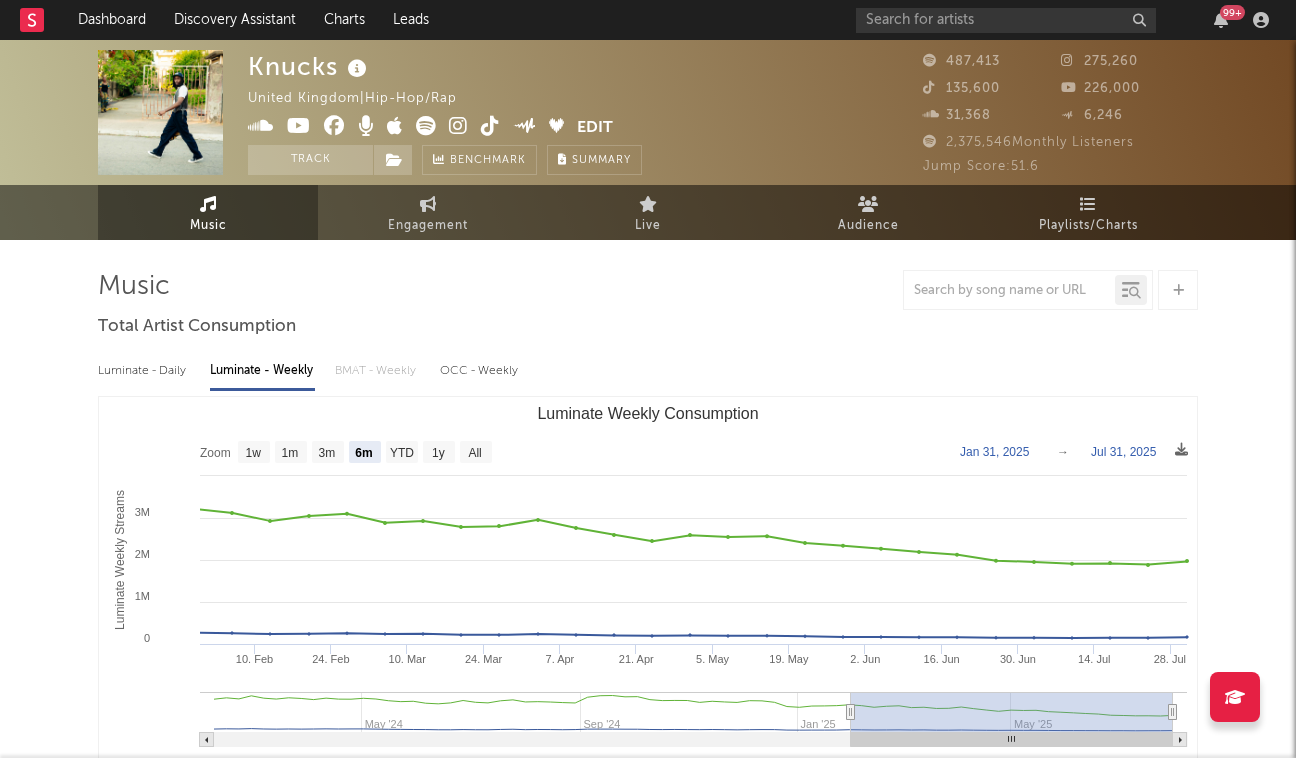 click at bounding box center [458, 126] 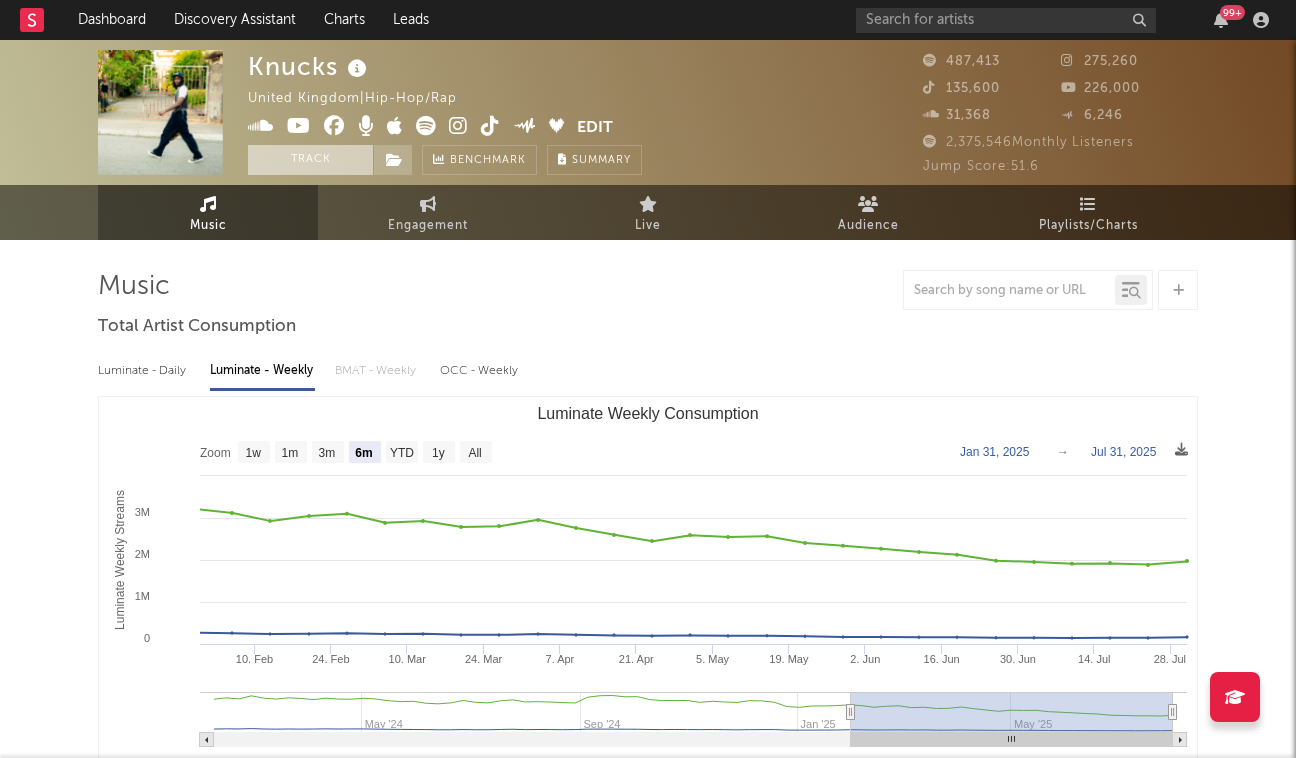 click on "Track" at bounding box center [310, 160] 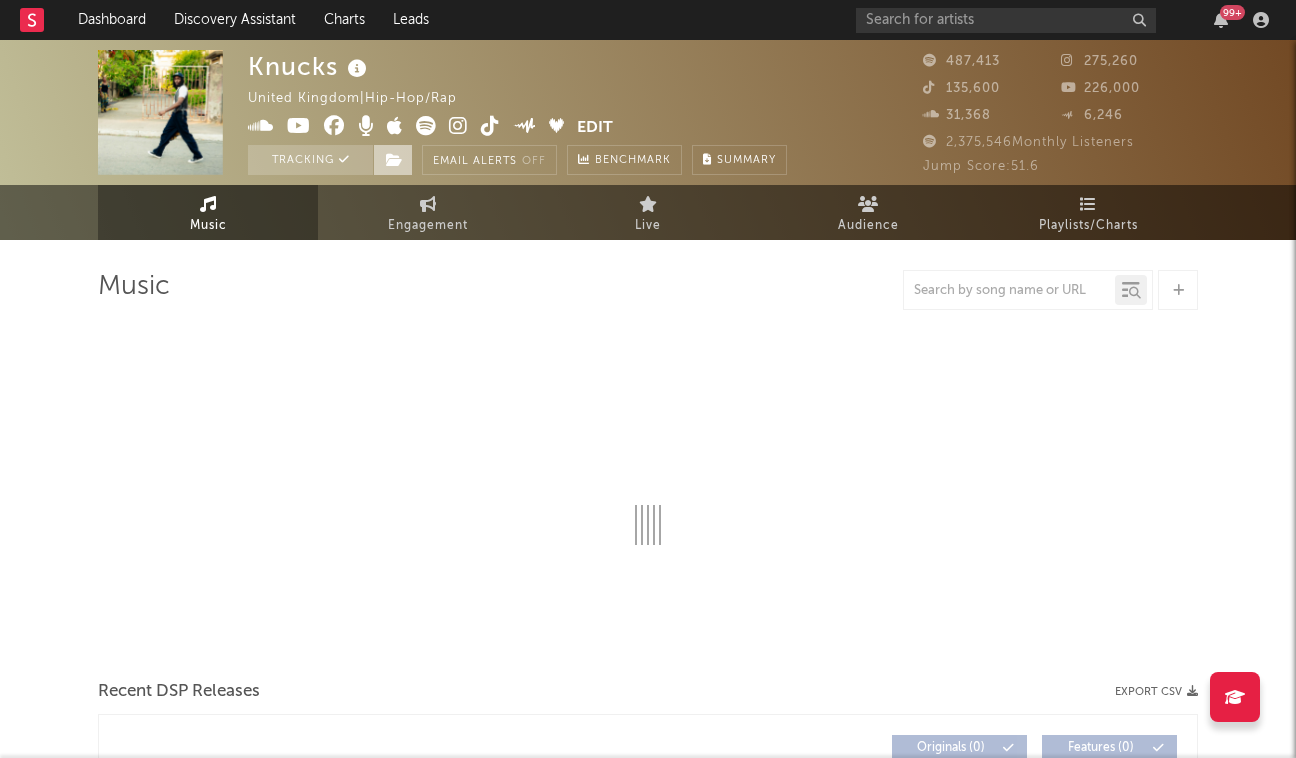 click at bounding box center [394, 160] 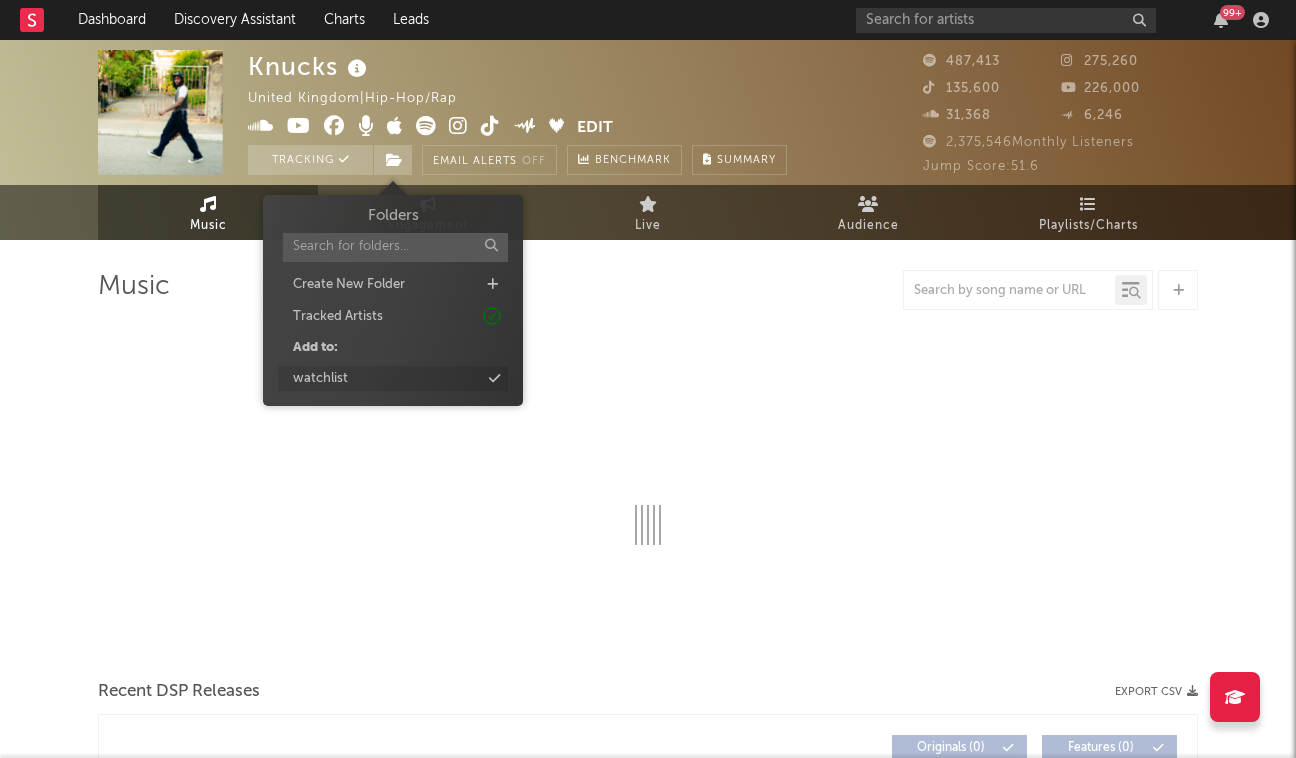 select on "6m" 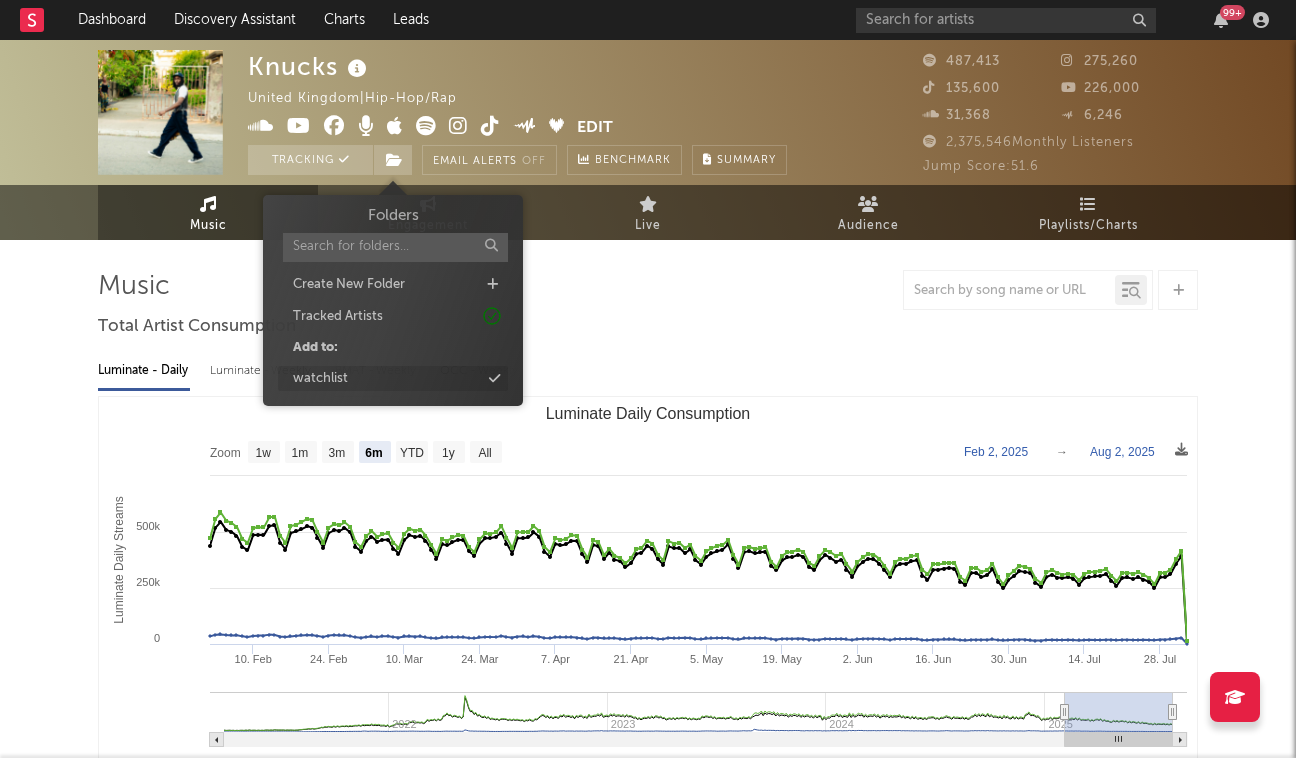 click on "watchlist" at bounding box center (393, 379) 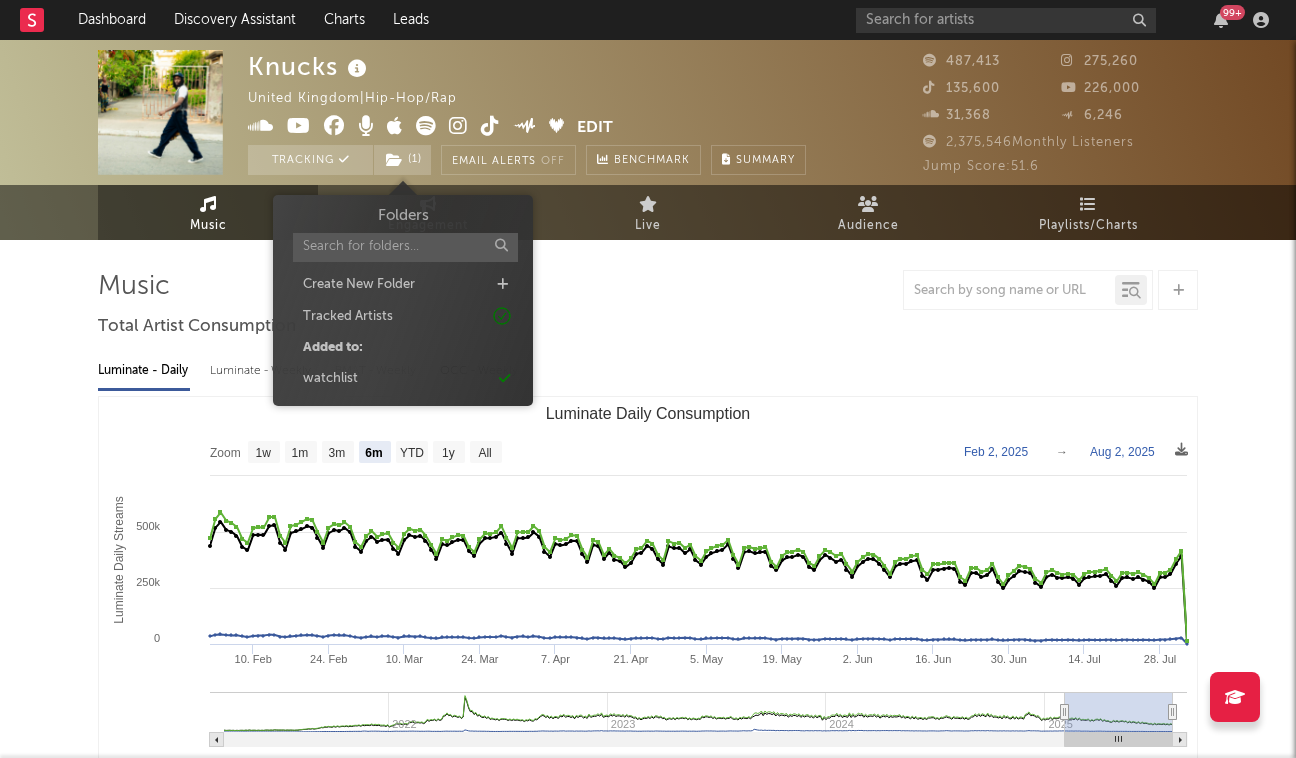 click on "Music Total Artist Consumption Luminate - Daily Luminate - Weekly BMAT - Weekly OCC - Weekly Zoom 1w 1m 3m 6m YTD 1y All 2025-02-02 2025-08-02 Created with Highcharts 10.3.3 Luminate Daily Streams Luminate Daily Consumption 10. Feb 24. Feb 10. Mar 24. Mar 7. Apr 21. Apr 5. May 19. May 2. Jun 16. Jun 30. Jun 14. Jul 28. Jul 2022 2023 2024 2025 0 500k 250k 750k Zoom 1w 1m 3m 6m YTD 1y All Feb  2, 2025 → Aug  2, 2025 Ex-US Streaming On-Demand Audio US Streaming On-Demand Audio Global Streaming On-Demand Audio Recent DSP Releases Export CSV  Released Copyright 7 Day Spotify Plays Last Day Spotify Plays ATD Spotify Plays Spotify Popularity Released Global ATD Audio Streams Global Rolling 7D Audio Streams Estimated % Playlist Streams Last Day Spotify Popularity Streams / 7d Growth Originals   ( 62 ) Features   ( 59 ) Name Copyright Label Album Names Composer Names 7 Day Spotify Plays Last Day Spotify Plays ATD Spotify Plays Spotify Popularity Total US Streams Total US SES Total UK Streams Total UK Audio Streams" at bounding box center (648, 1590) 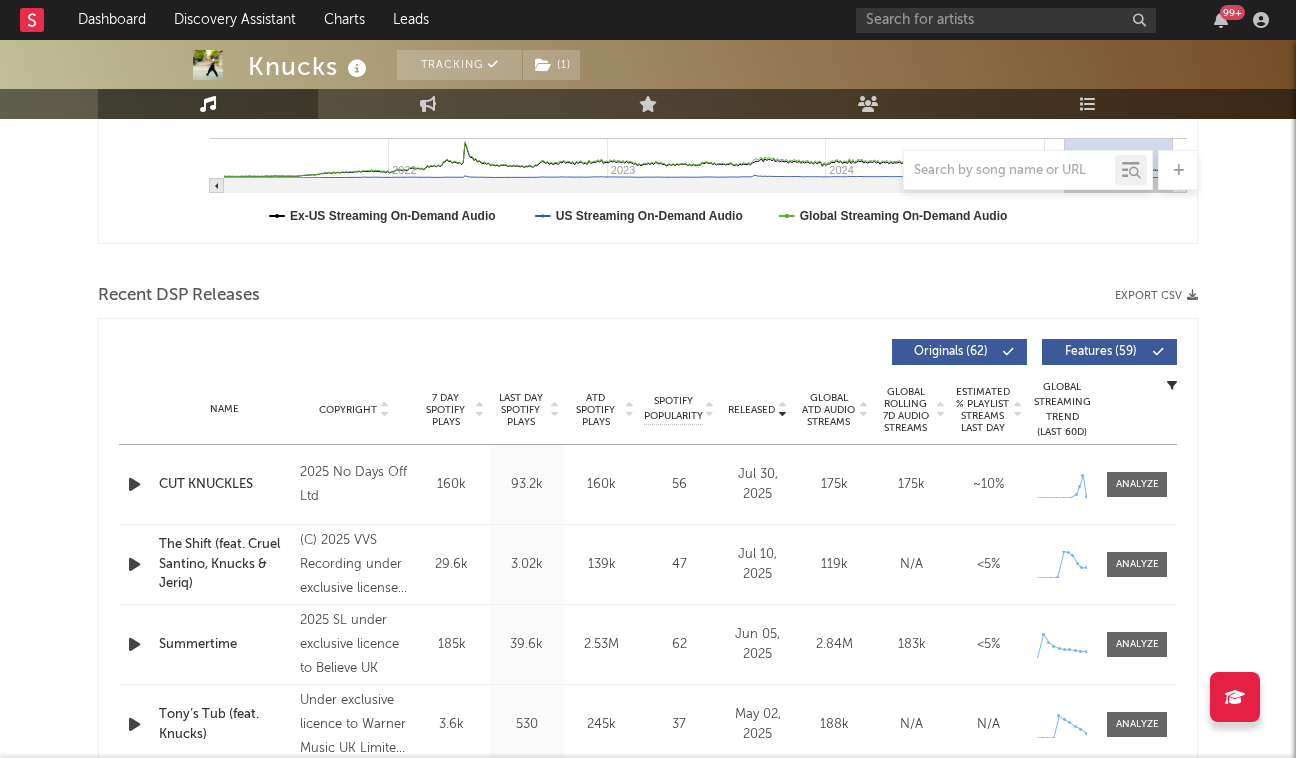 scroll, scrollTop: 560, scrollLeft: 0, axis: vertical 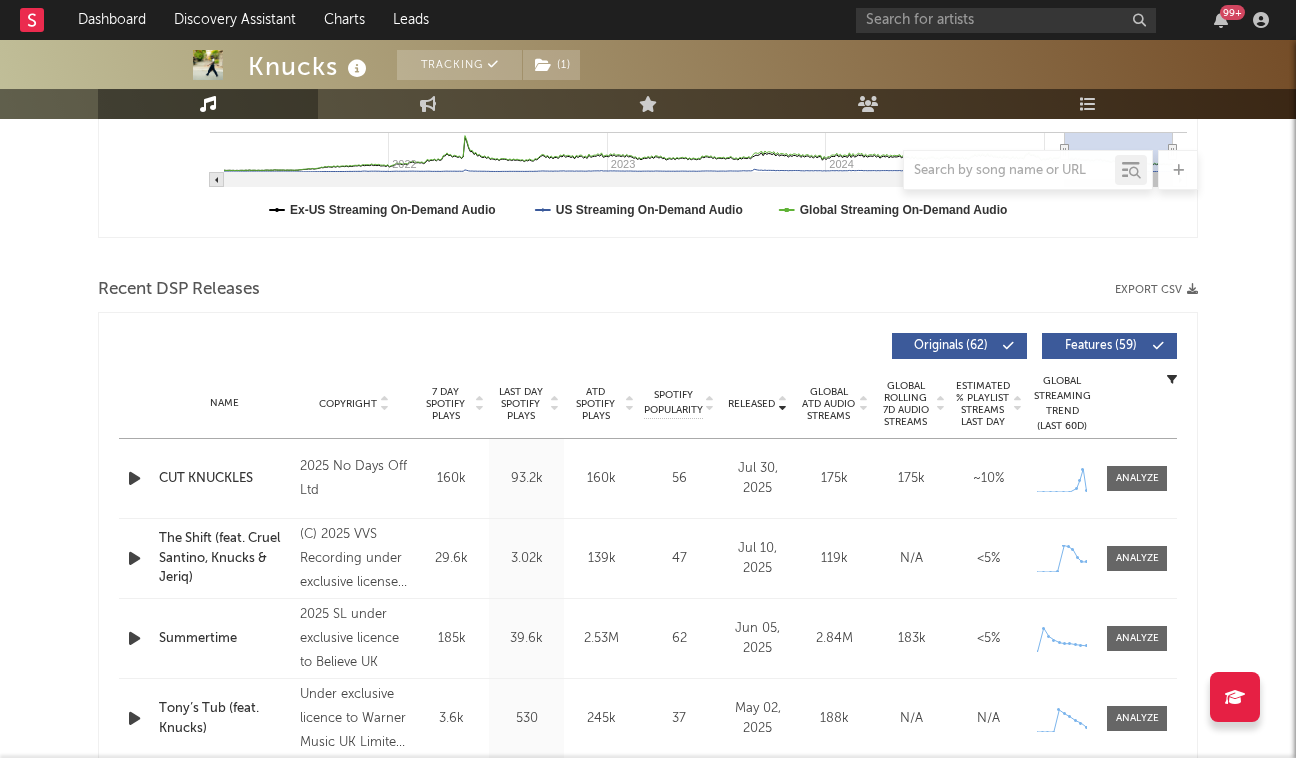 click at bounding box center (134, 478) 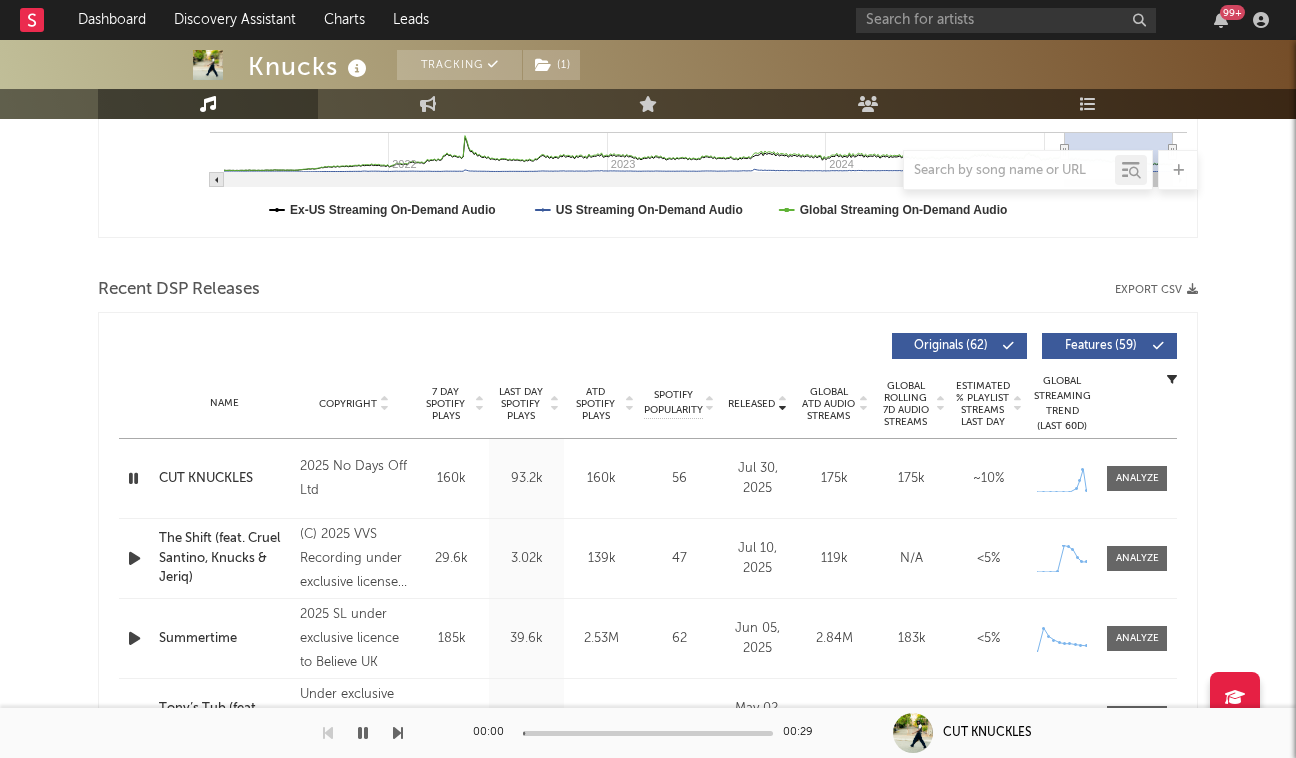 click at bounding box center (133, 478) 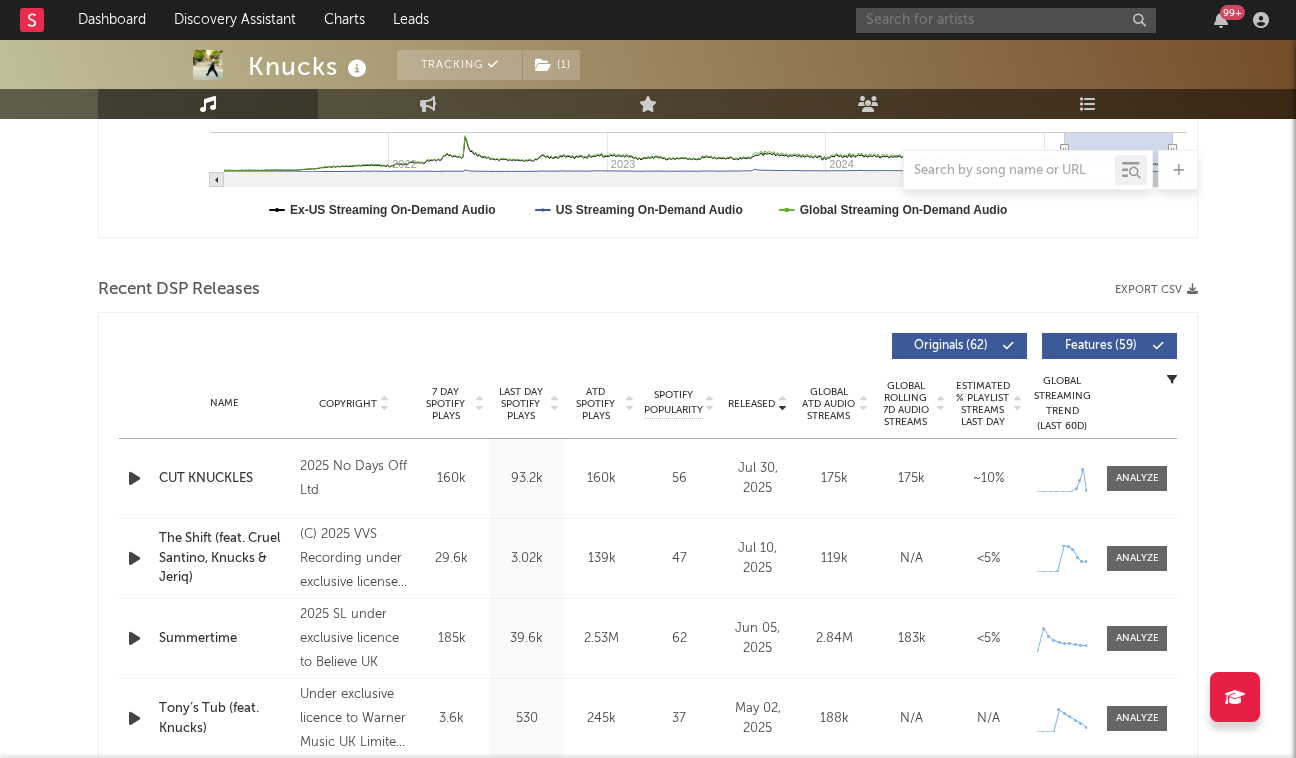 click at bounding box center (1006, 20) 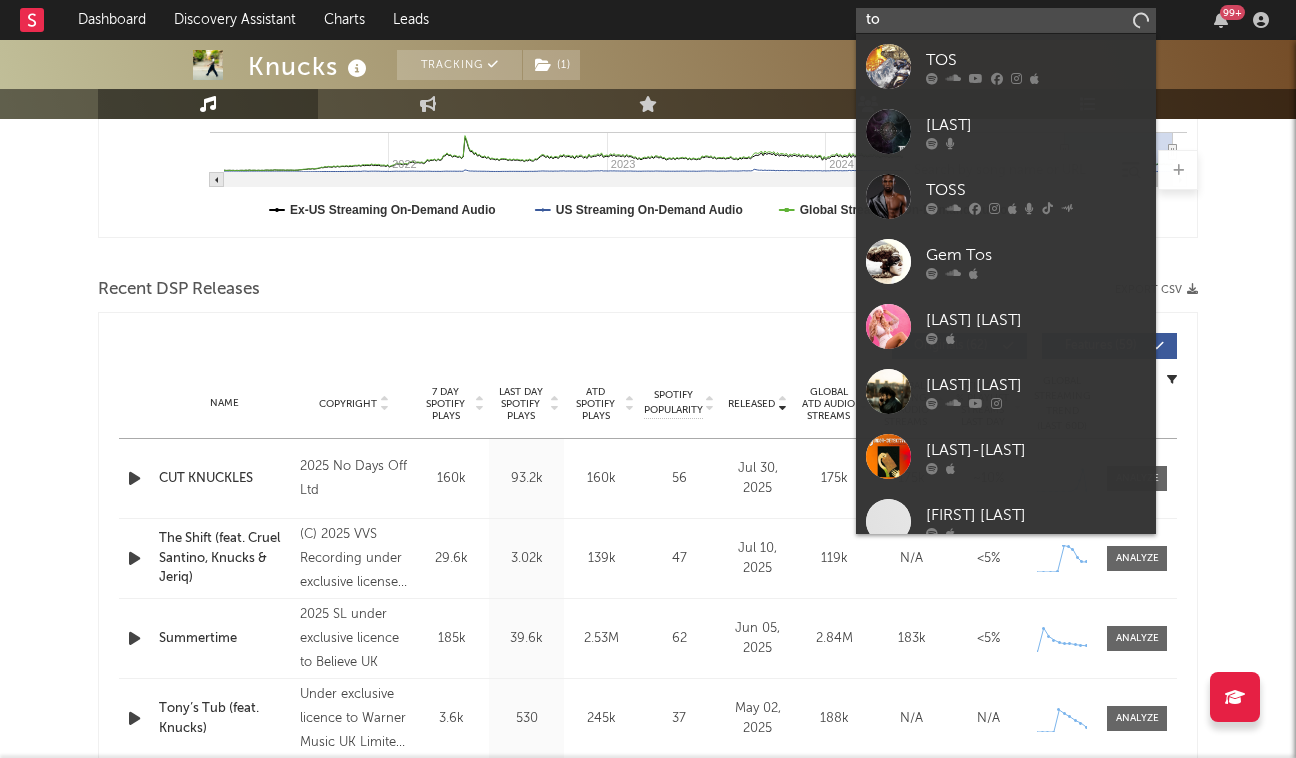 type on "t" 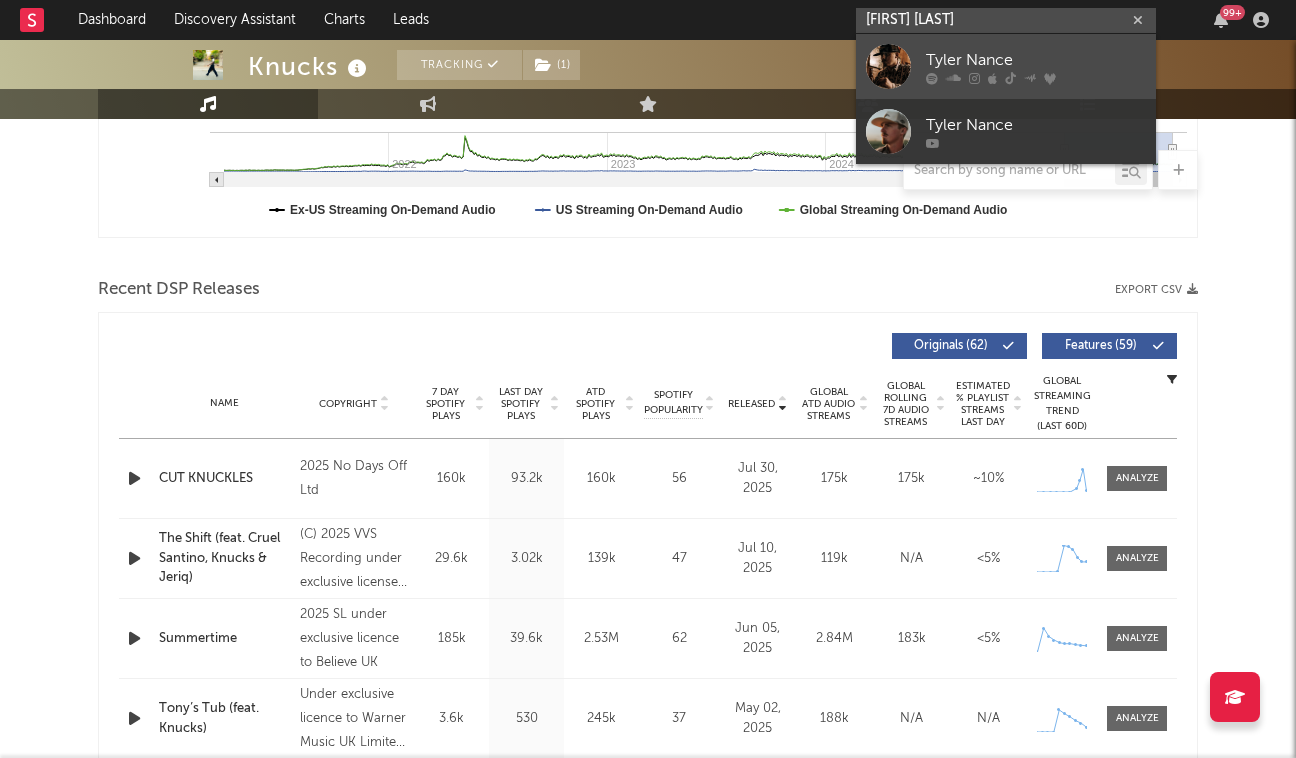 type on "Tyler nancr" 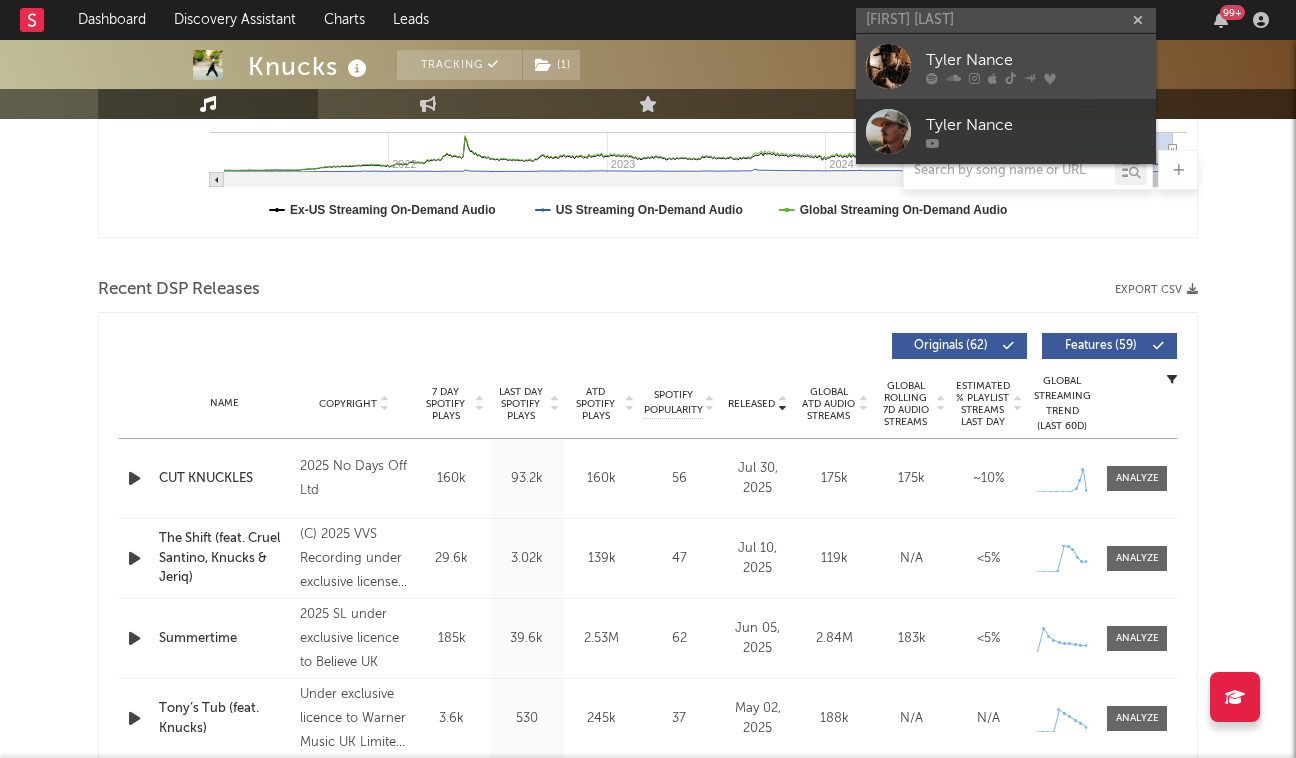 click on "Tyler Nance" at bounding box center (1036, 60) 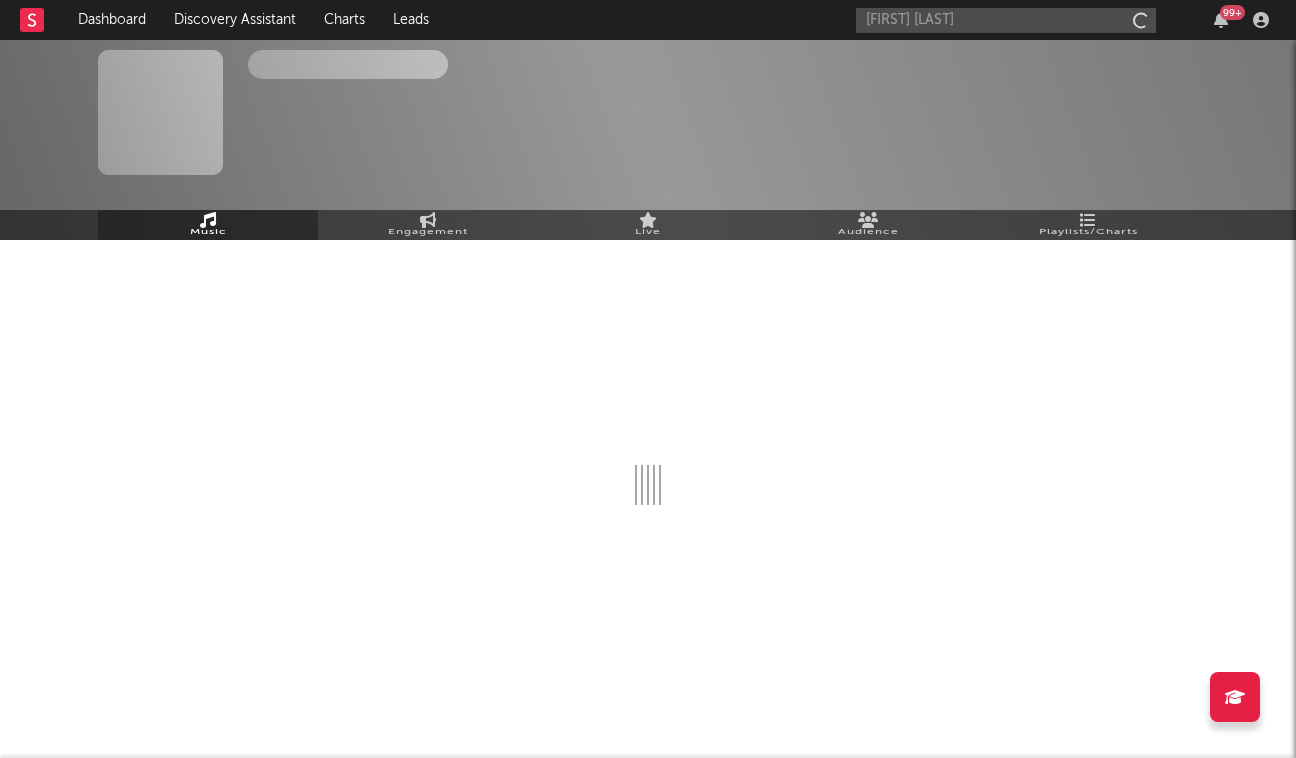 type 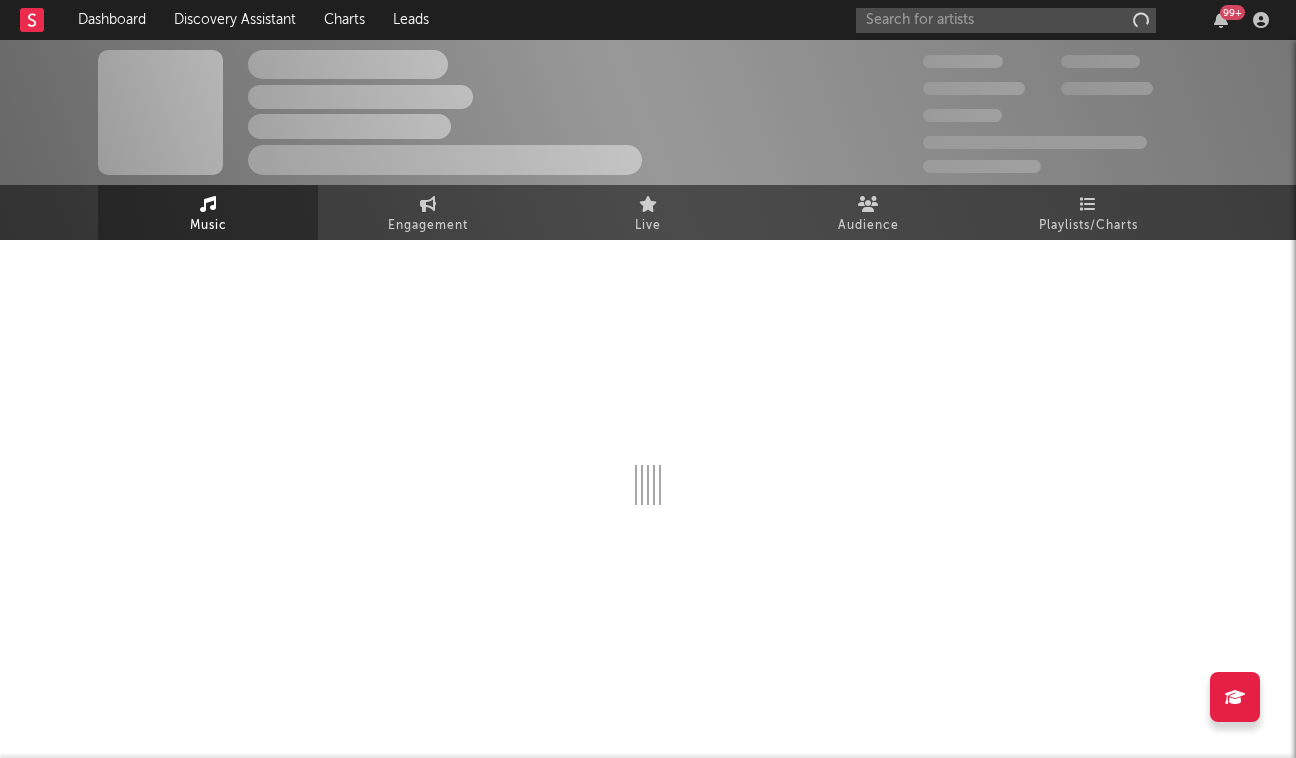 scroll, scrollTop: 0, scrollLeft: 0, axis: both 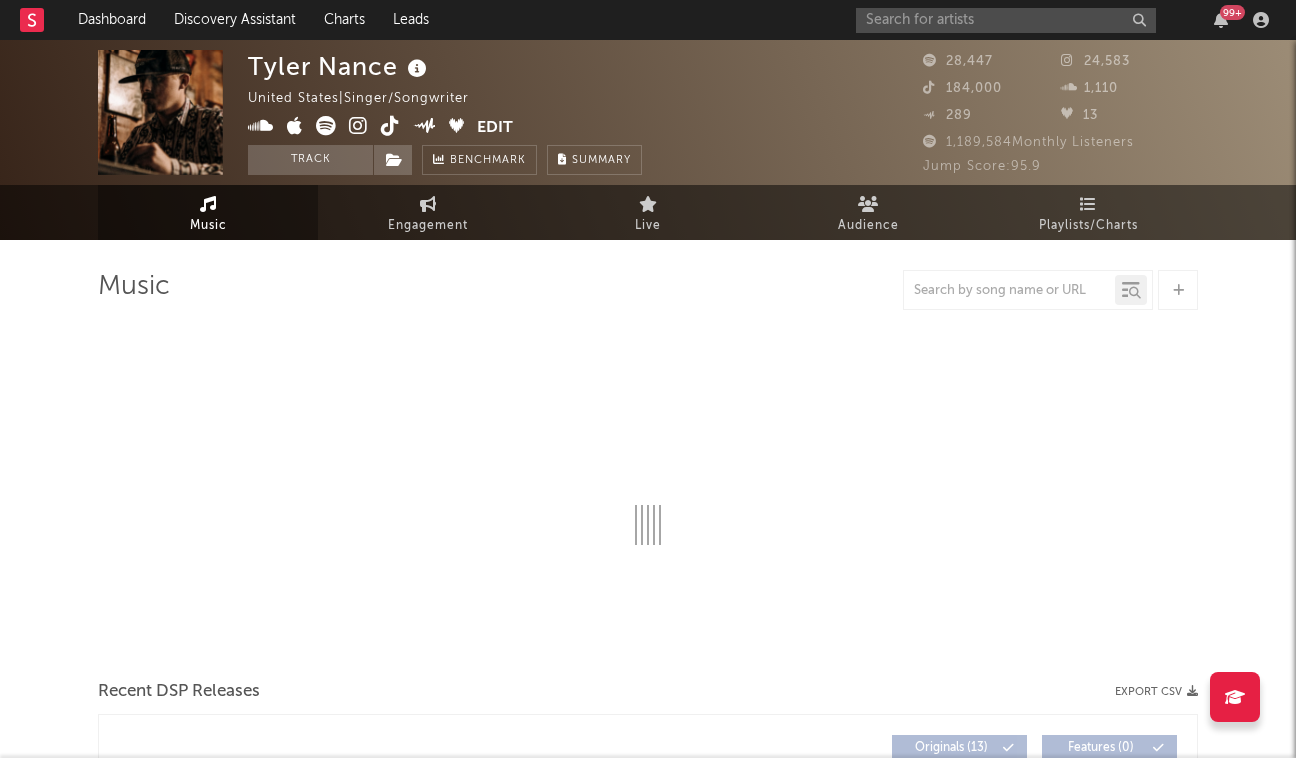 select on "6m" 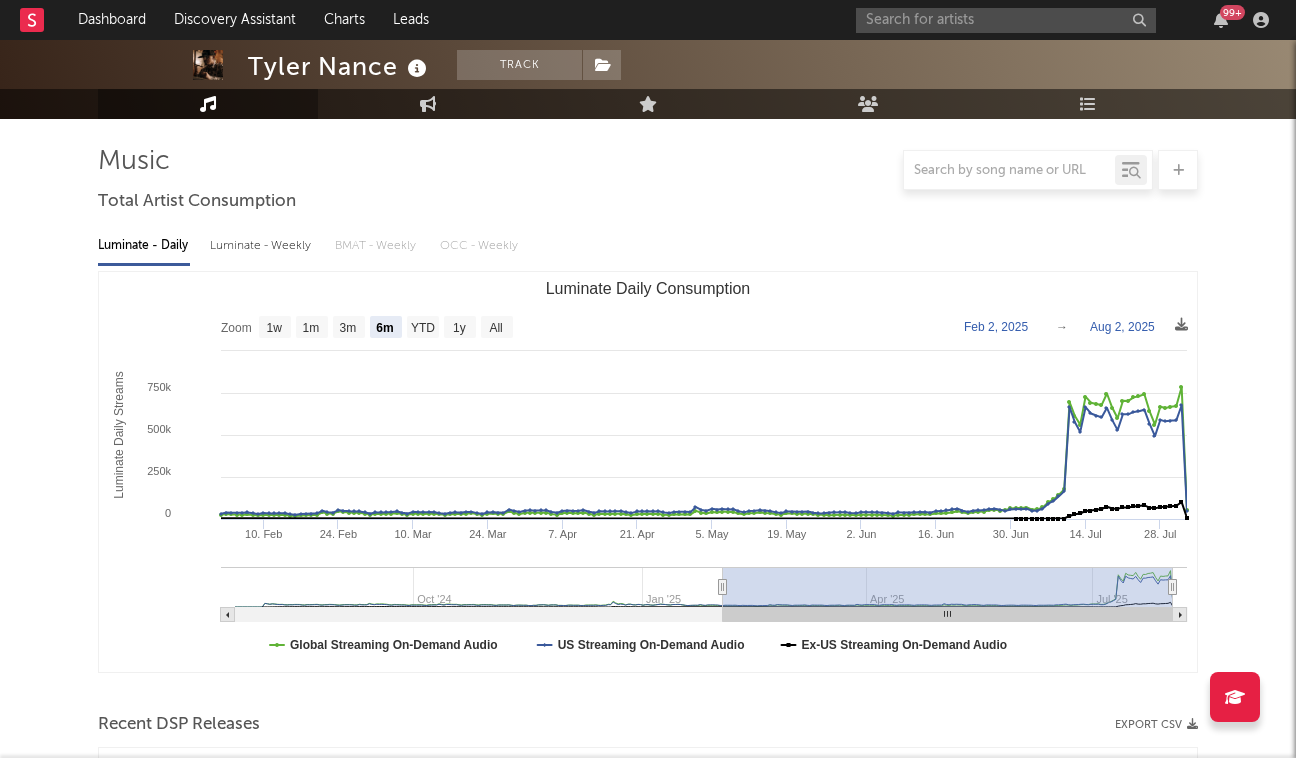 scroll, scrollTop: 137, scrollLeft: 0, axis: vertical 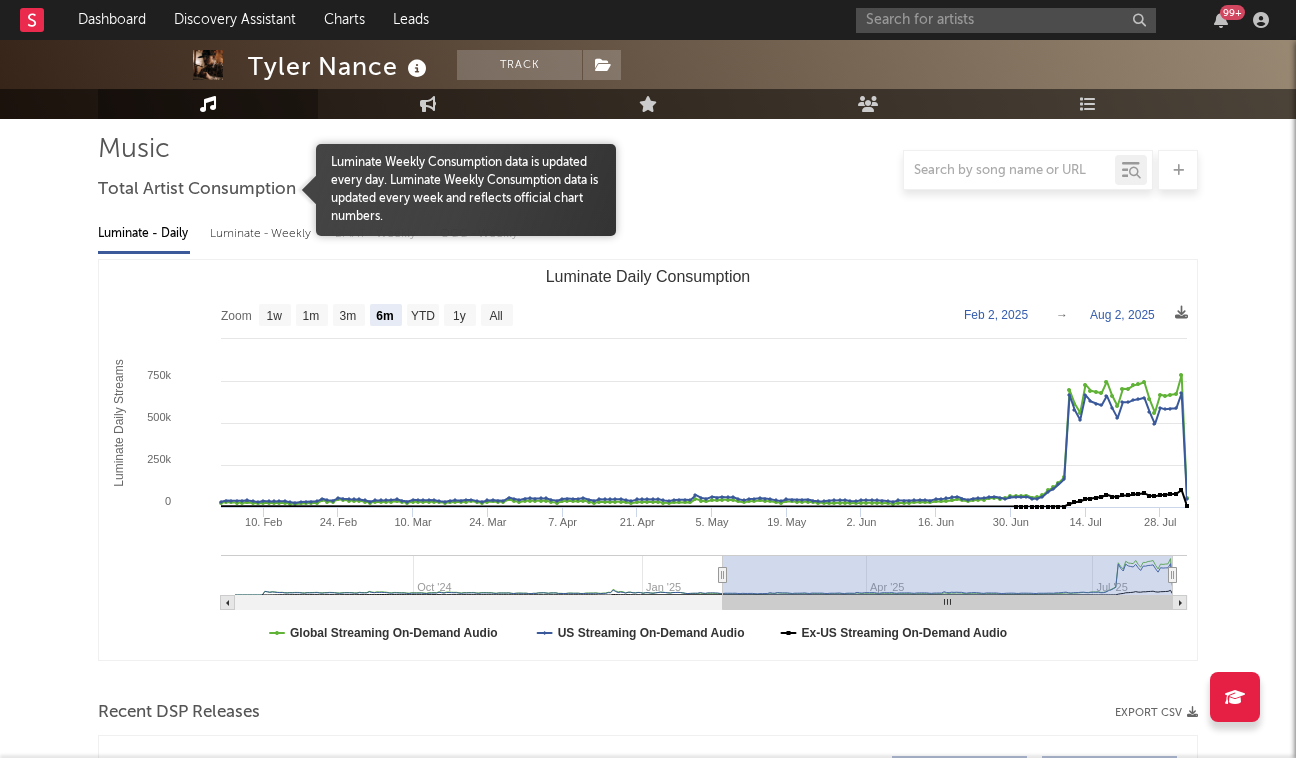 click on "Luminate - Weekly" at bounding box center (262, 234) 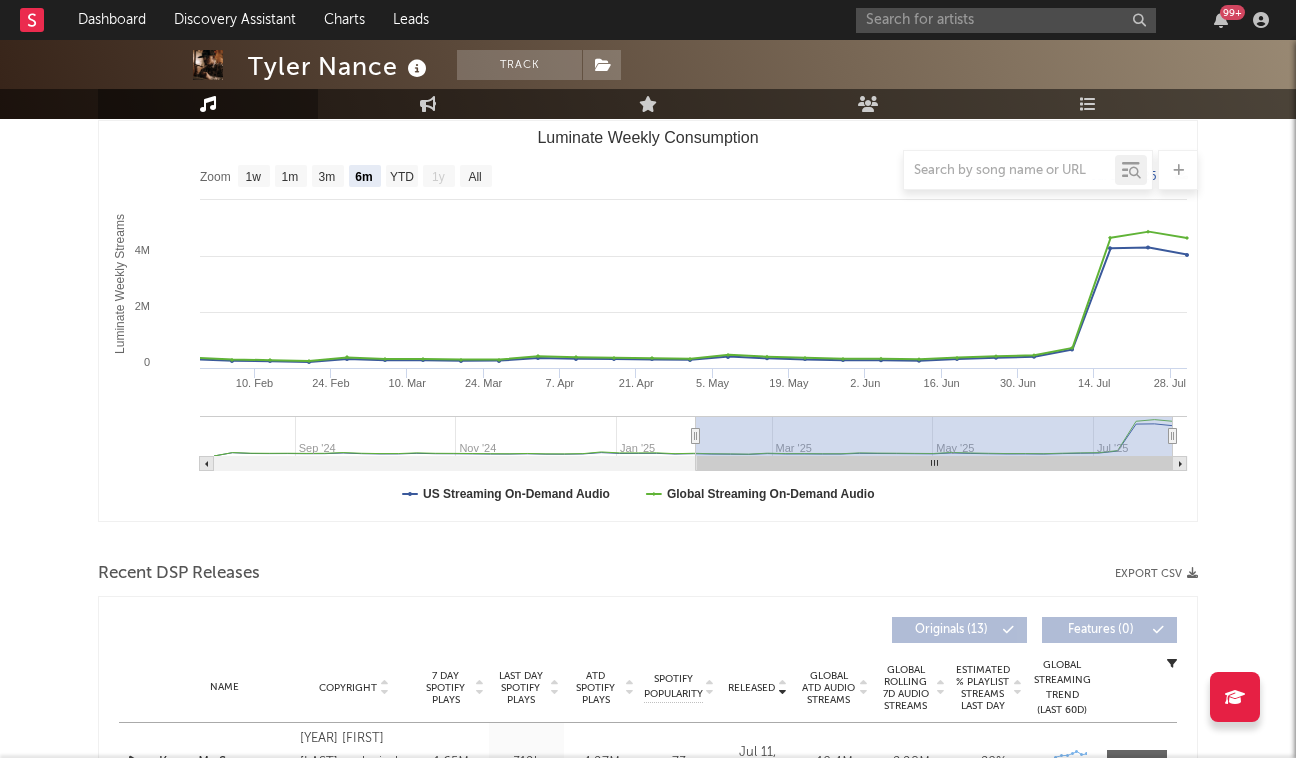 scroll, scrollTop: 255, scrollLeft: 0, axis: vertical 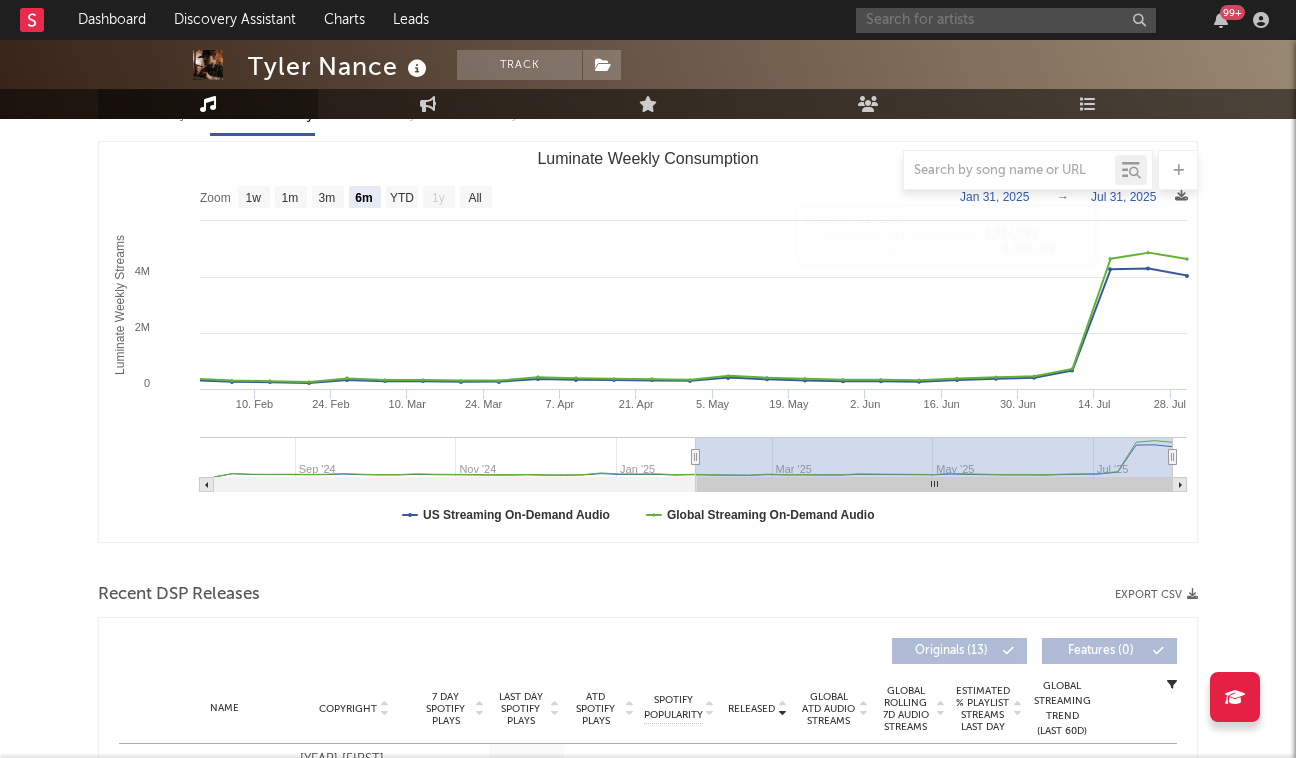 click at bounding box center (1006, 20) 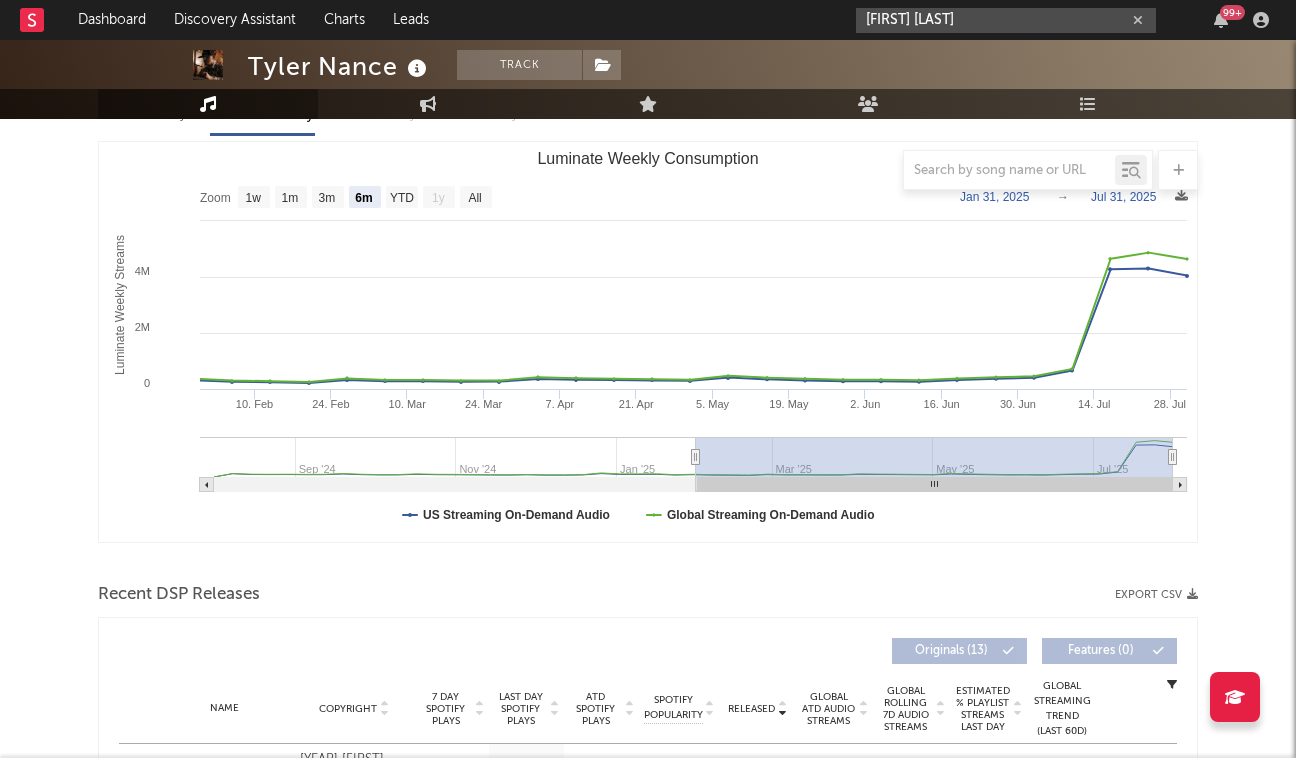 click on "rari bl" at bounding box center (1006, 20) 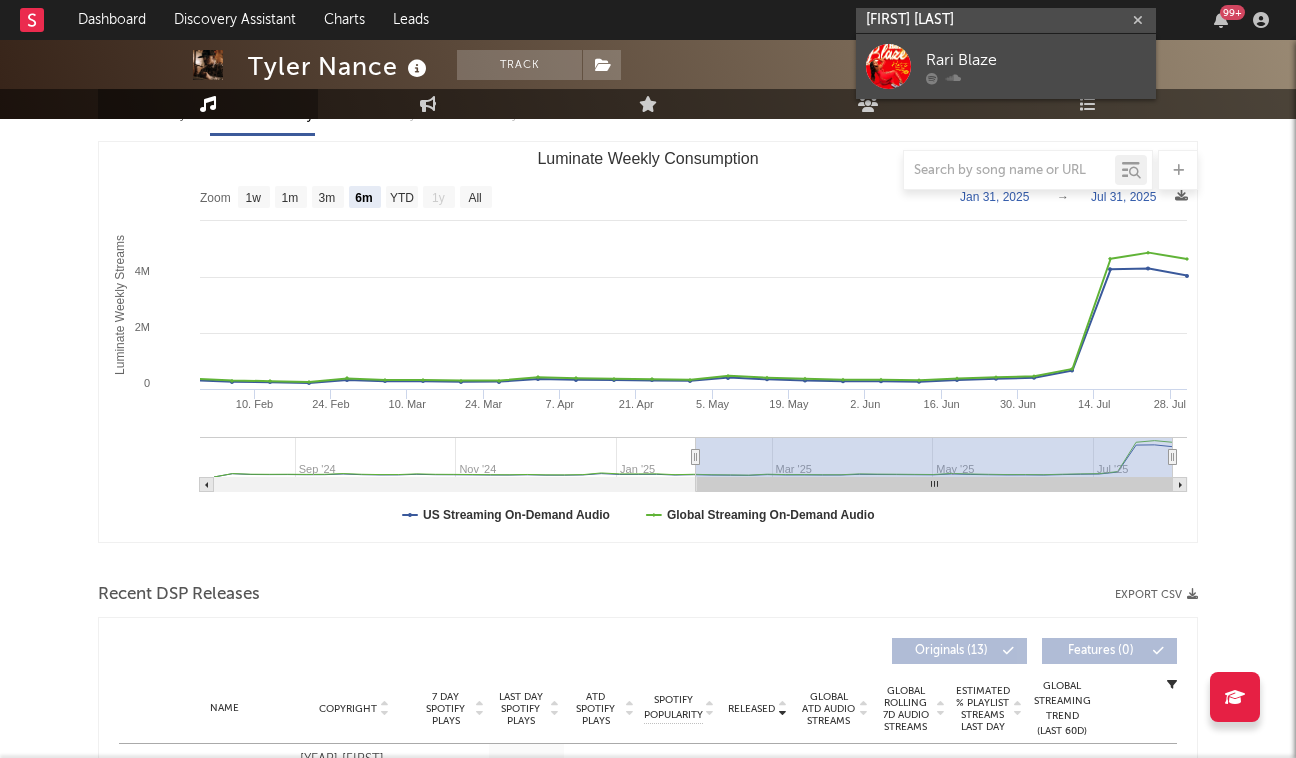 type on "rari bl" 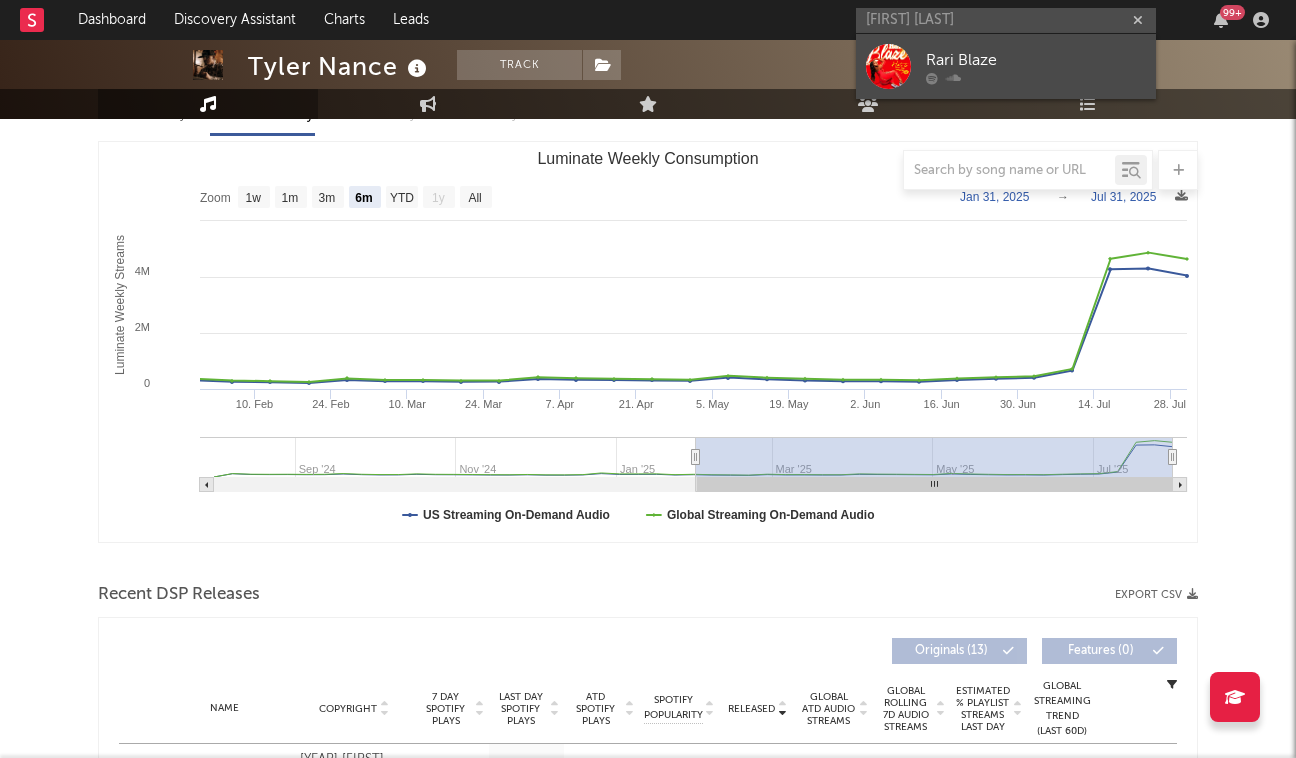 click at bounding box center [1036, 78] 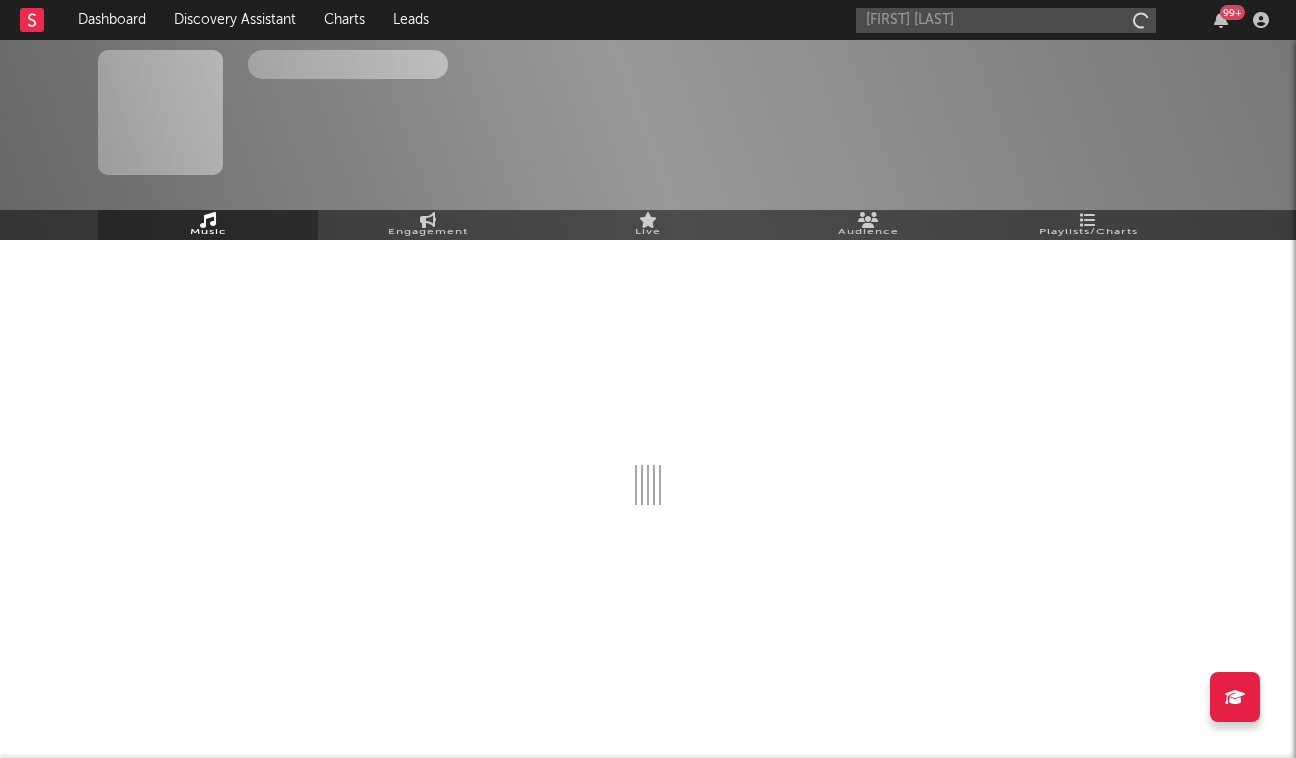 type 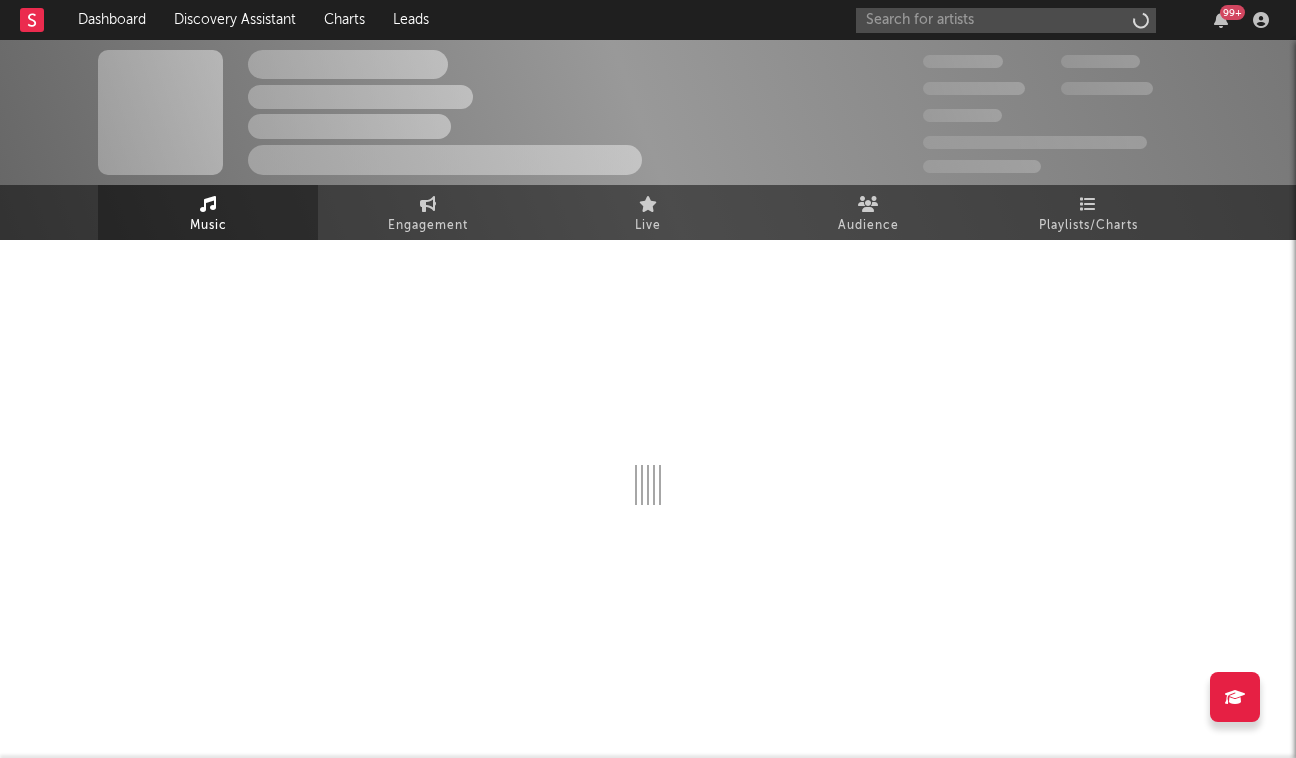 scroll, scrollTop: 0, scrollLeft: 0, axis: both 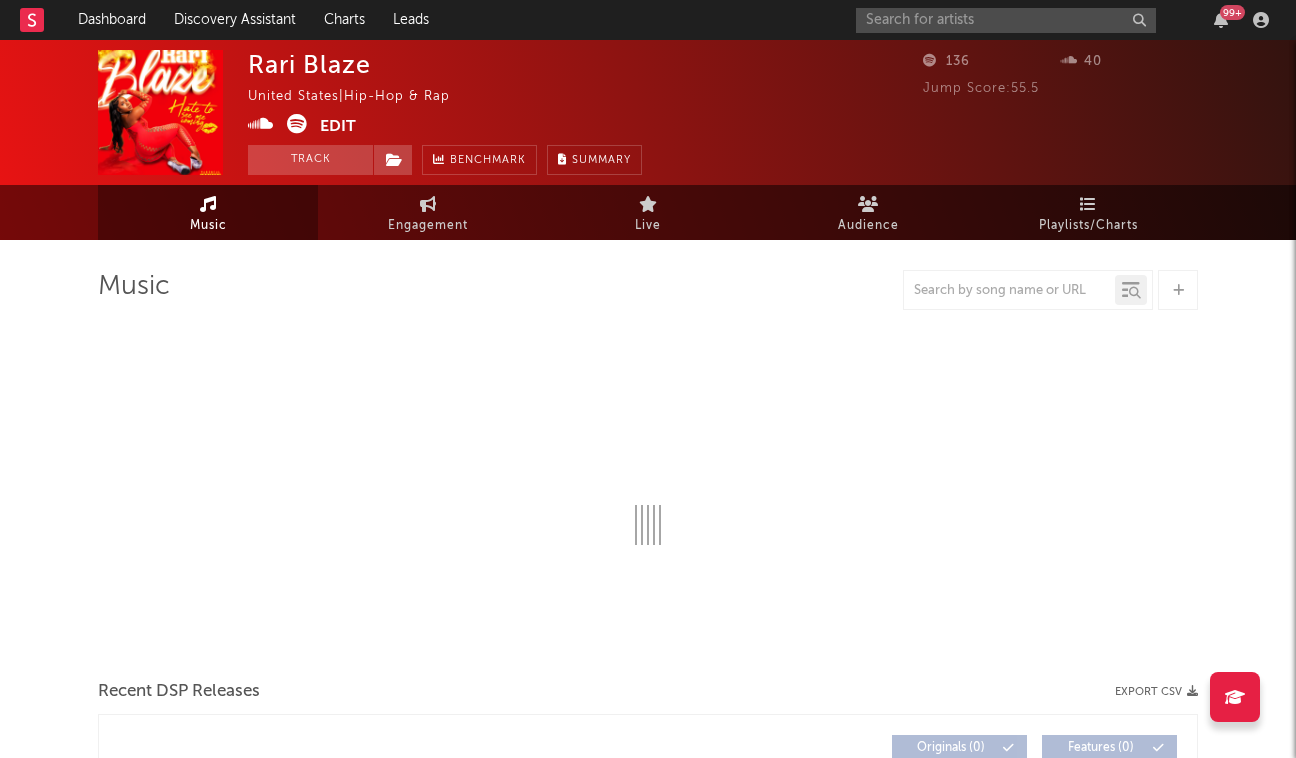 select on "1w" 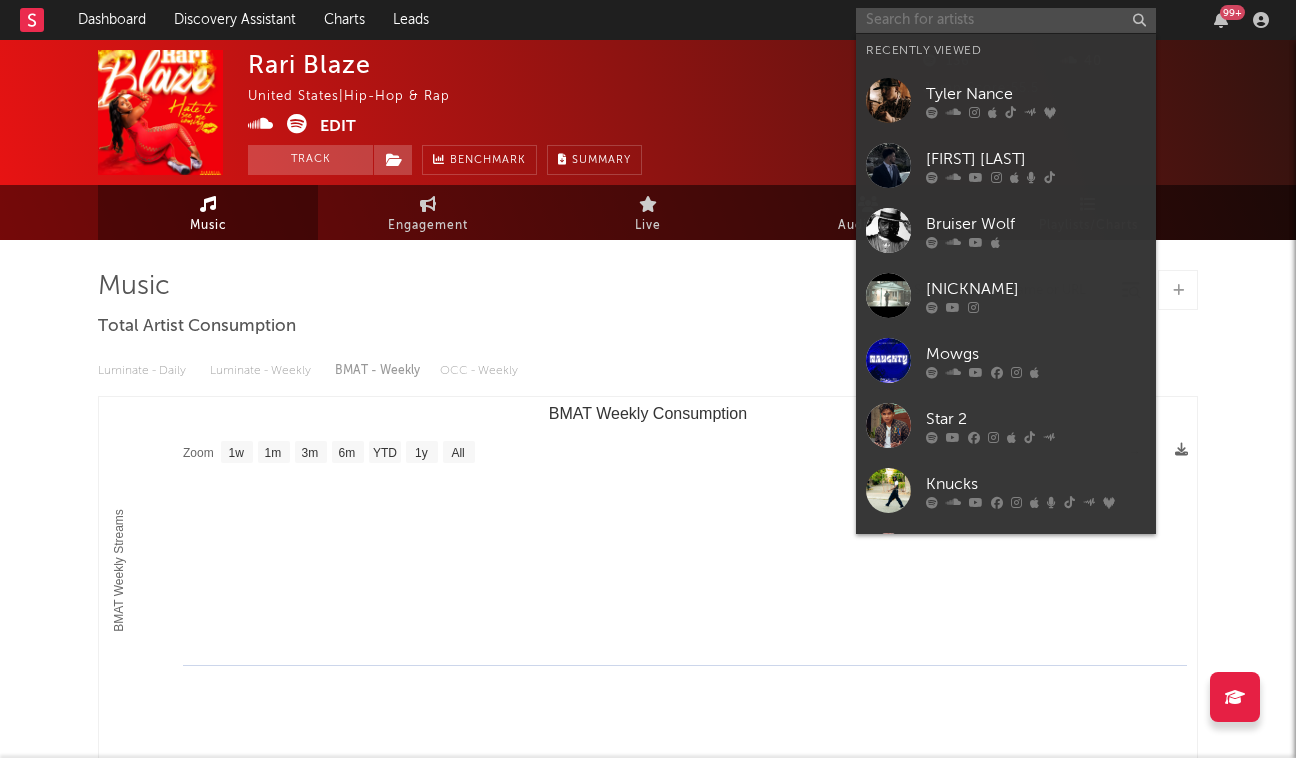 click at bounding box center (1006, 20) 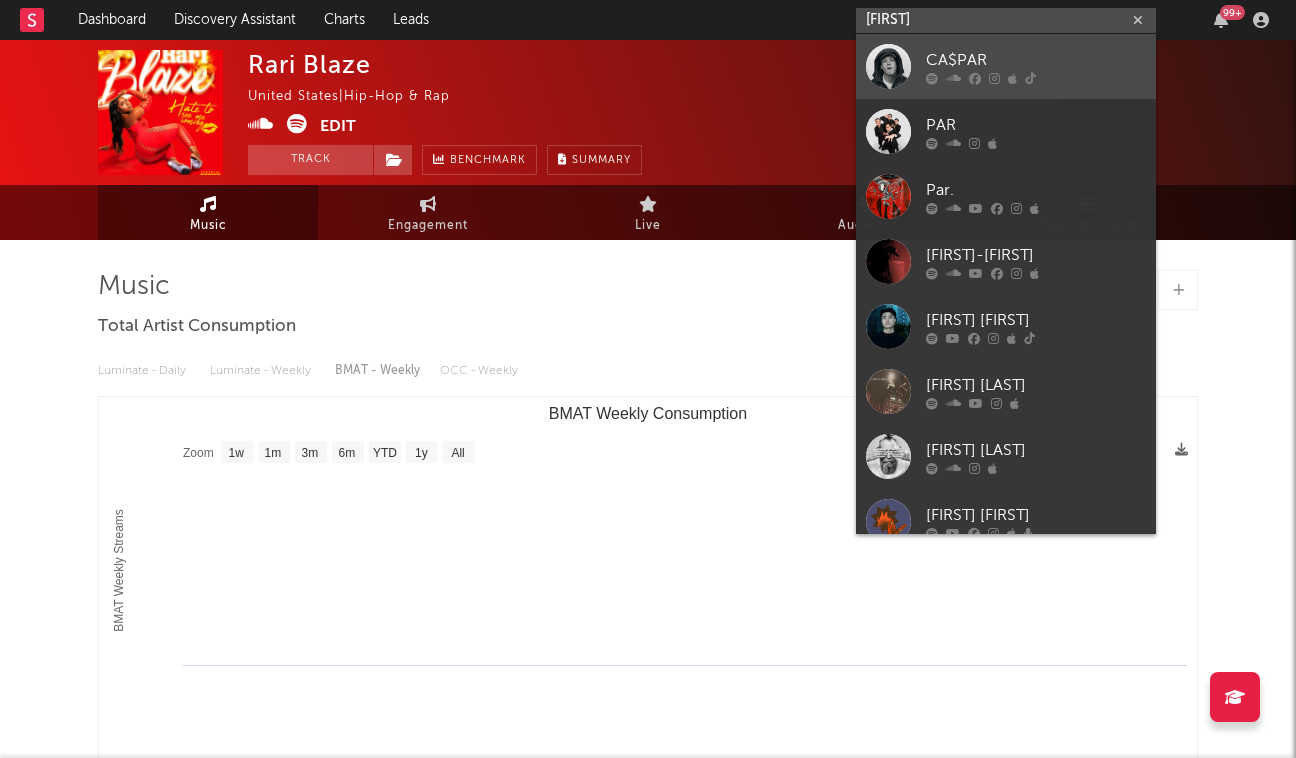 type on "Par" 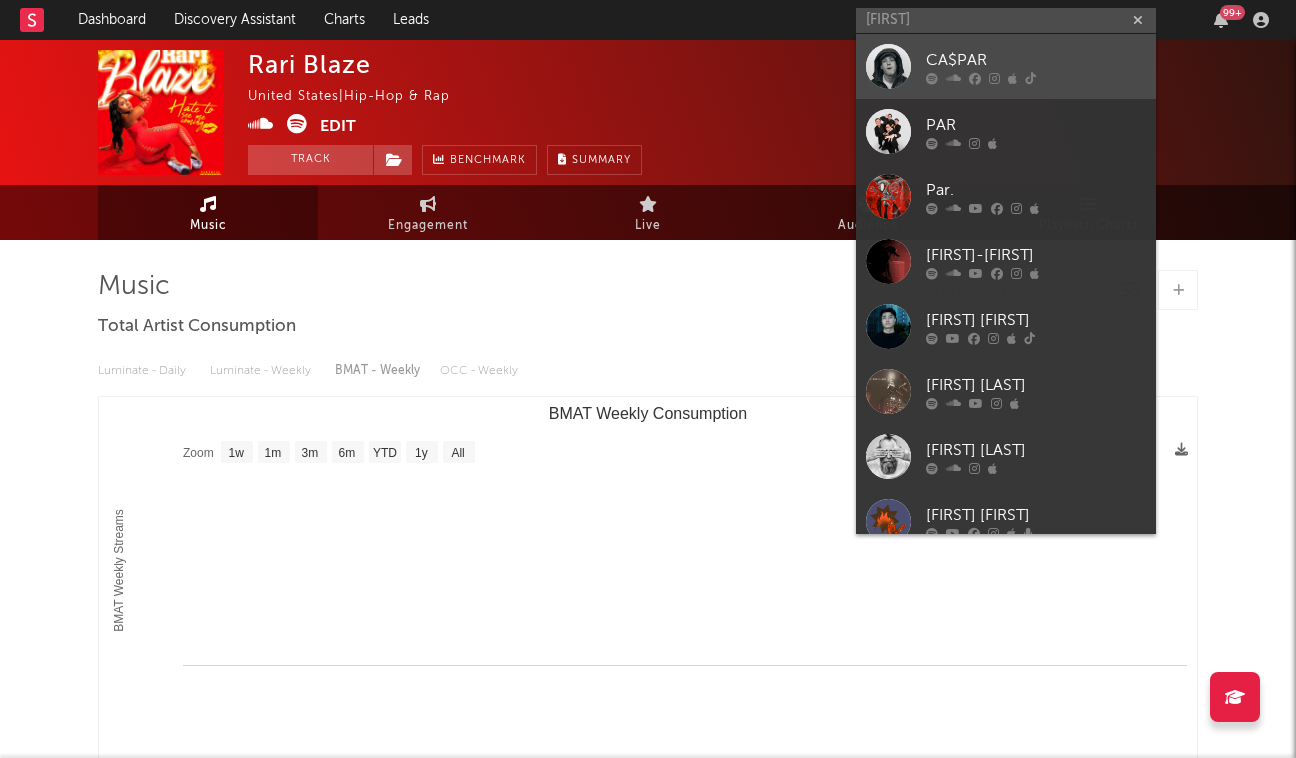 click on "CA$PAR" at bounding box center [1036, 60] 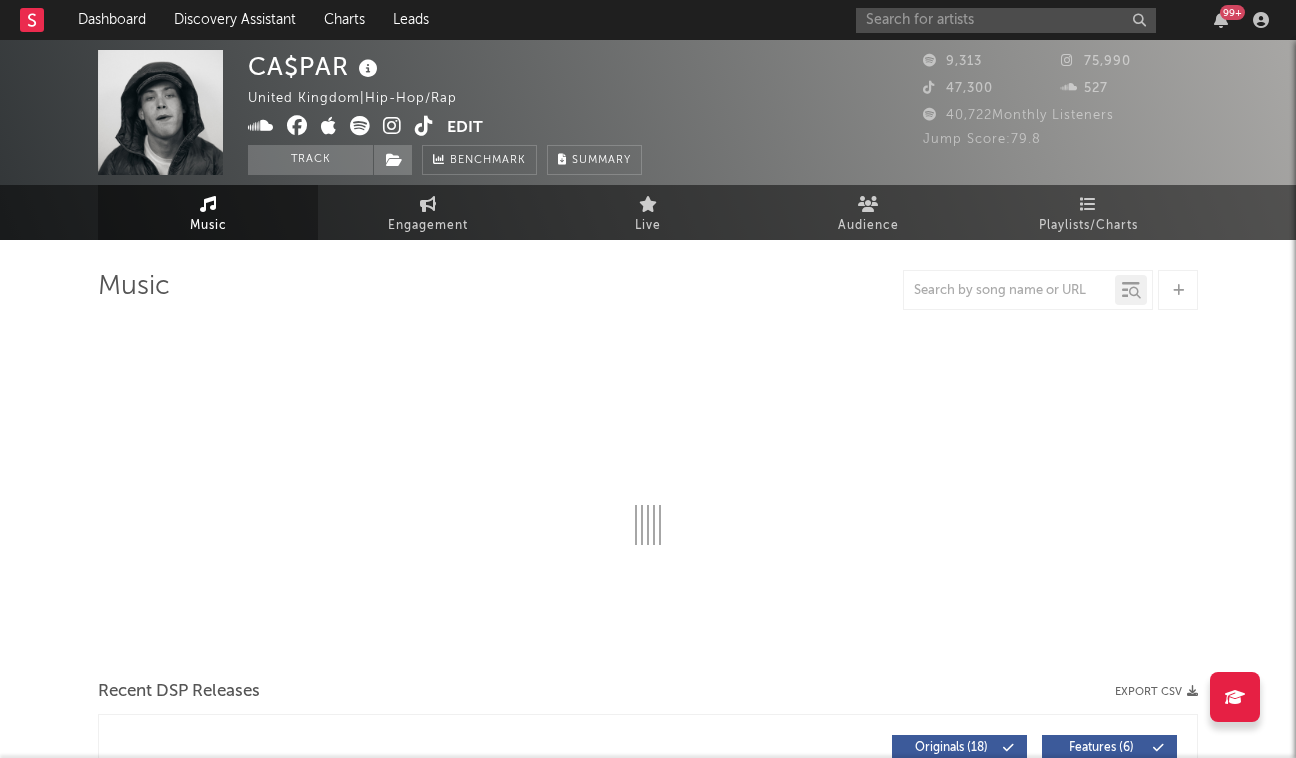 select on "1w" 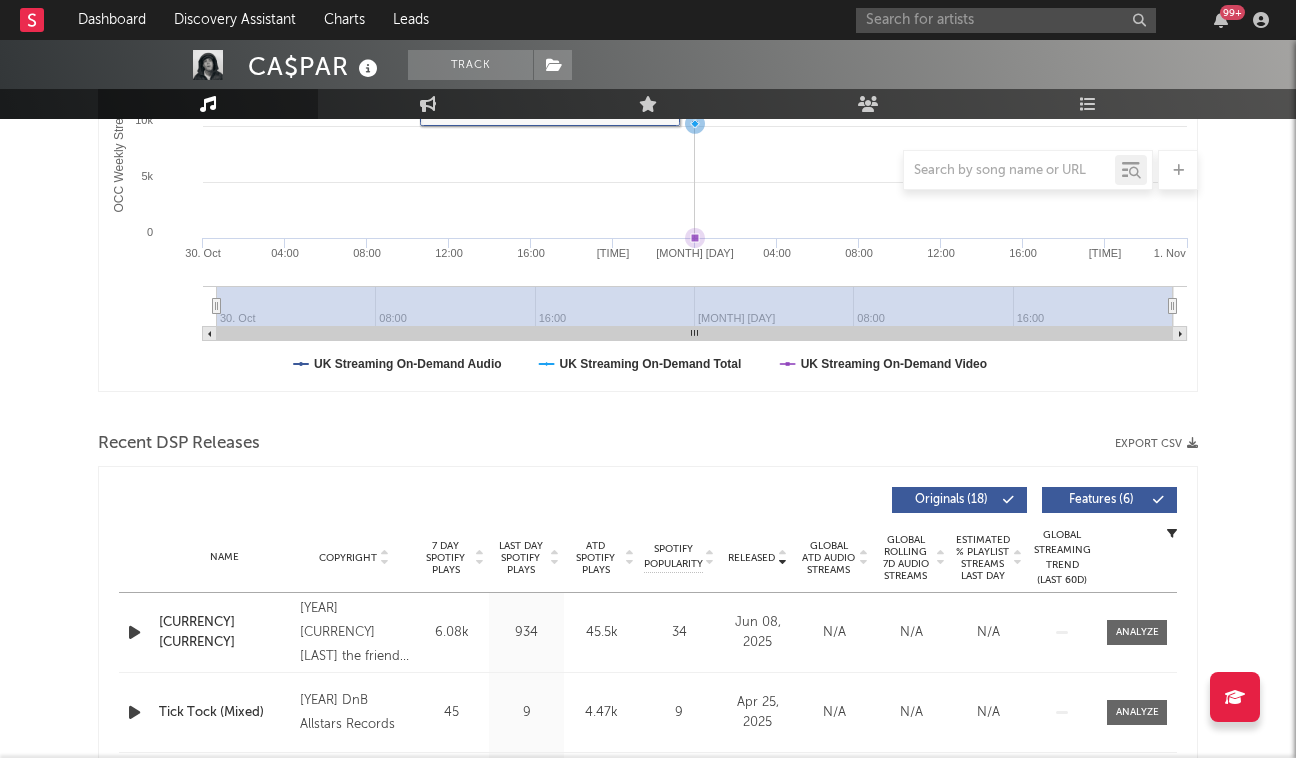 scroll, scrollTop: 518, scrollLeft: 0, axis: vertical 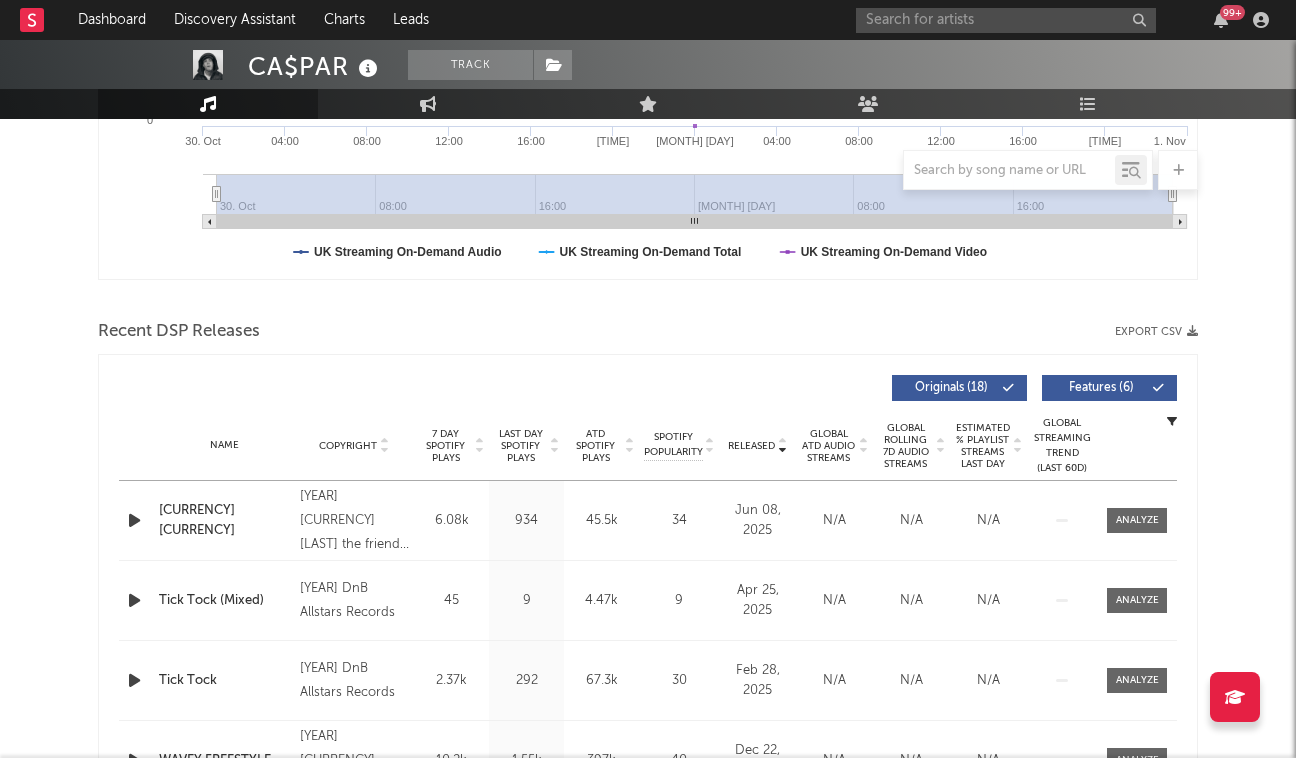 click at bounding box center (134, 520) 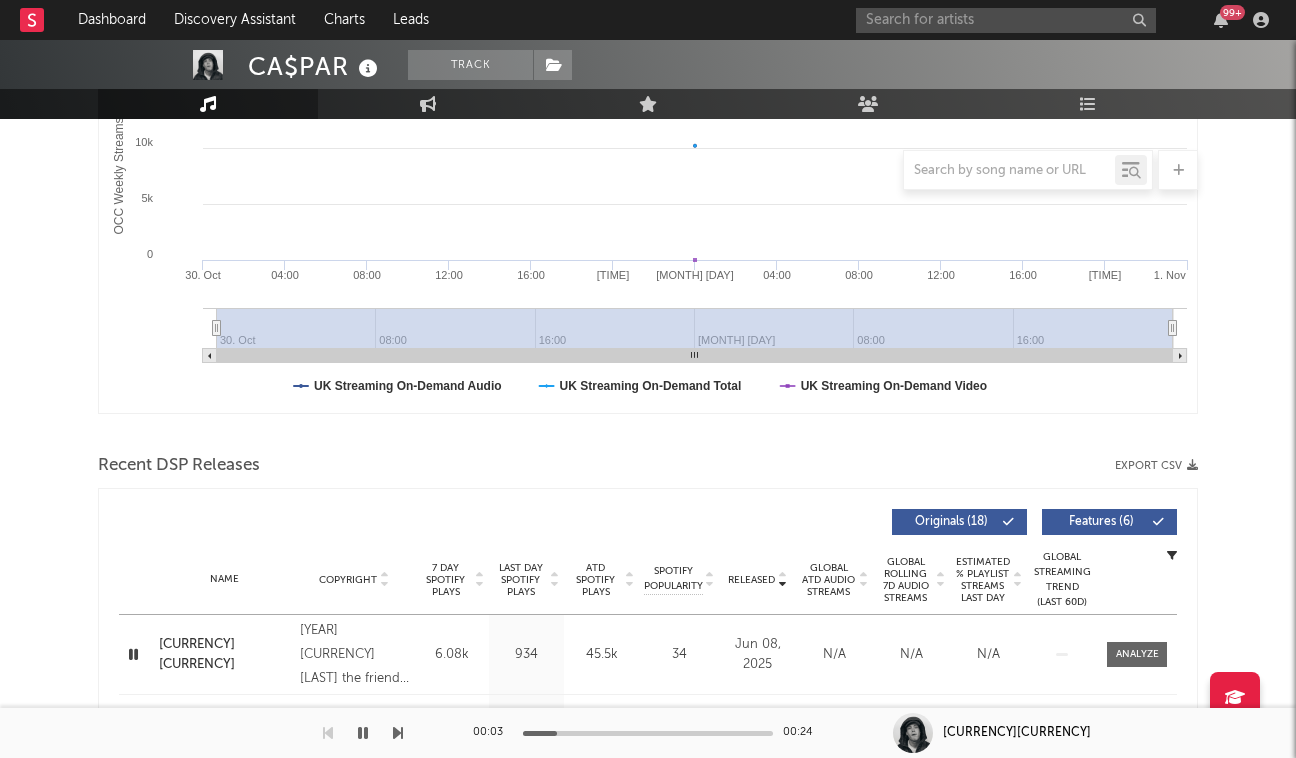 scroll, scrollTop: 375, scrollLeft: 0, axis: vertical 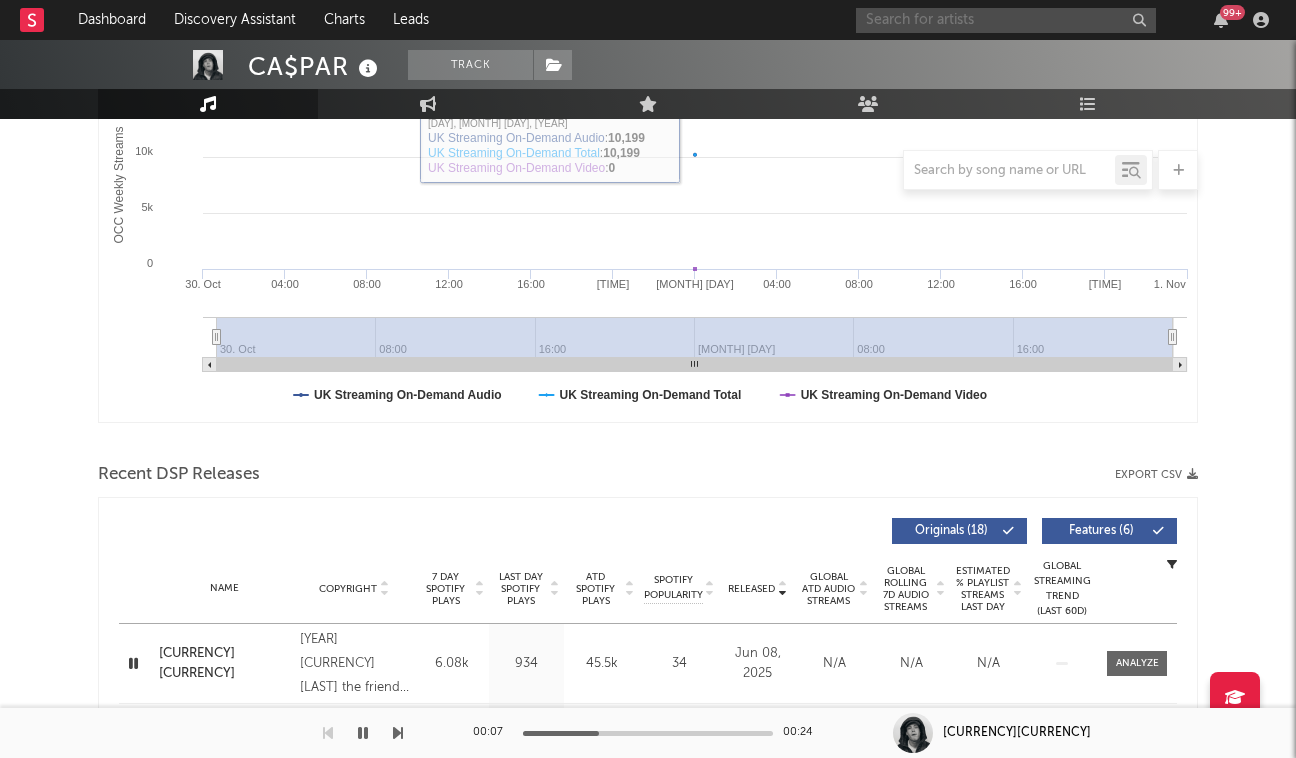 click at bounding box center [1006, 20] 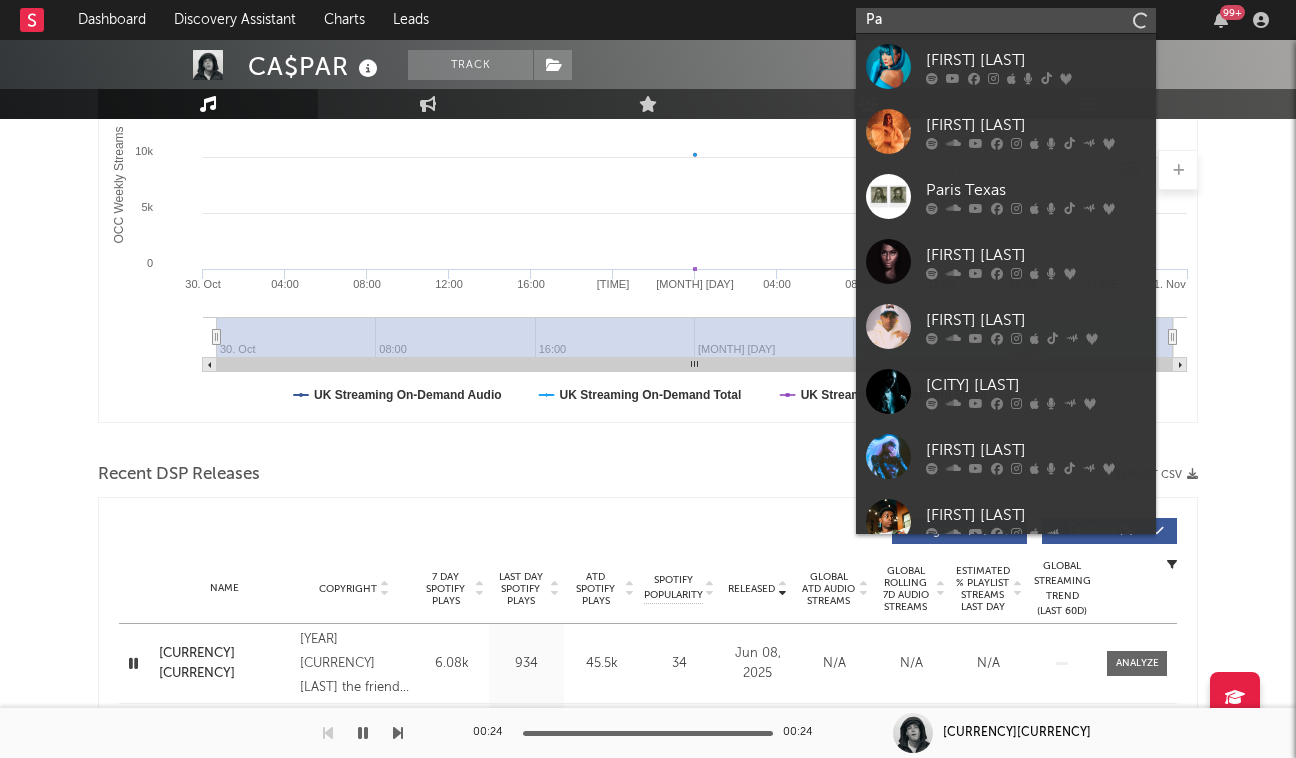 type on "P" 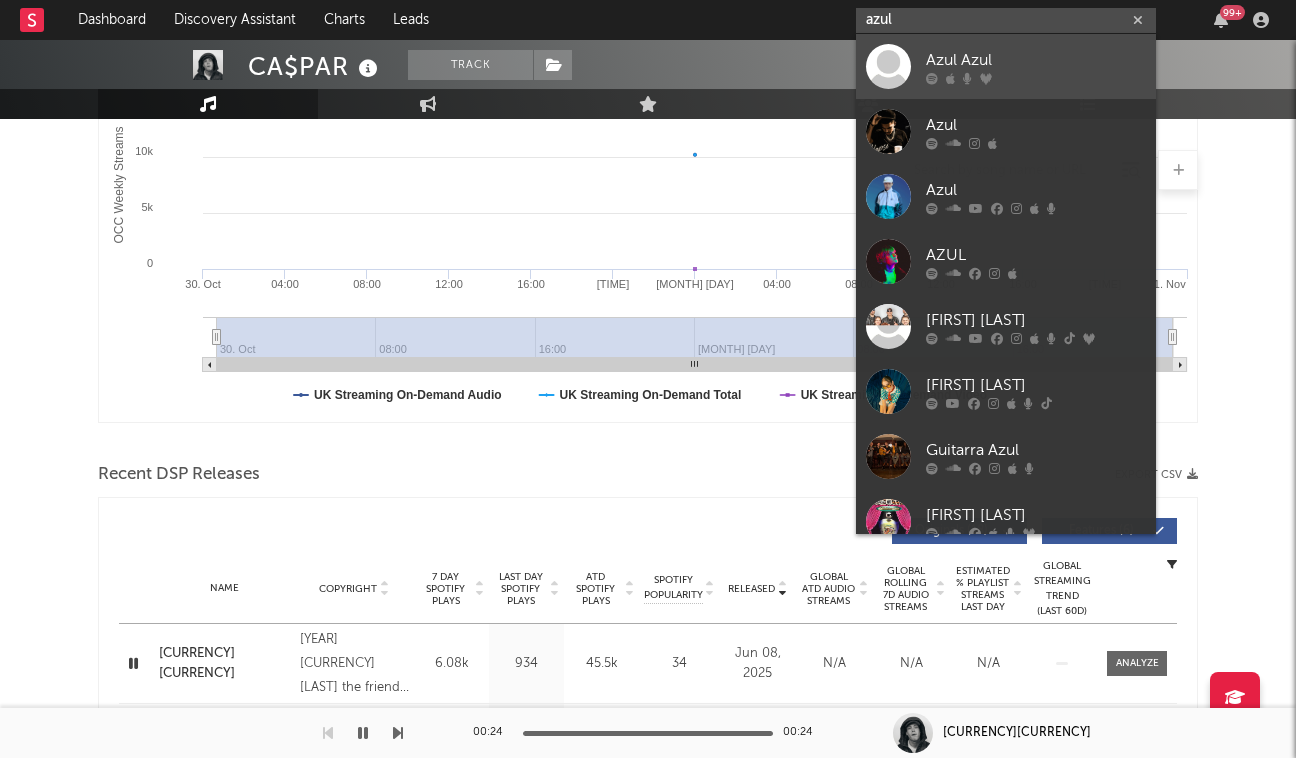 type on "azul" 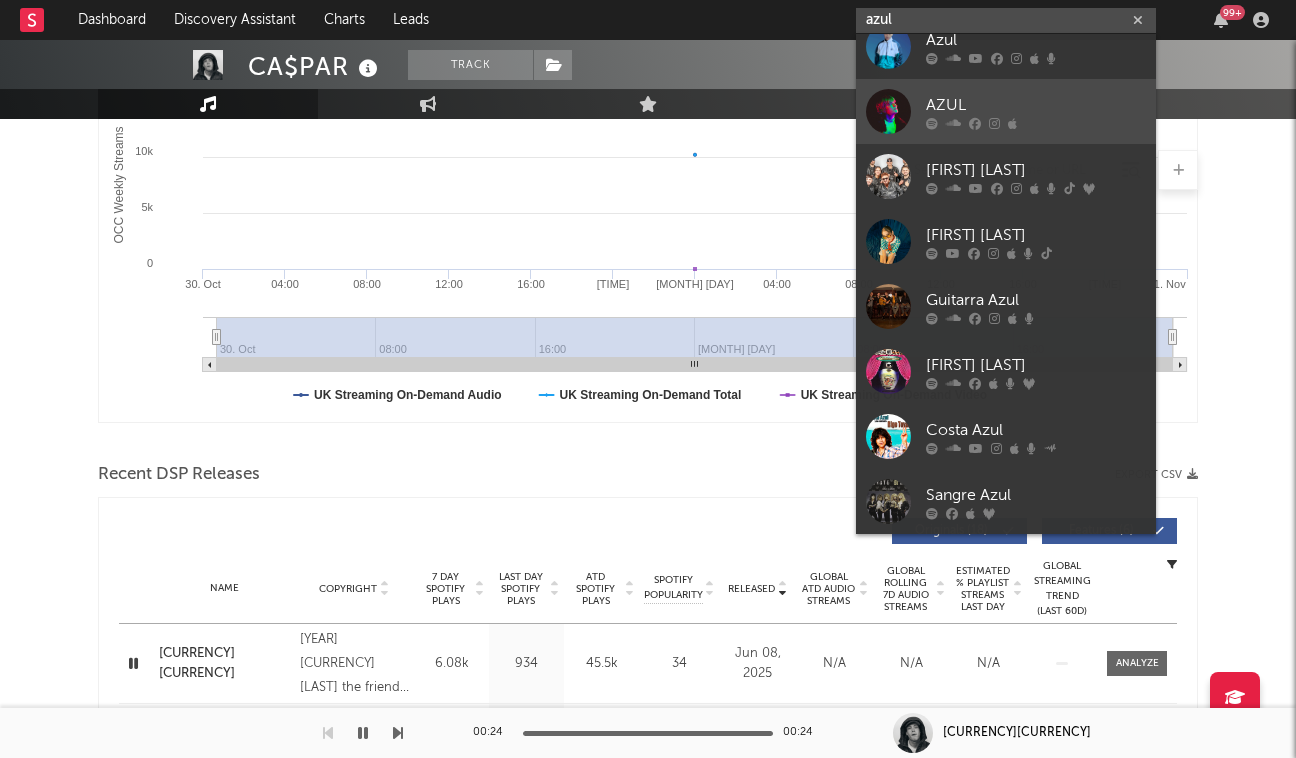 scroll, scrollTop: 0, scrollLeft: 0, axis: both 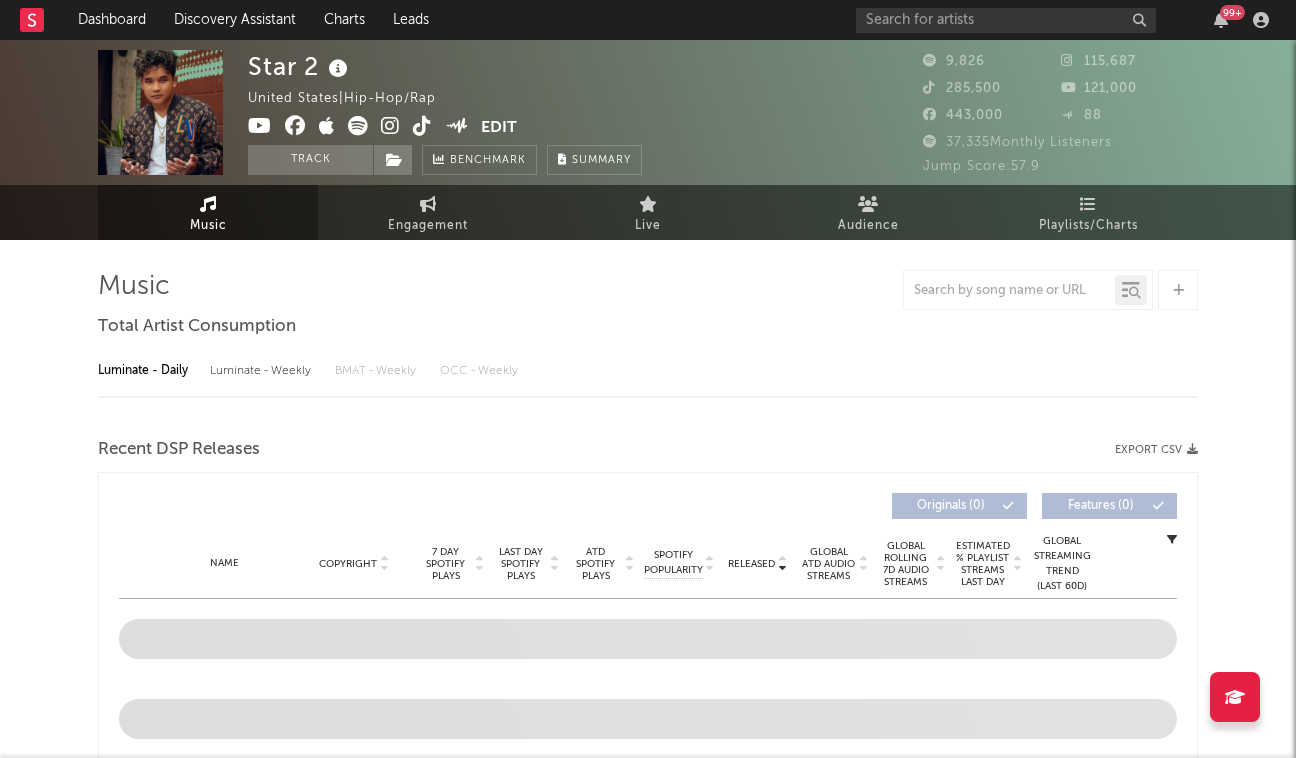 select on "6m" 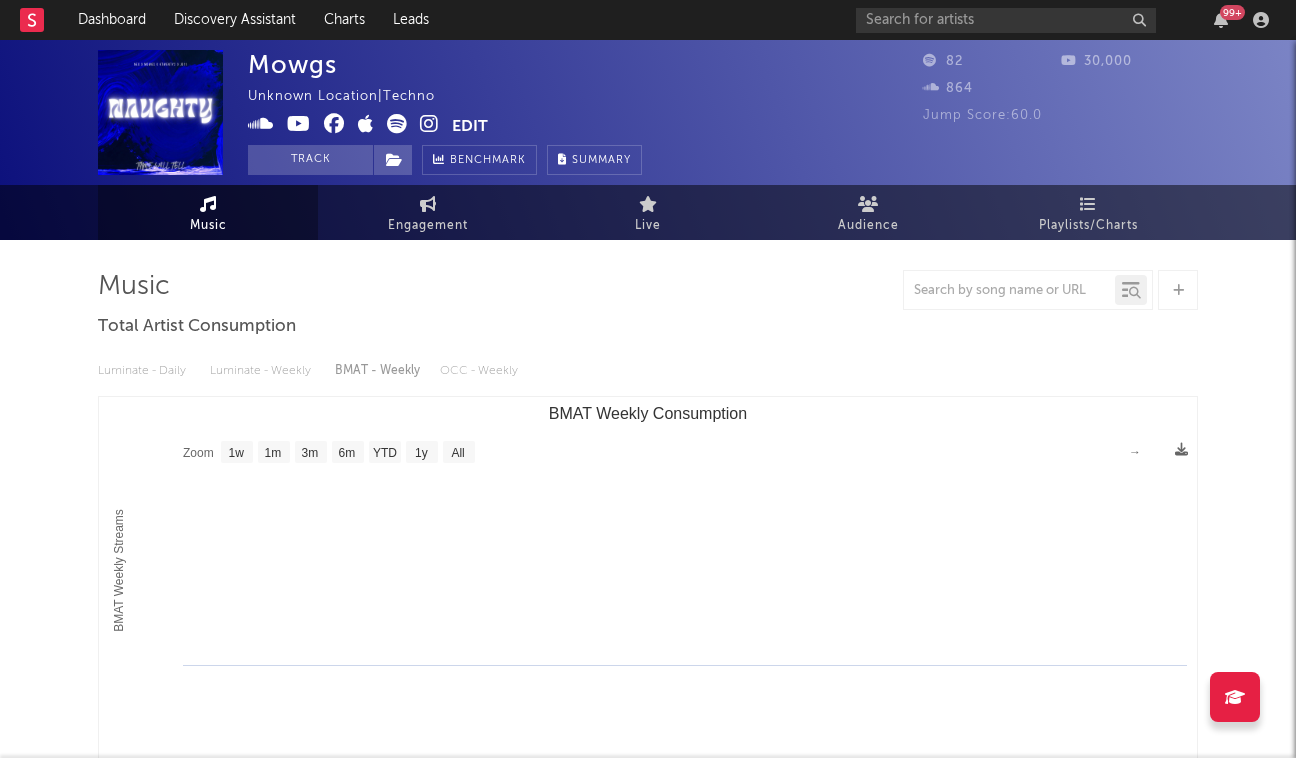 select on "1w" 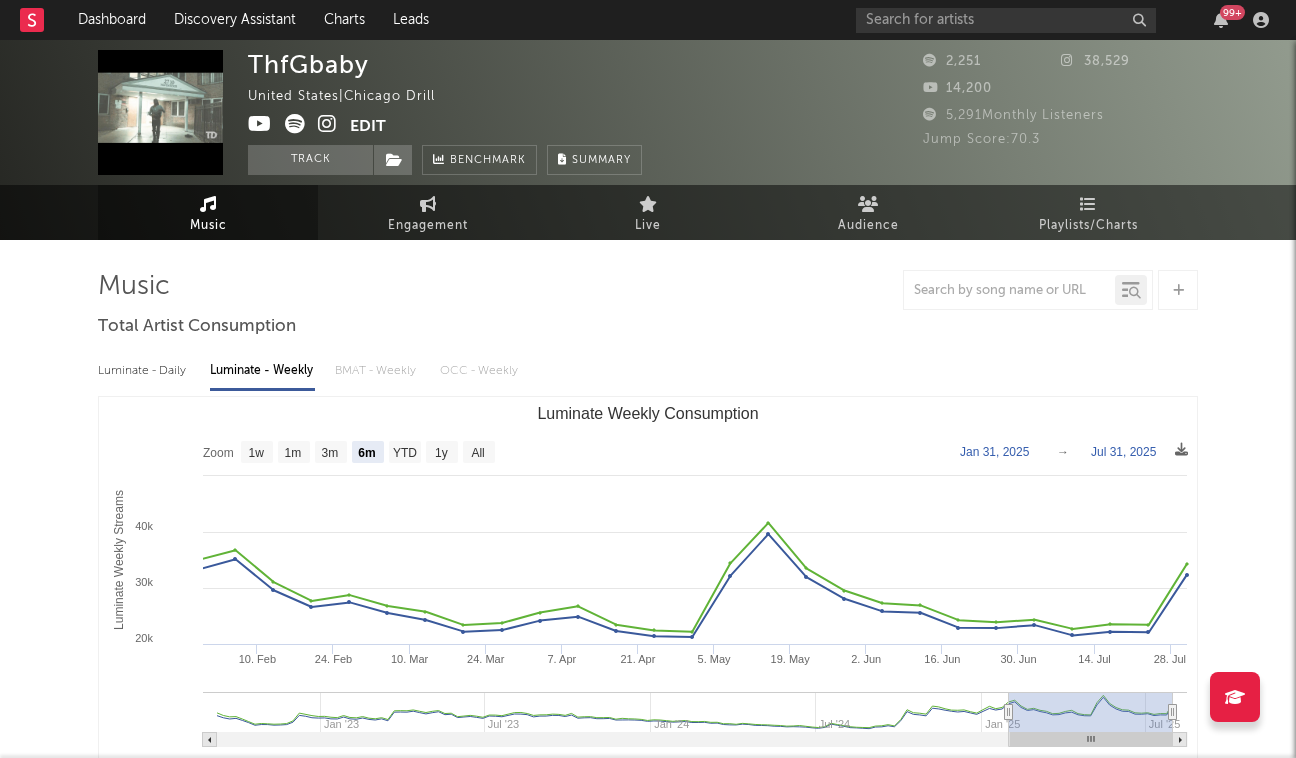 select on "6m" 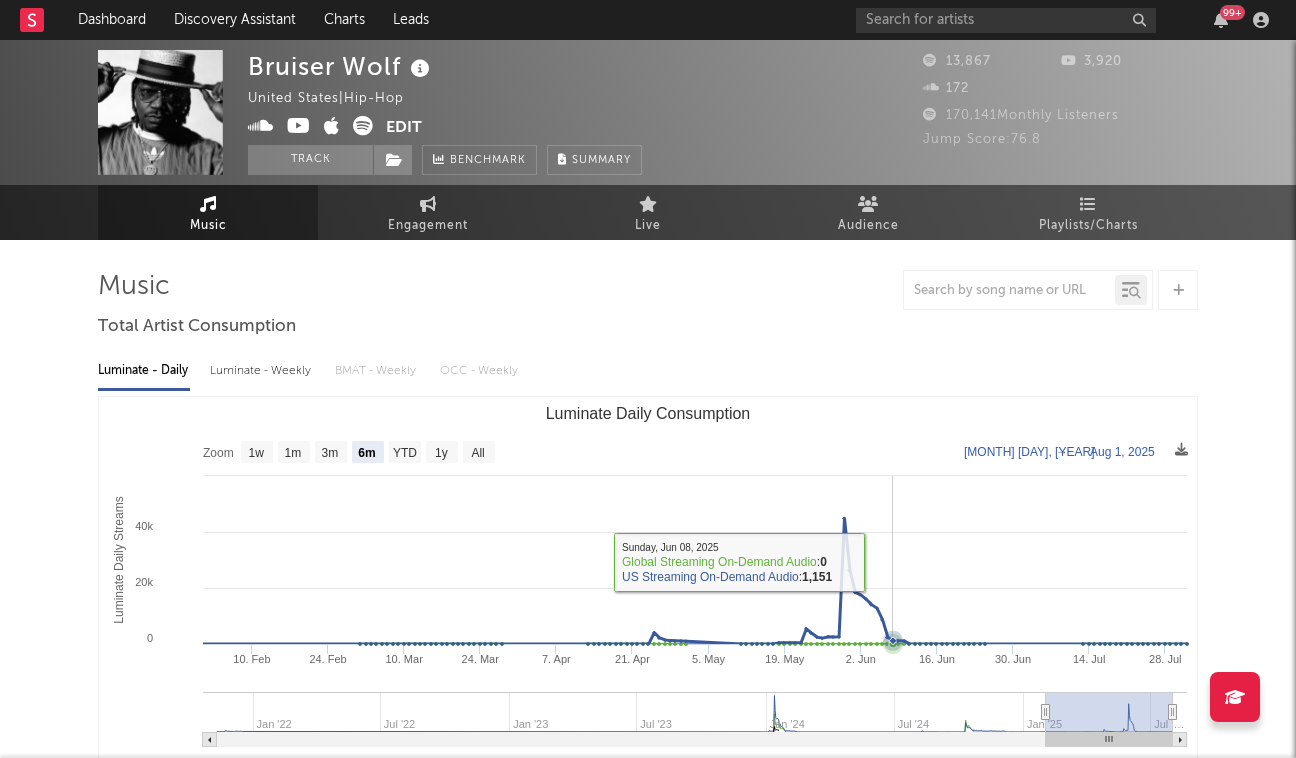 select on "6m" 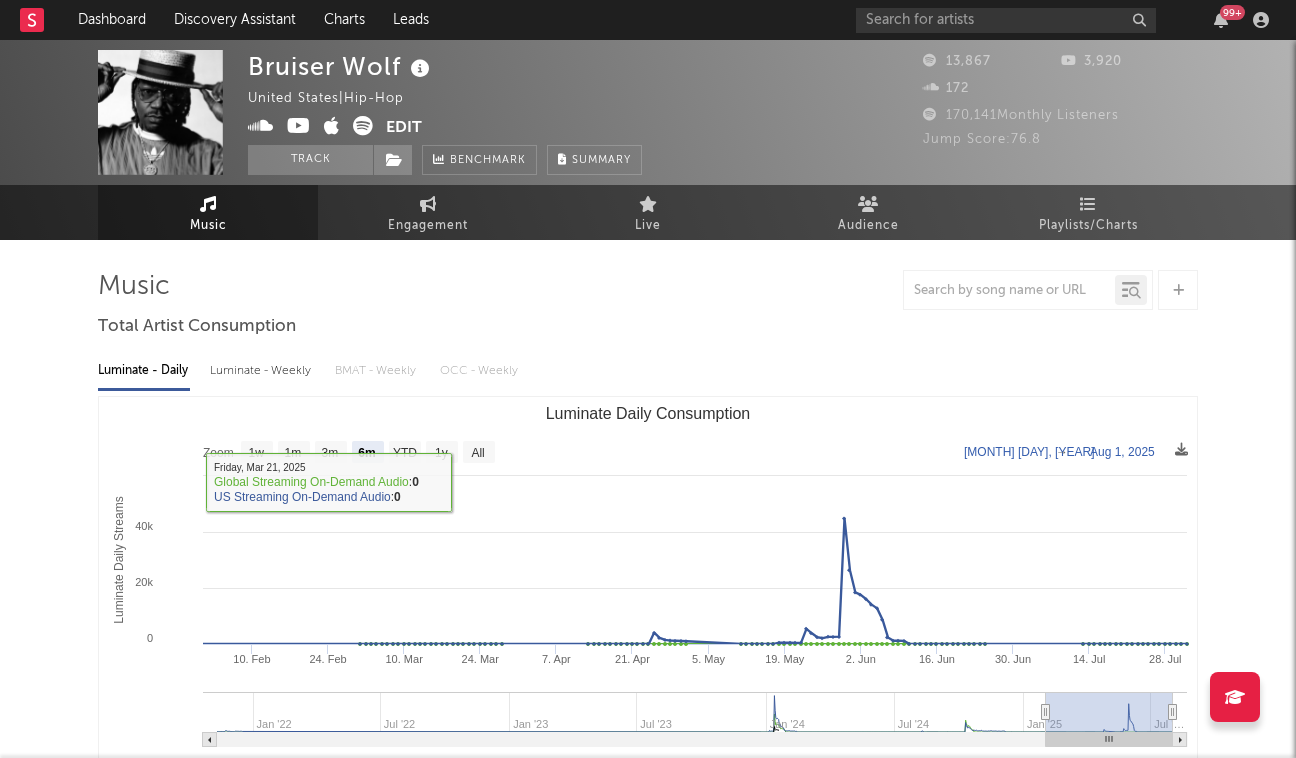 click on "Luminate - Daily Luminate - Weekly BMAT - Weekly OCC - Weekly Zoom 1w 1m 3m 6m YTD 1y All [YEAR]-[MONTH]-[DAY] [YEAR]-[MONTH]-[DAY] Created with Highcharts 10.3.3 Luminate Daily Streams Luminate Daily Consumption 10. [MONTH] 24. [MONTH] 10. [MONTH] 24. [MONTH] 7. [MONTH] 21. [MONTH] 5. [MONTH] 19. [MONTH] 2. [MONTH] 16. [MONTH] 30. [MONTH] 14. [MONTH] 28. [MONTH] Jan '22 Jul '22 Jan '23 Jul '23 Jan '24 Jul '24 Jan '25 Jul '25 Jul '… 0 20k 40k 60k Zoom 1w 1m 3m 6m YTD 1y All [MONTH]  1, [YEAR] → [MONTH]  1, [YEAR] Global Streaming On-Demand Audio US Streaming On-Demand Audio Ex-US Streaming On-Demand Audio [DAY], [MONTH] [DAY], [YEAR] ​ Global Streaming On-Demand Audio :  0 ​ US Streaming On-Demand Audio :  0 ​" at bounding box center (648, 573) 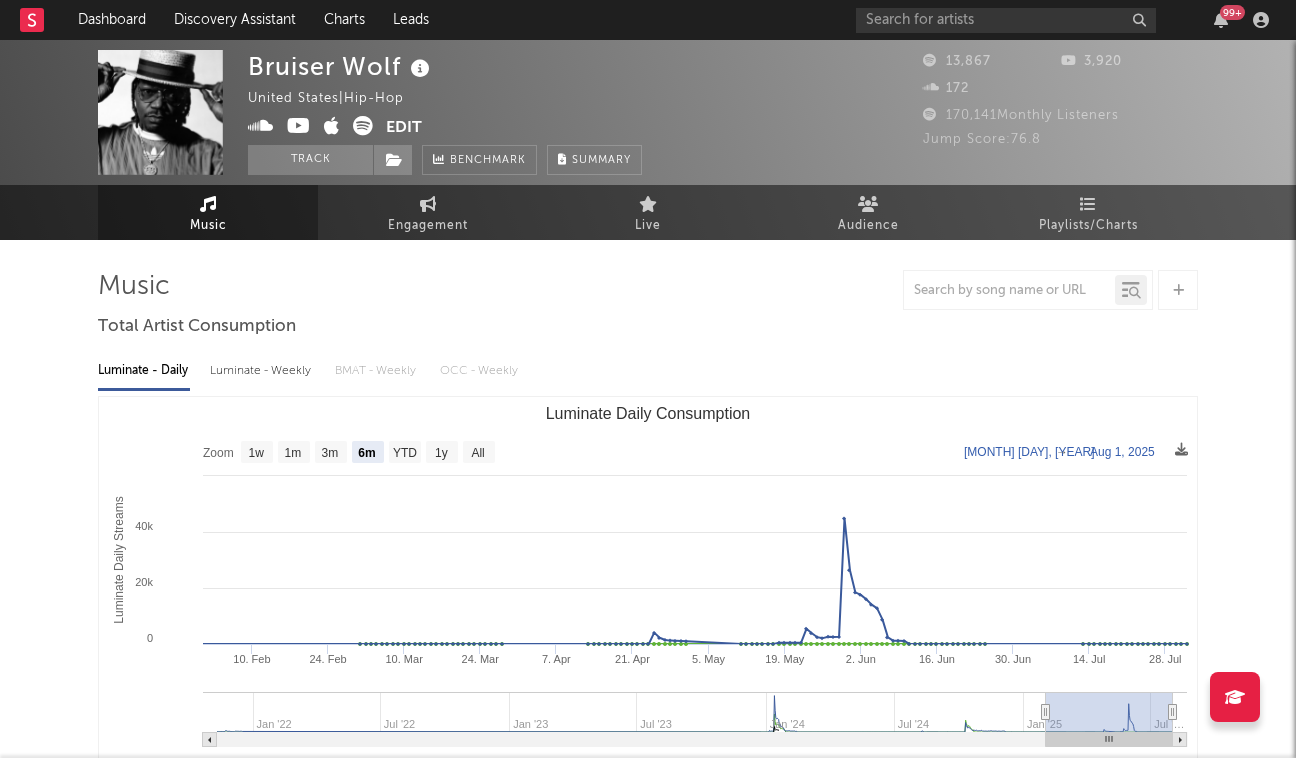 click on "Luminate - Weekly" at bounding box center [262, 371] 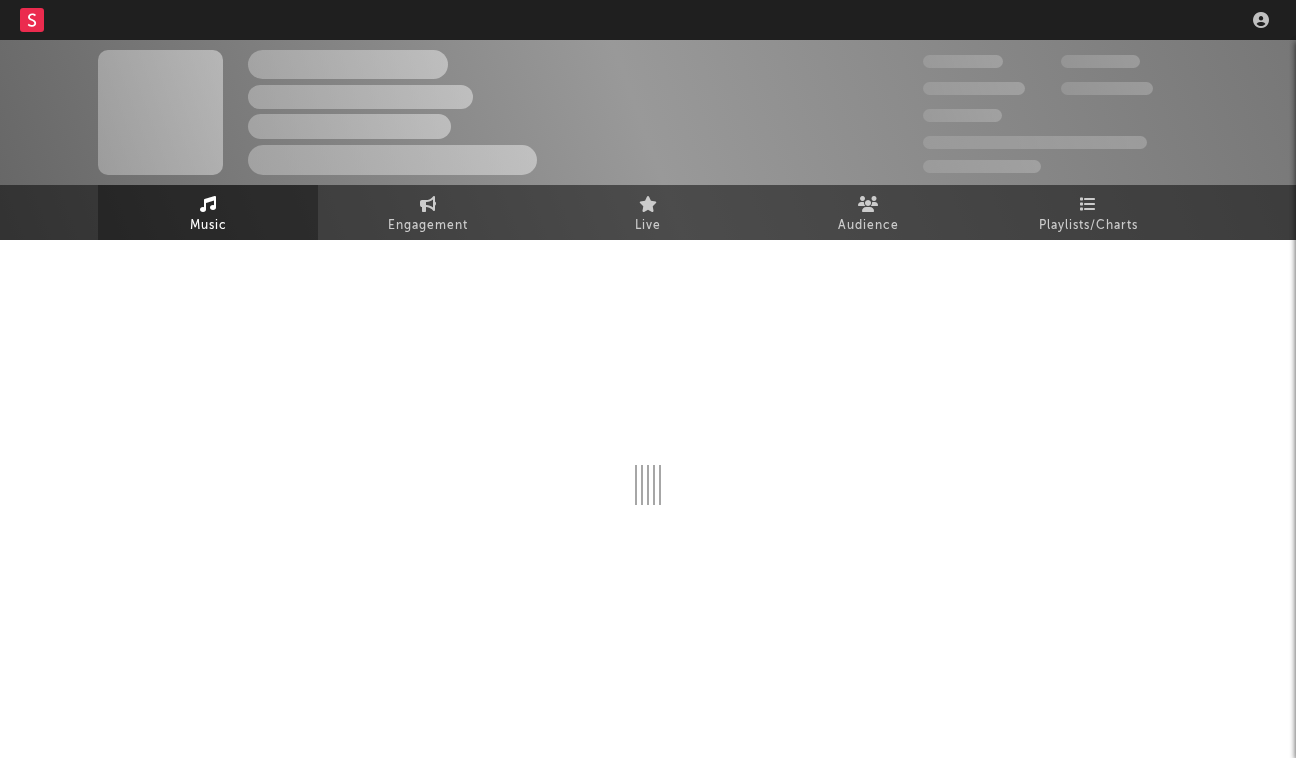 scroll, scrollTop: 0, scrollLeft: 0, axis: both 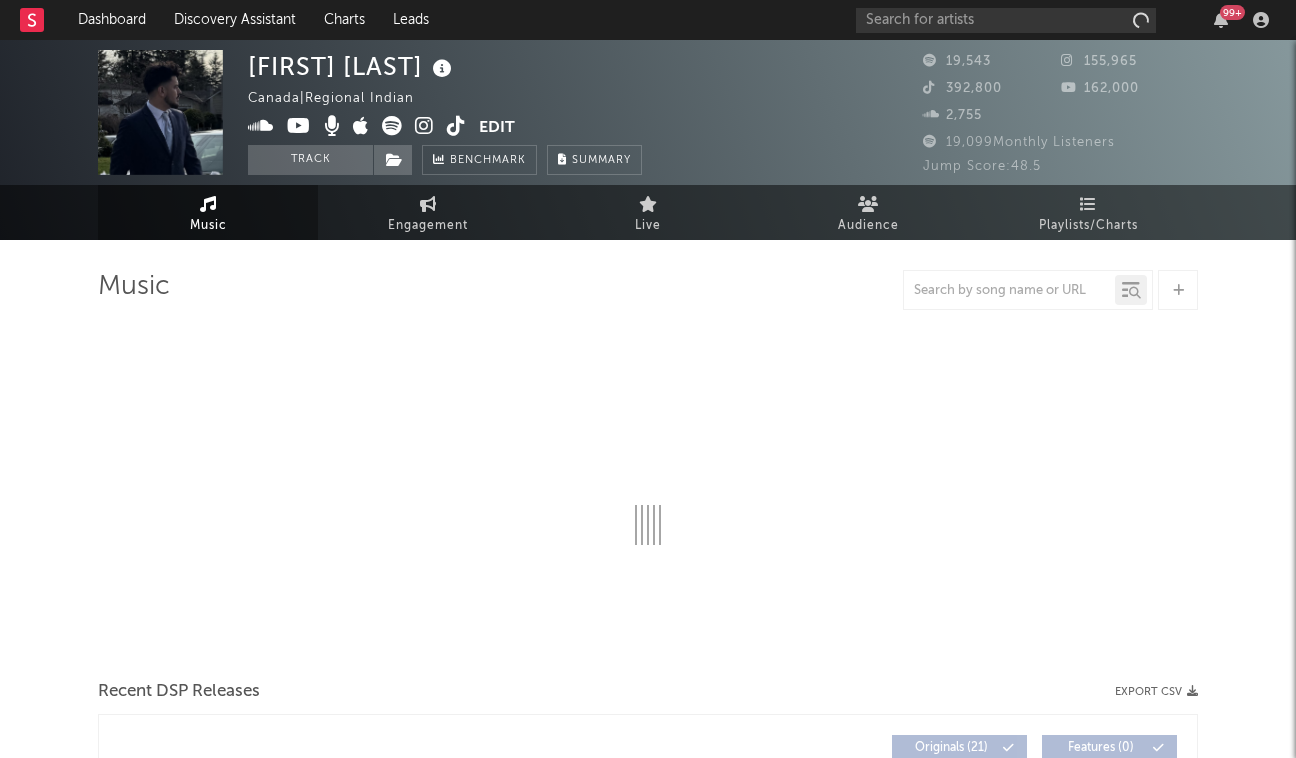 select on "6m" 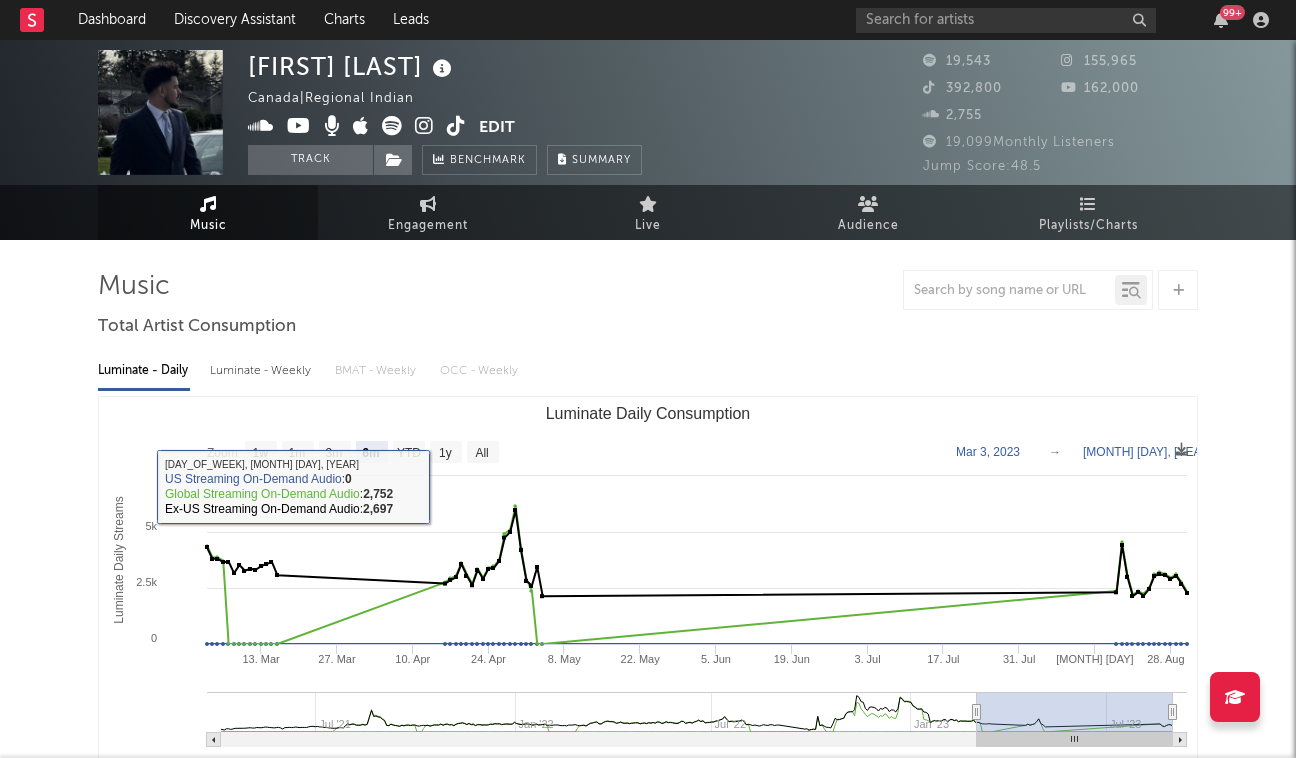 click on "Luminate - Weekly" at bounding box center [262, 371] 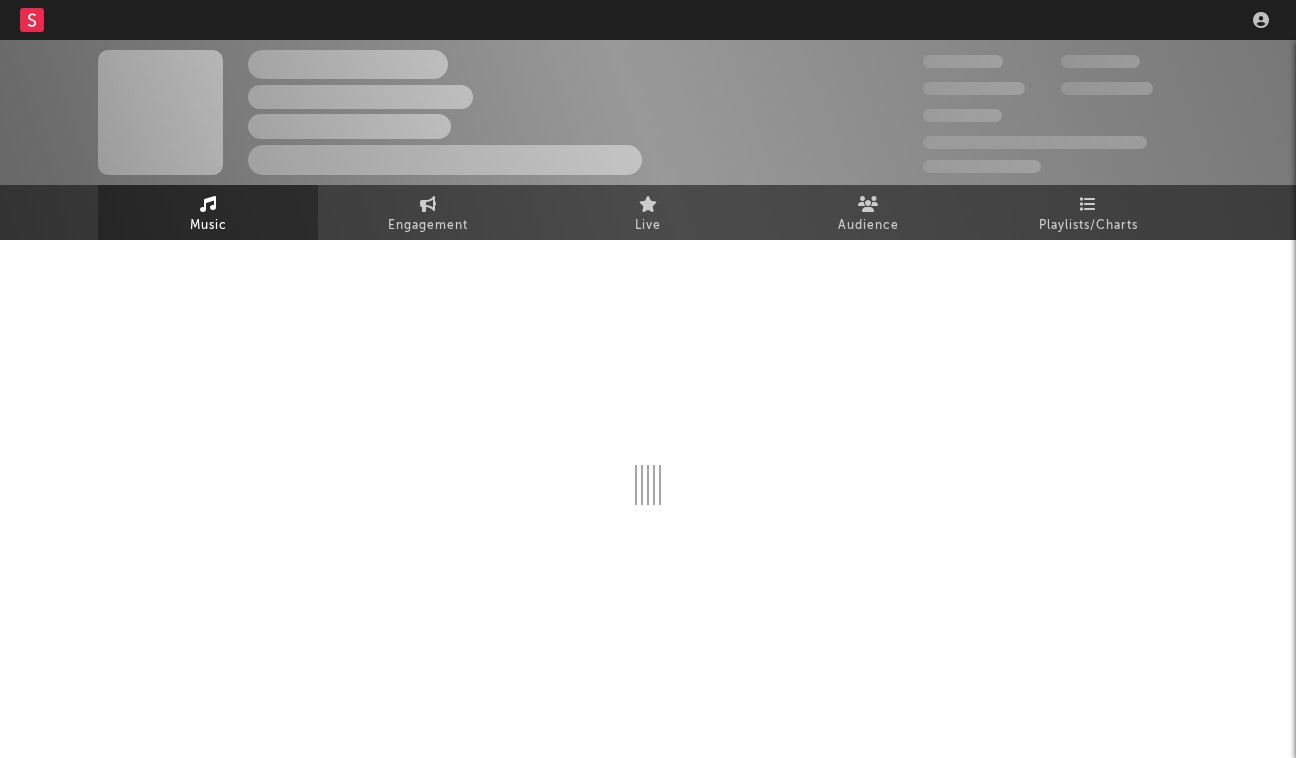 scroll, scrollTop: 0, scrollLeft: 0, axis: both 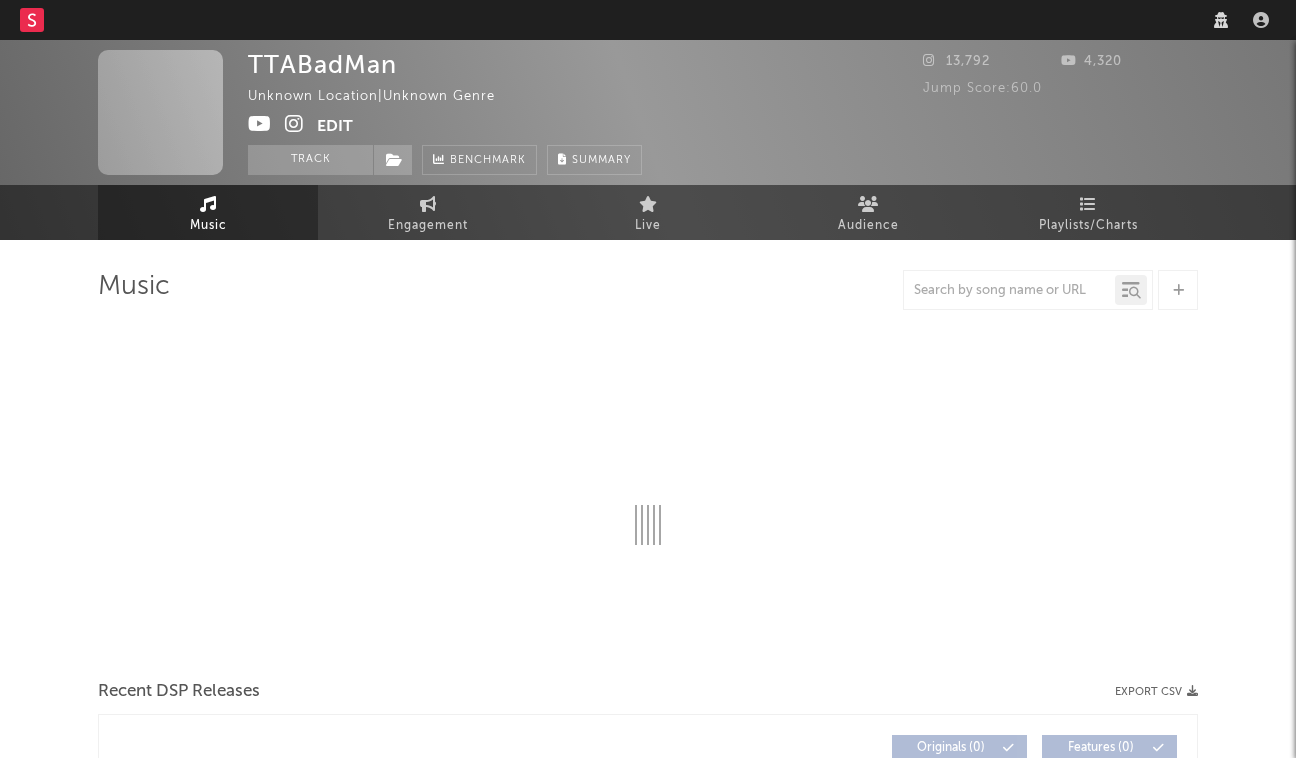select on "1w" 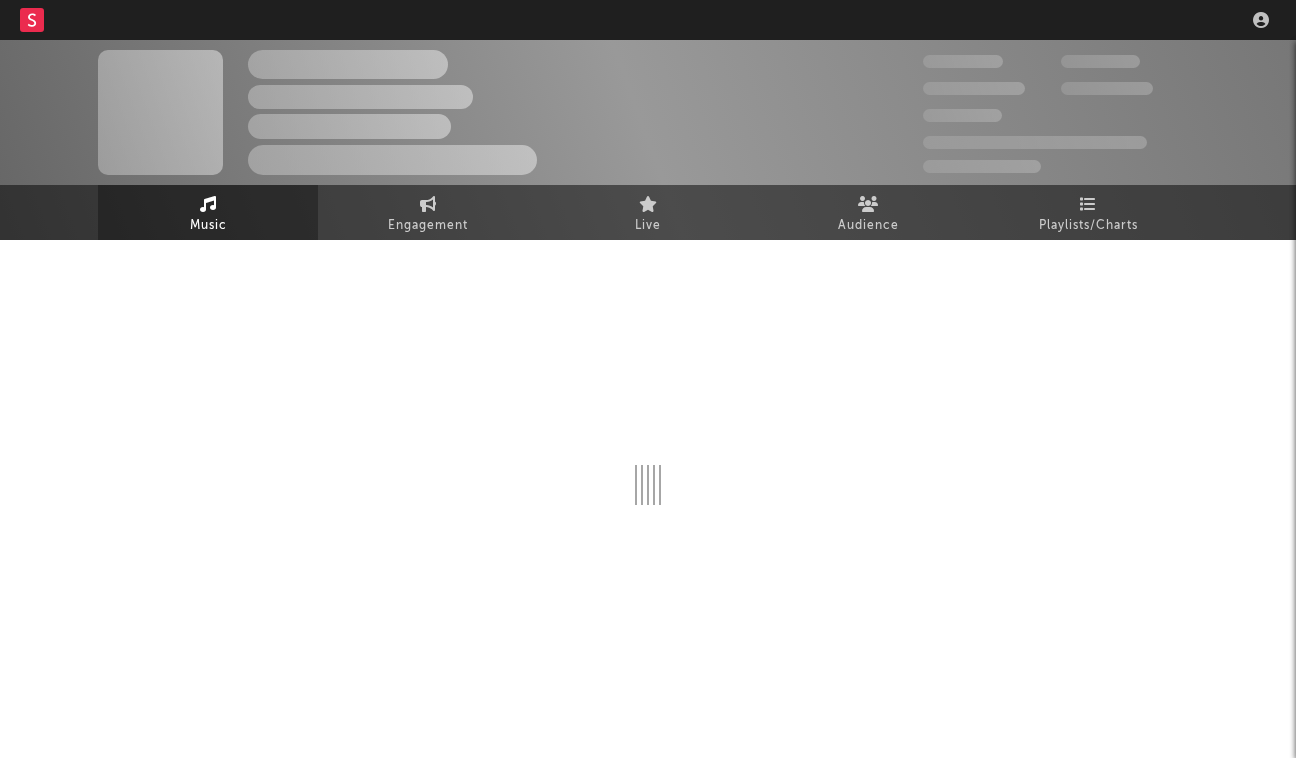 scroll, scrollTop: 0, scrollLeft: 0, axis: both 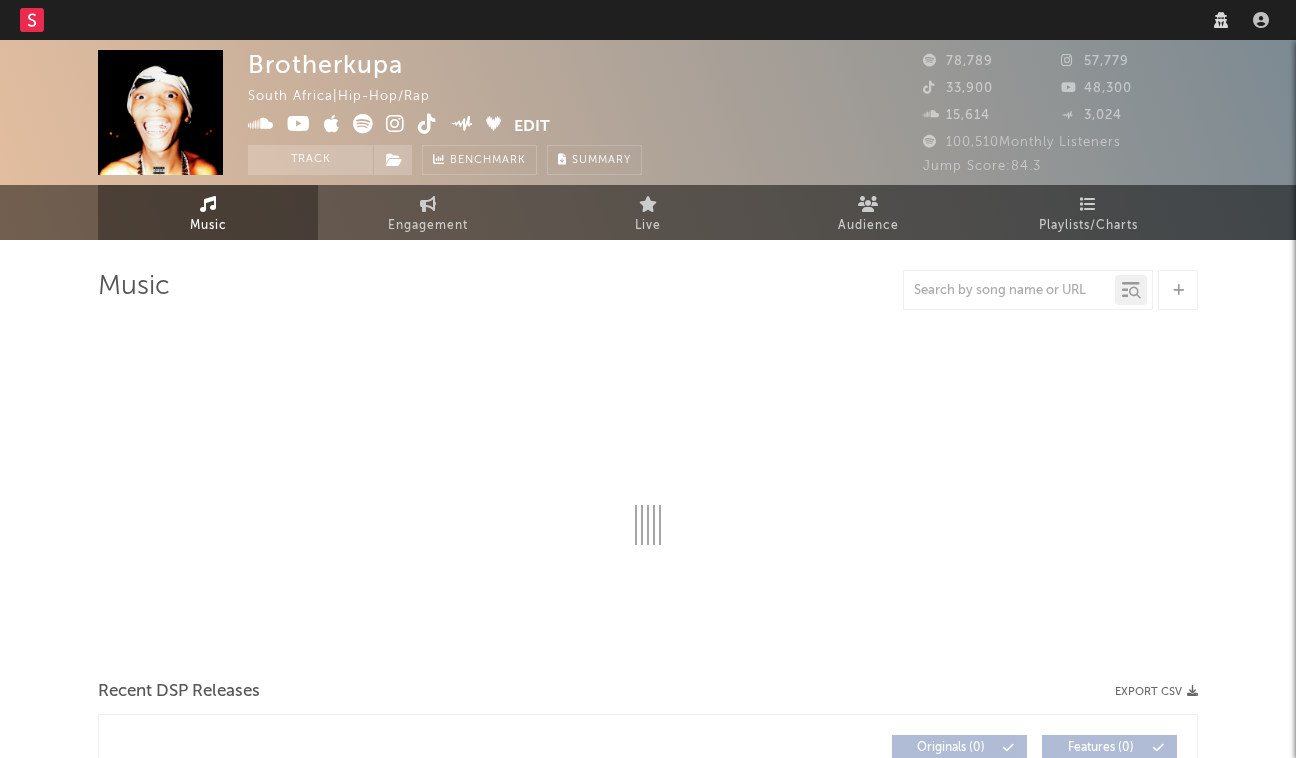 select on "6m" 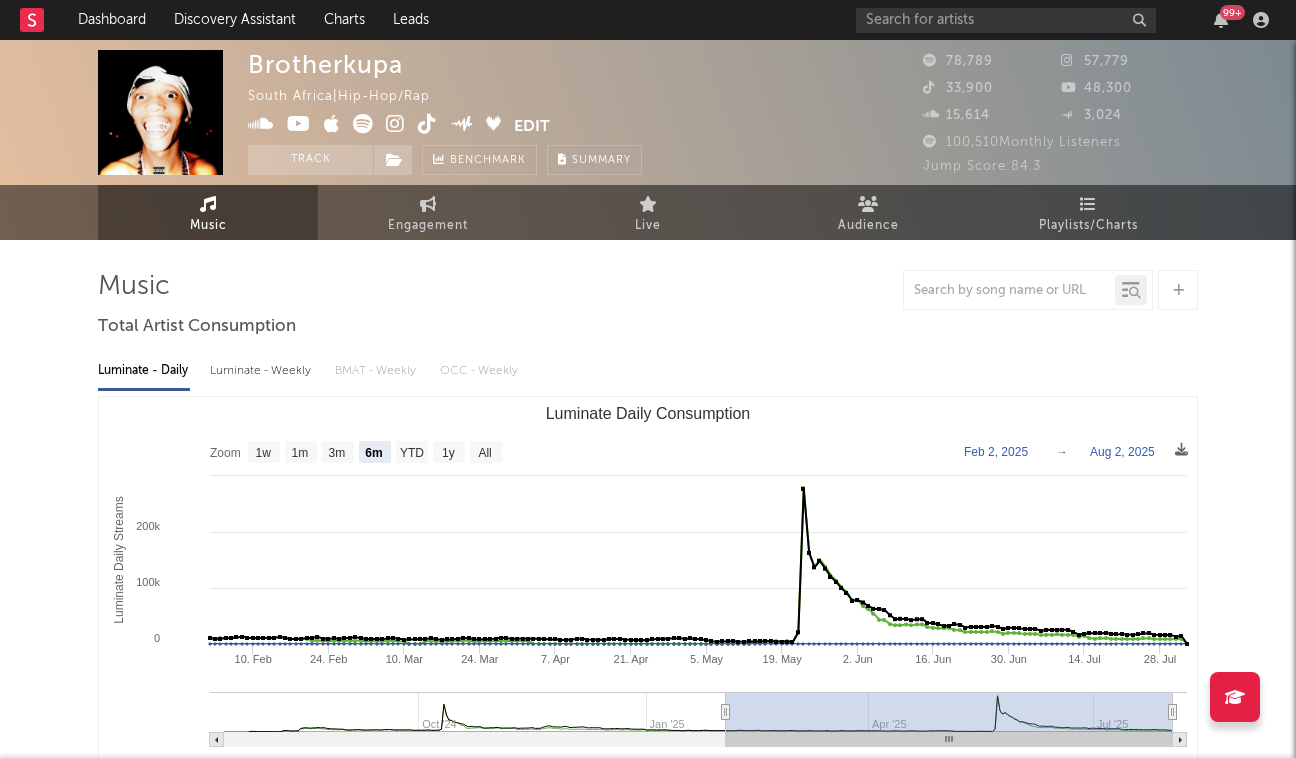 click on "Luminate - Weekly" at bounding box center (262, 371) 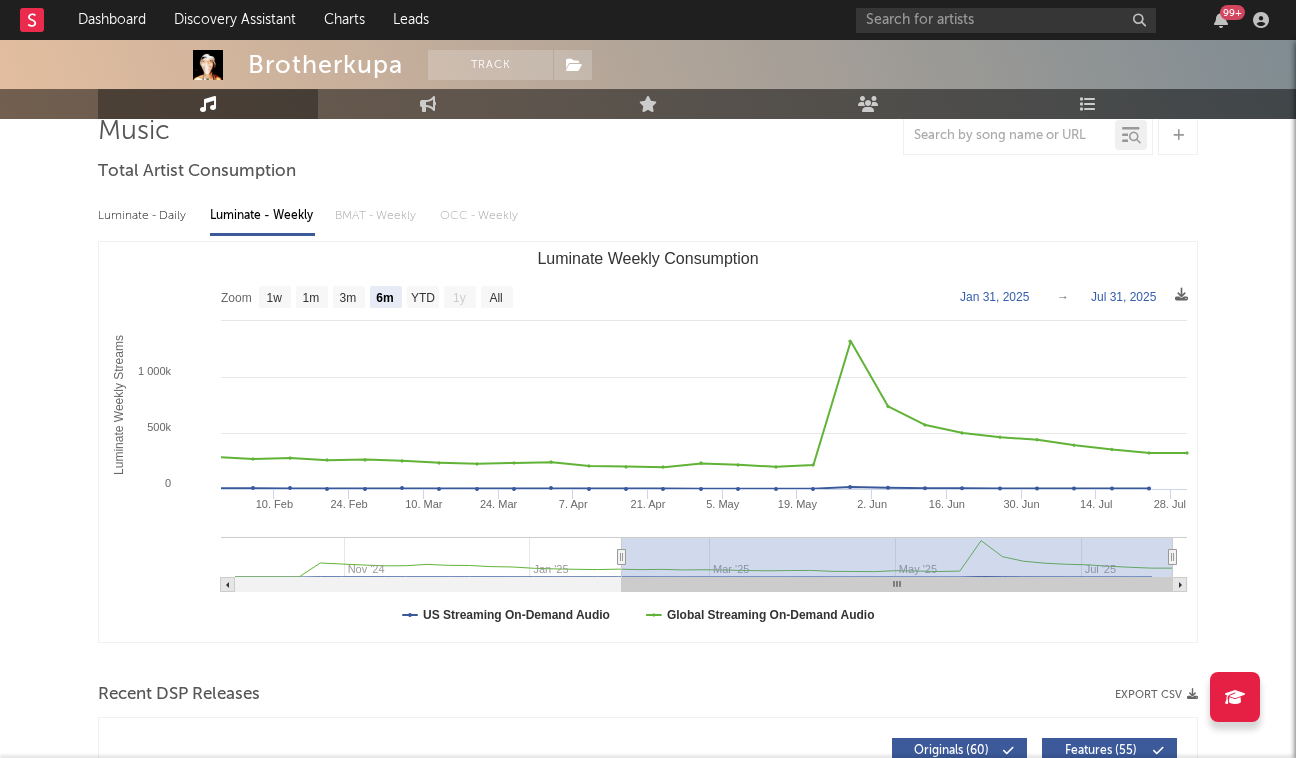 scroll, scrollTop: 74, scrollLeft: 0, axis: vertical 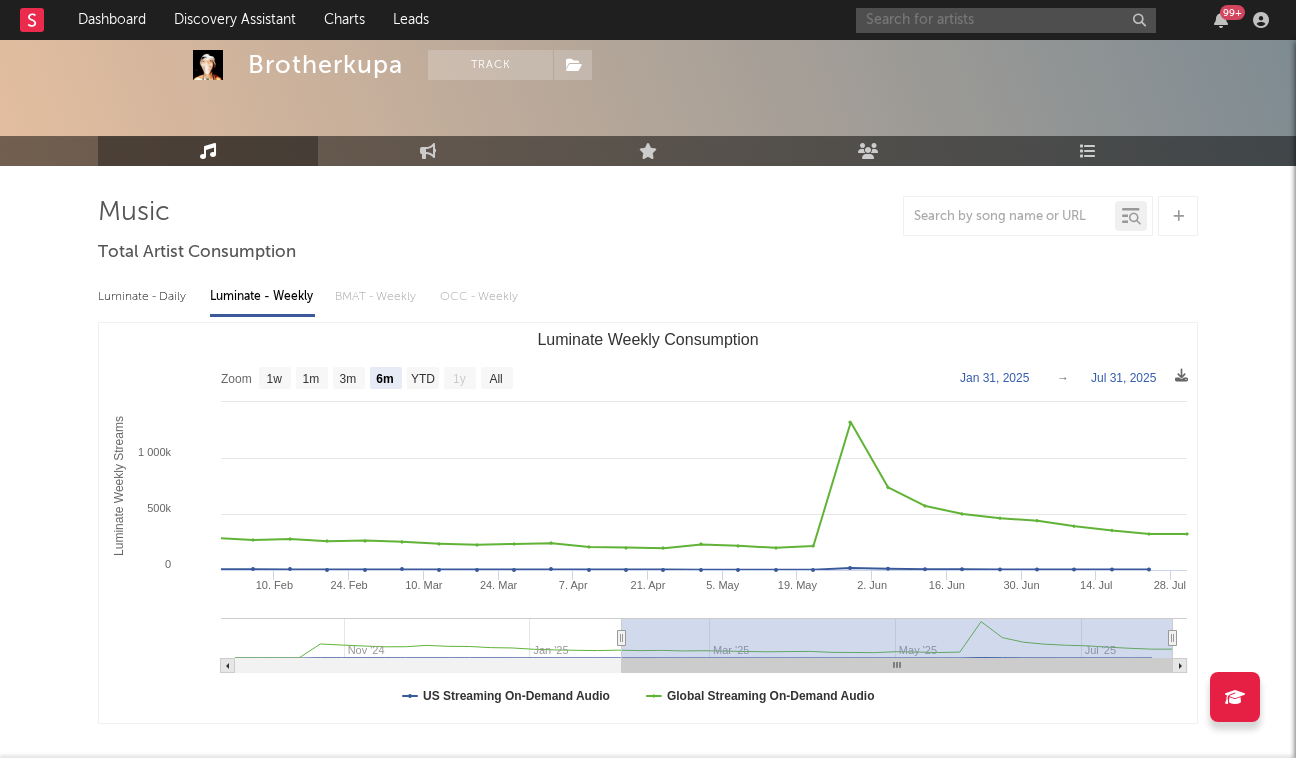 click at bounding box center (1006, 20) 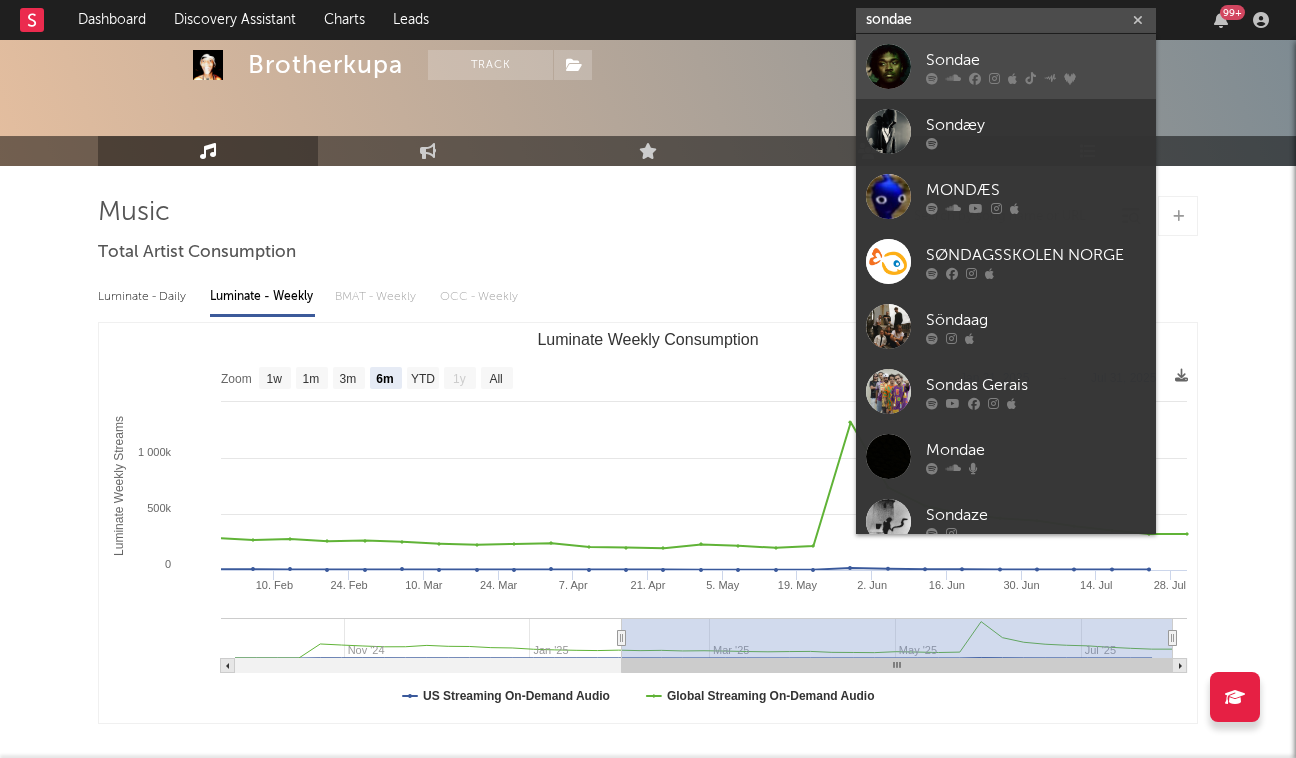 type on "sundae" 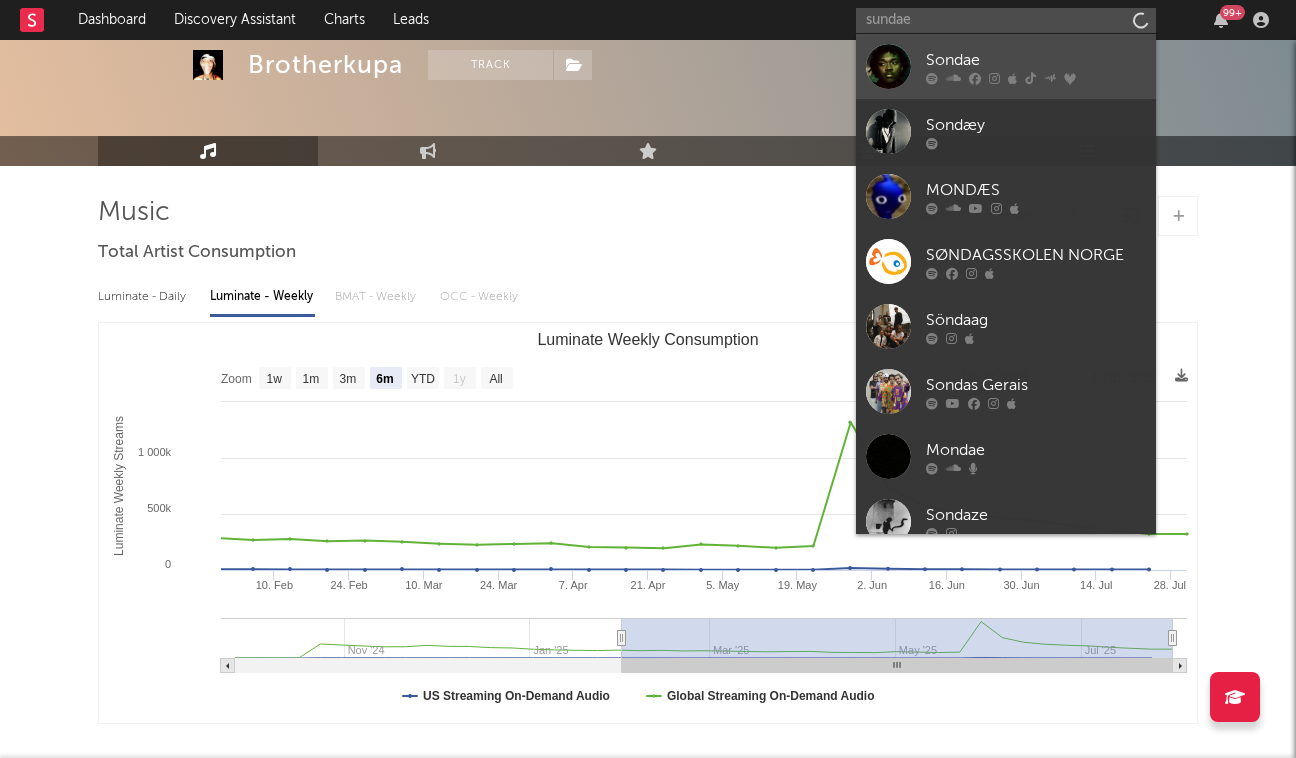 drag, startPoint x: 935, startPoint y: 56, endPoint x: 978, endPoint y: 80, distance: 49.24429 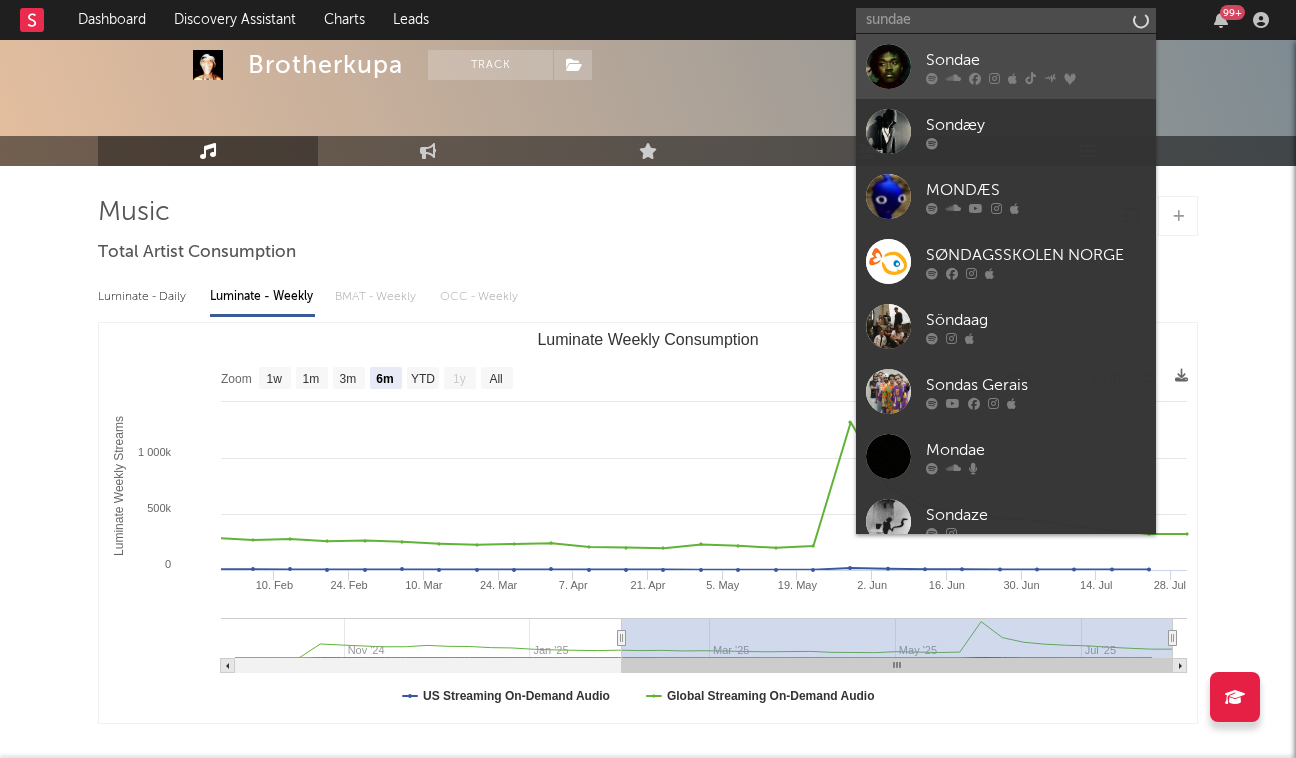 click at bounding box center (975, 78) 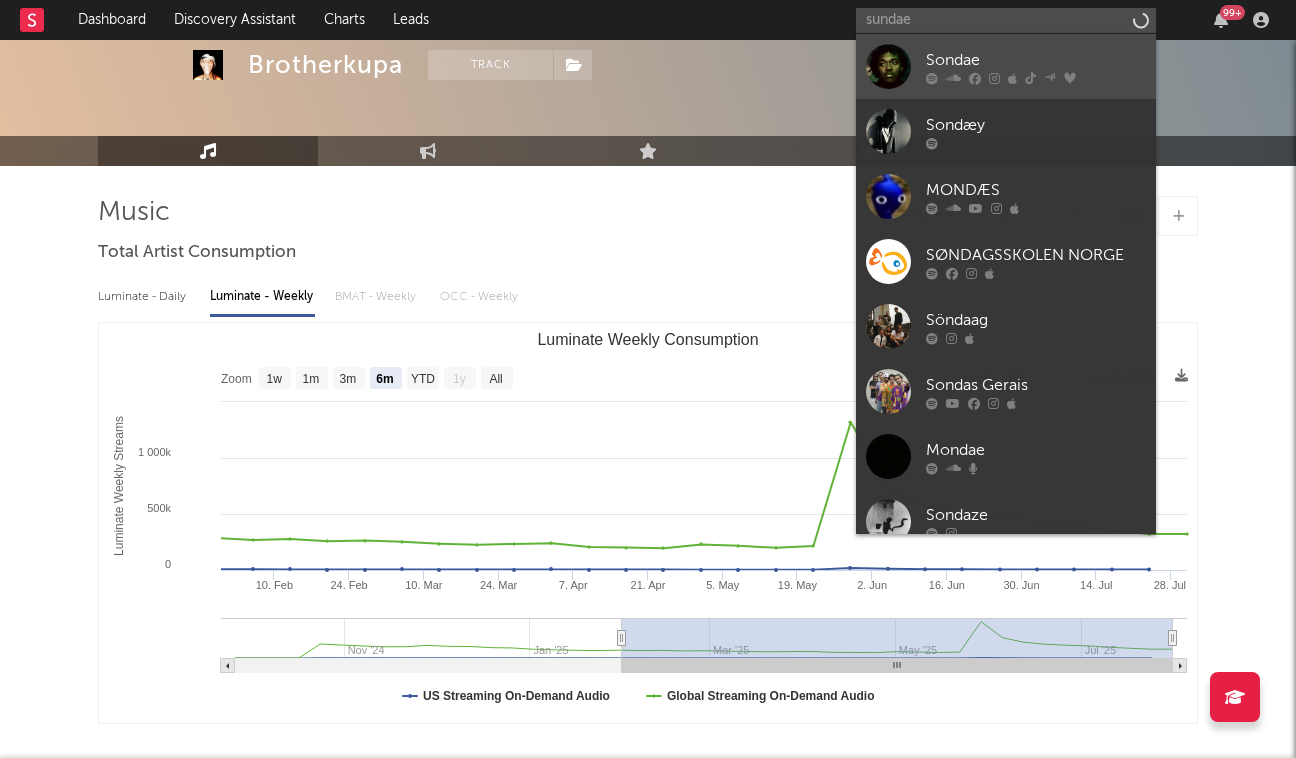 type 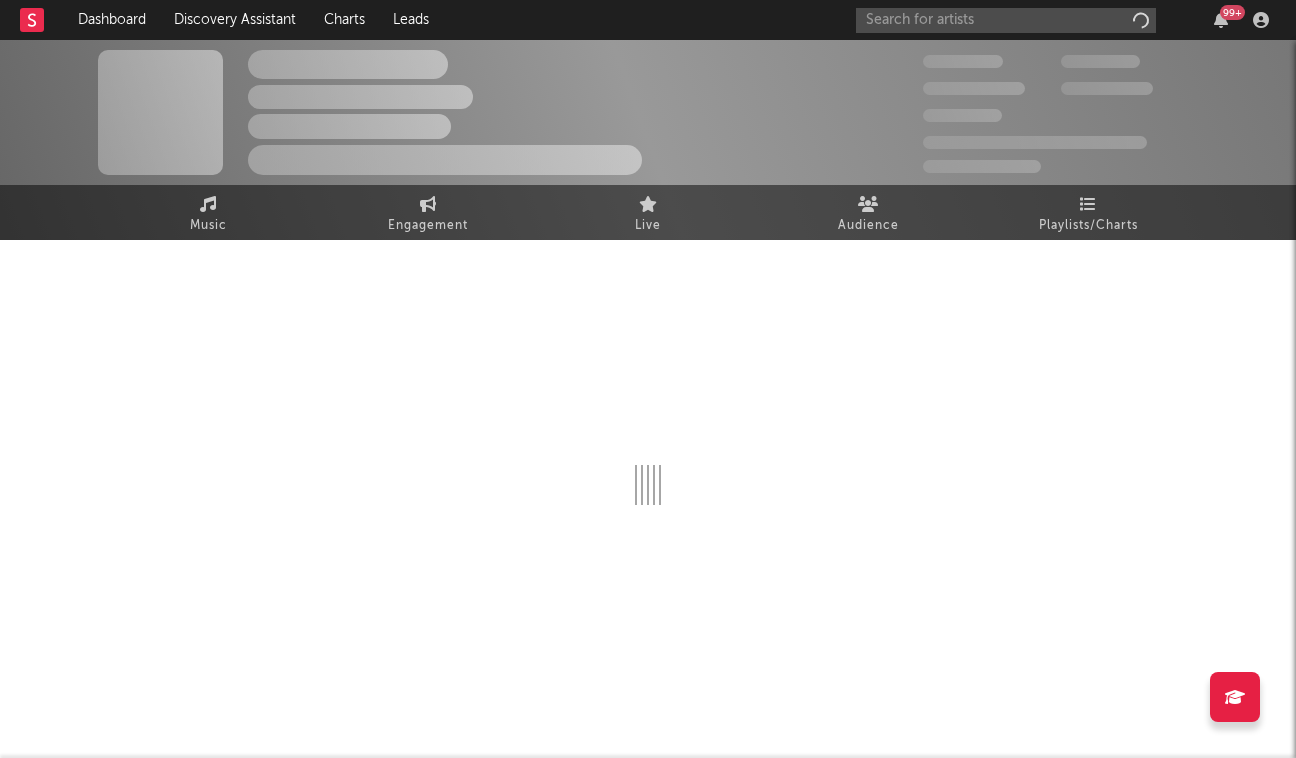 scroll, scrollTop: 0, scrollLeft: 0, axis: both 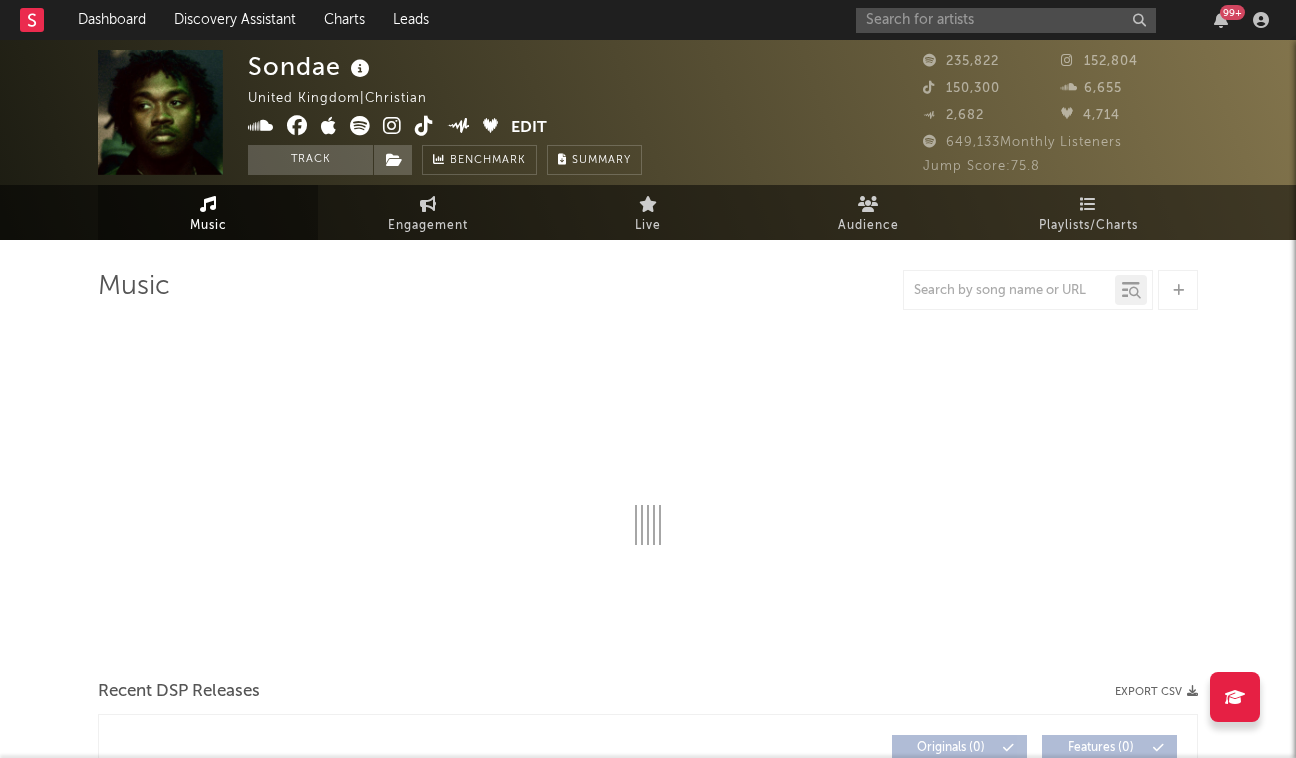 select on "6m" 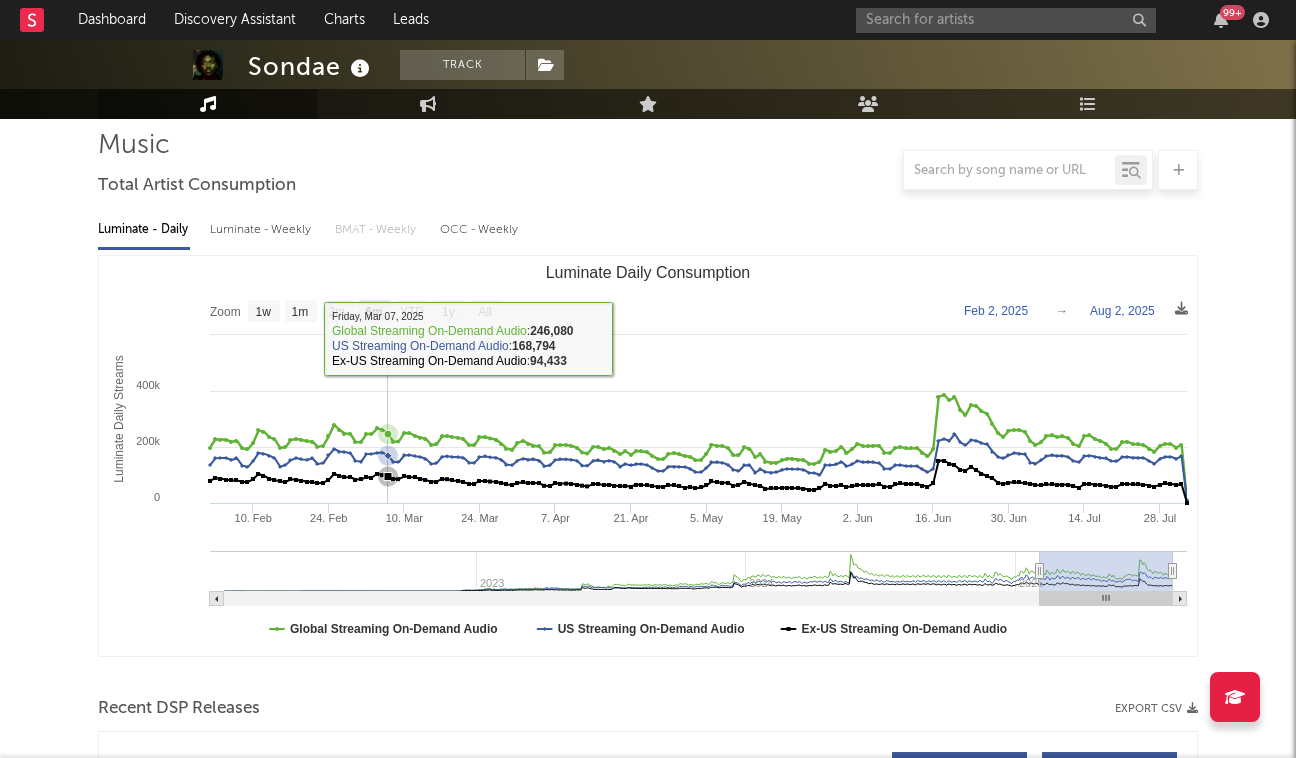 scroll, scrollTop: 140, scrollLeft: 0, axis: vertical 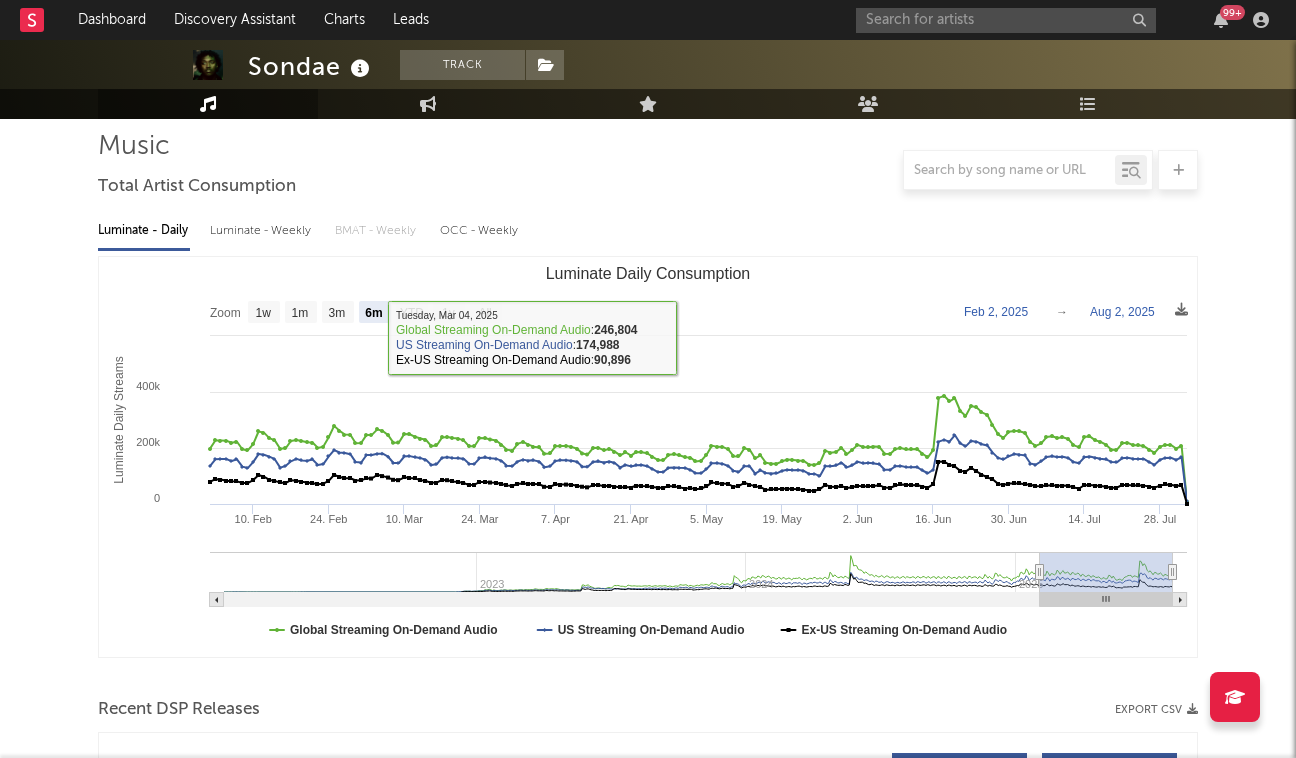 click on "Luminate - Weekly" at bounding box center (262, 231) 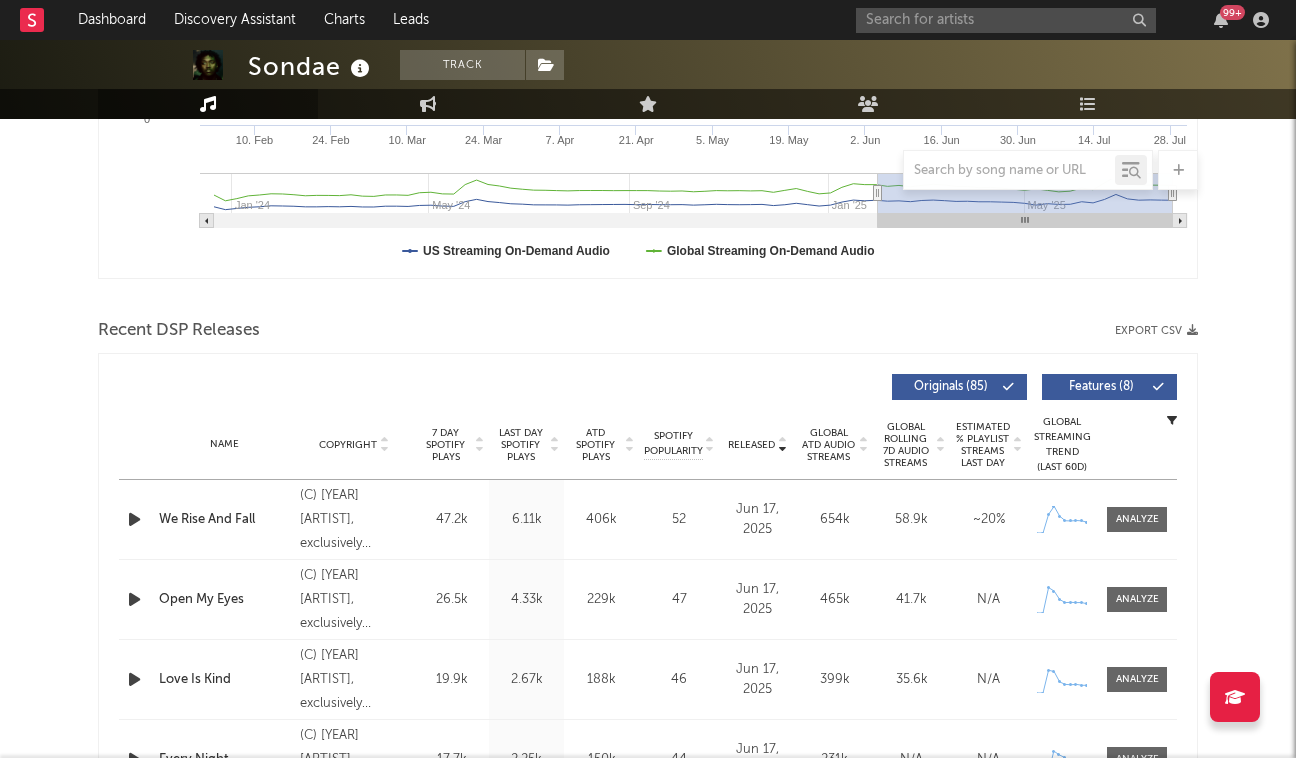scroll, scrollTop: 0, scrollLeft: 0, axis: both 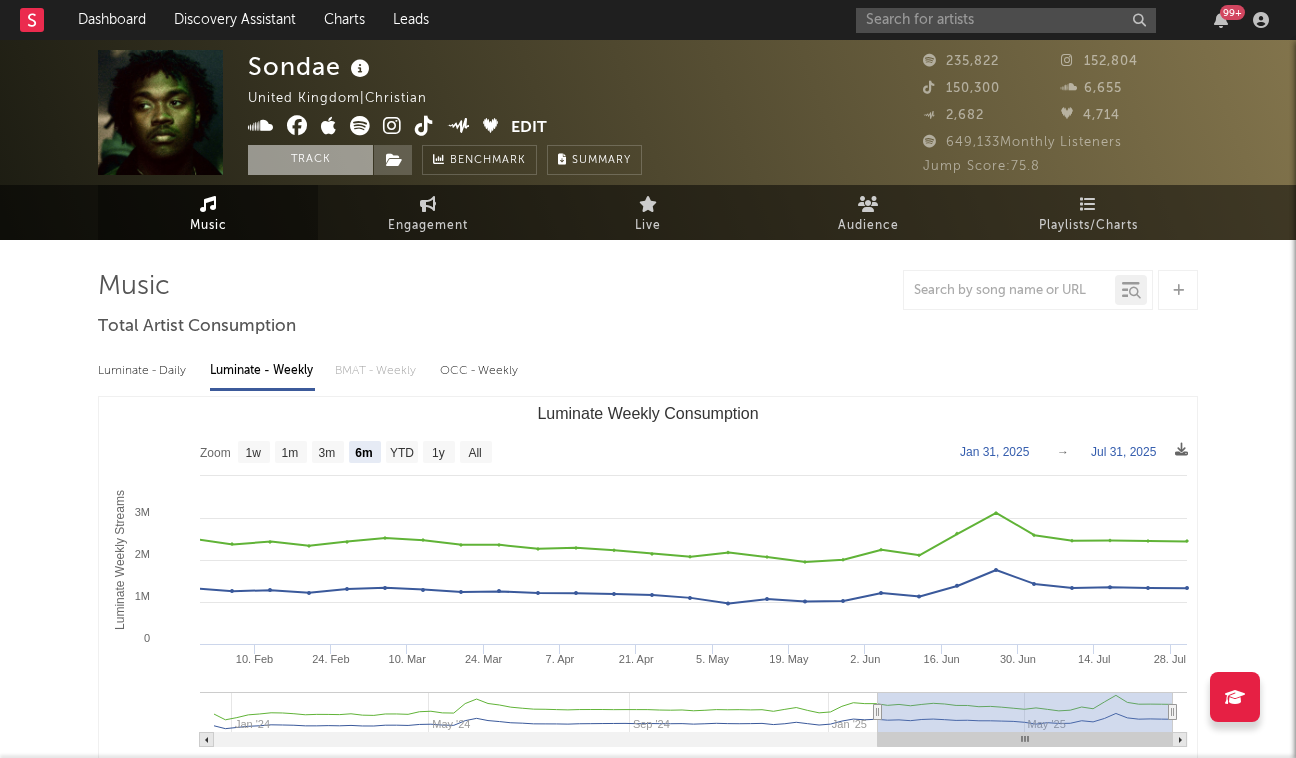 click on "Track" at bounding box center [310, 160] 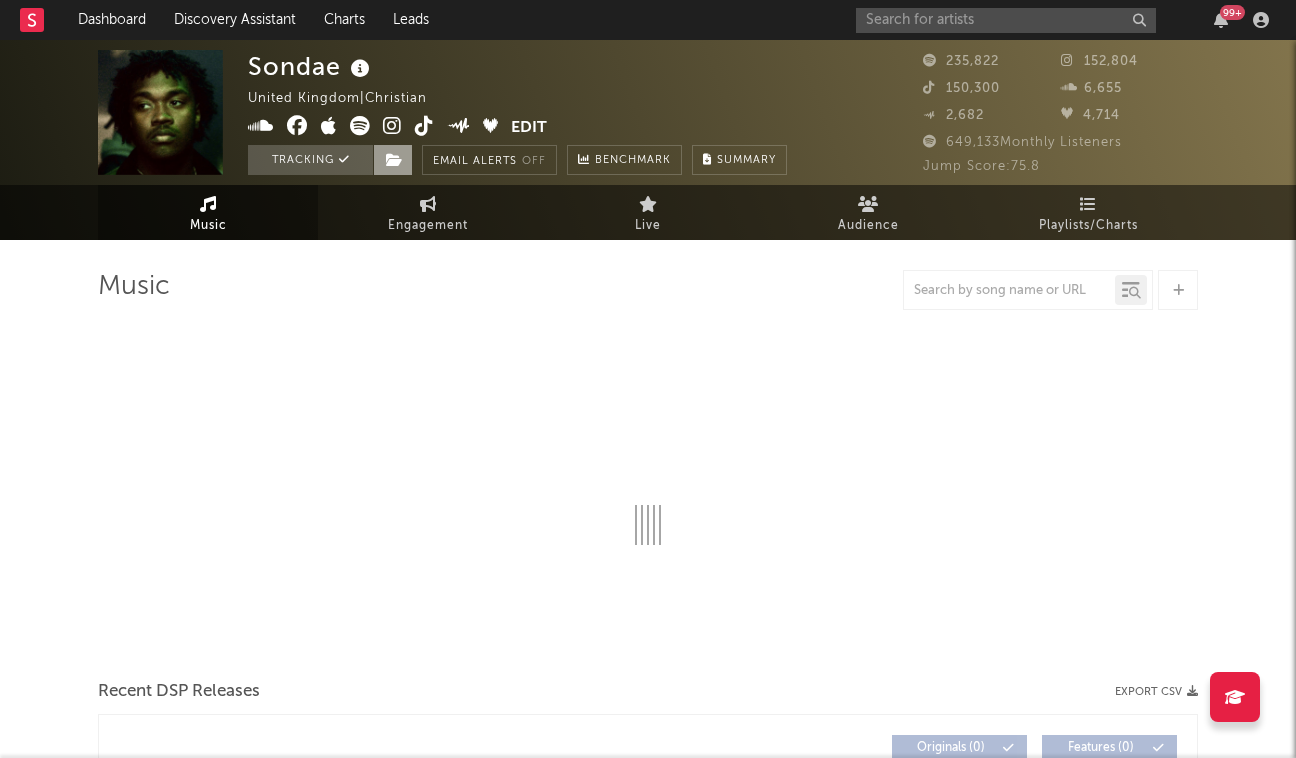 click at bounding box center (393, 160) 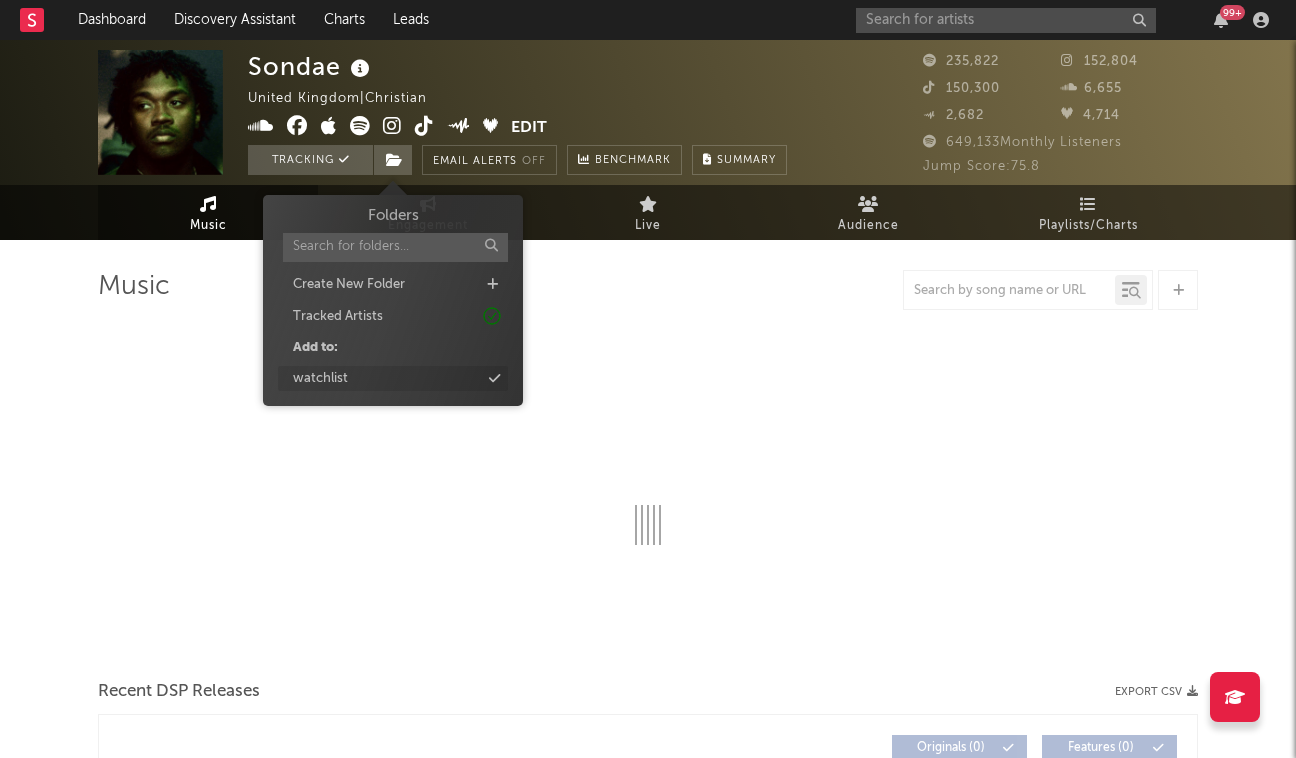 click on "watchlist" at bounding box center [393, 379] 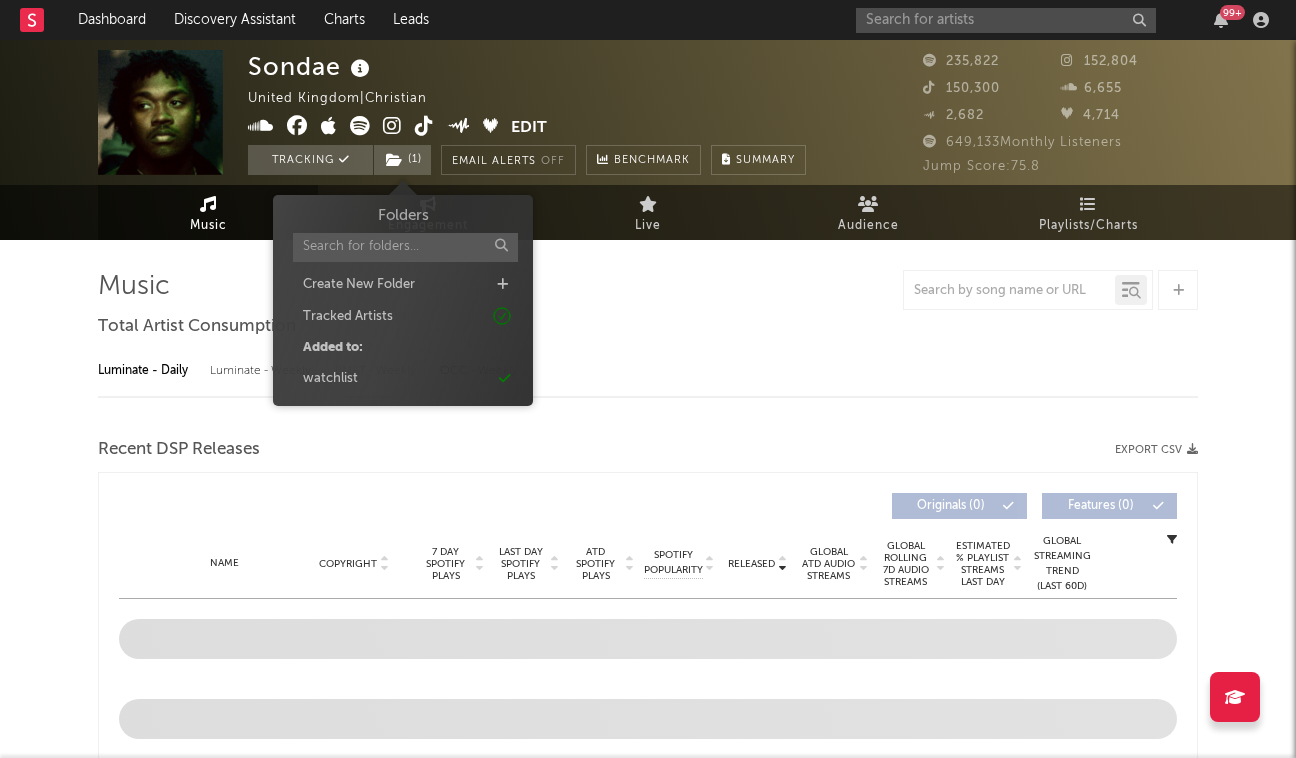 select on "6m" 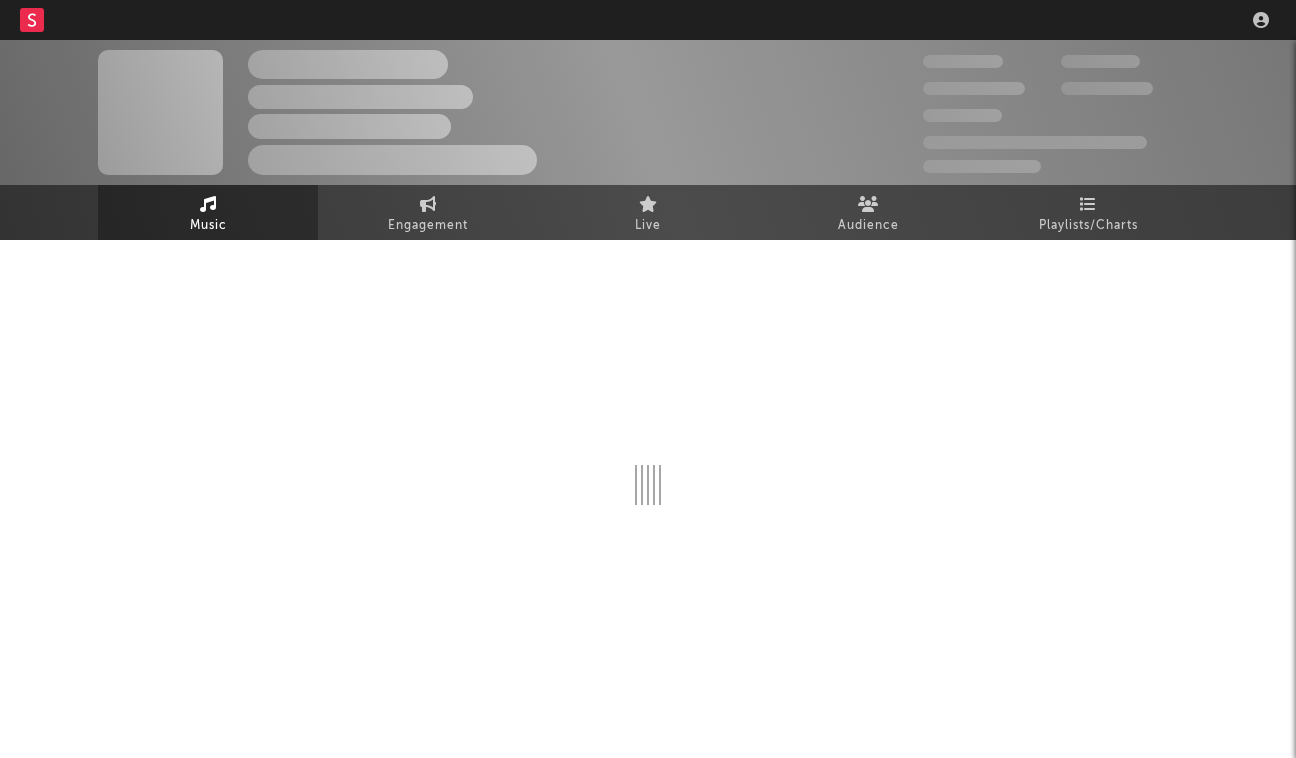 scroll, scrollTop: 0, scrollLeft: 0, axis: both 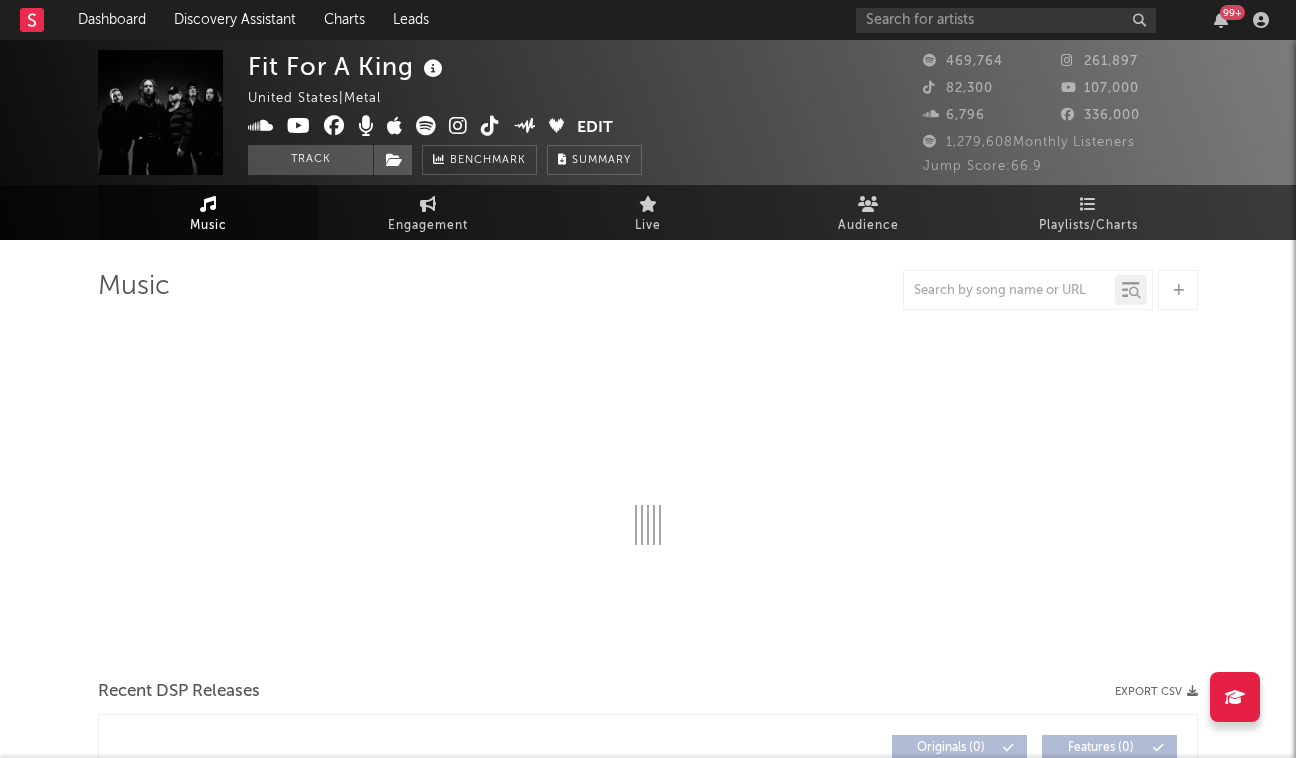 select on "6m" 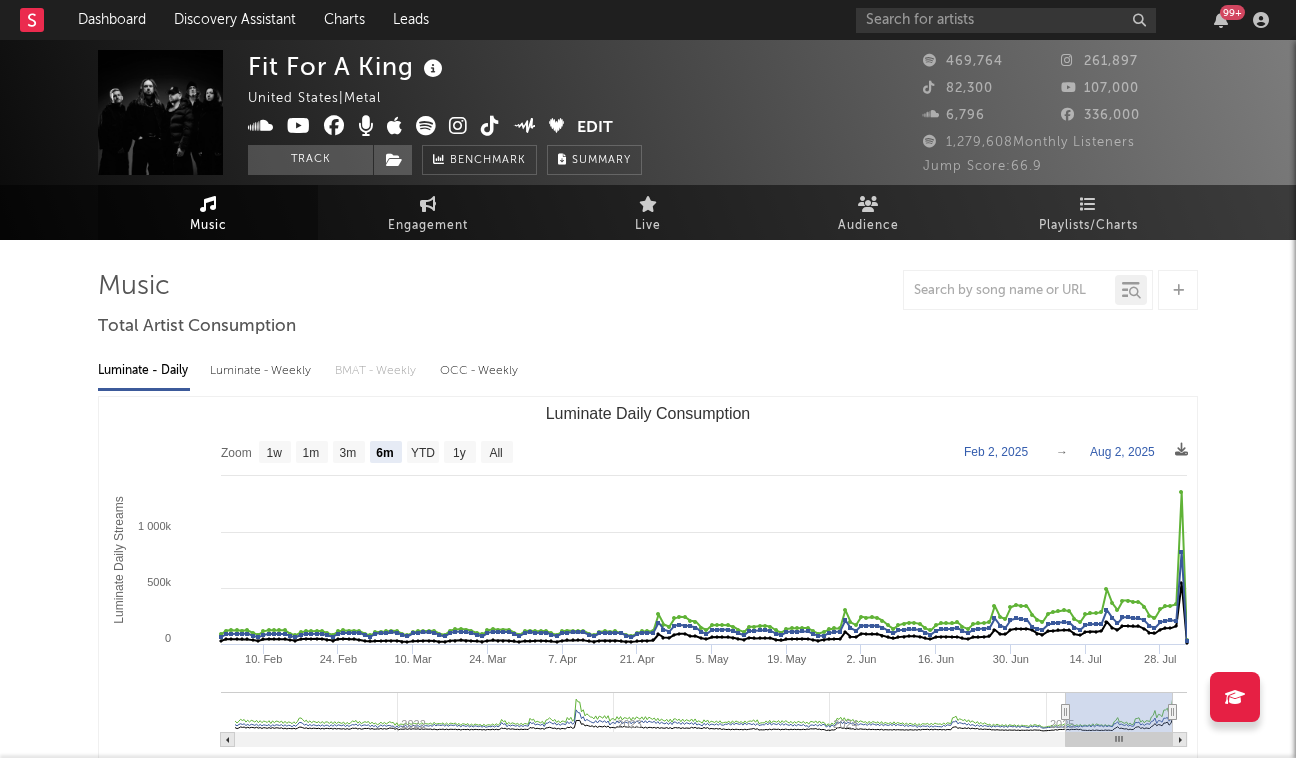 click on "Luminate - Weekly" at bounding box center [262, 371] 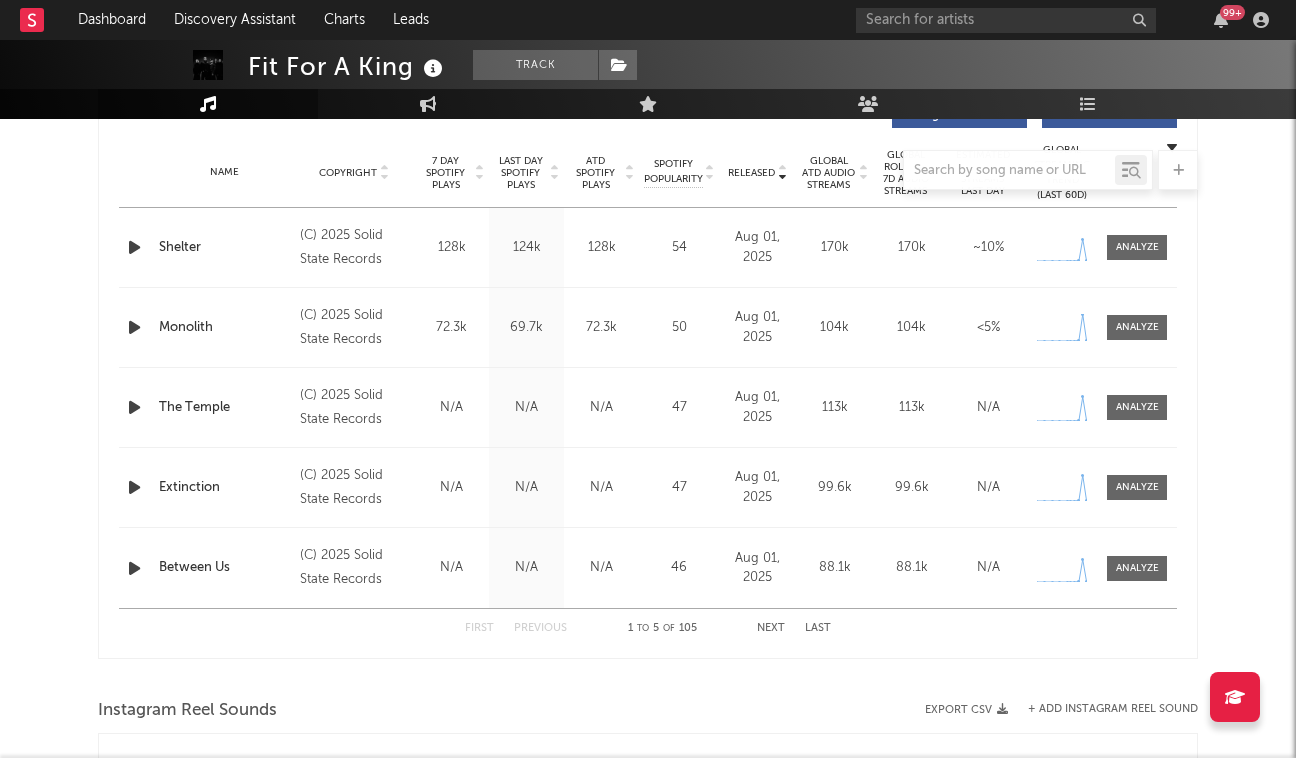 scroll, scrollTop: 794, scrollLeft: 0, axis: vertical 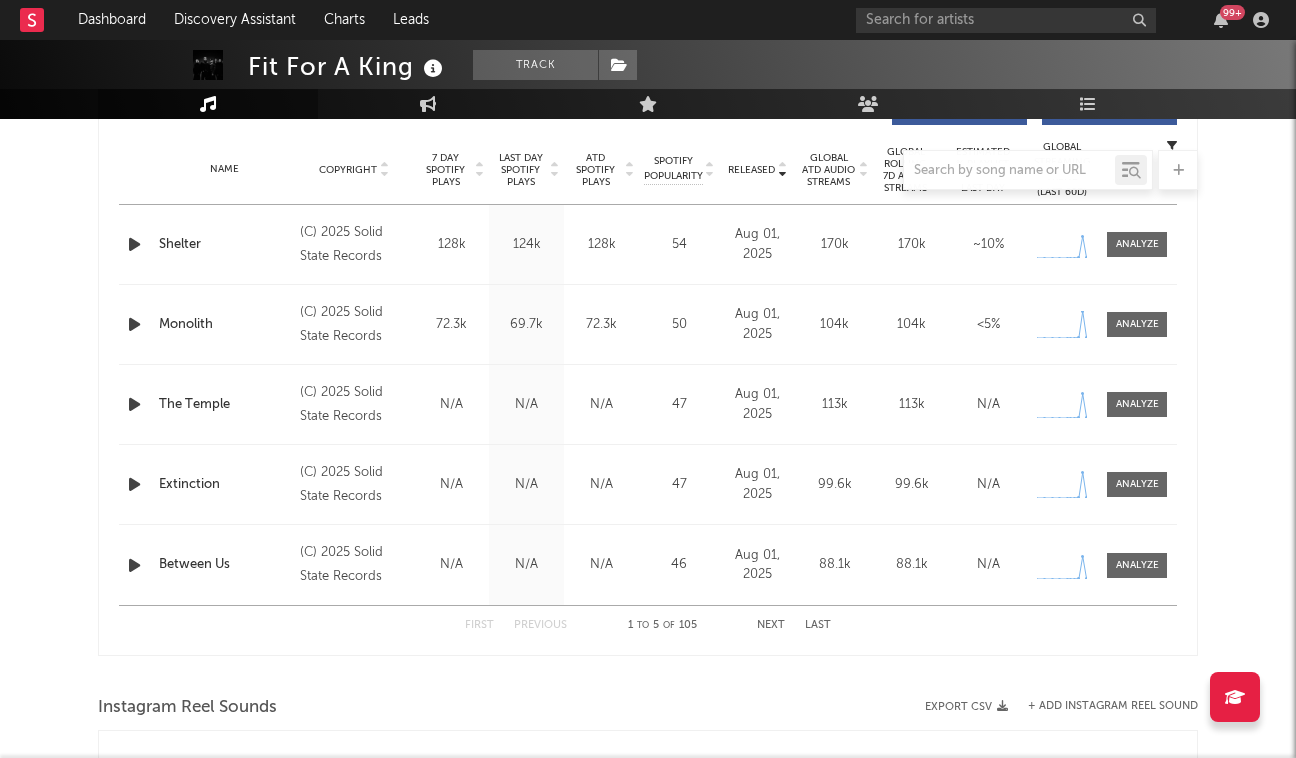 click on "Next" at bounding box center (771, 625) 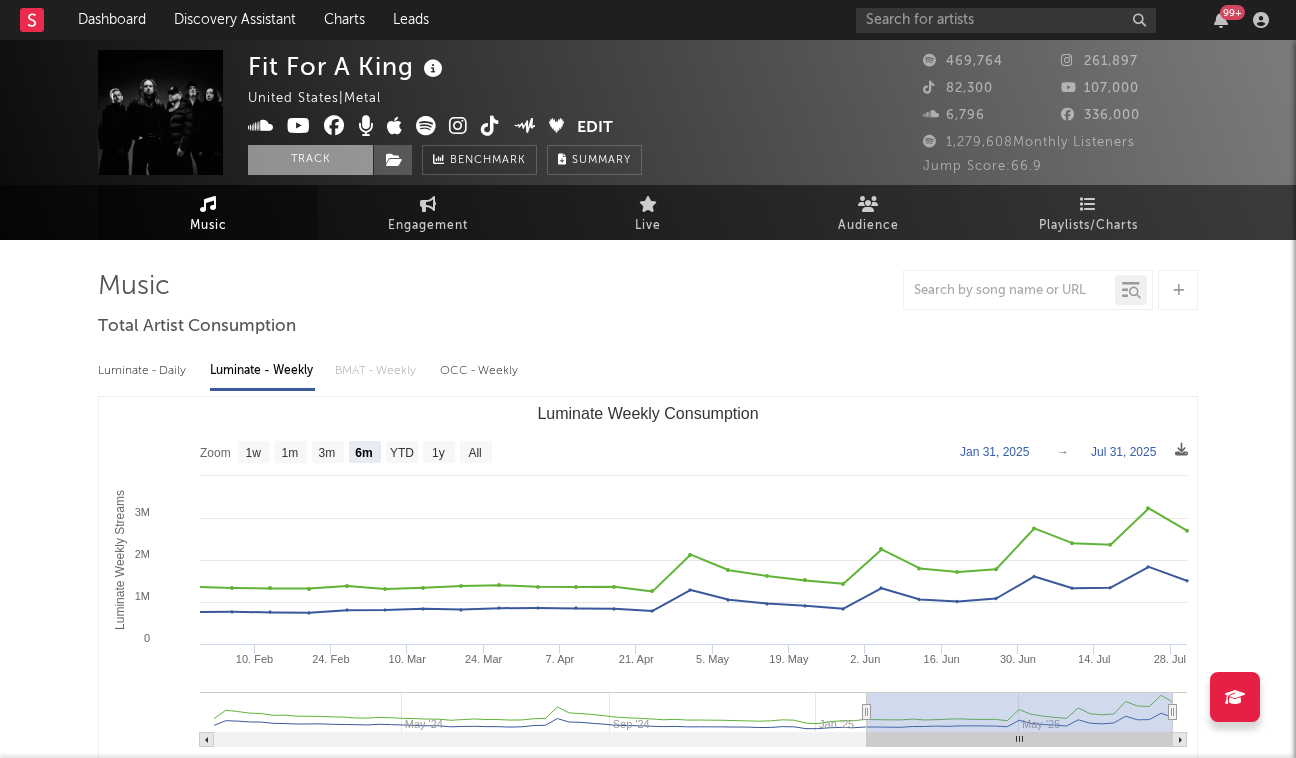 scroll, scrollTop: 0, scrollLeft: 0, axis: both 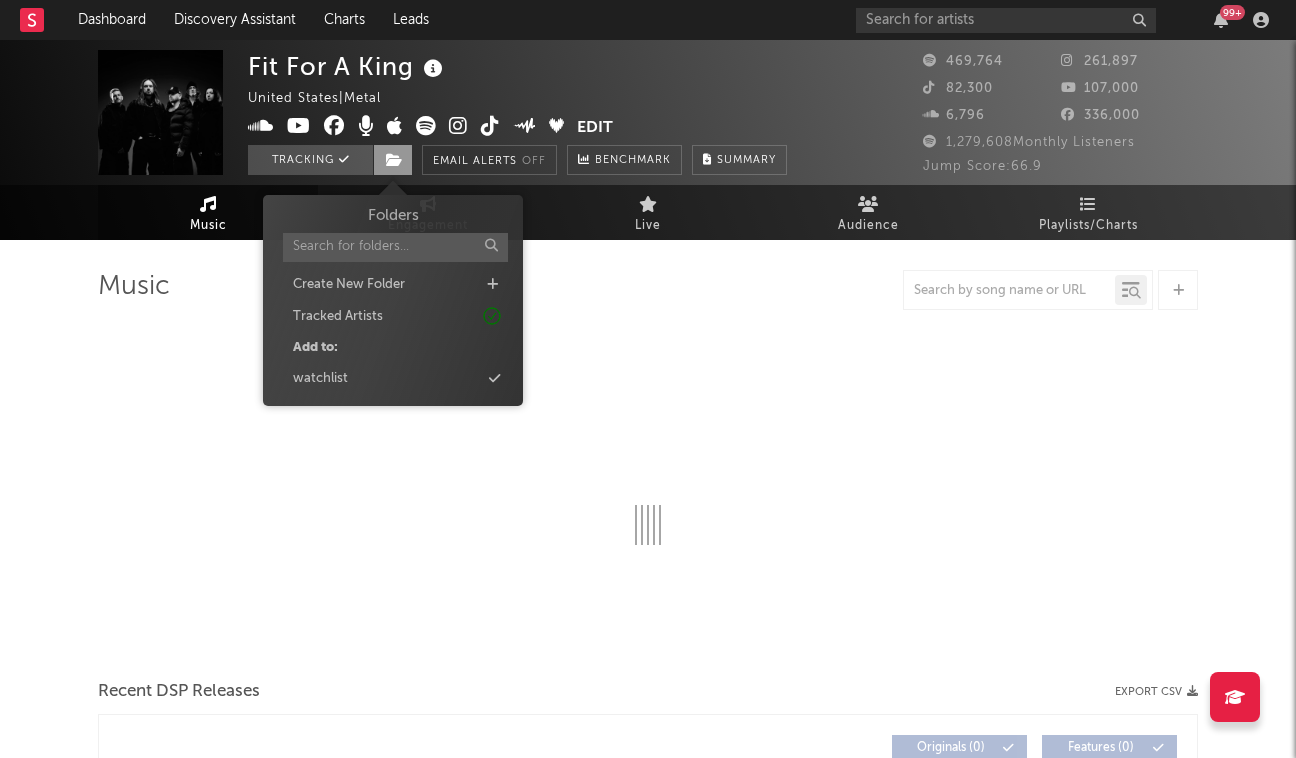 click at bounding box center (393, 160) 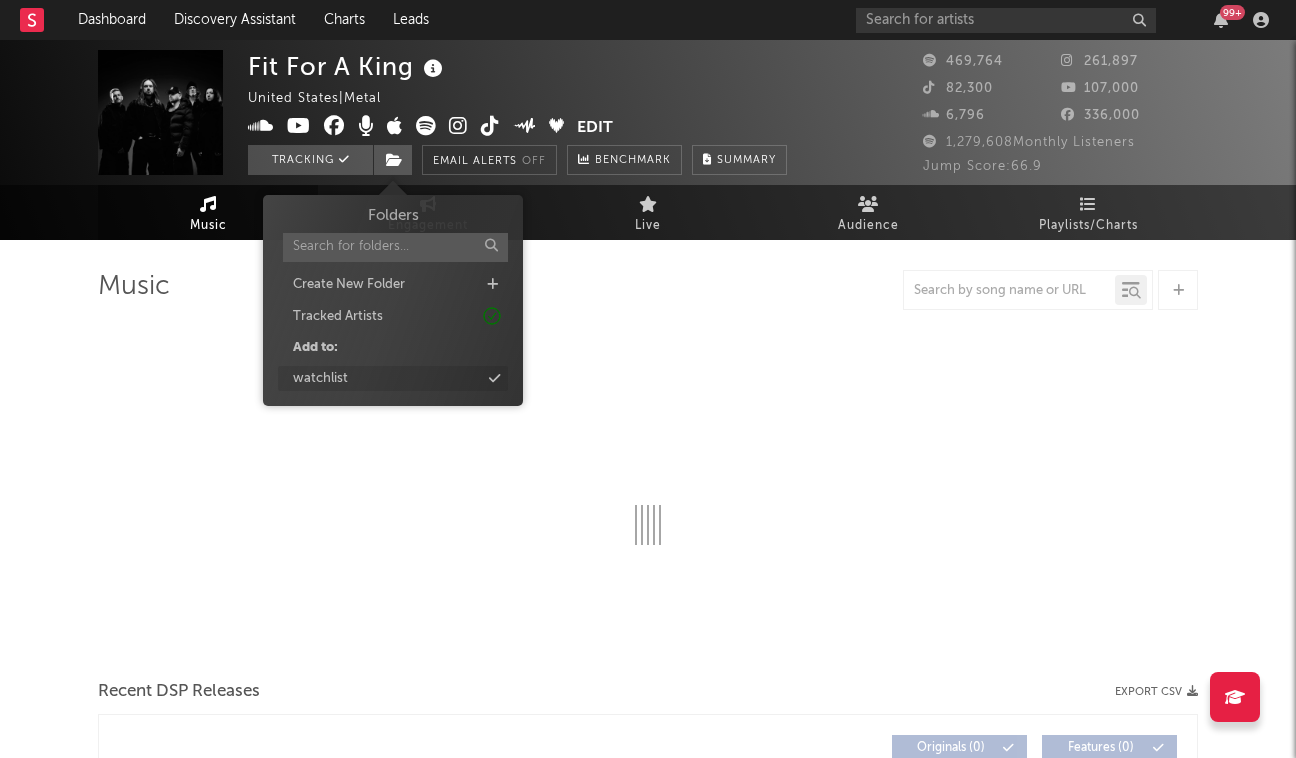 click on "watchlist" at bounding box center (393, 379) 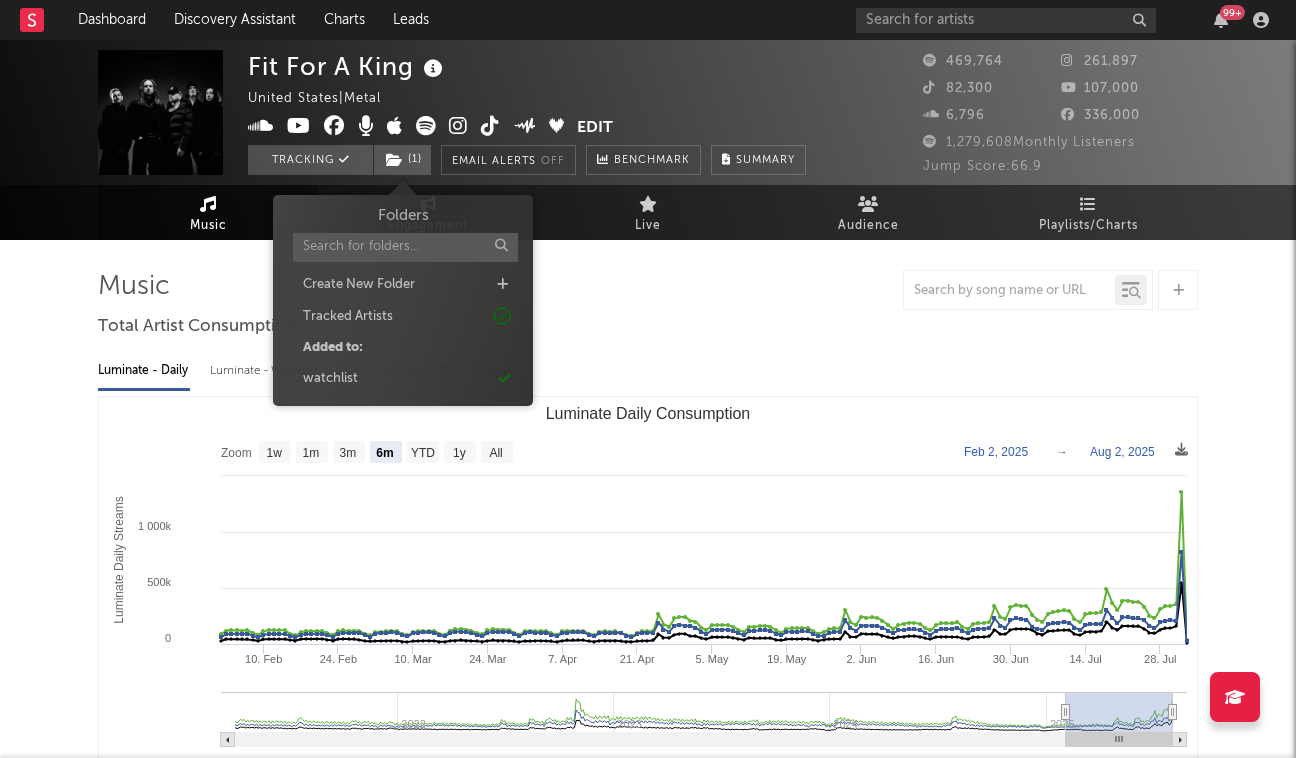 click at bounding box center (648, 290) 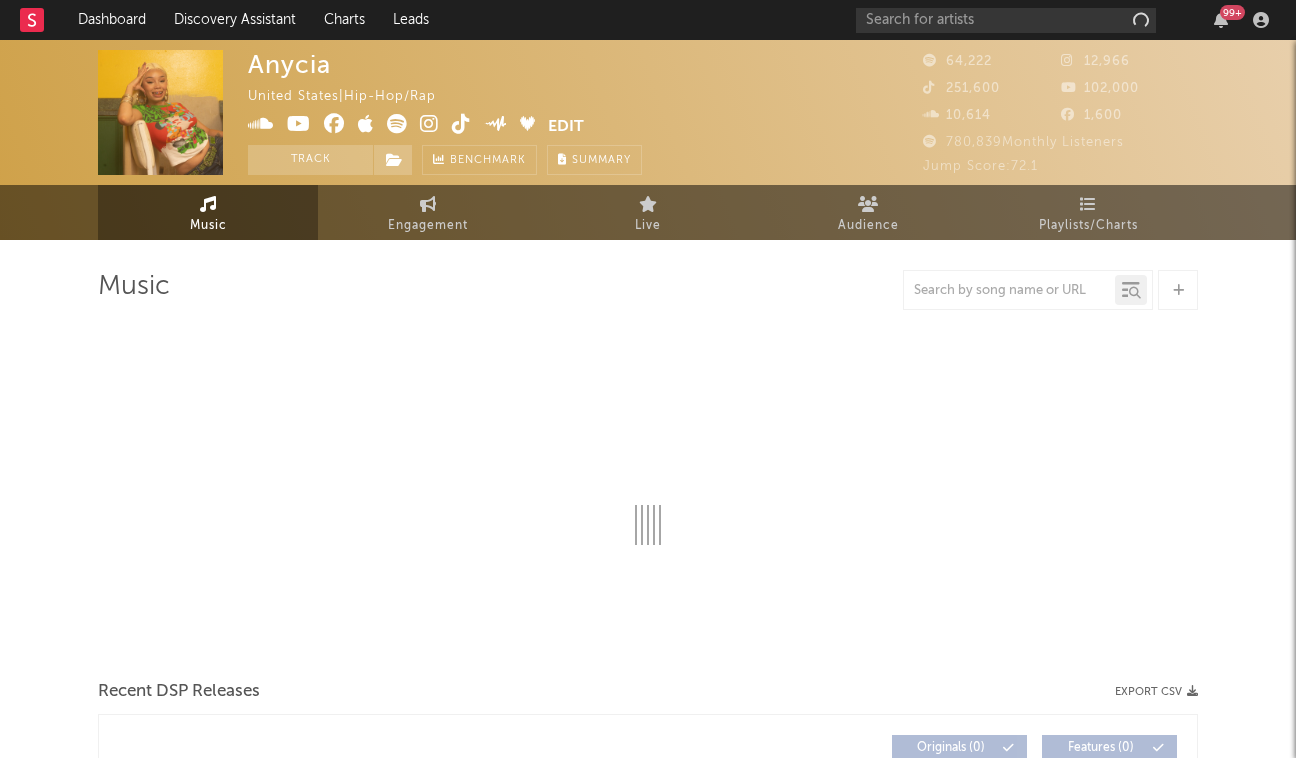 scroll, scrollTop: 4, scrollLeft: 0, axis: vertical 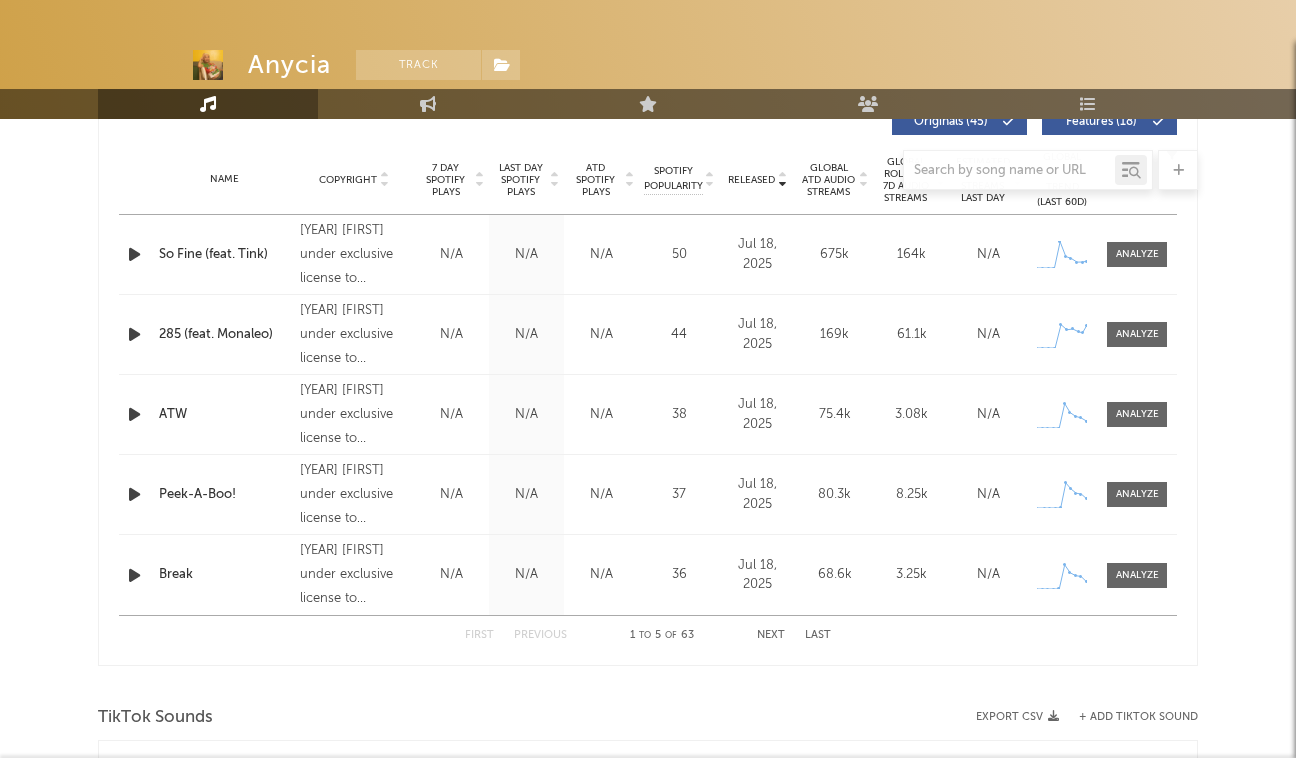 select on "6m" 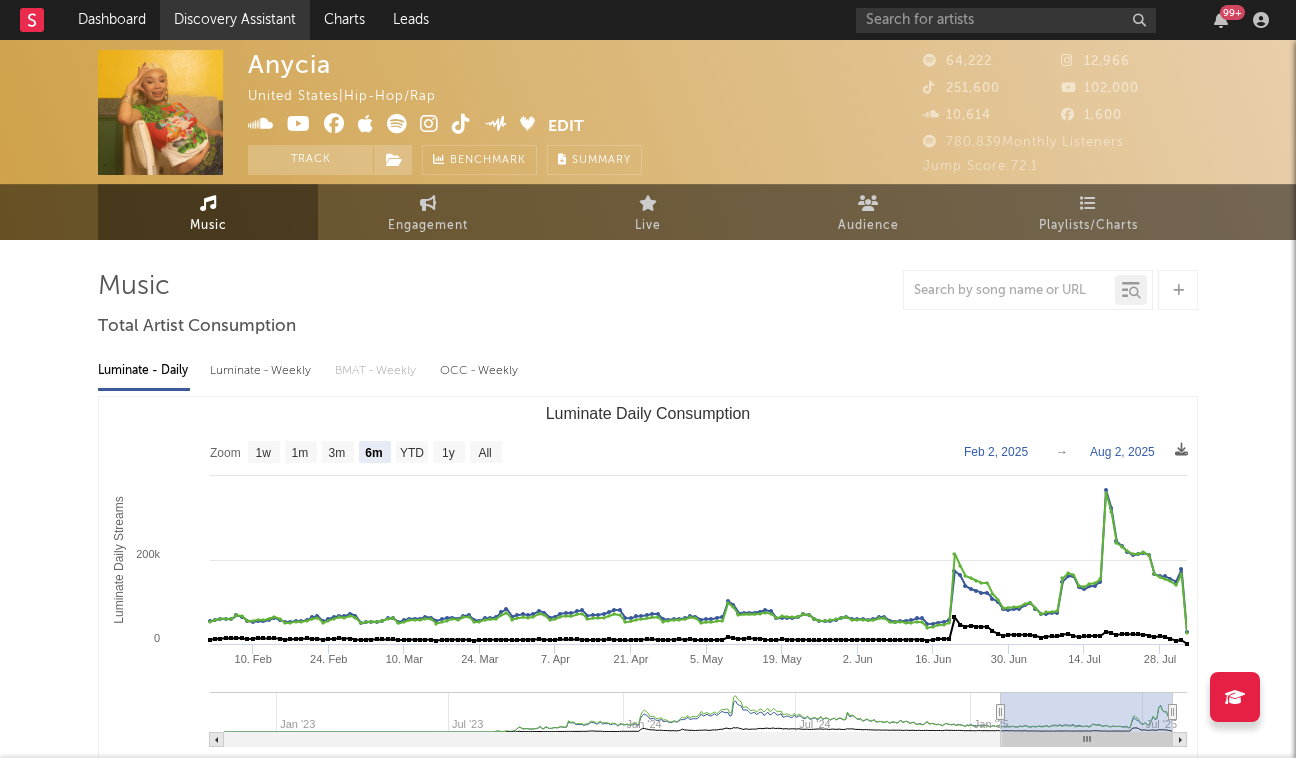 scroll, scrollTop: 0, scrollLeft: 0, axis: both 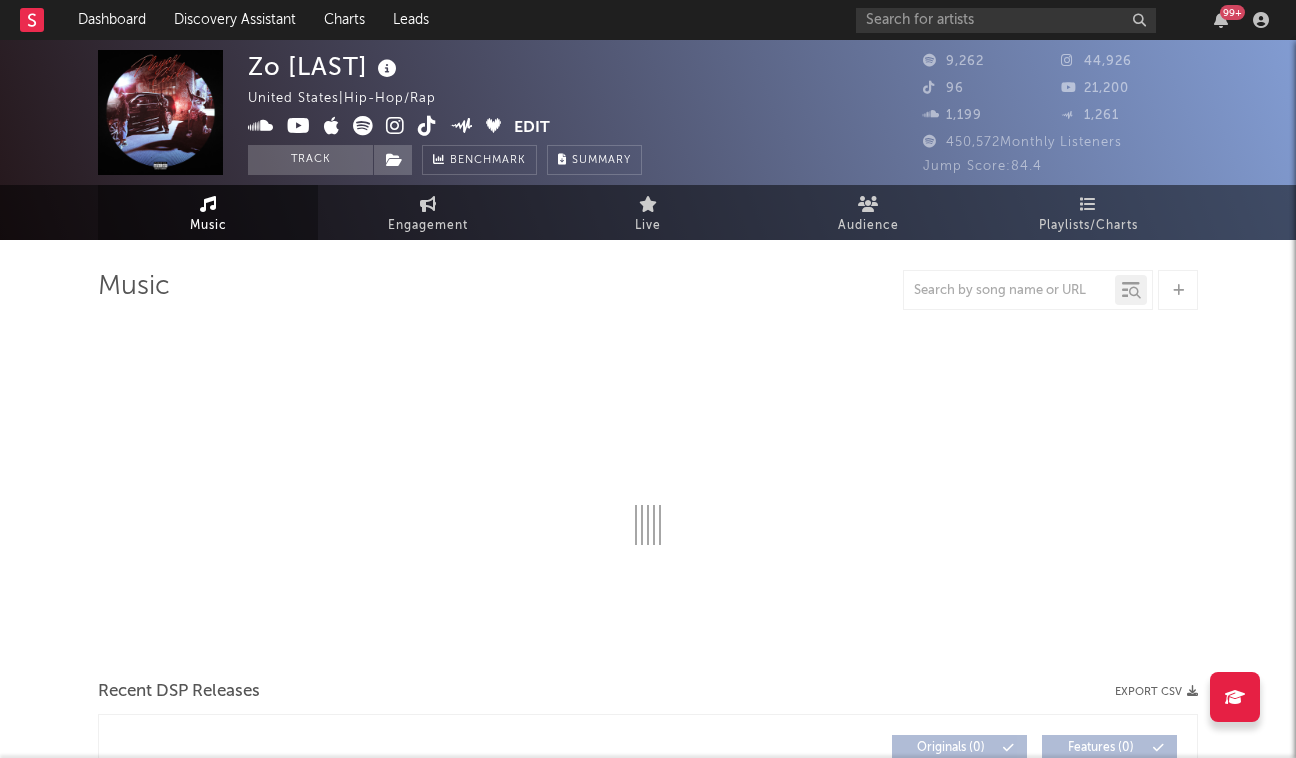 select on "6m" 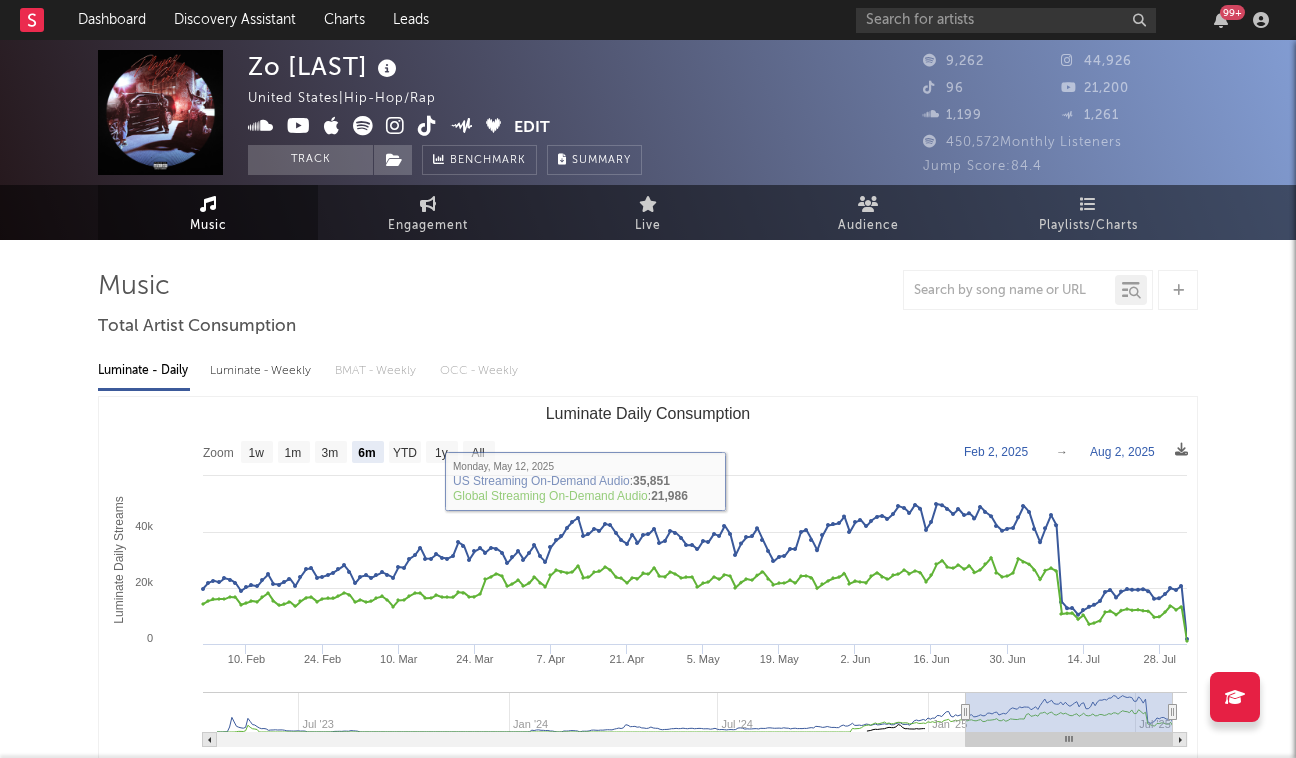 click on "Luminate - Weekly" at bounding box center [262, 371] 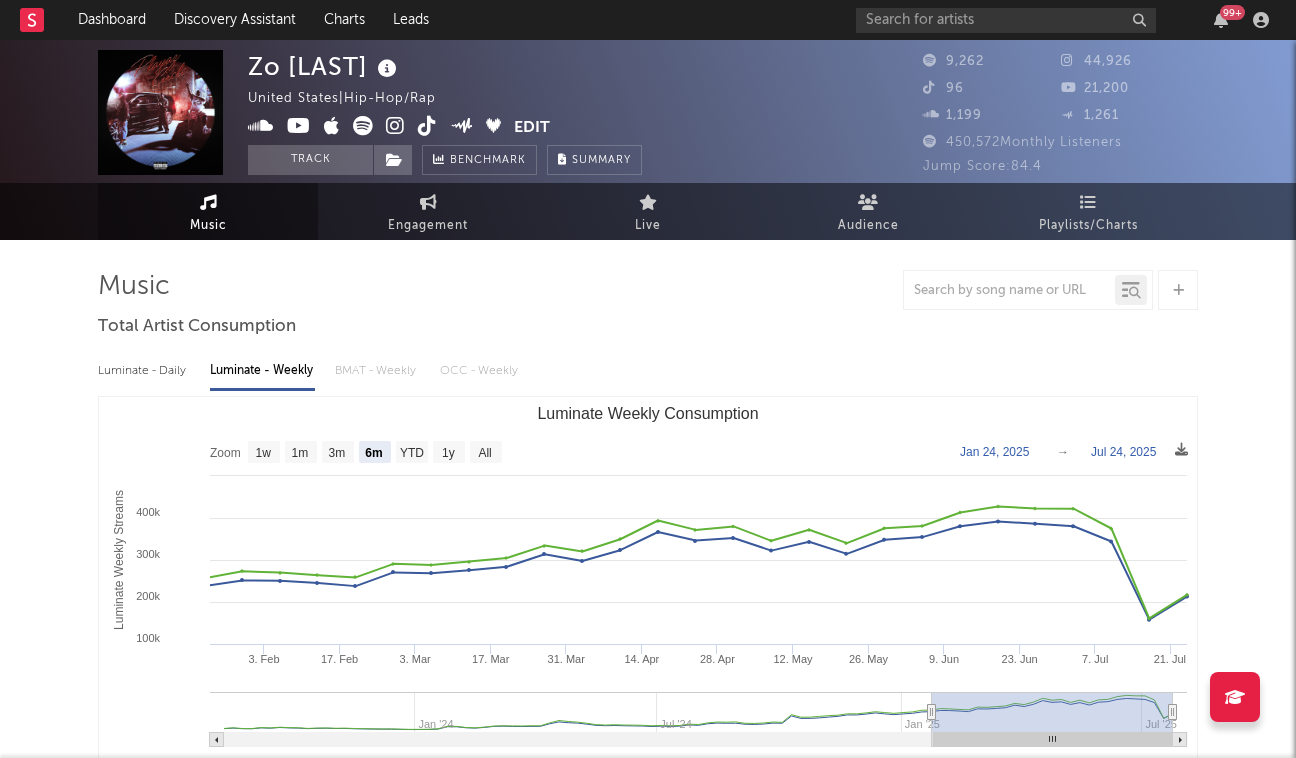 scroll, scrollTop: 0, scrollLeft: 0, axis: both 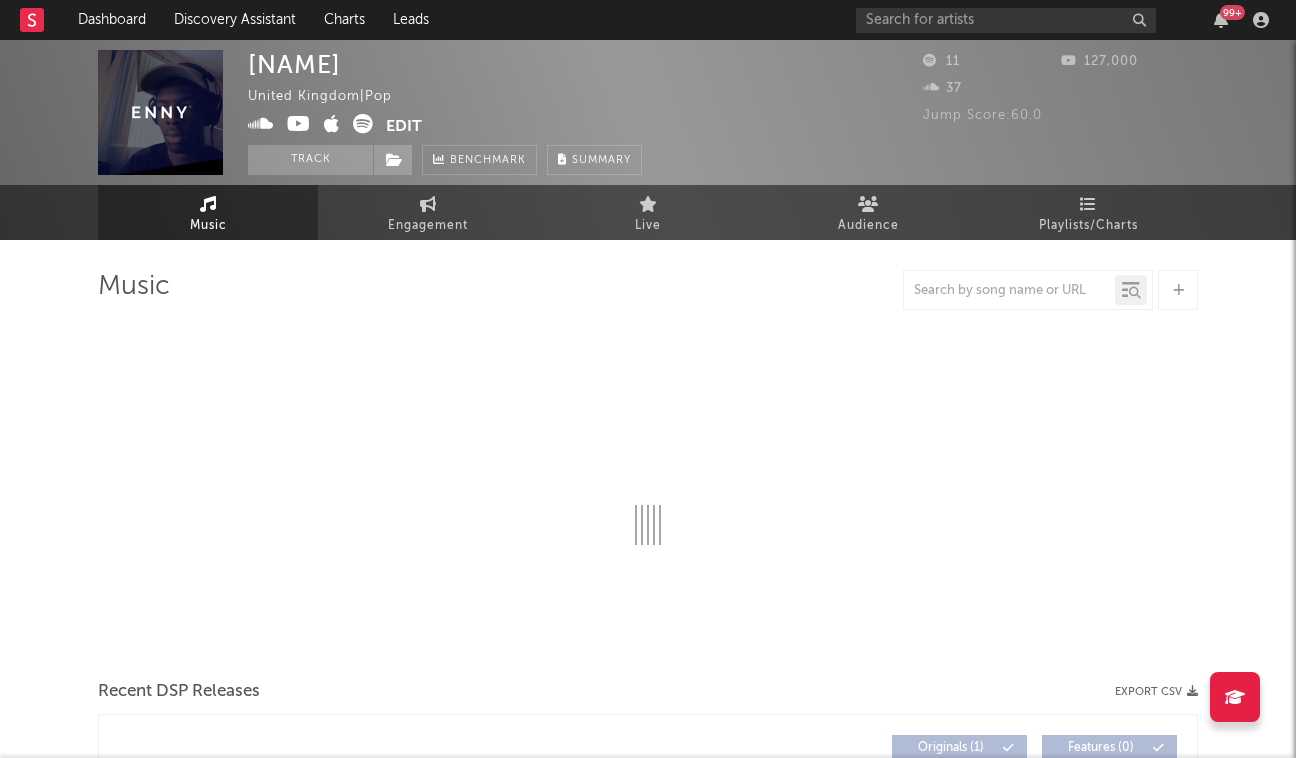 select on "1w" 